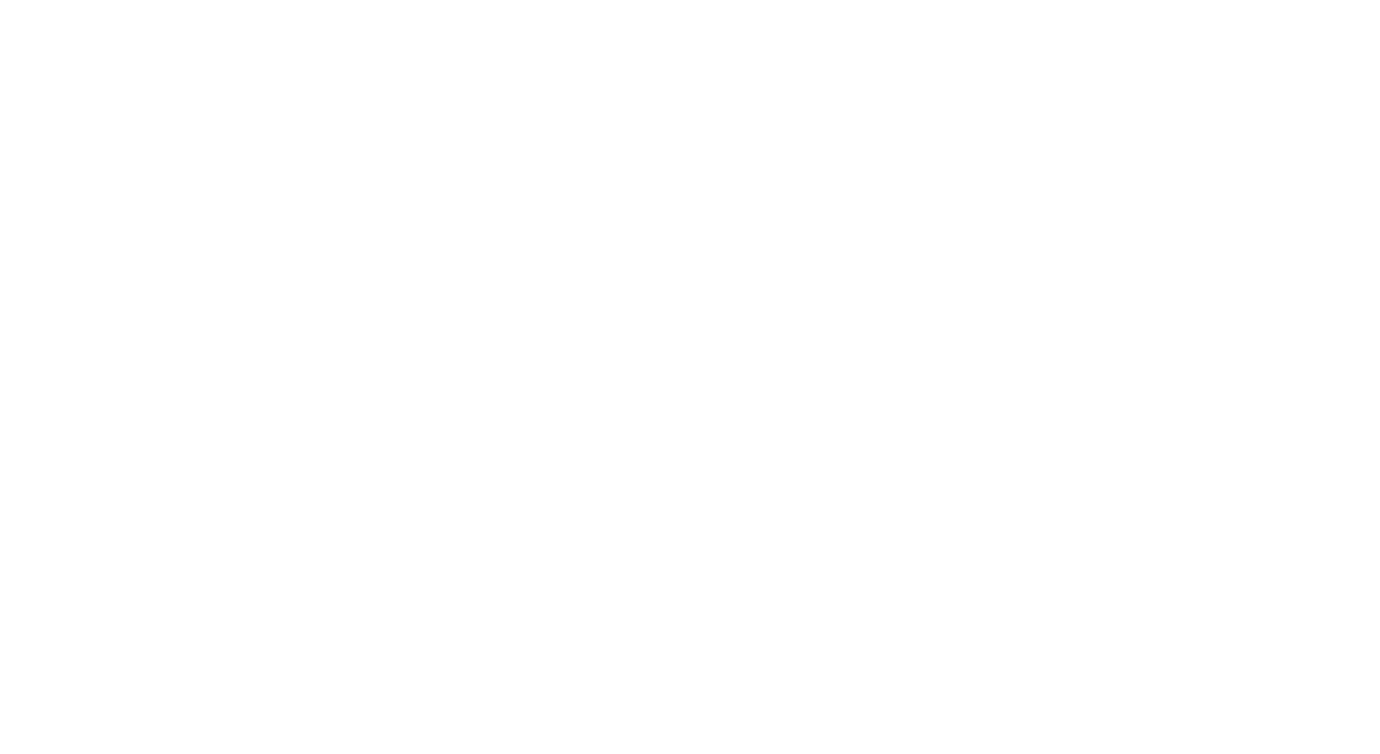 scroll, scrollTop: 0, scrollLeft: 0, axis: both 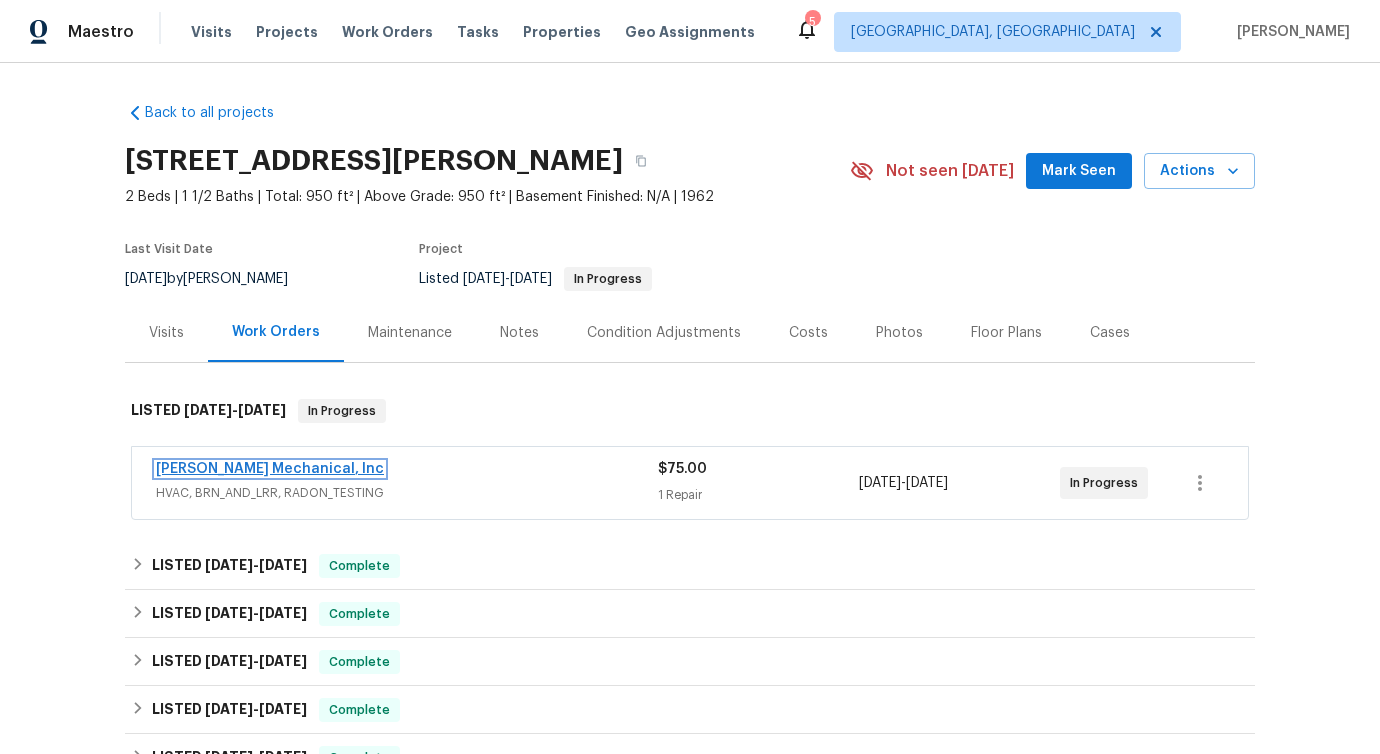 click on "JH Martin Mechanical, Inc" at bounding box center [270, 469] 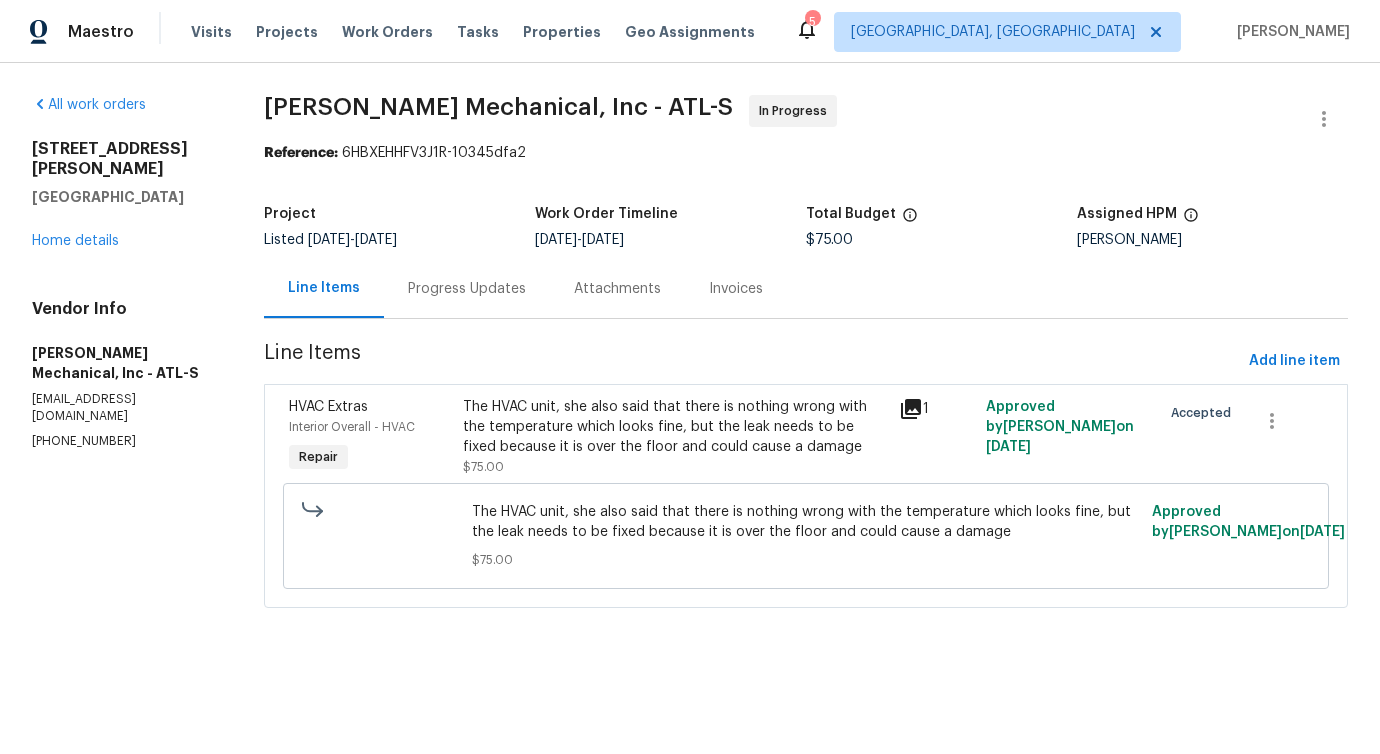 click on "Progress Updates" at bounding box center (467, 288) 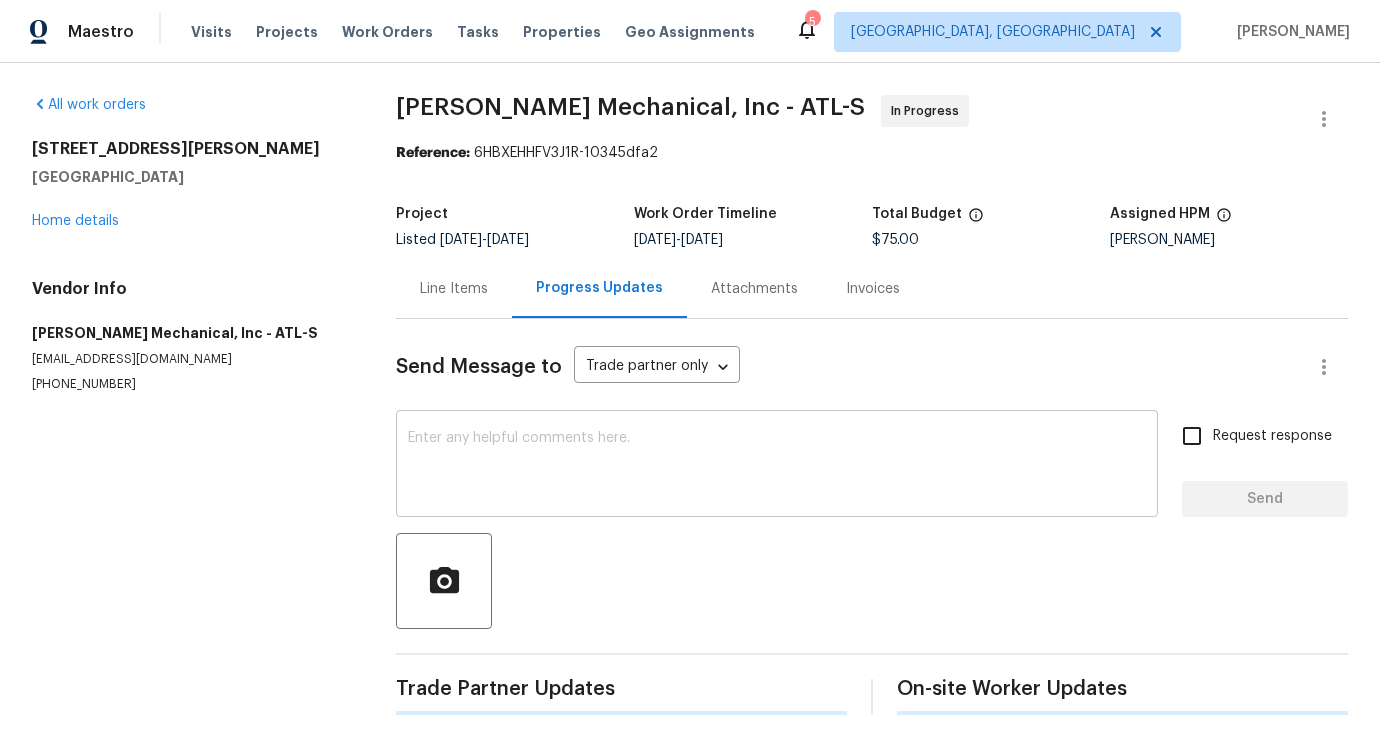 click at bounding box center (777, 466) 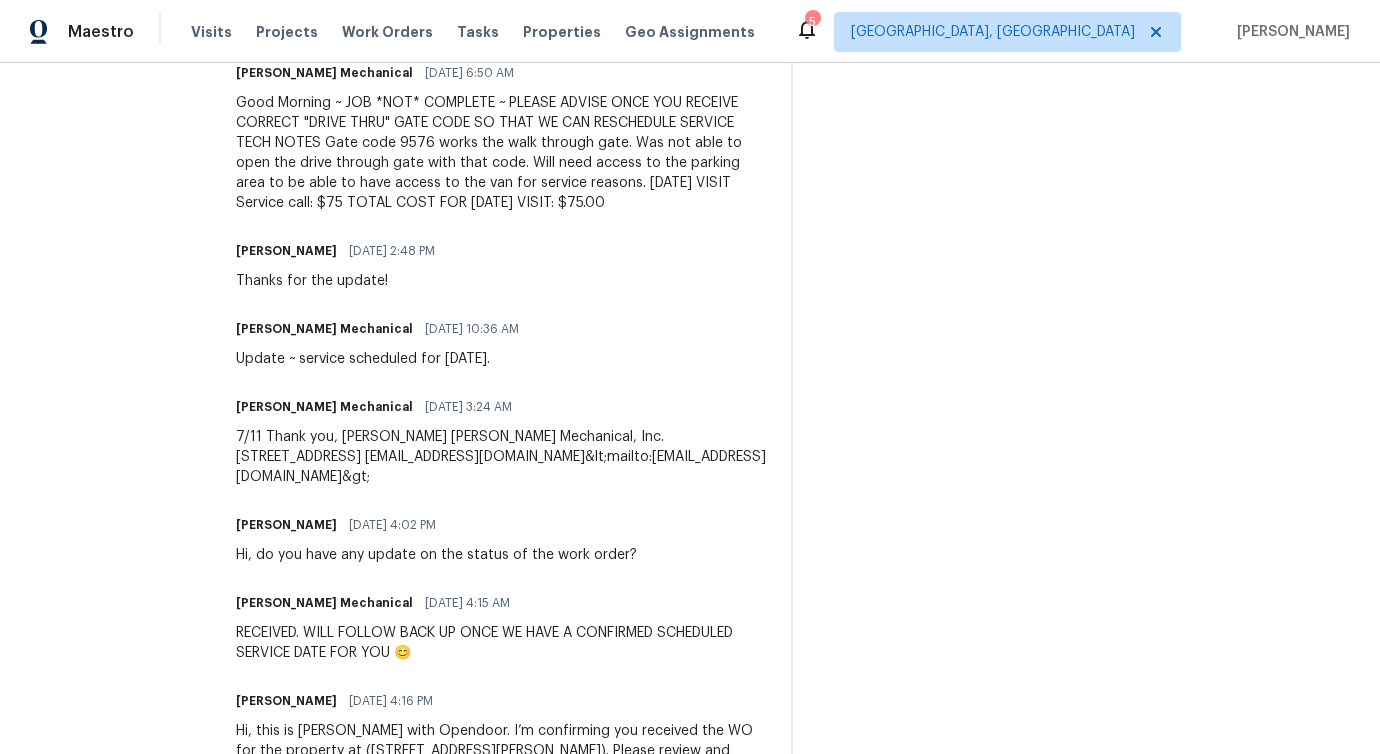 scroll, scrollTop: 0, scrollLeft: 0, axis: both 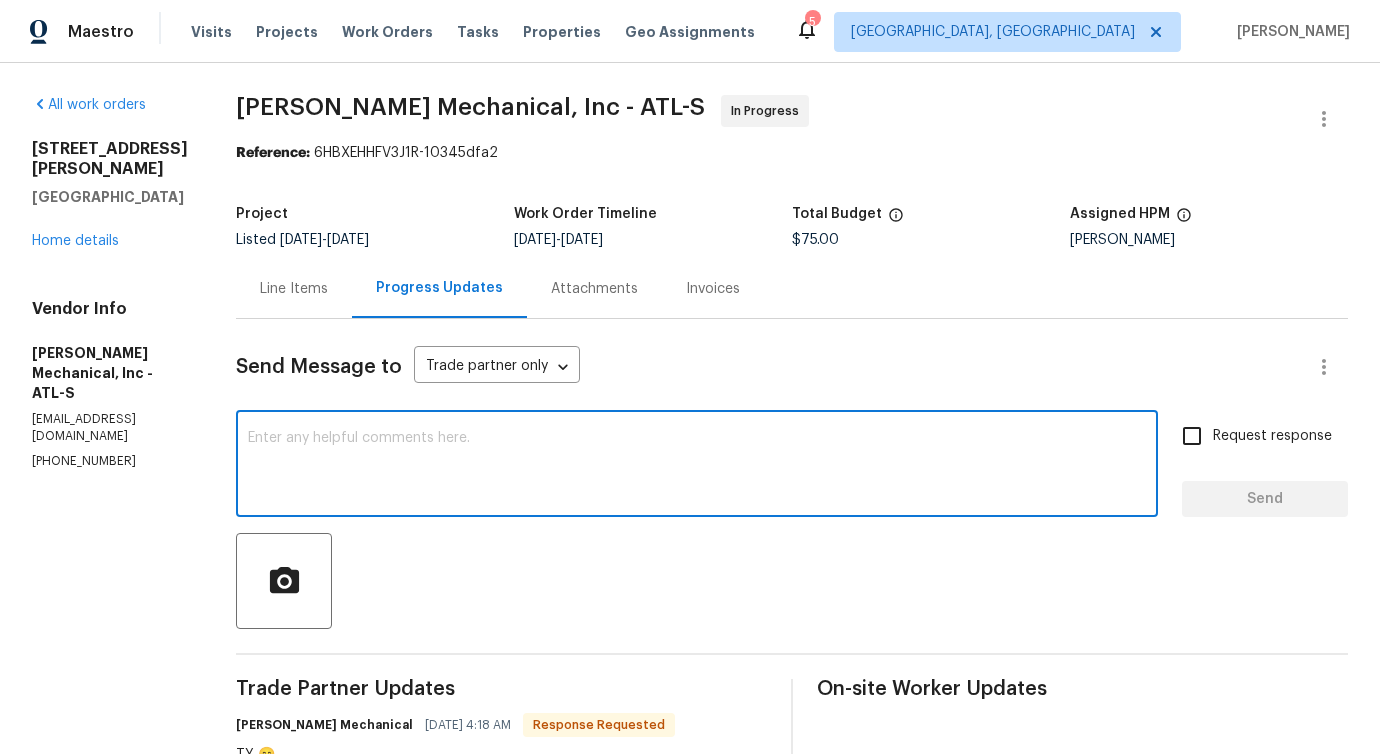 click on "Line Items" at bounding box center [294, 288] 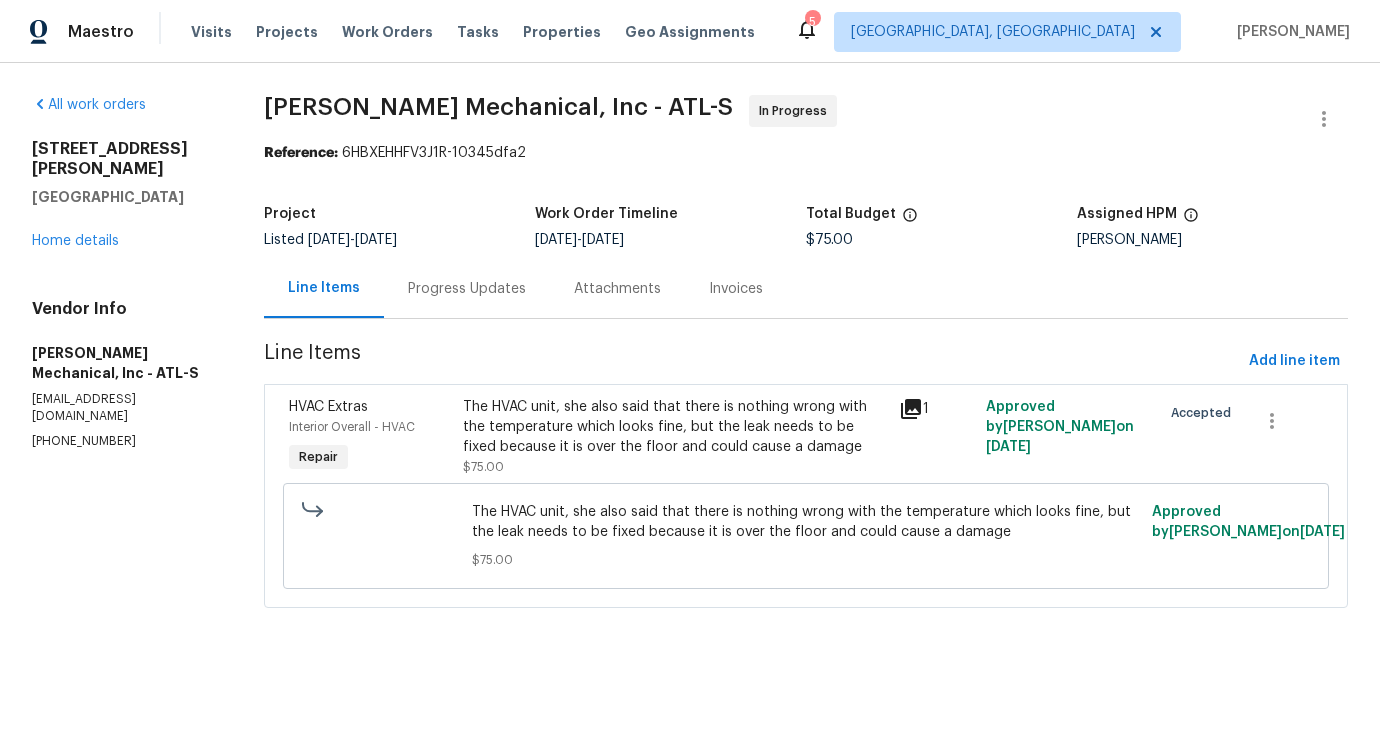 click on "The HVAC unit, she also said that there is nothing wrong with the temperature which looks fine, but the leak needs to be fixed because it is over the floor and could cause a damage" at bounding box center [675, 427] 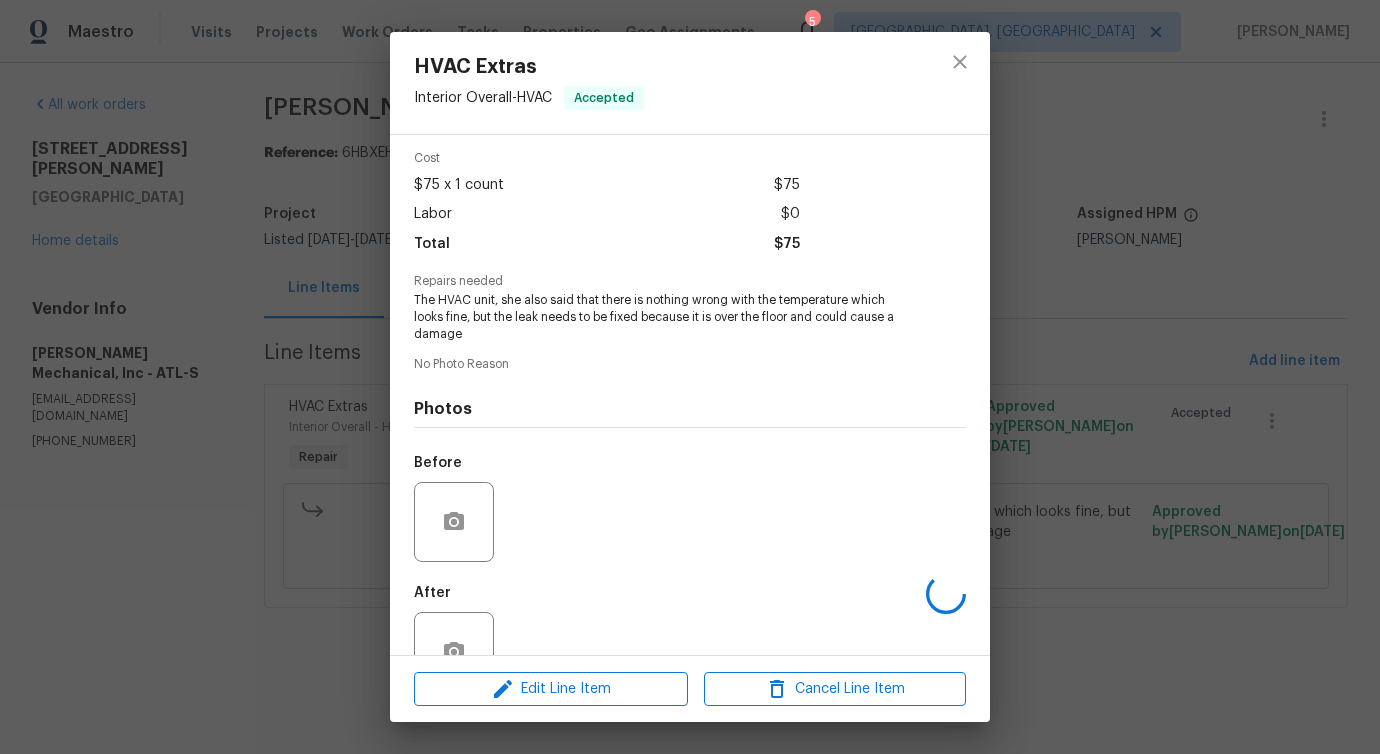 scroll, scrollTop: 133, scrollLeft: 0, axis: vertical 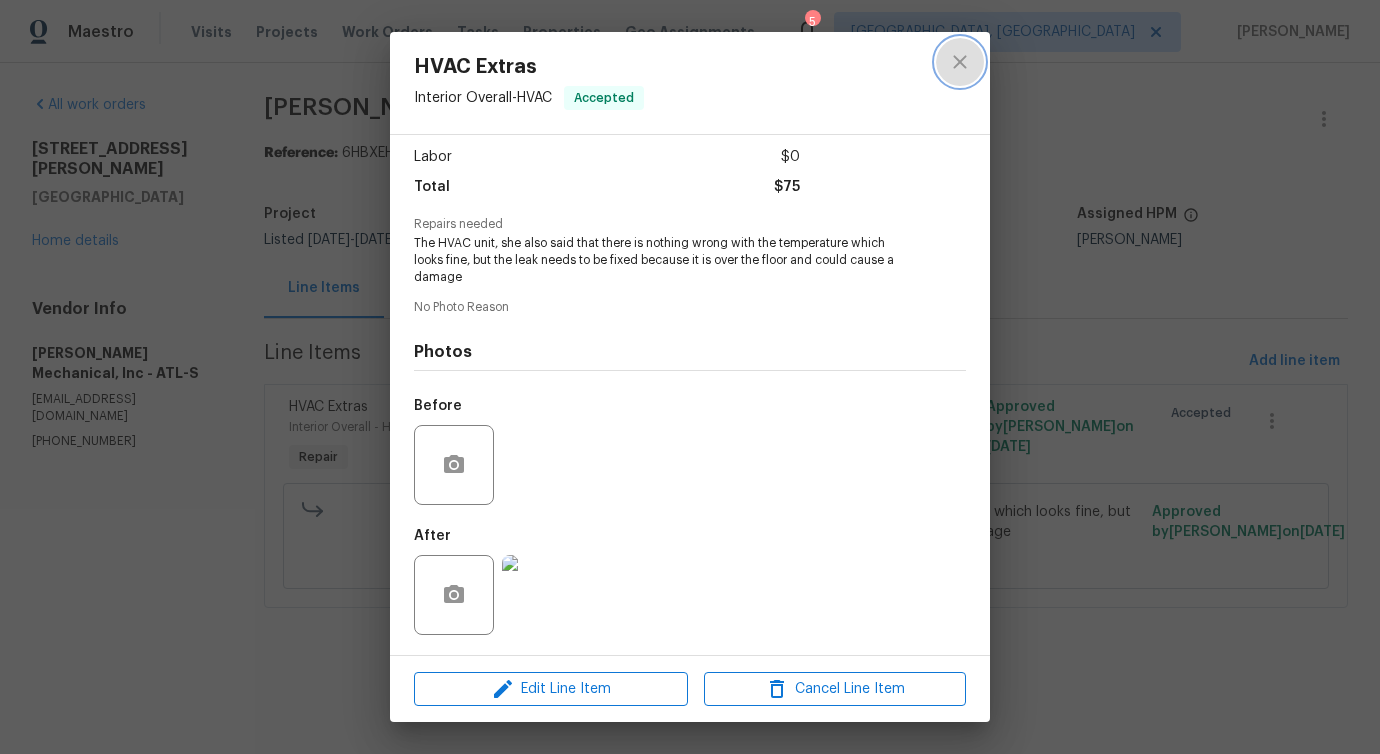 click 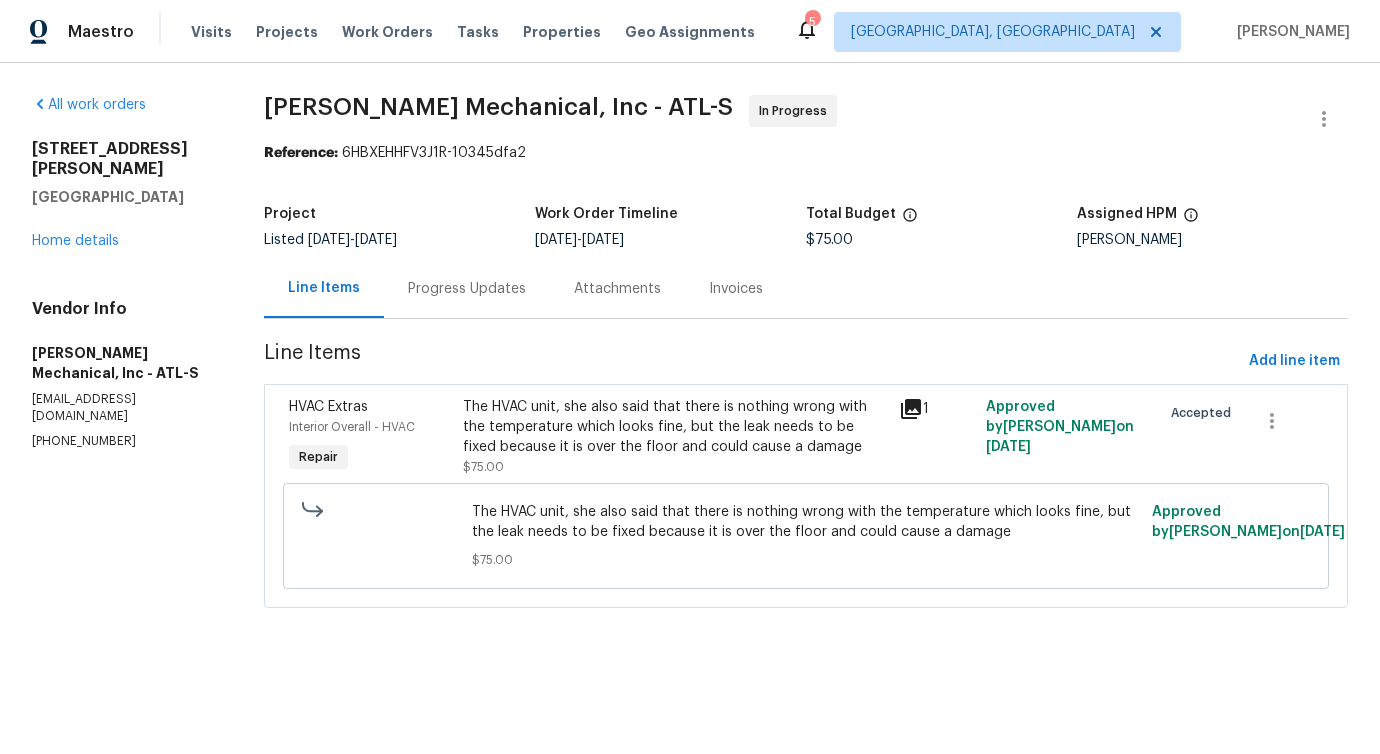 click on "Progress Updates" at bounding box center (467, 289) 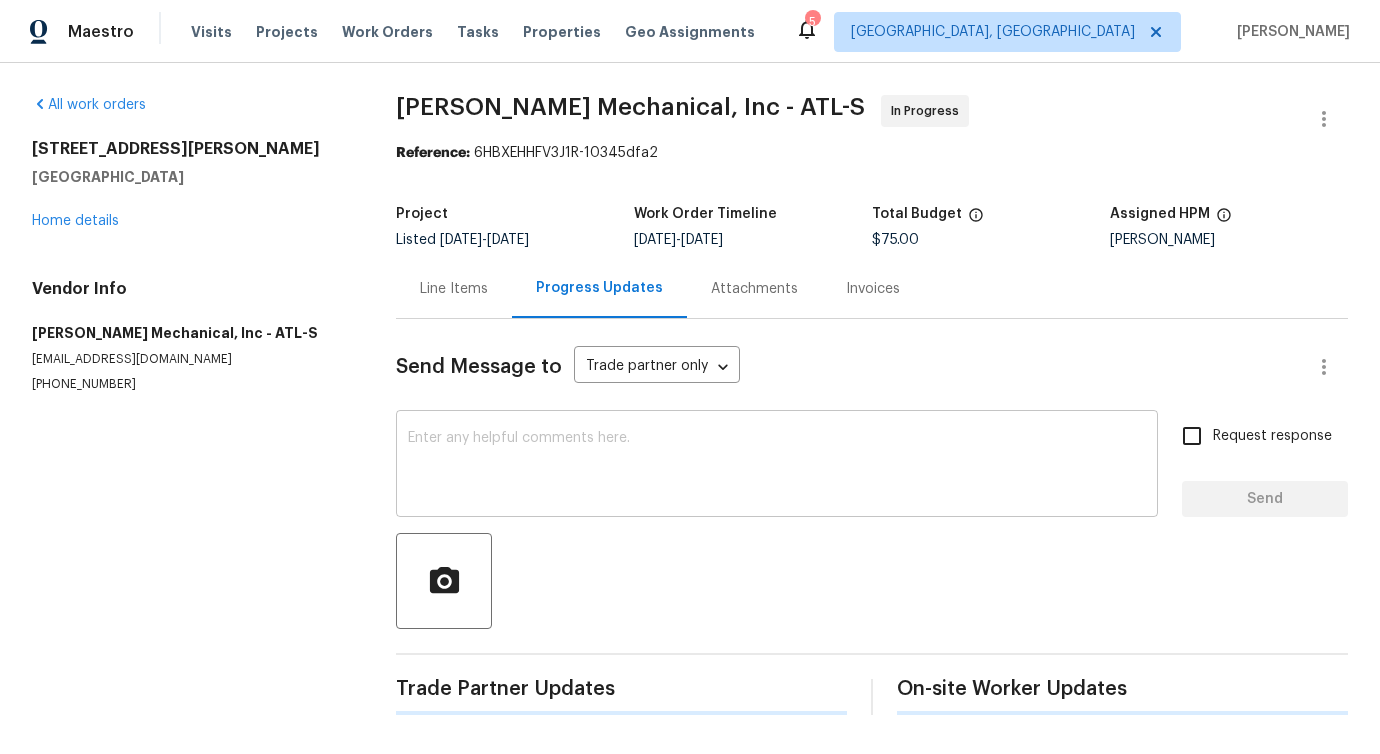 click at bounding box center (777, 466) 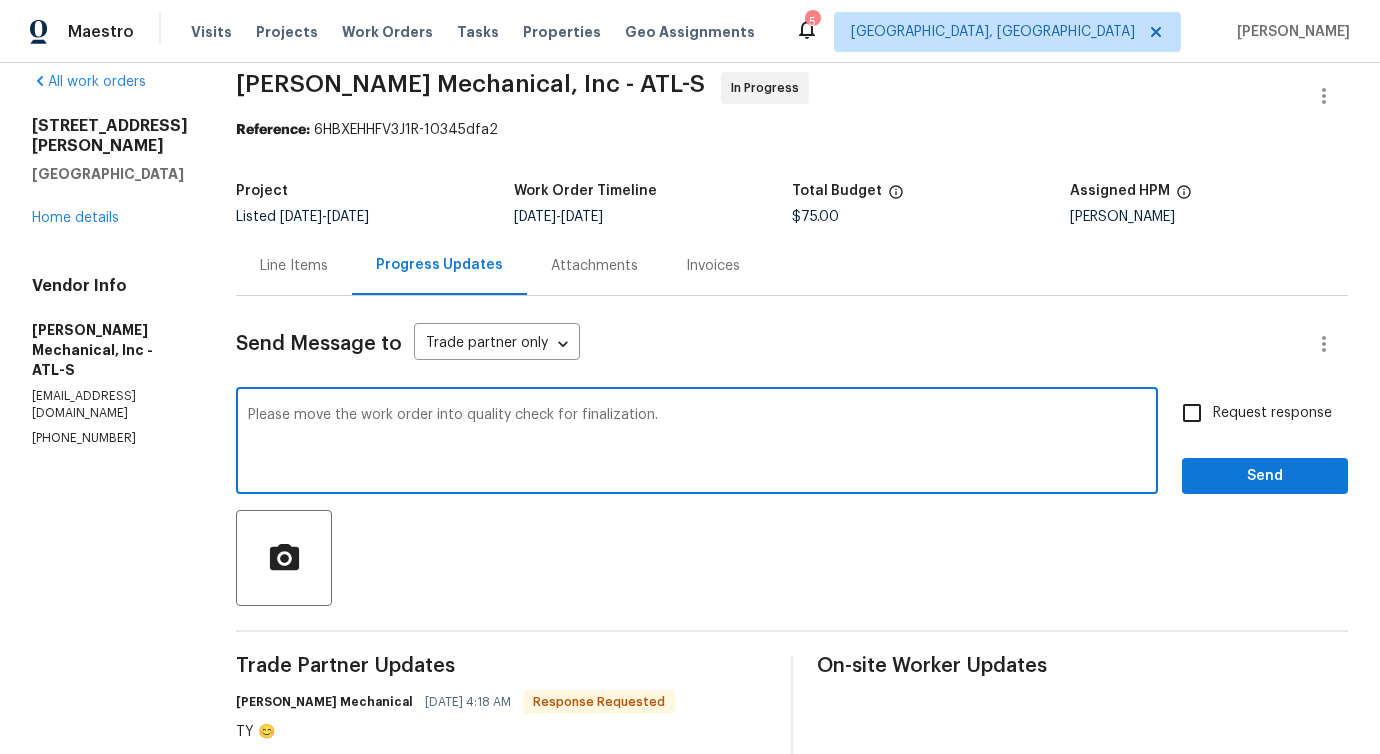scroll, scrollTop: 0, scrollLeft: 0, axis: both 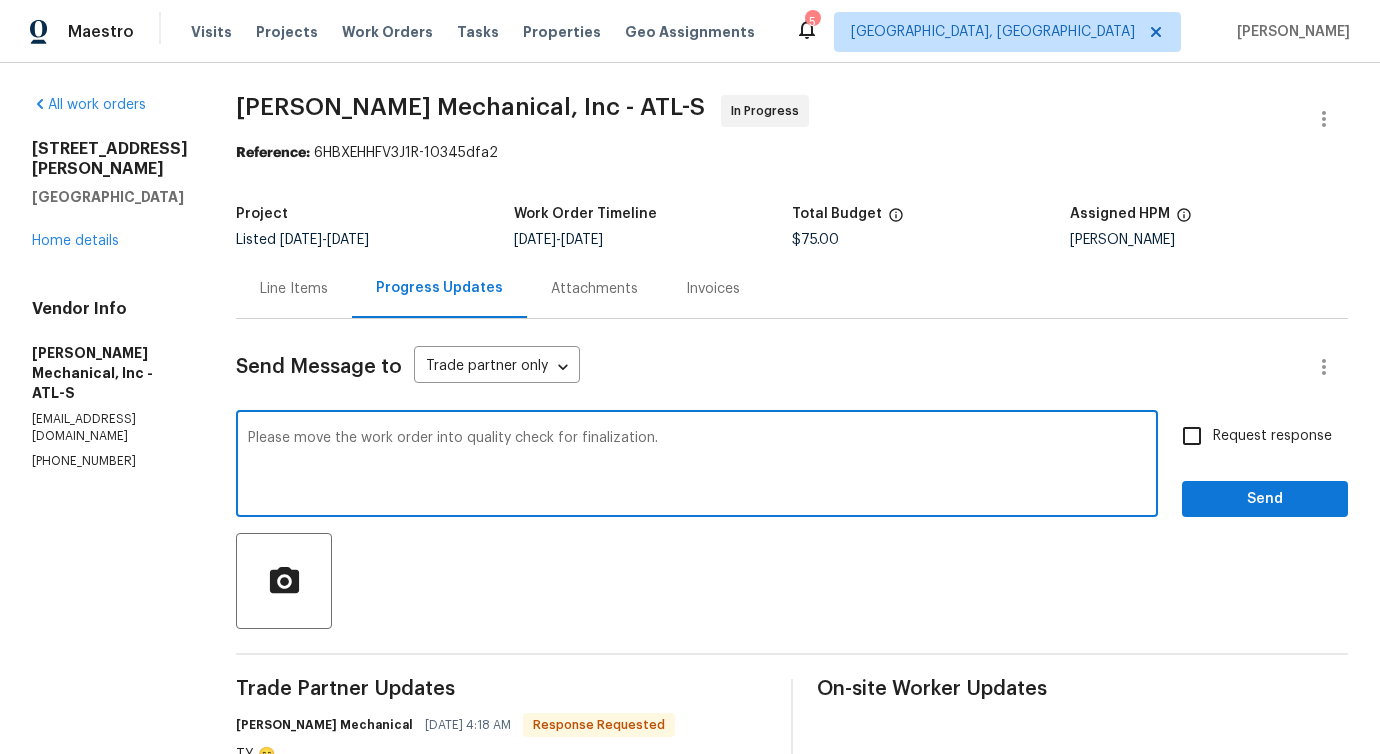 click on "Please move the work order into quality check for finalization." at bounding box center [697, 466] 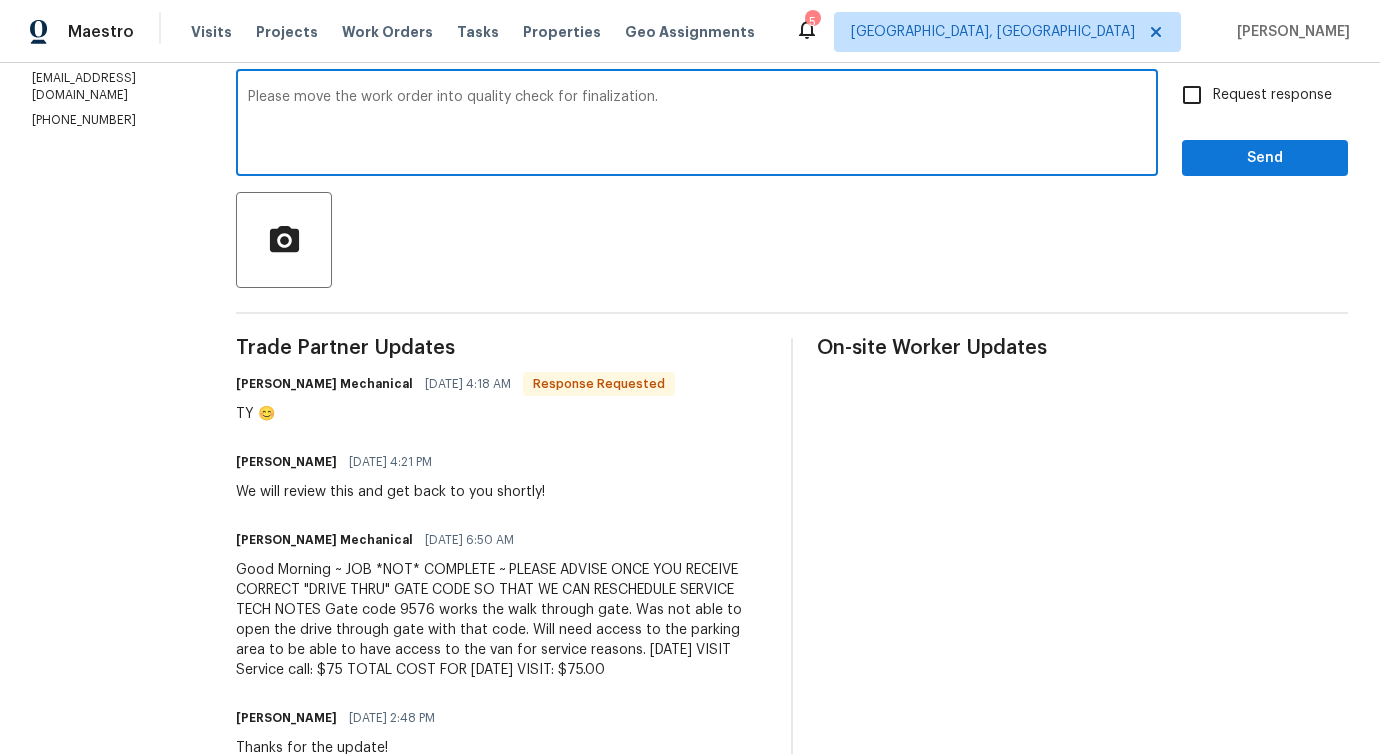 scroll, scrollTop: 0, scrollLeft: 0, axis: both 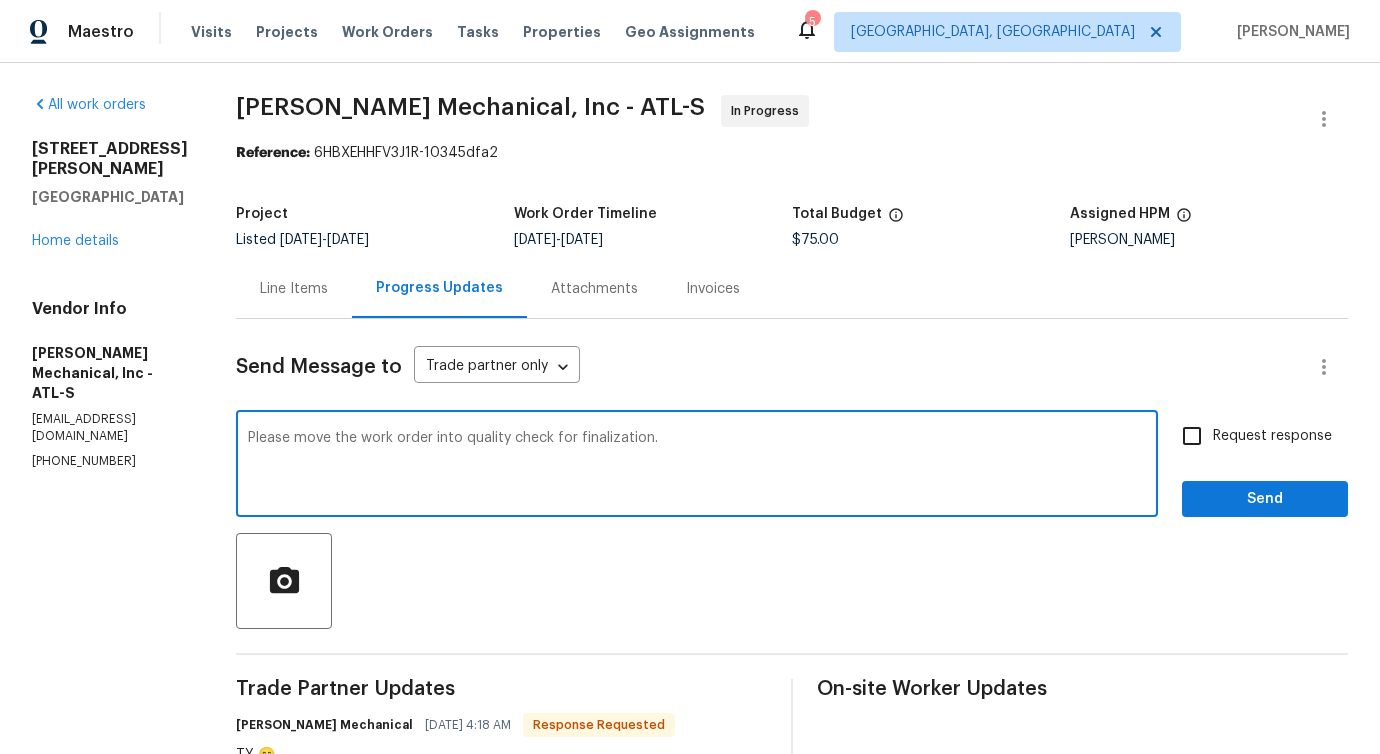type on "Please move the work order into quality check for finalization." 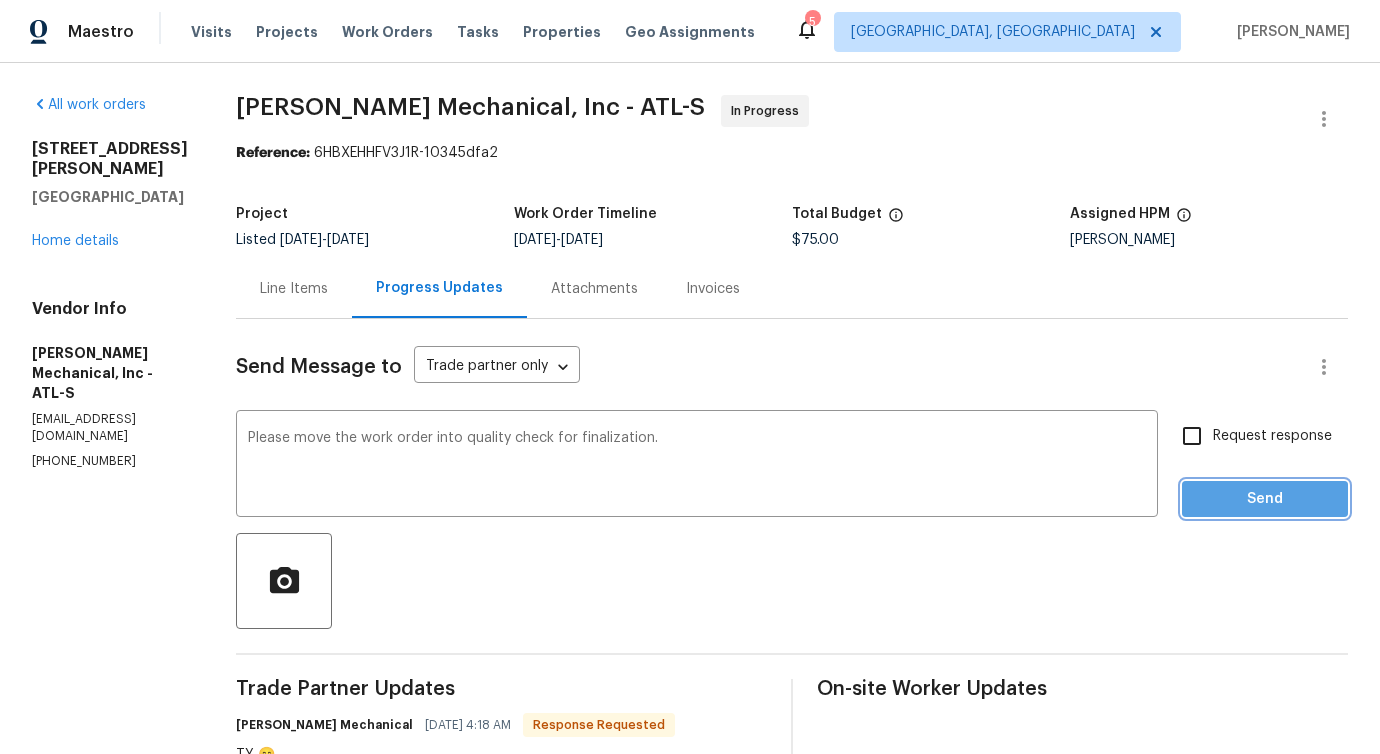 click on "Send" at bounding box center (1265, 499) 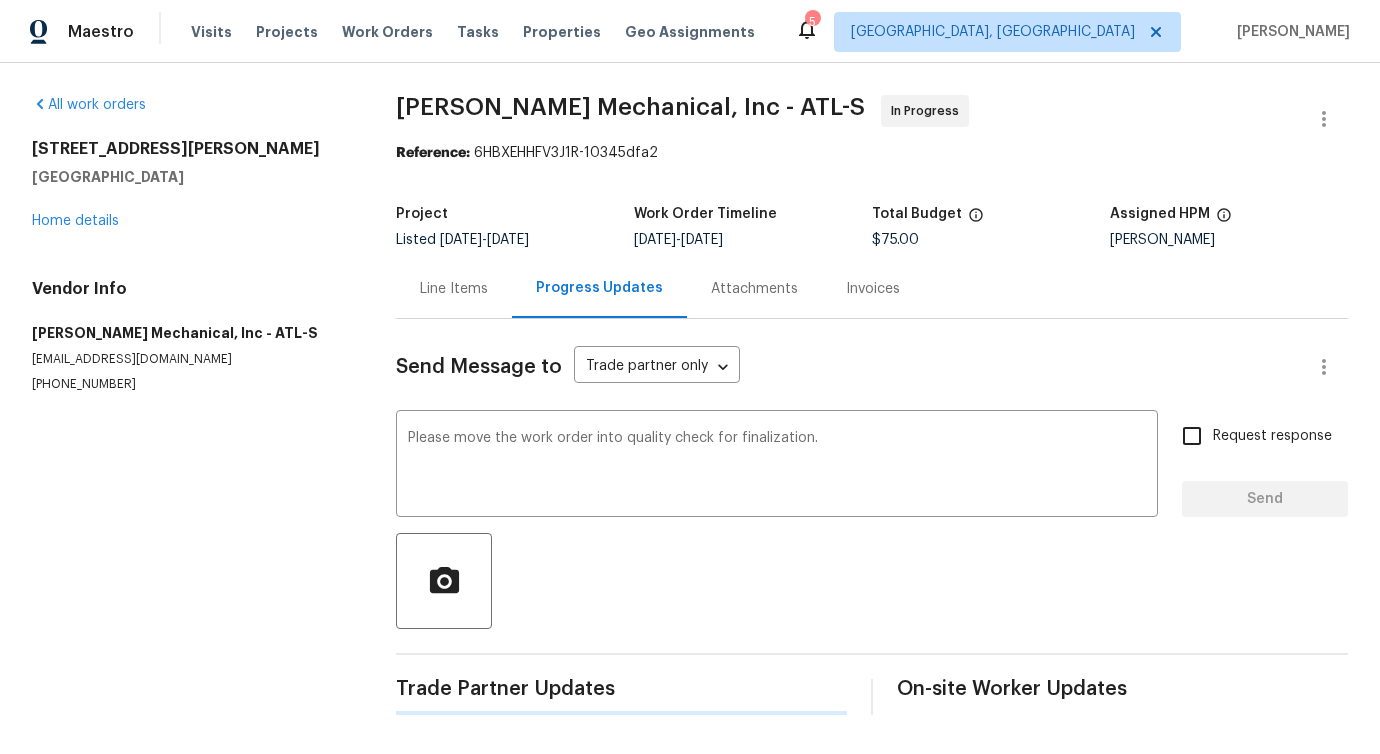 type 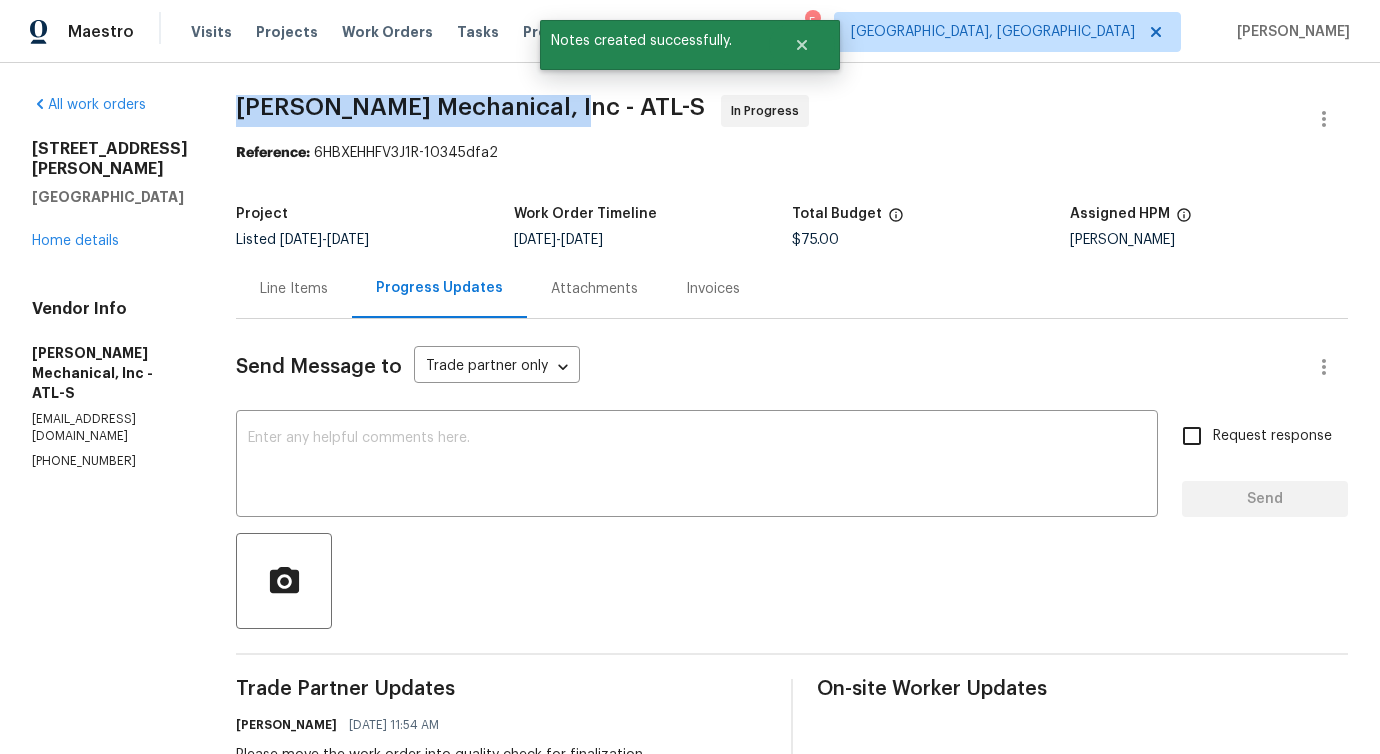 drag, startPoint x: 272, startPoint y: 101, endPoint x: 577, endPoint y: 109, distance: 305.1049 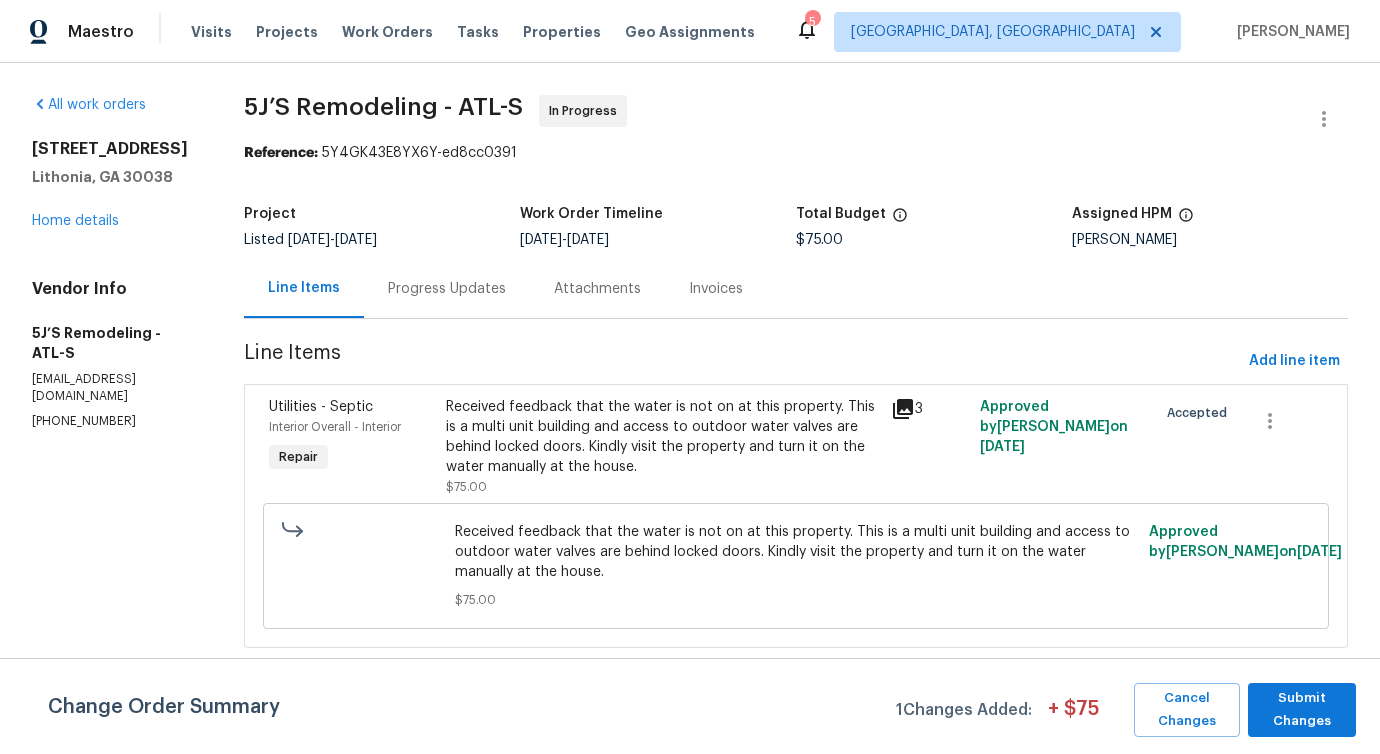 scroll, scrollTop: 0, scrollLeft: 0, axis: both 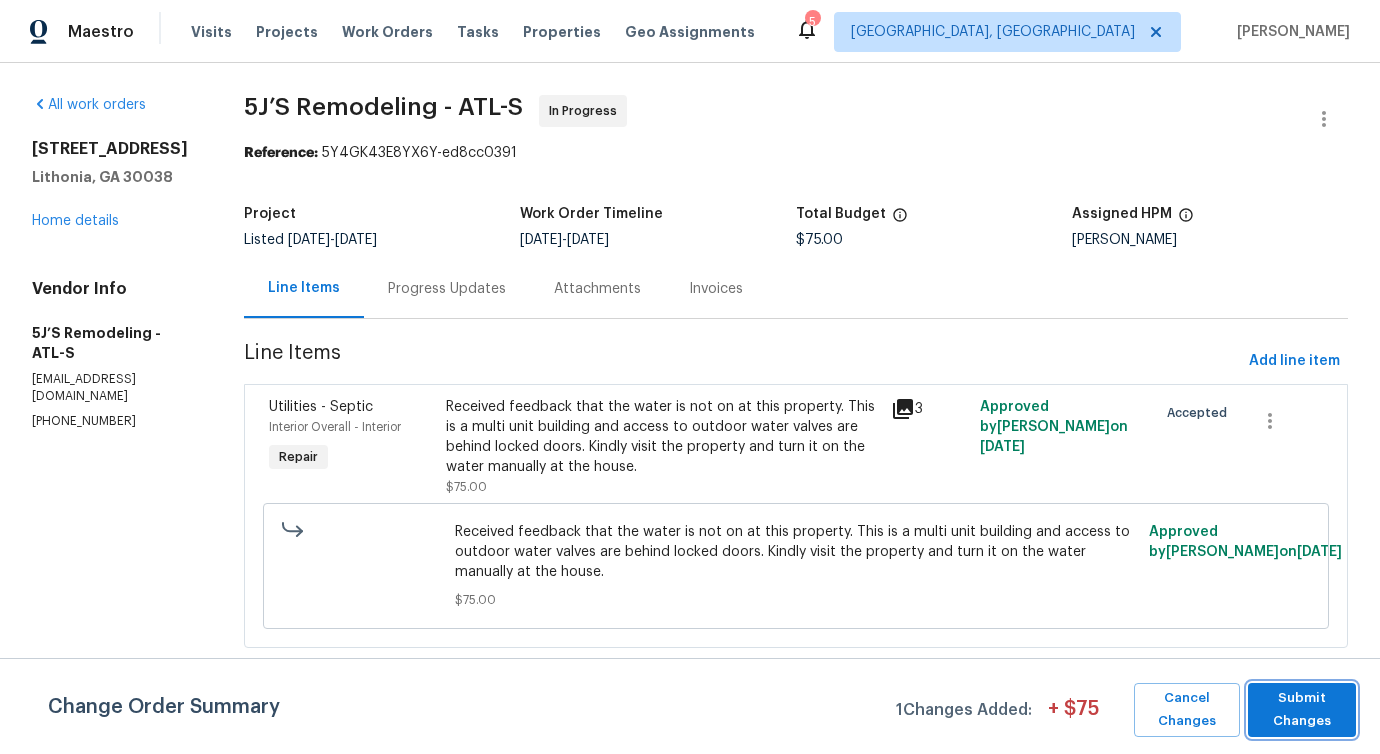 click on "Submit Changes" at bounding box center (1302, 710) 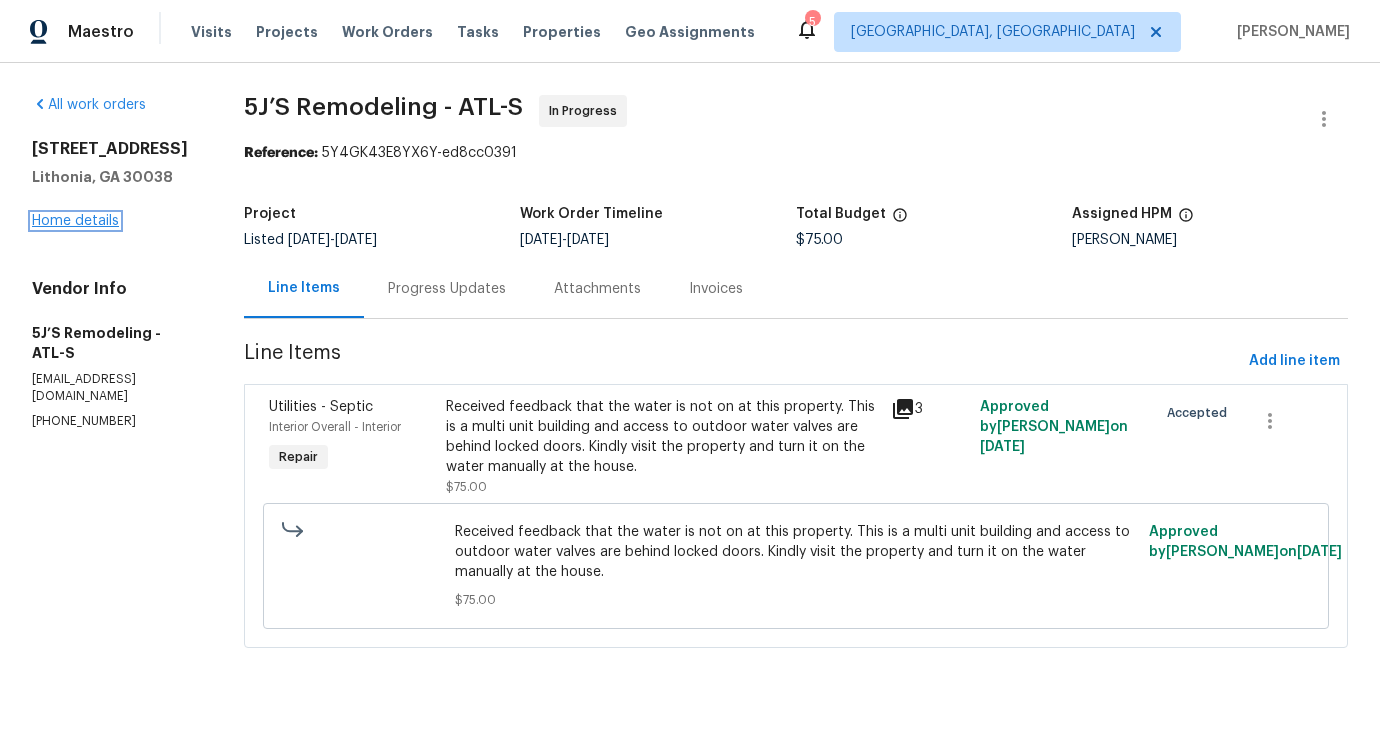 click on "Home details" at bounding box center [75, 221] 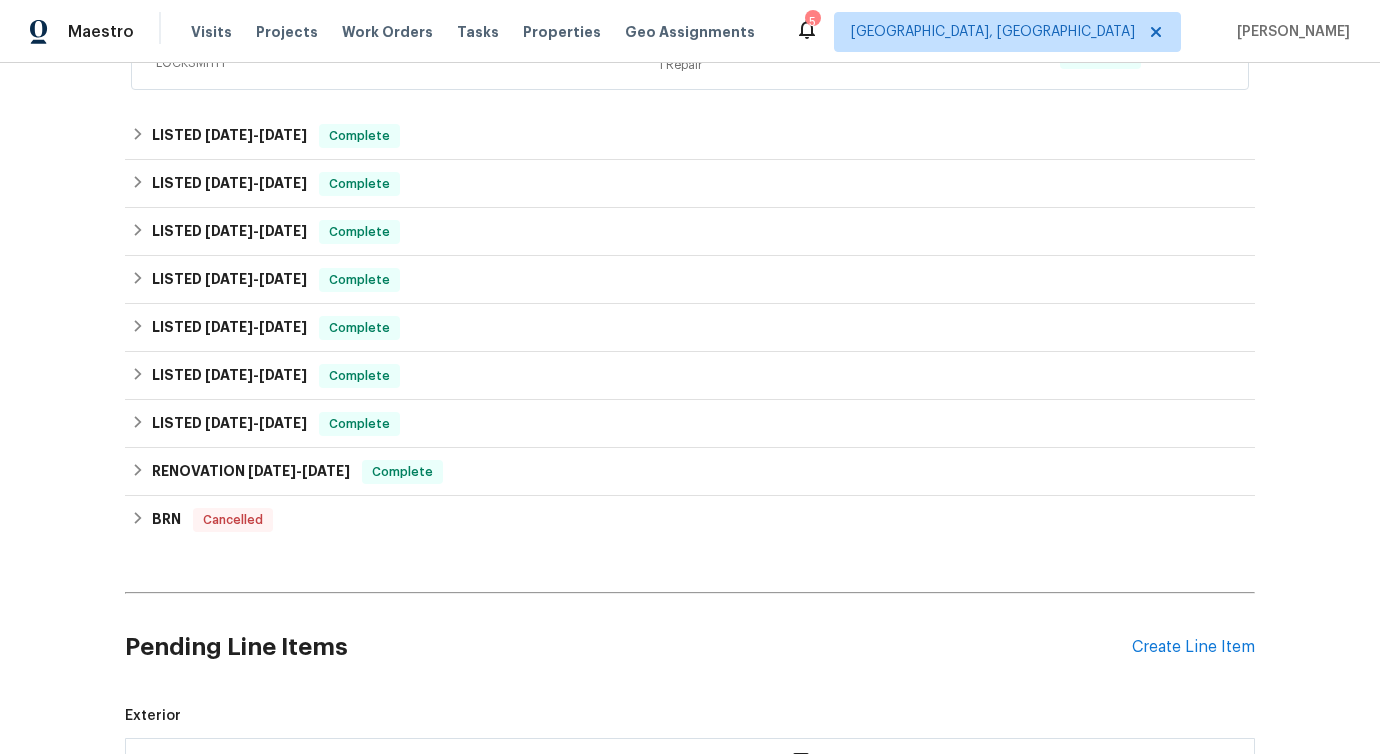scroll, scrollTop: 550, scrollLeft: 0, axis: vertical 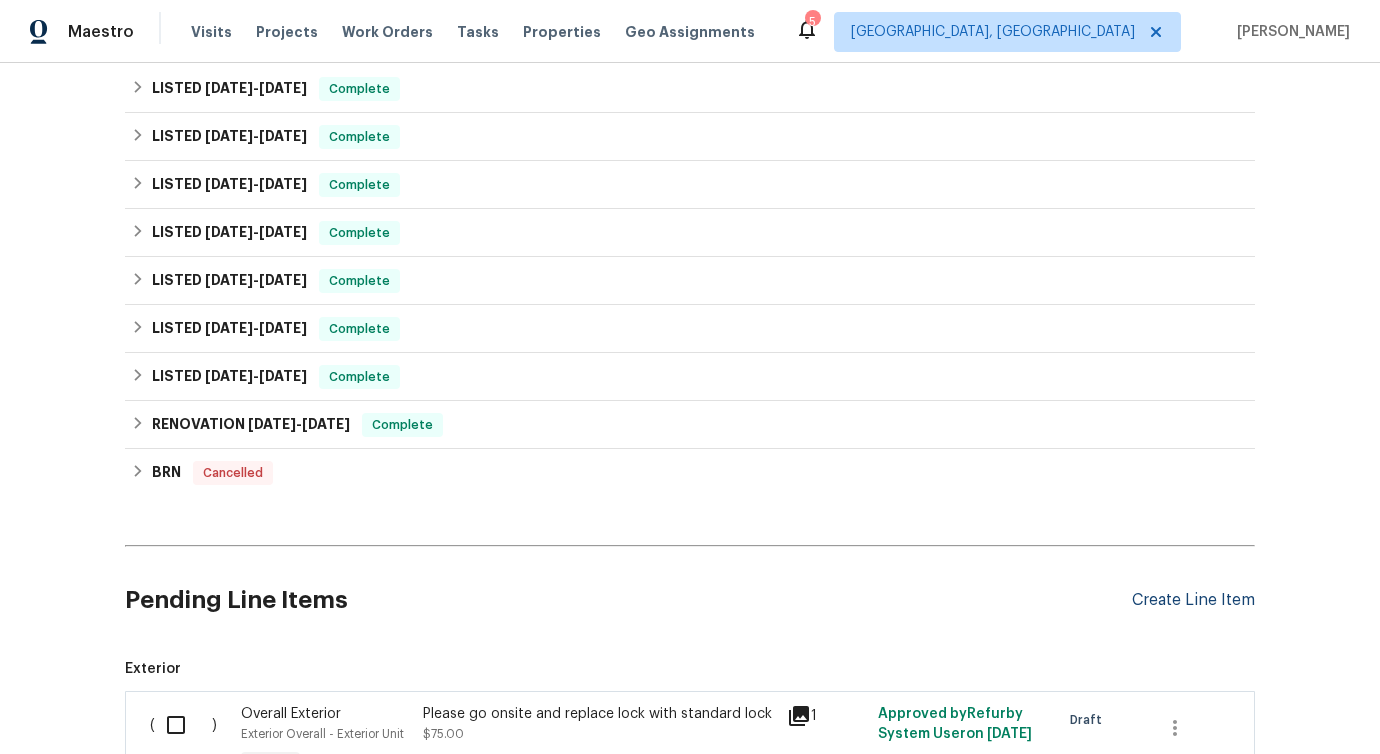 click on "Create Line Item" at bounding box center [1193, 600] 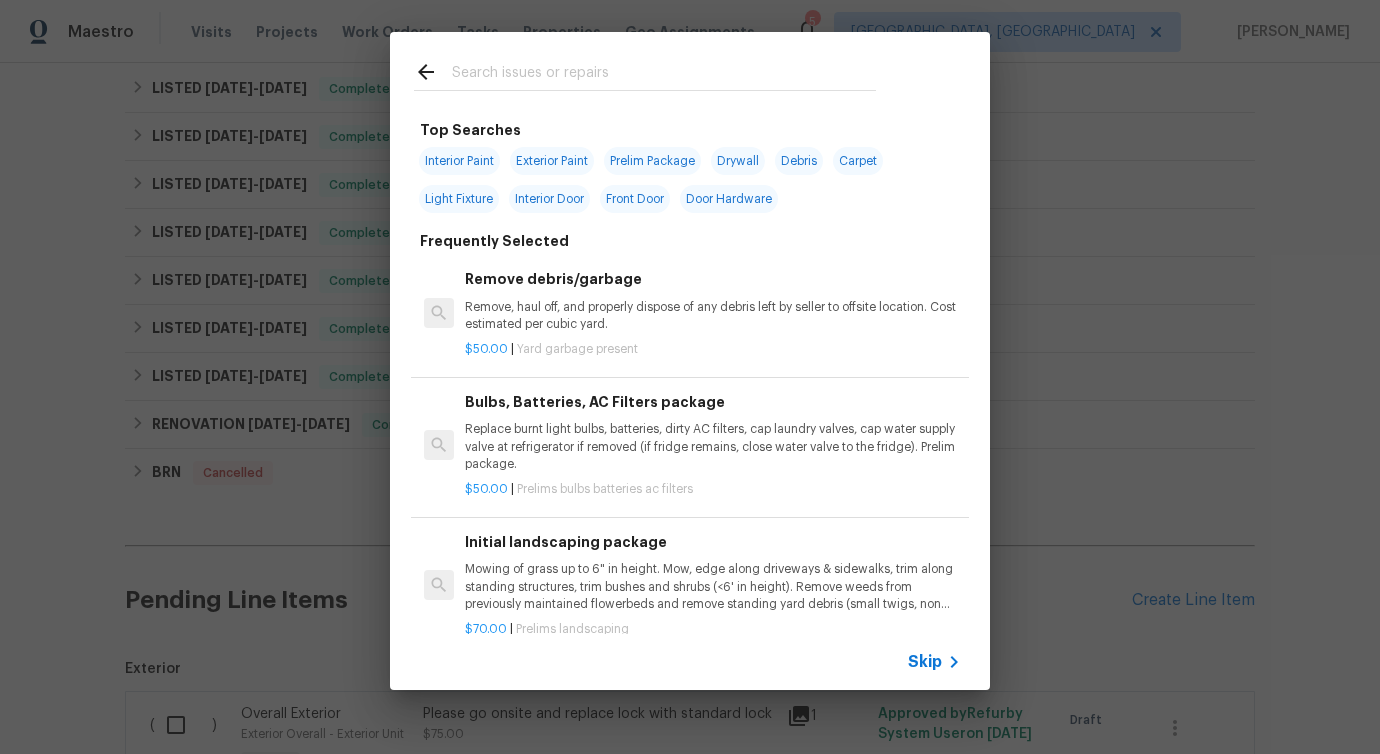click at bounding box center (664, 75) 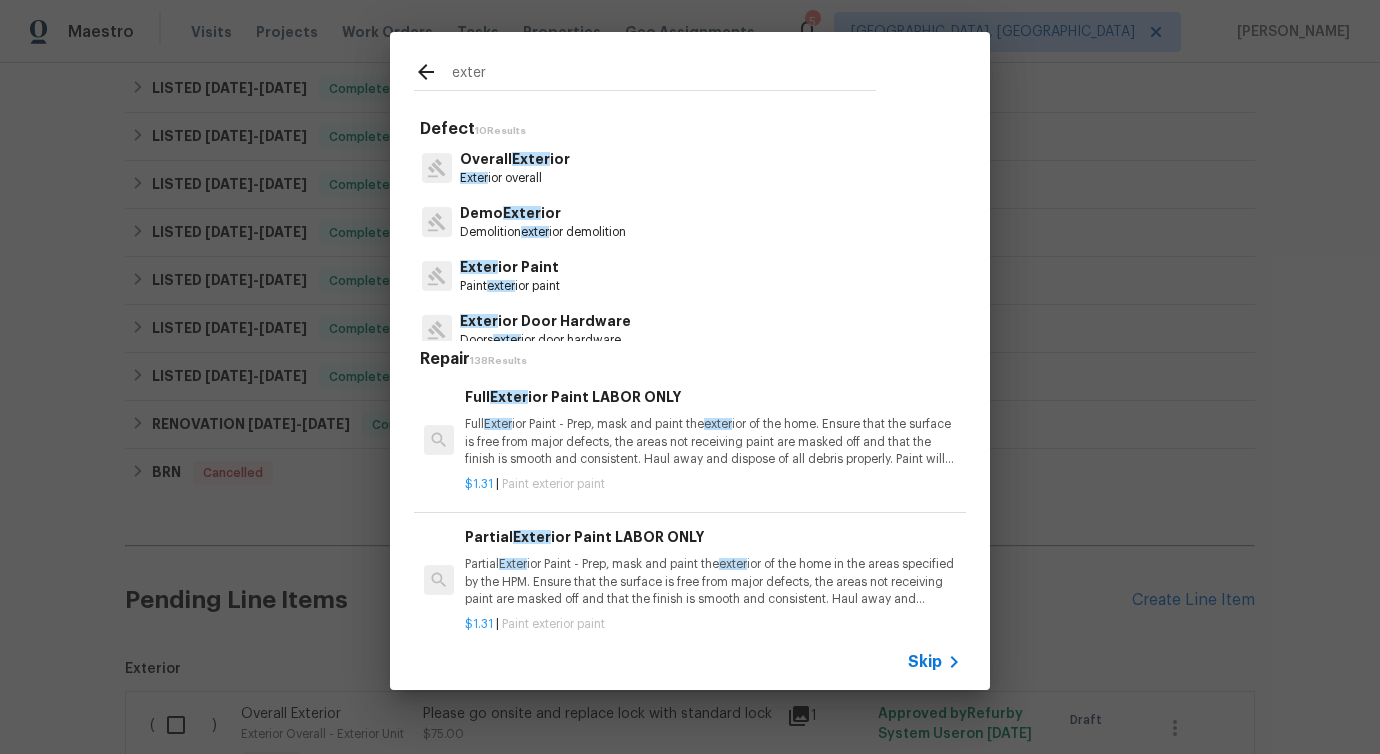 type on "exter" 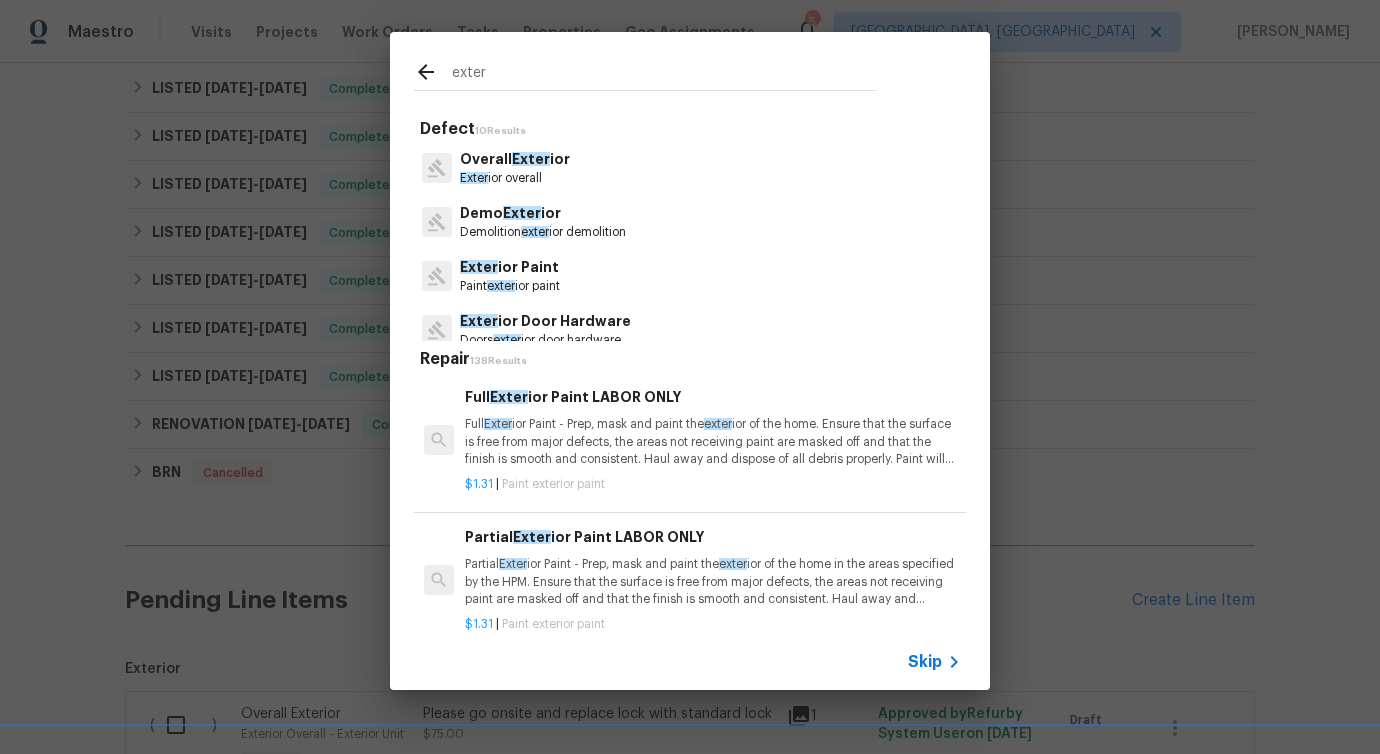 click on "Exter" at bounding box center [531, 159] 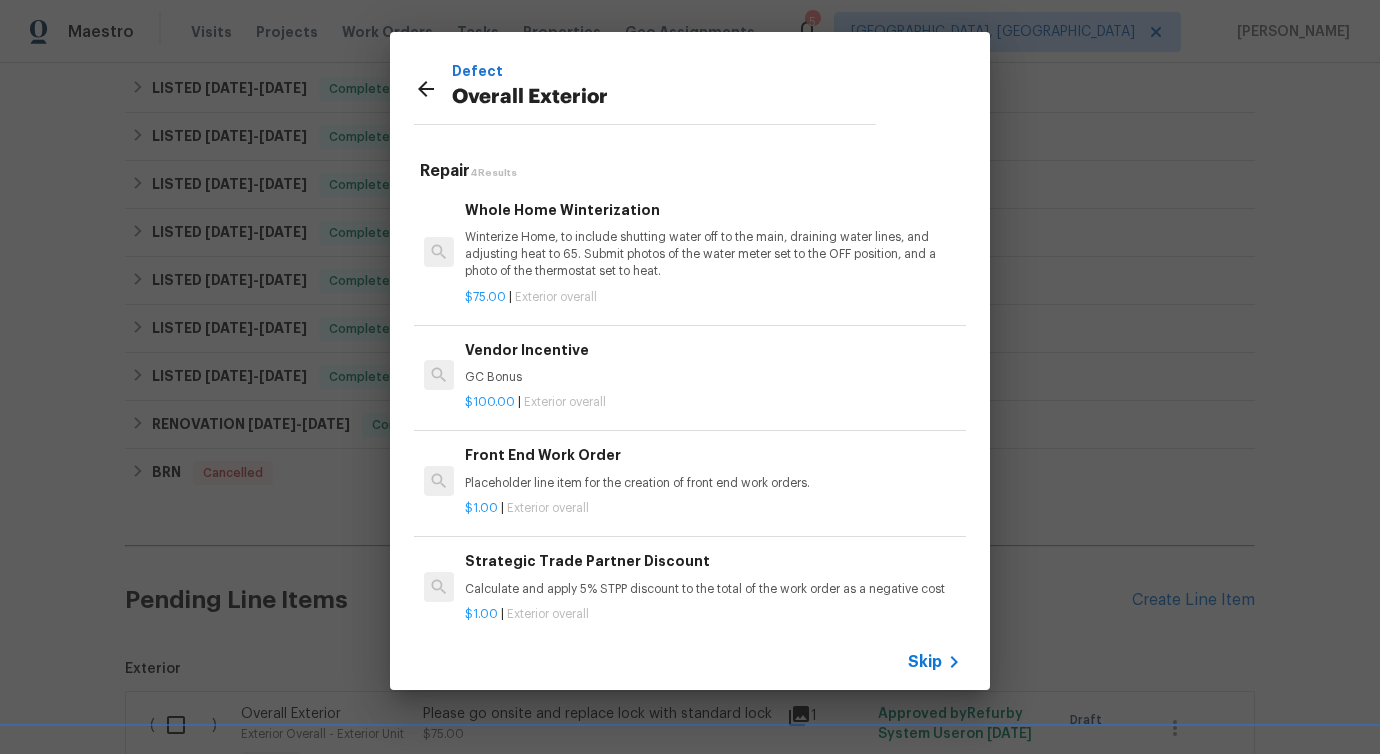 click on "Winterize Home, to include shutting water off to the main, draining water lines, and adjusting heat to 65. Submit photos of the water meter set to the OFF position, and a photo of the thermostat set to heat." at bounding box center [713, 254] 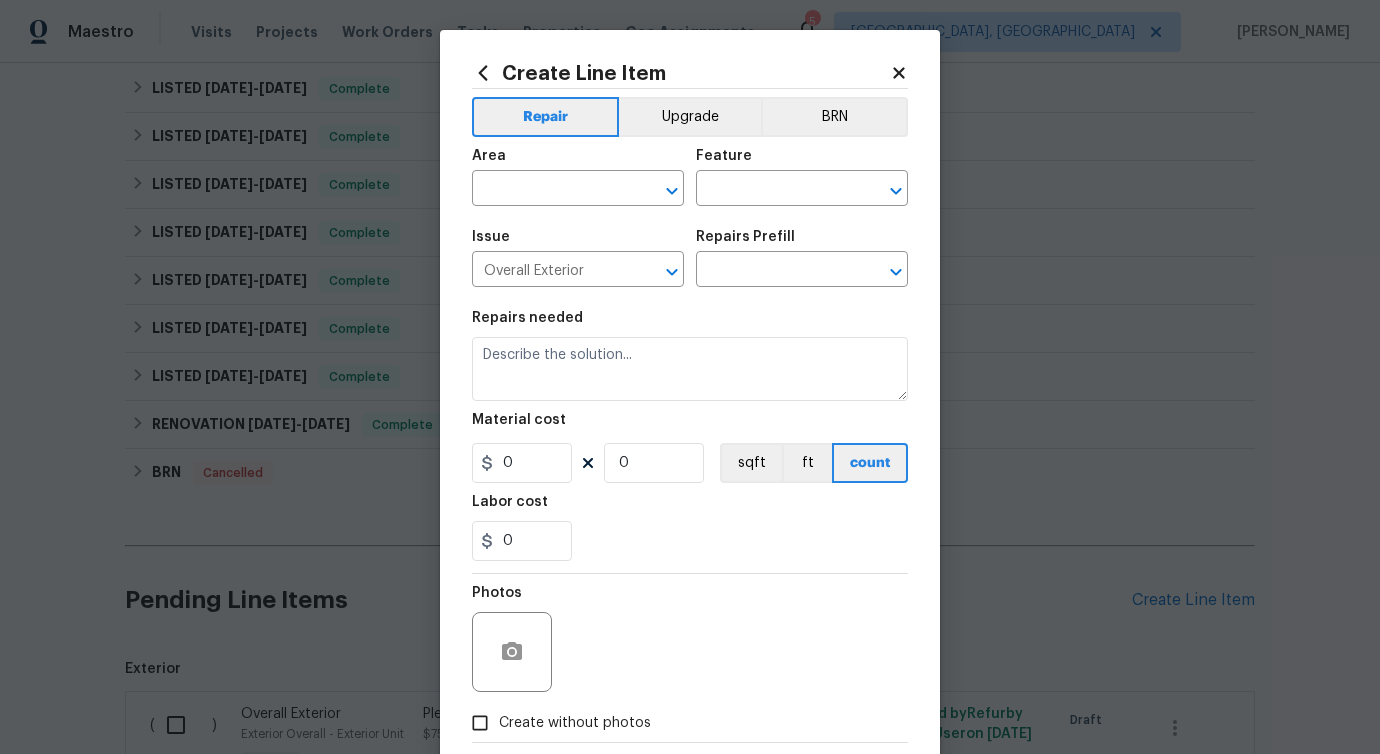 type on "Winterize Home, to include shutting water off to the main, draining water lines, and adjusting heat to 65. Submit photos of the water meter set to the OFF position, and a photo of the thermostat set to heat." 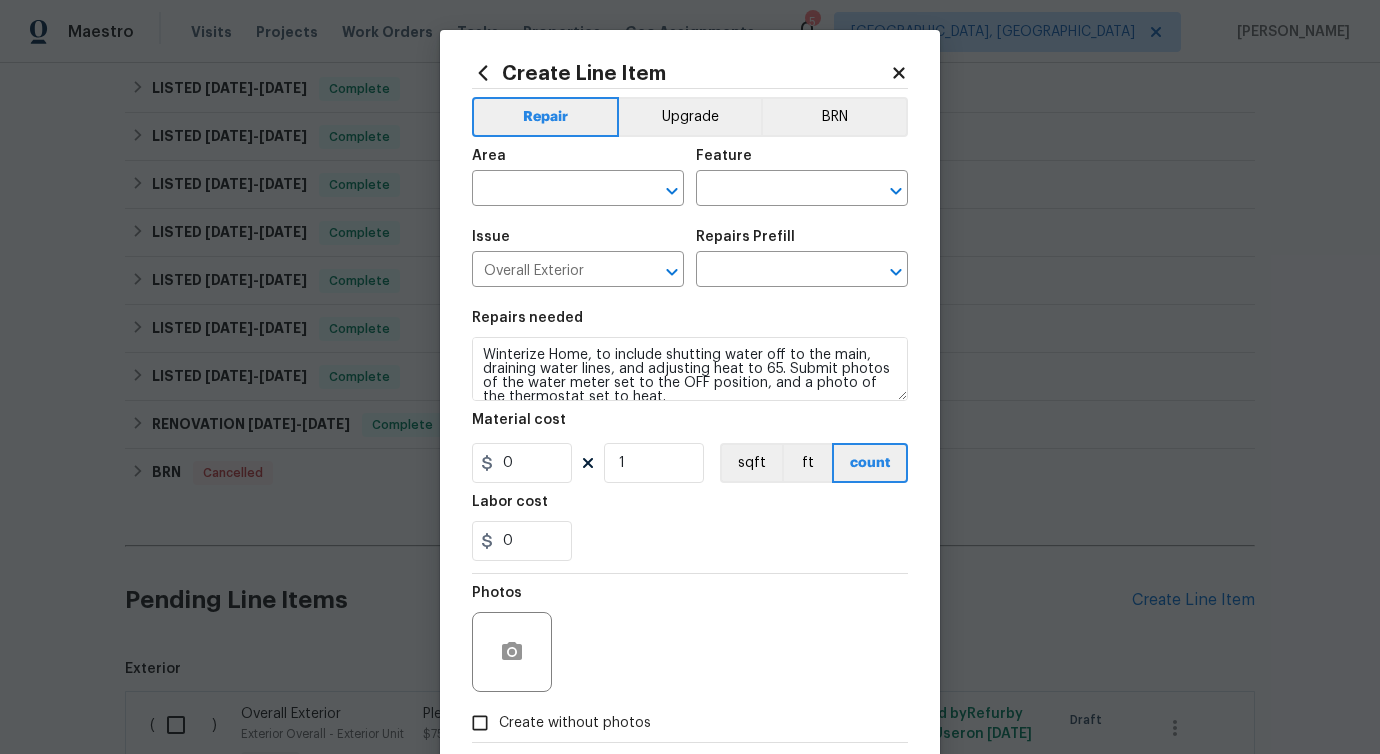 type on "Whole Home Winterization $75.00" 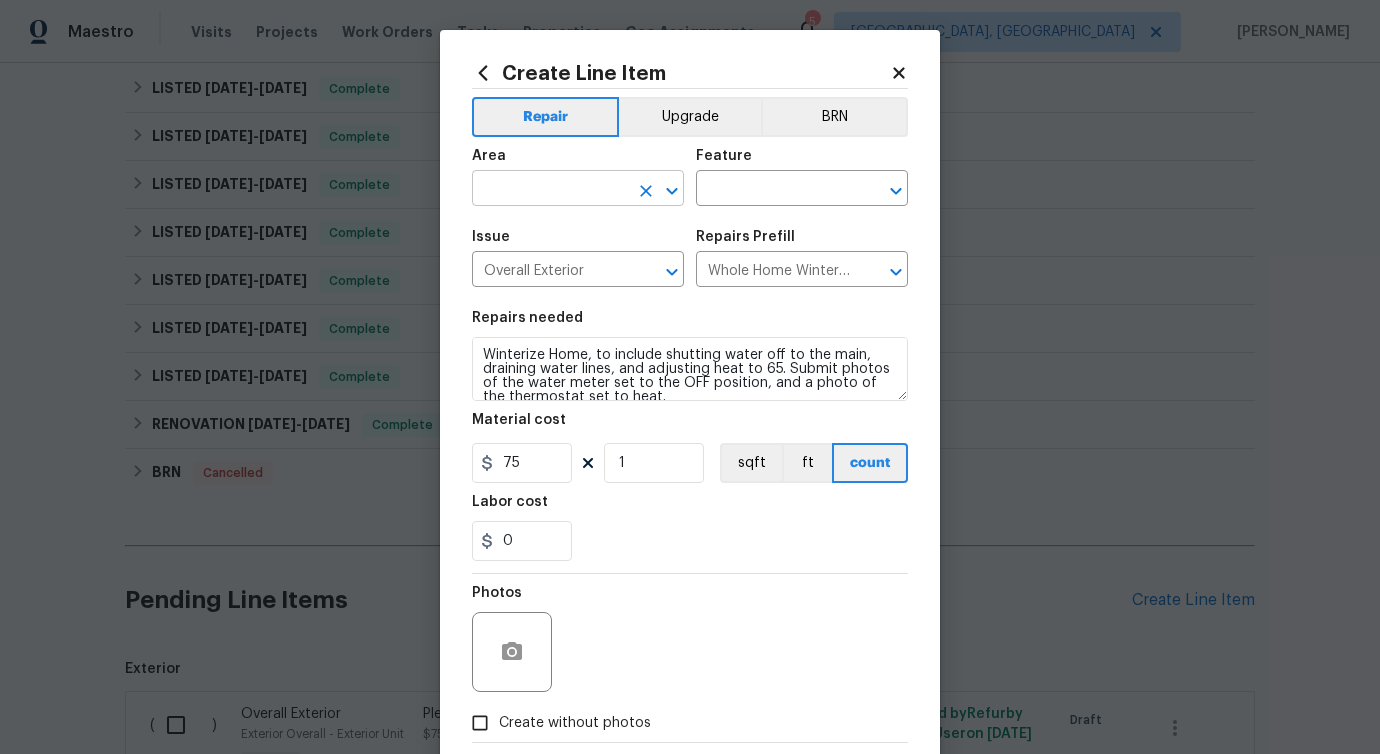 click at bounding box center (550, 190) 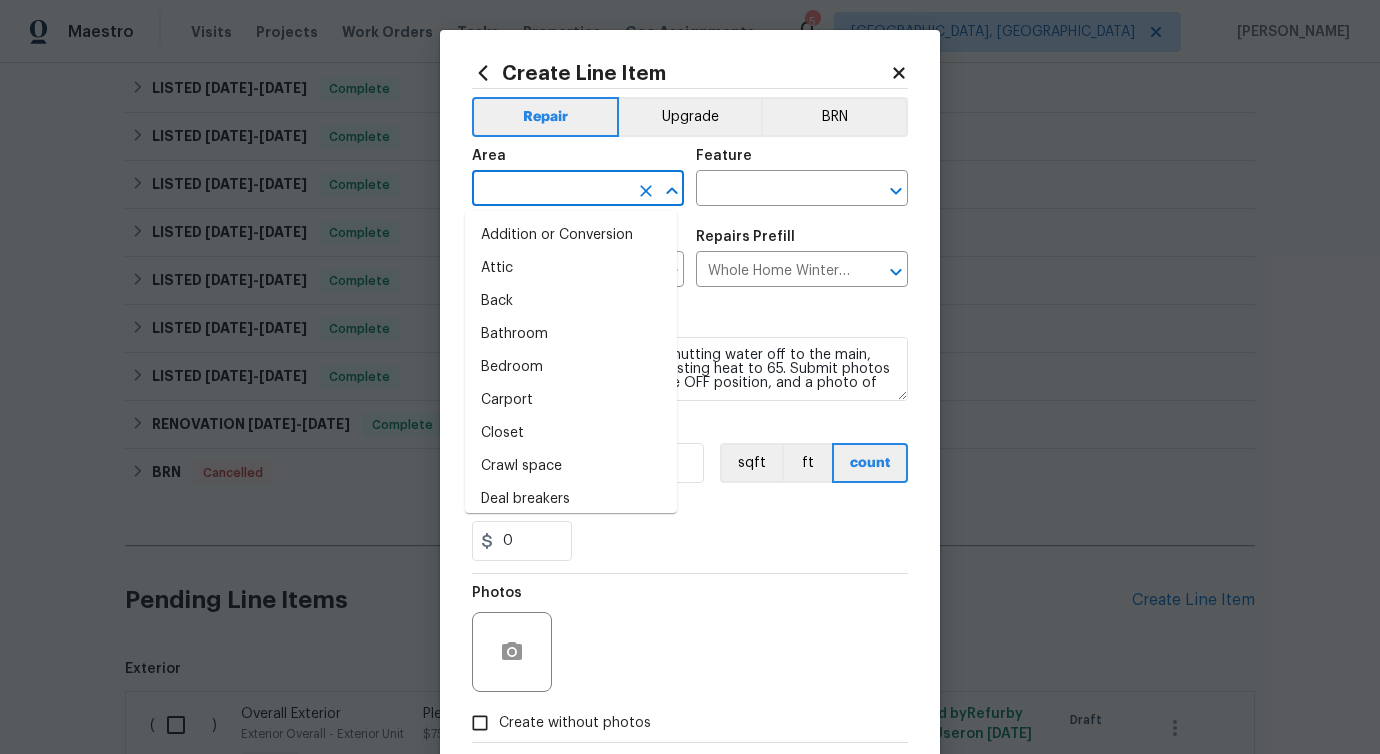 type on "e" 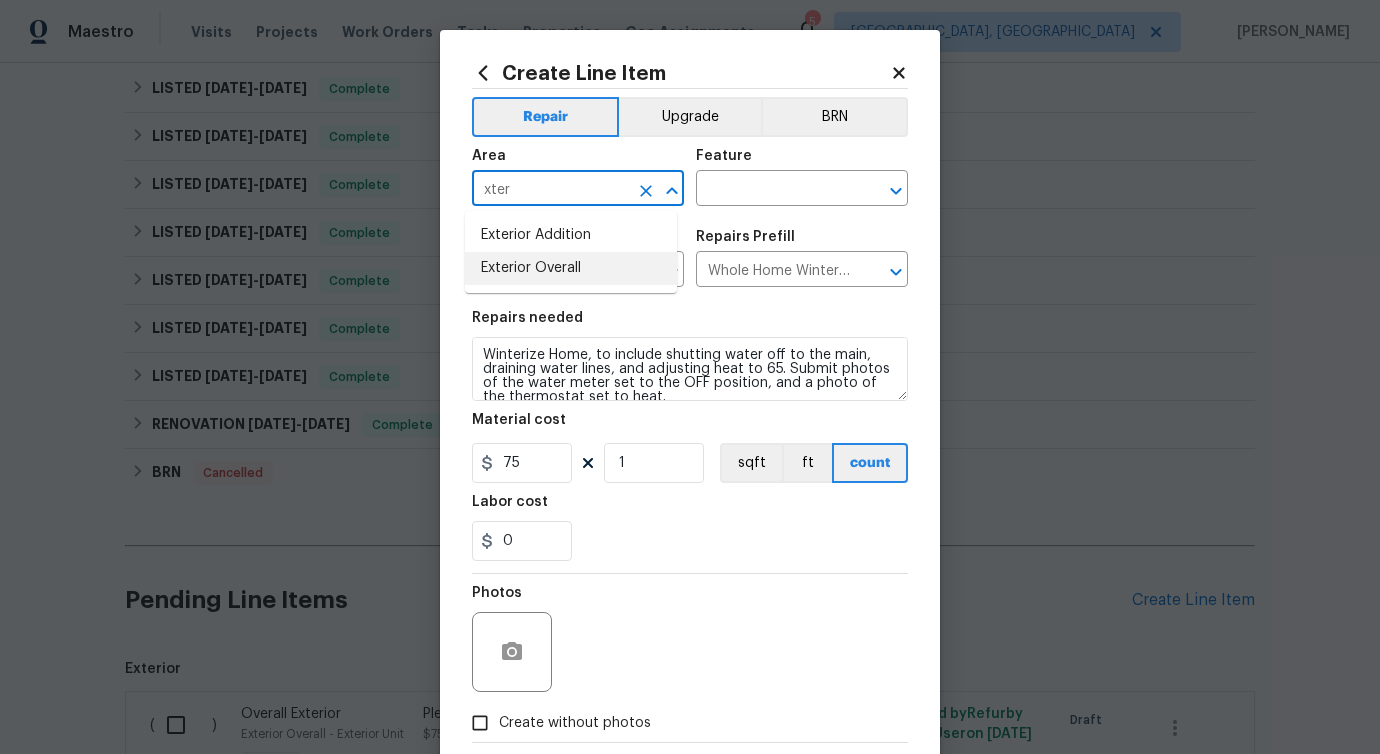 click on "Exterior Overall" at bounding box center (571, 268) 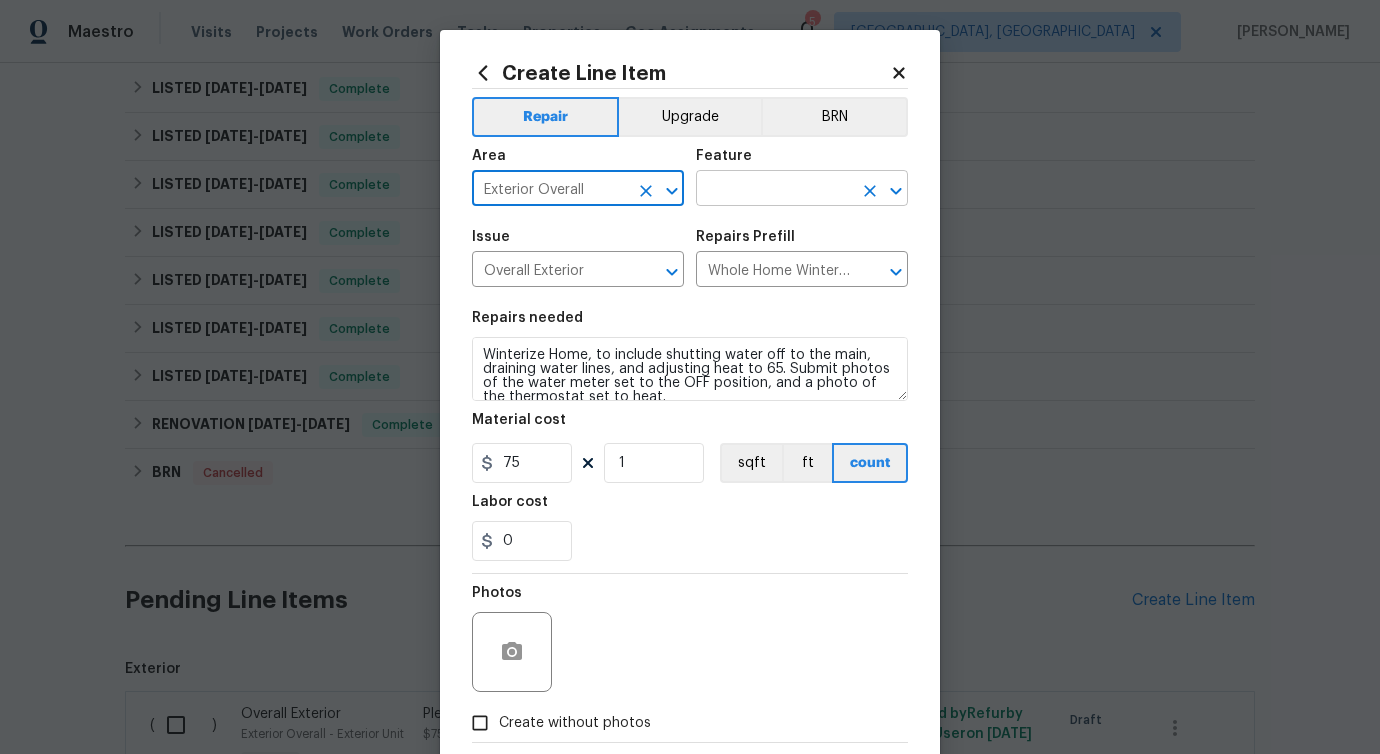 type on "Exterior Overall" 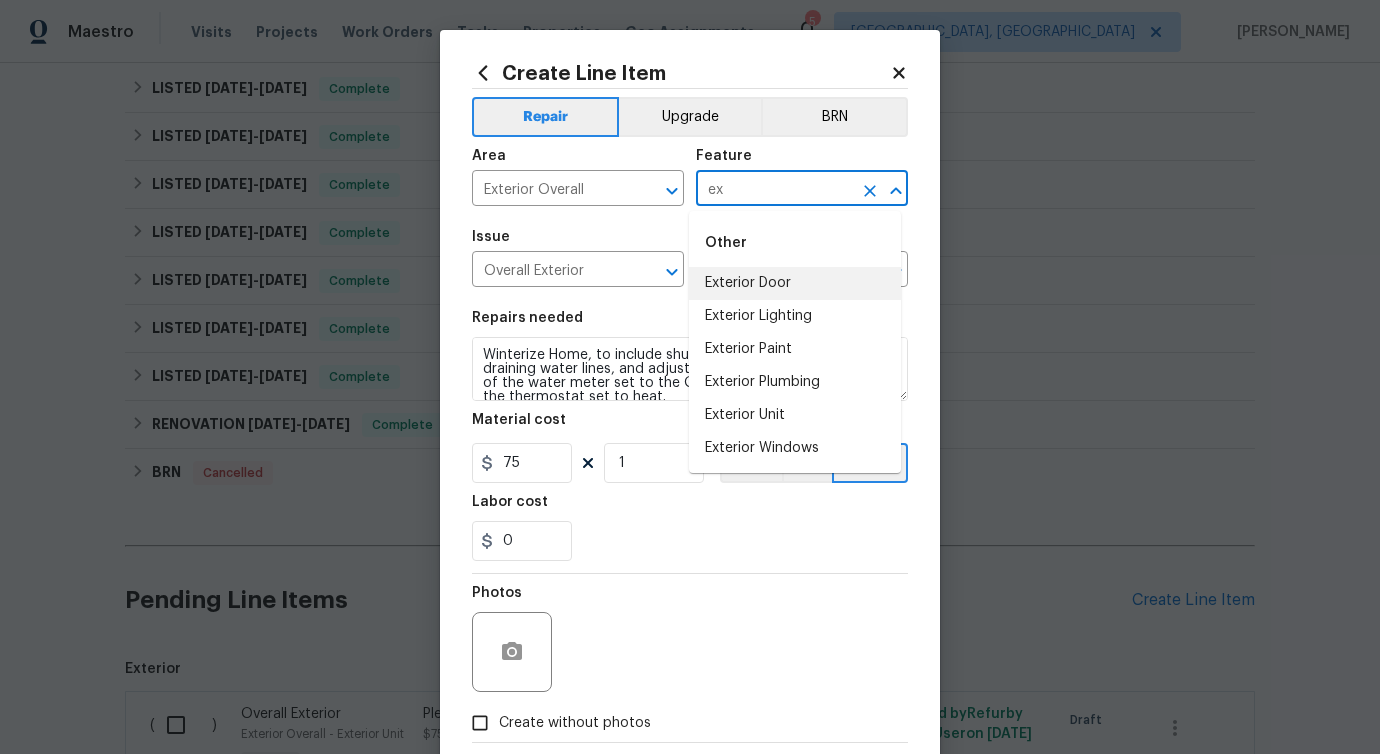 click on "Exterior Door" at bounding box center (795, 283) 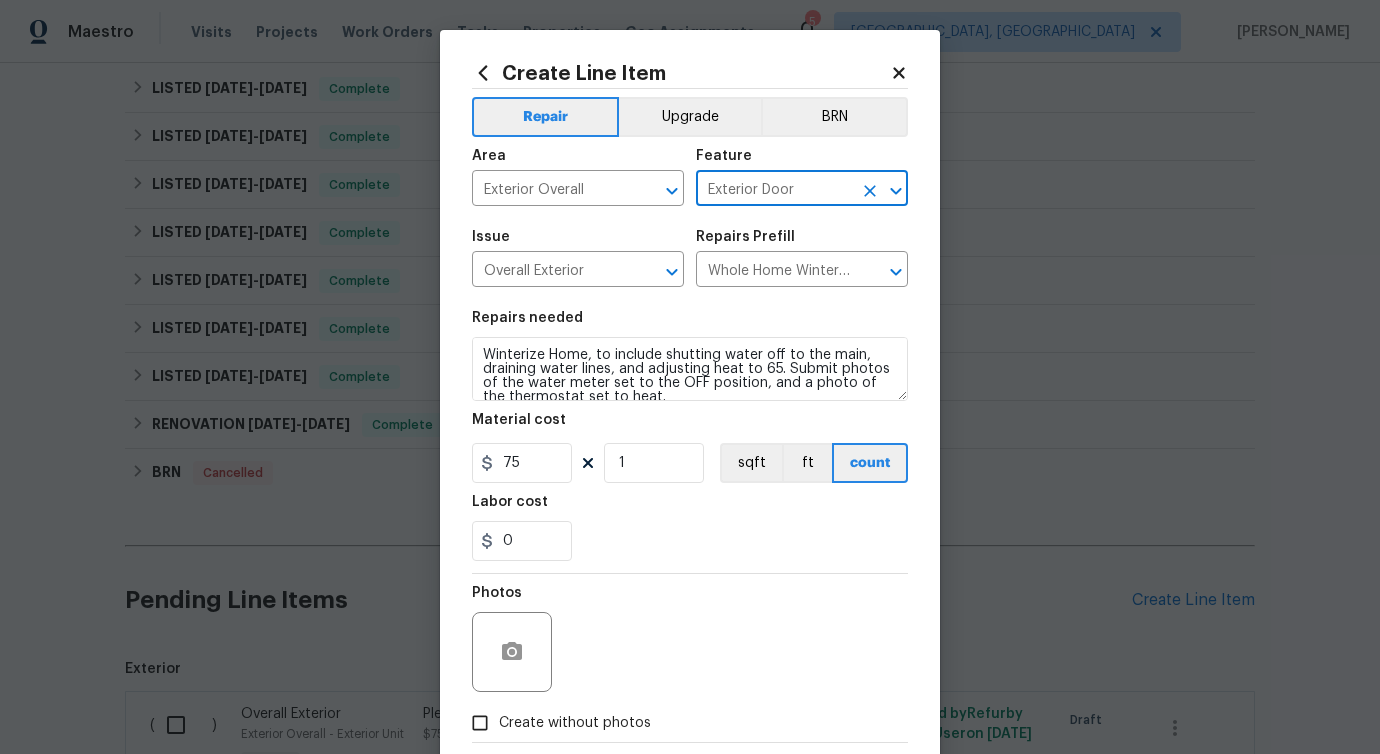 type on "Exterior Door" 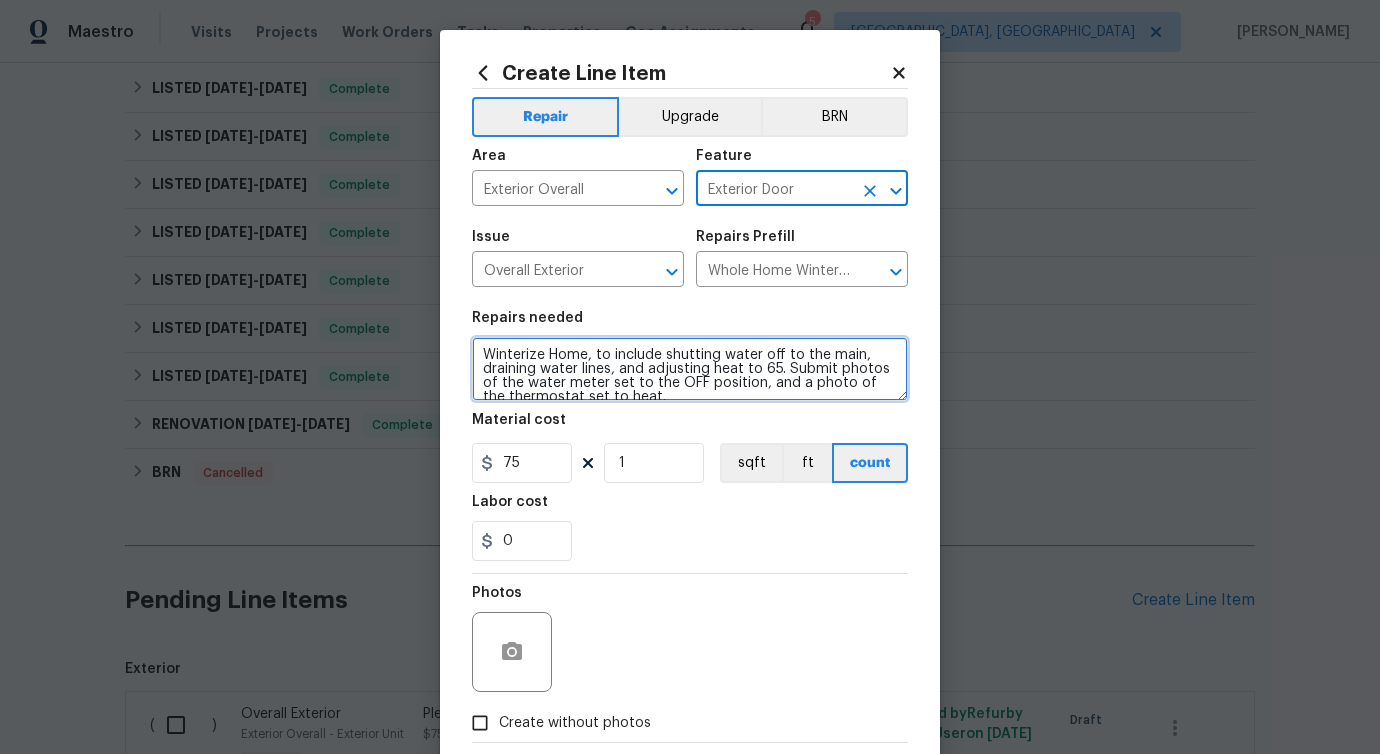 click on "Winterize Home, to include shutting water off to the main, draining water lines, and adjusting heat to 65. Submit photos of the water meter set to the OFF position, and a photo of the thermostat set to heat." at bounding box center (690, 369) 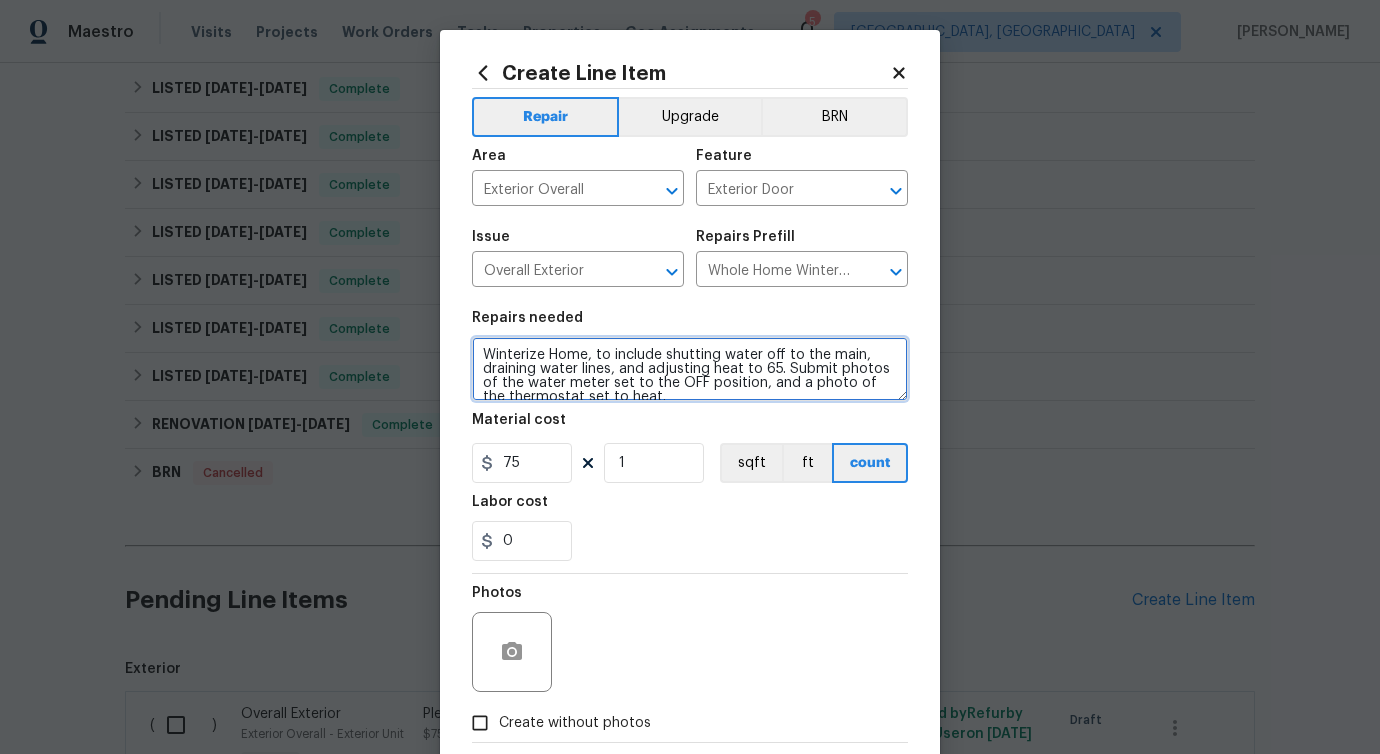 click on "Winterize Home, to include shutting water off to the main, draining water lines, and adjusting heat to 65. Submit photos of the water meter set to the OFF position, and a photo of the thermostat set to heat." at bounding box center (690, 369) 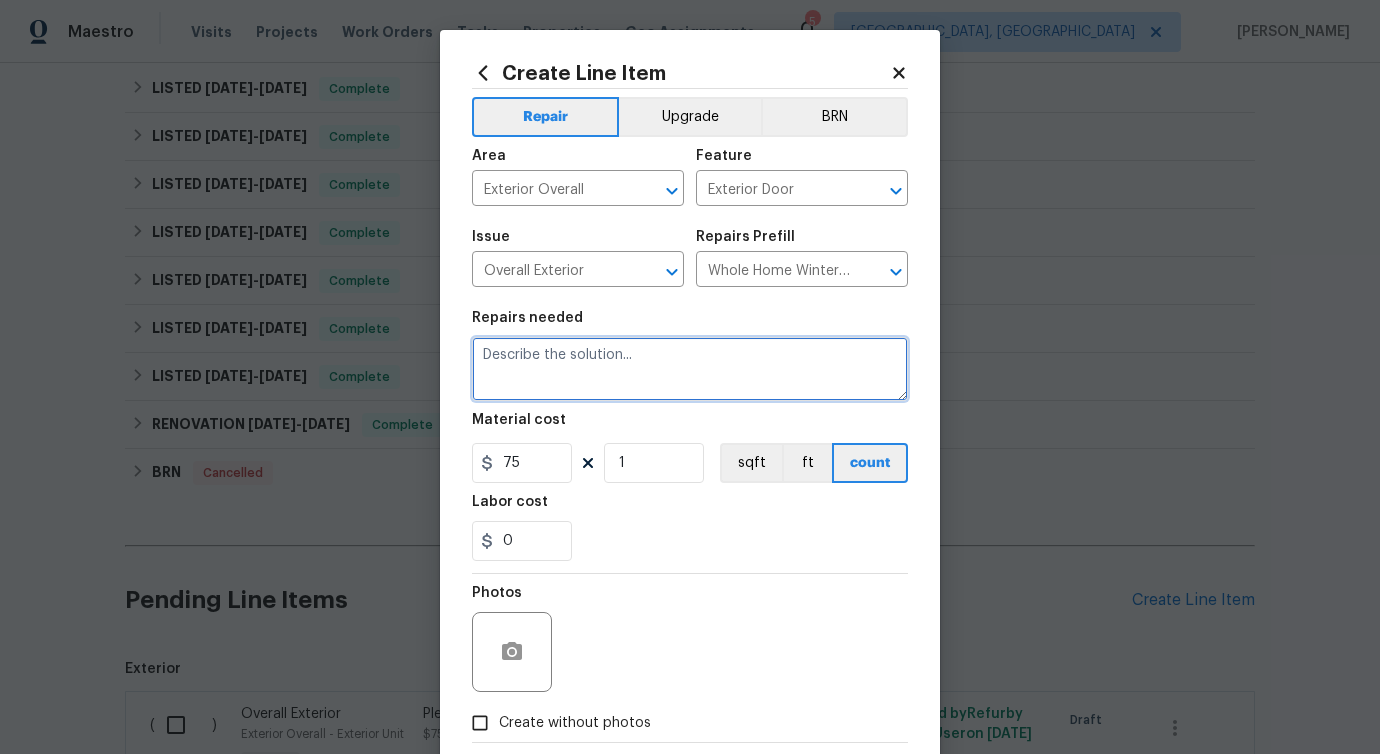 paste on "Please go onsite and replace lock with standard lock" 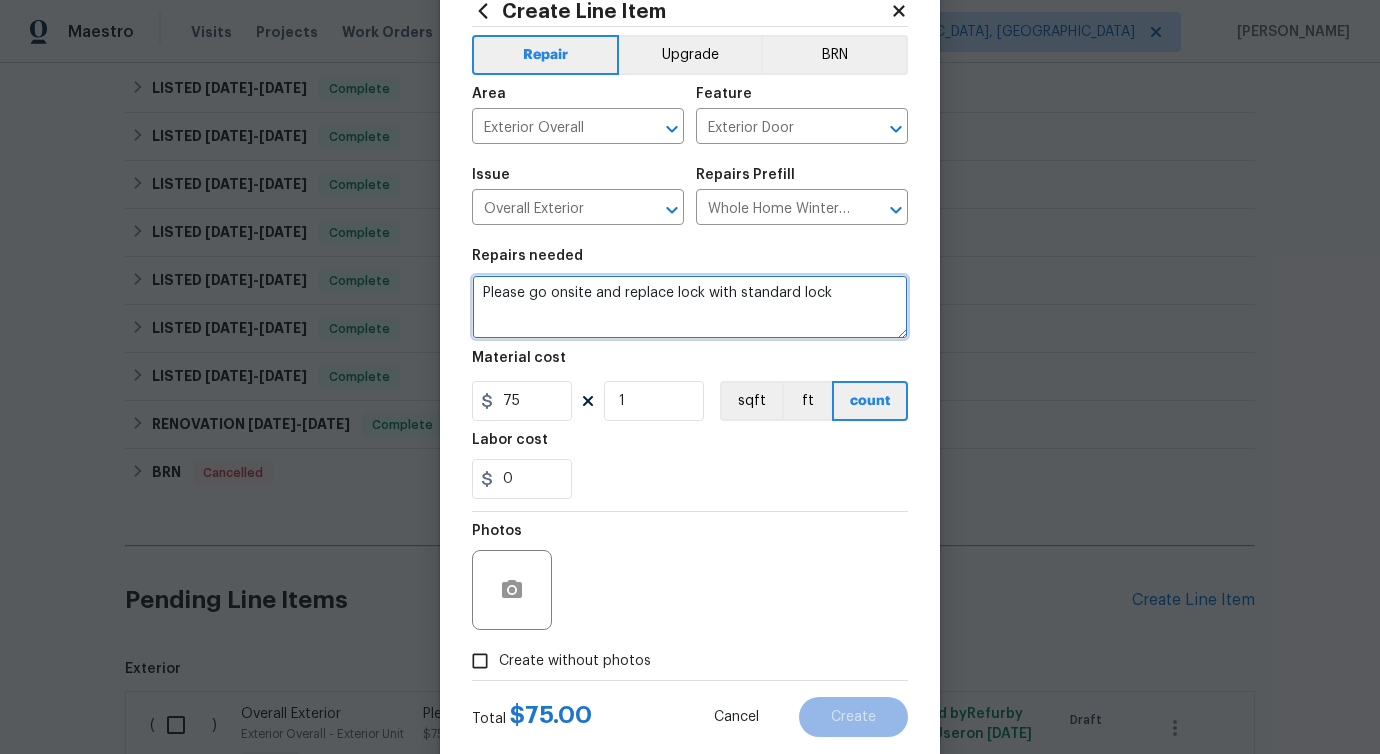 scroll, scrollTop: 108, scrollLeft: 0, axis: vertical 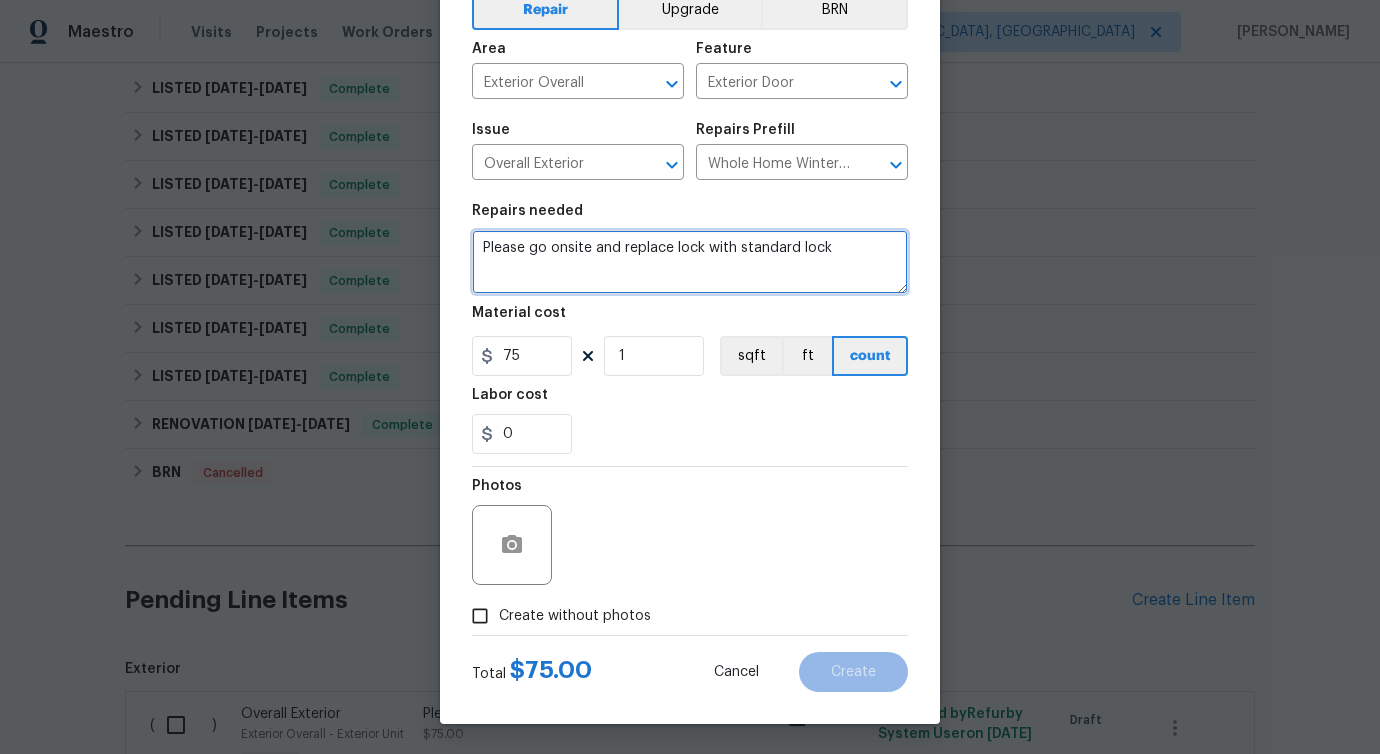 type on "Please go onsite and replace lock with standard lock" 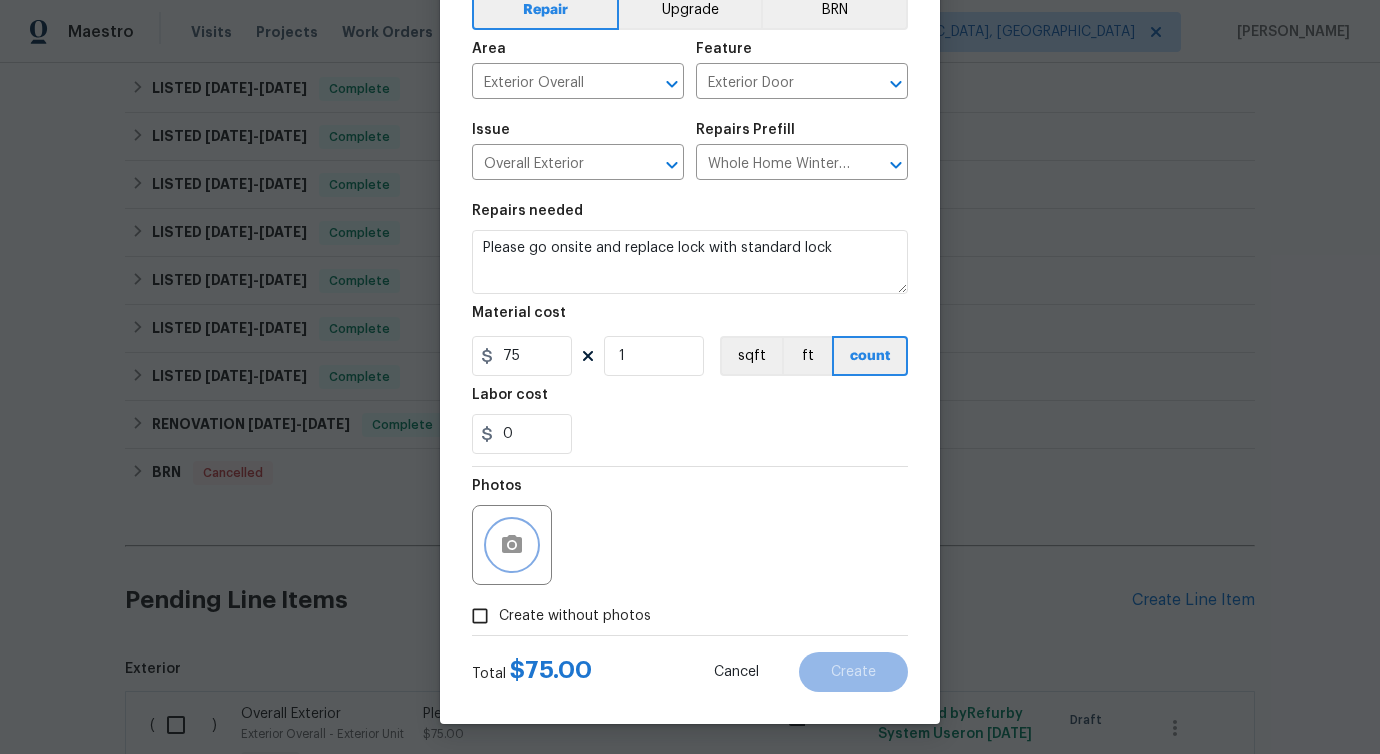 click 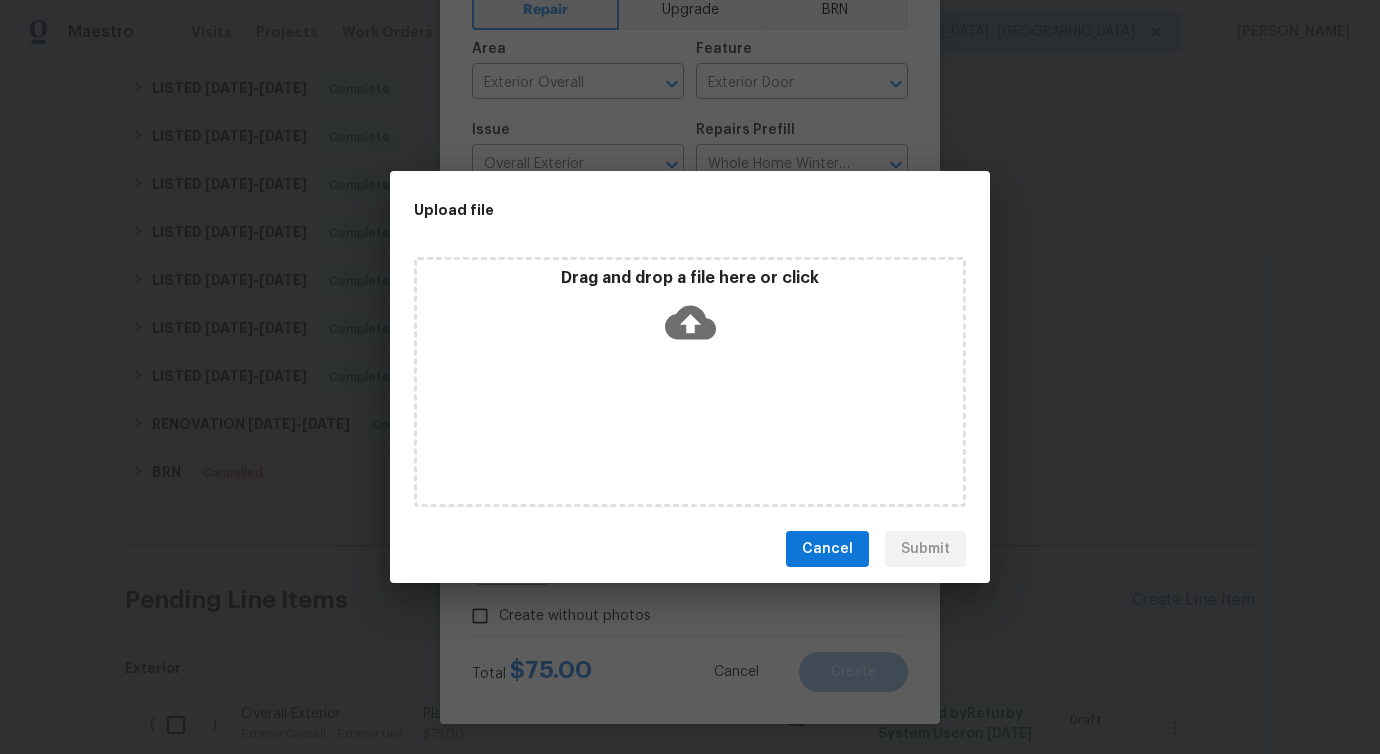 click 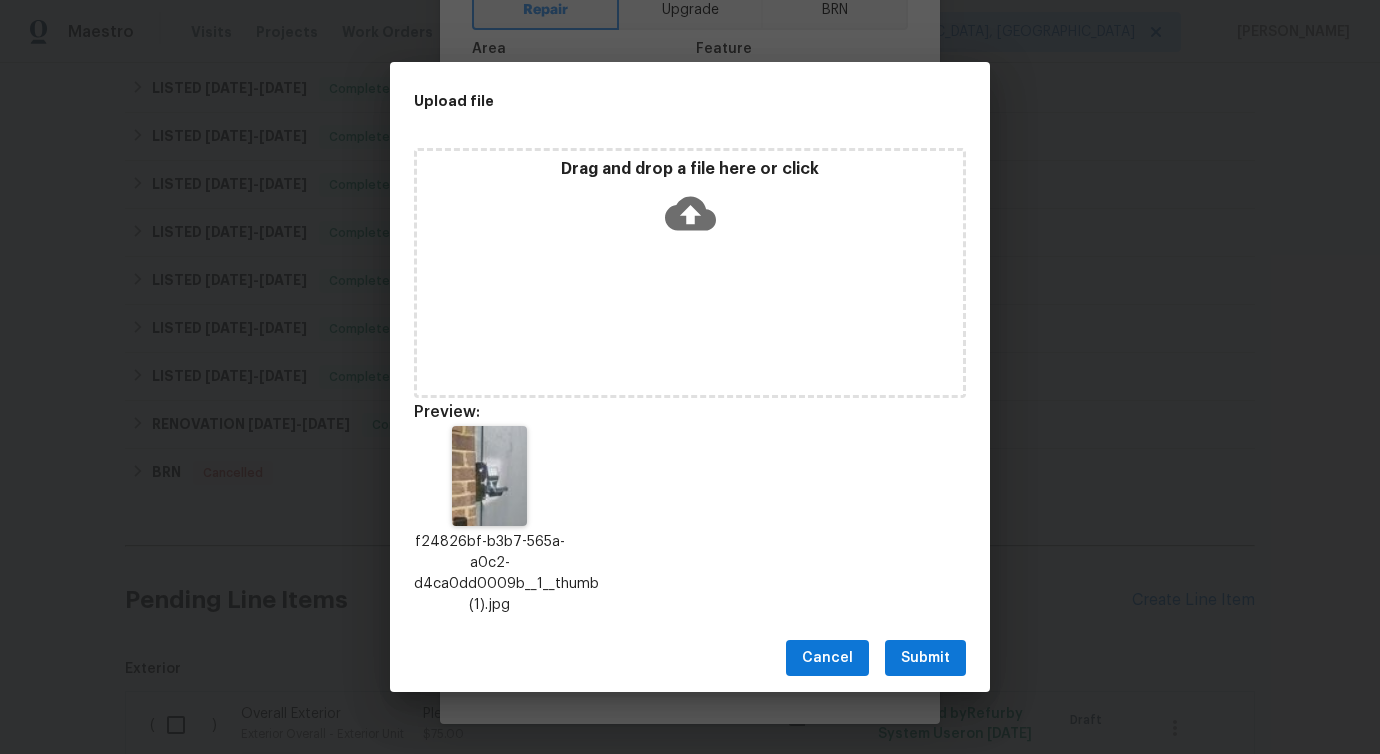click on "Submit" at bounding box center [925, 658] 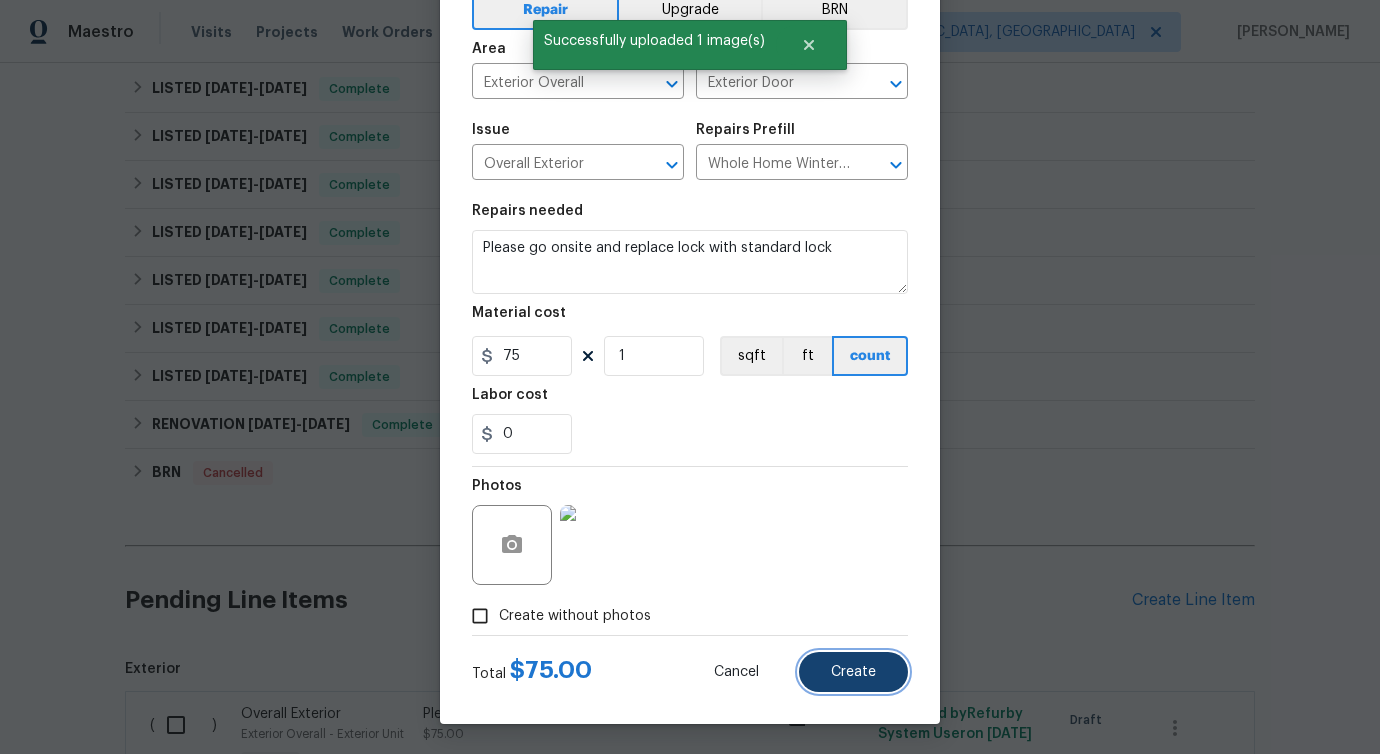 click on "Create" at bounding box center [853, 672] 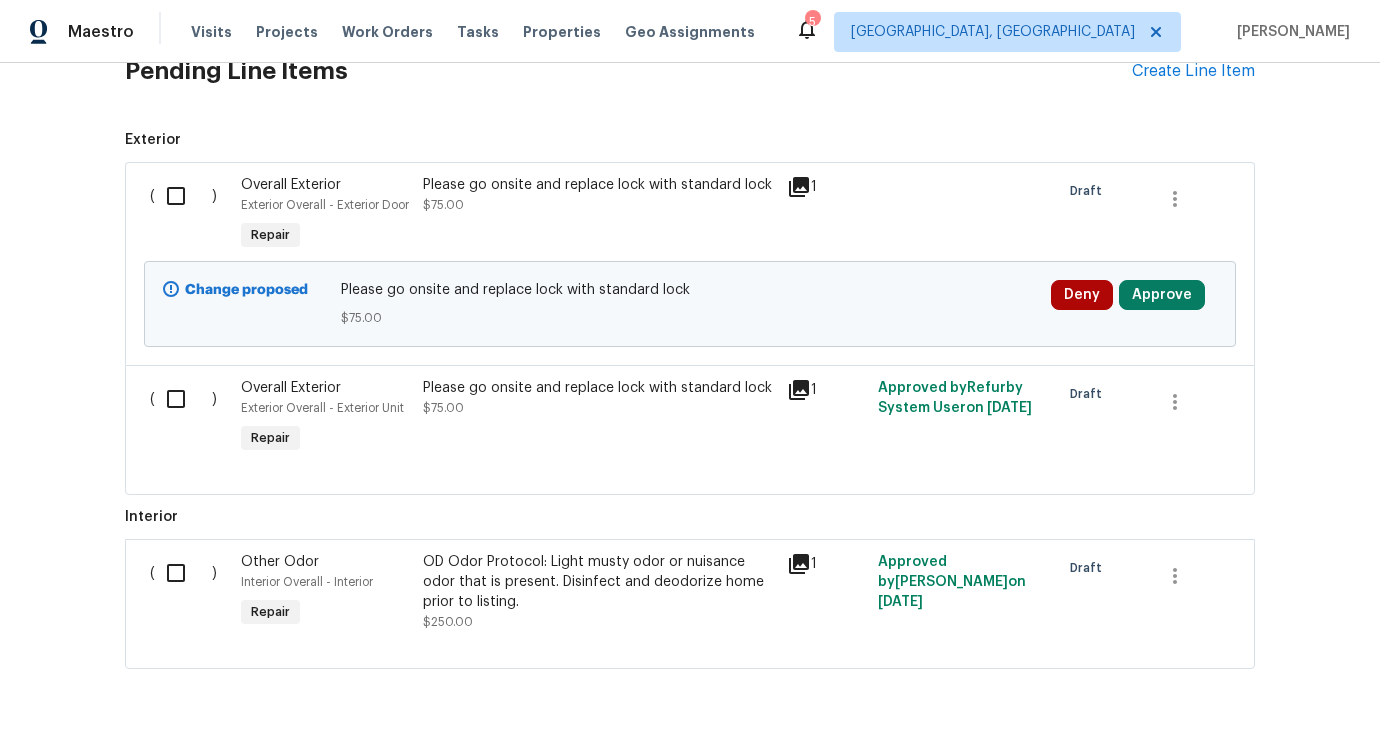 scroll, scrollTop: 1075, scrollLeft: 0, axis: vertical 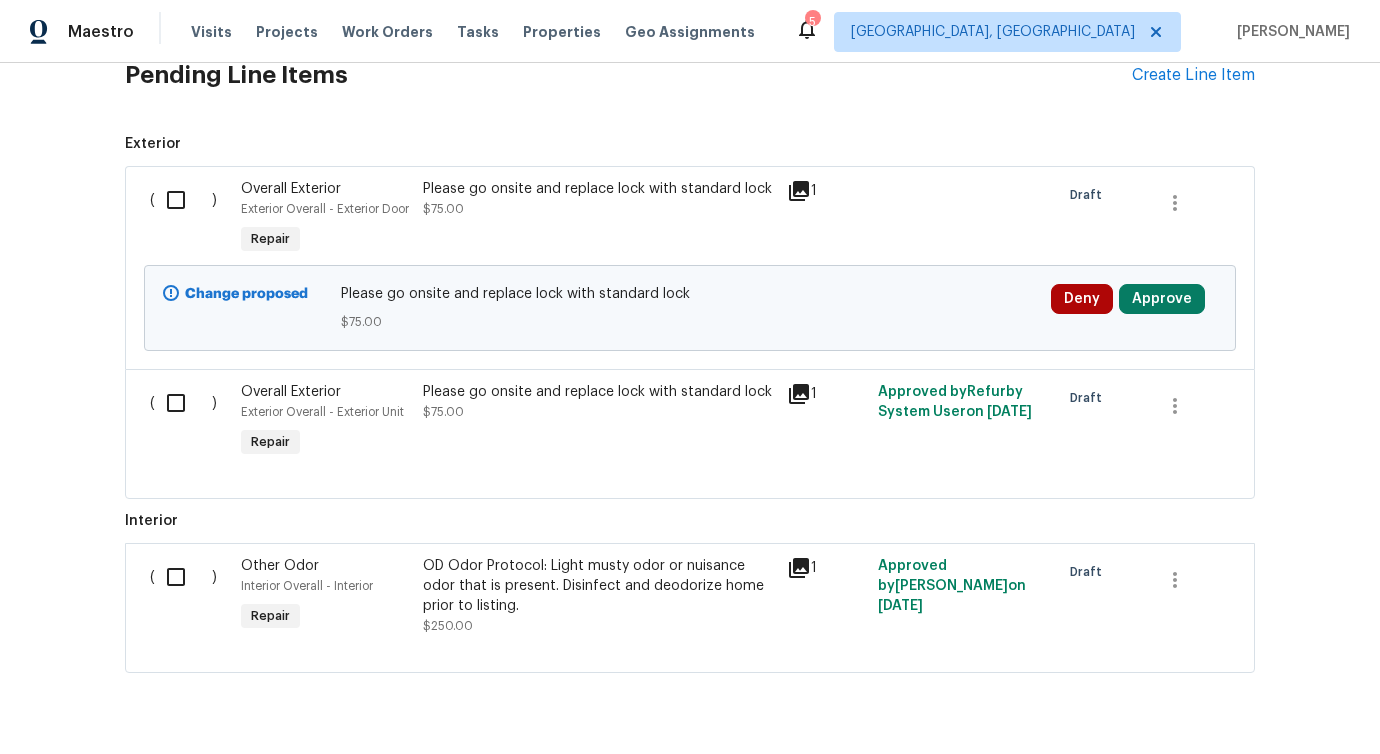 click at bounding box center (183, 200) 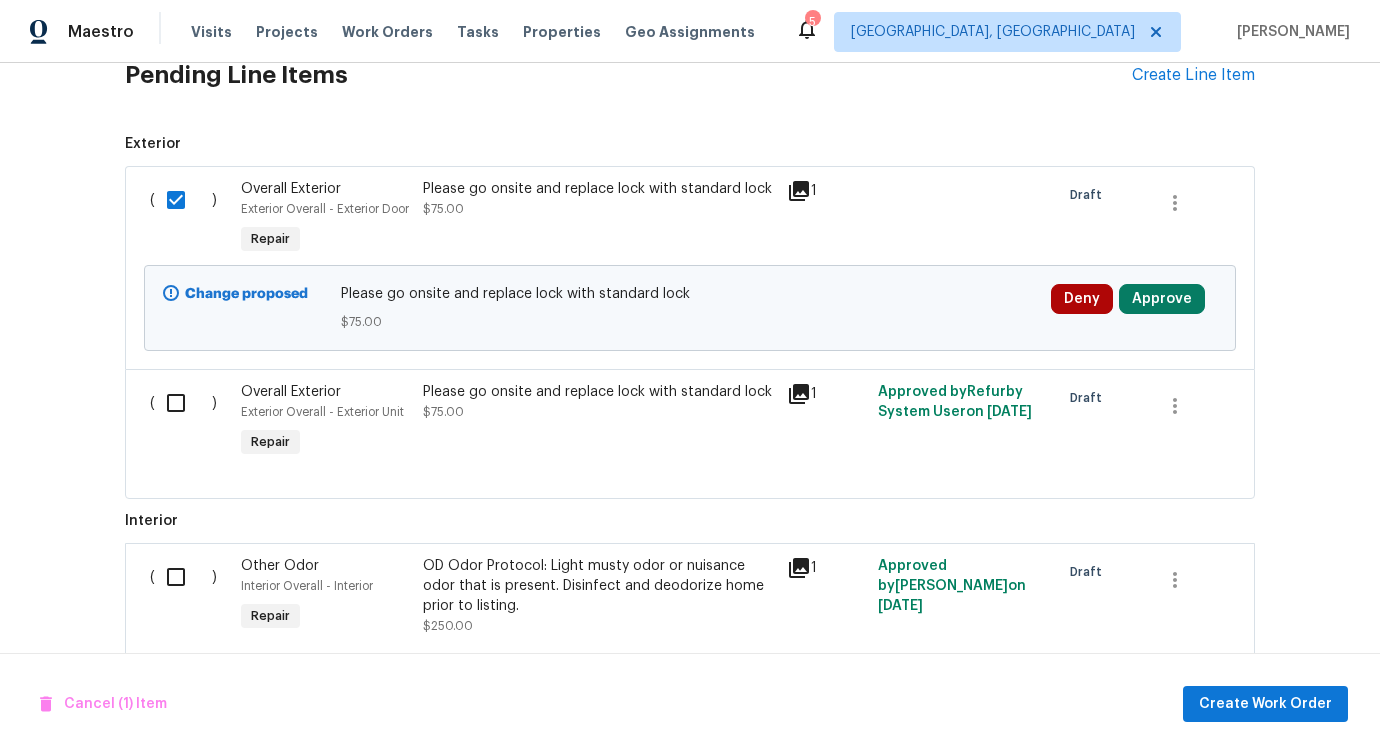 scroll, scrollTop: 1167, scrollLeft: 0, axis: vertical 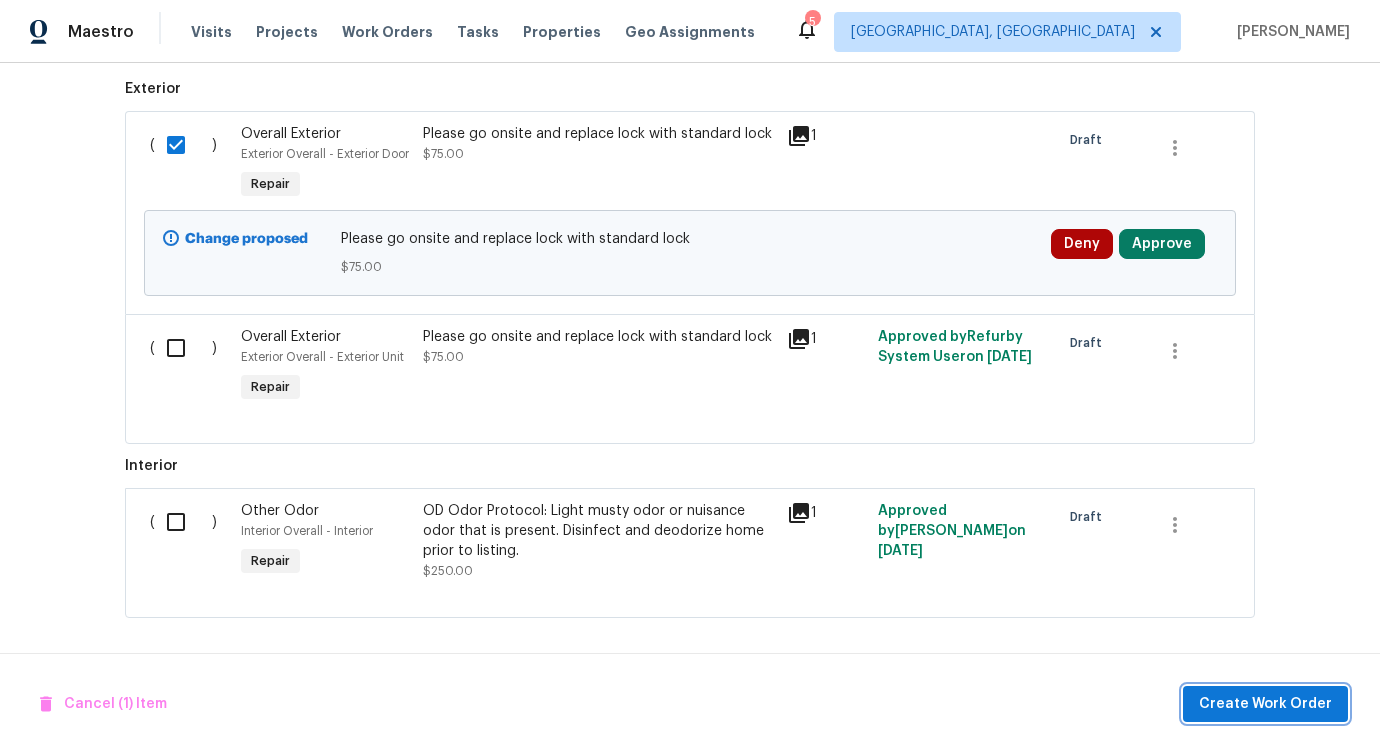 click on "Create Work Order" at bounding box center [1265, 704] 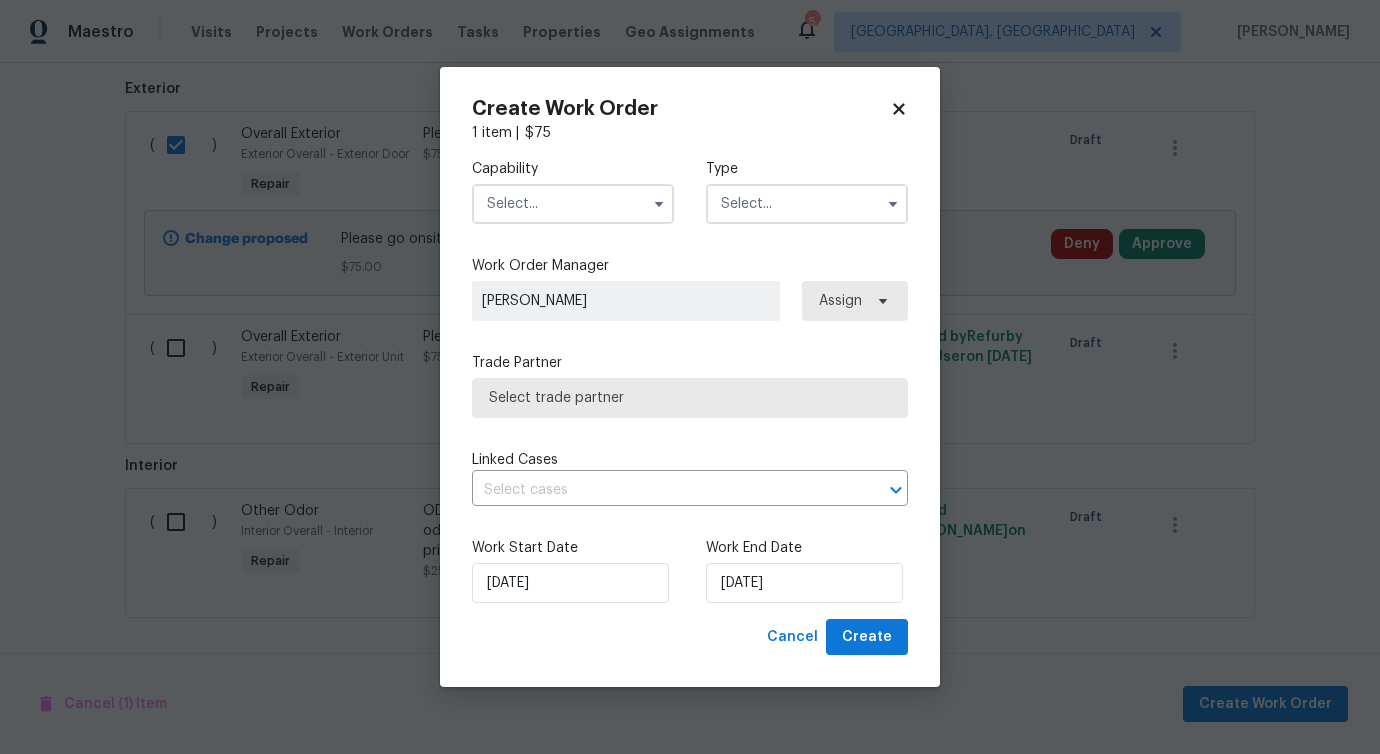 click at bounding box center [573, 204] 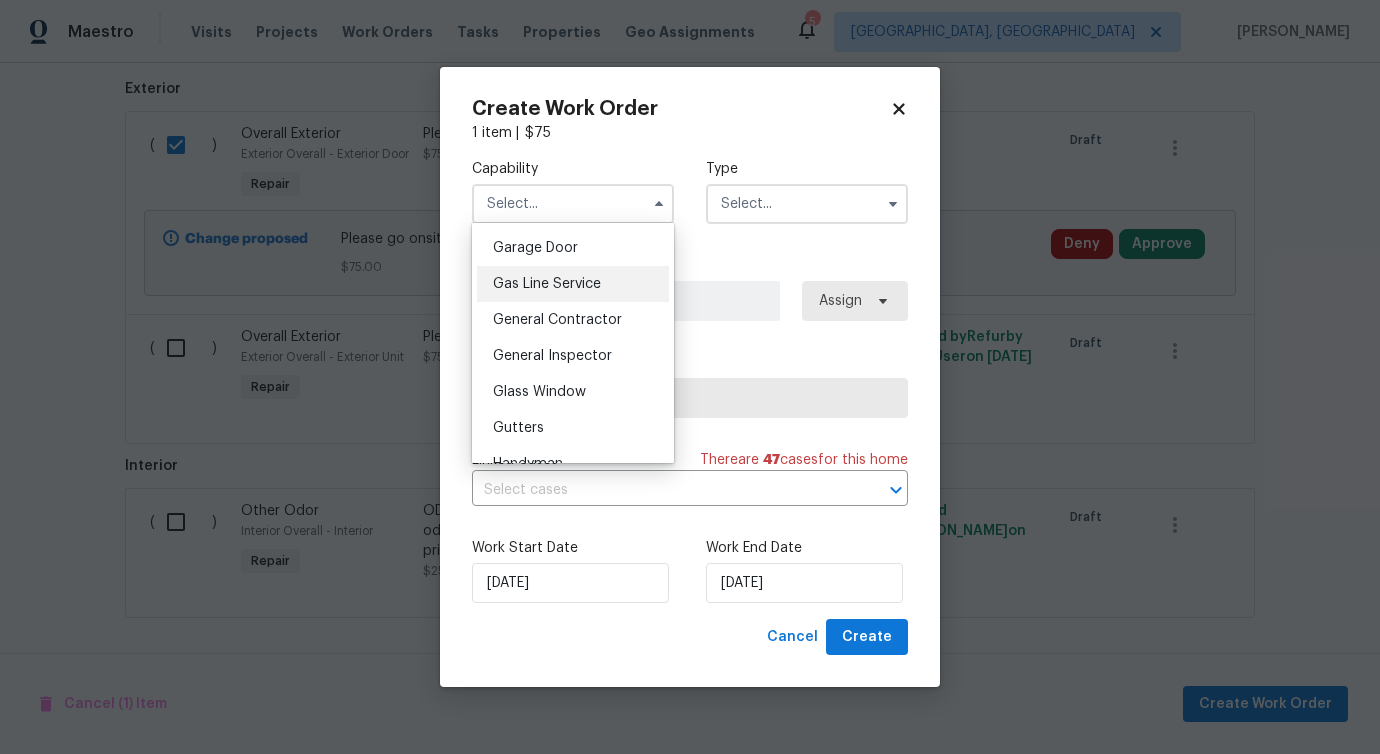 scroll, scrollTop: 899, scrollLeft: 0, axis: vertical 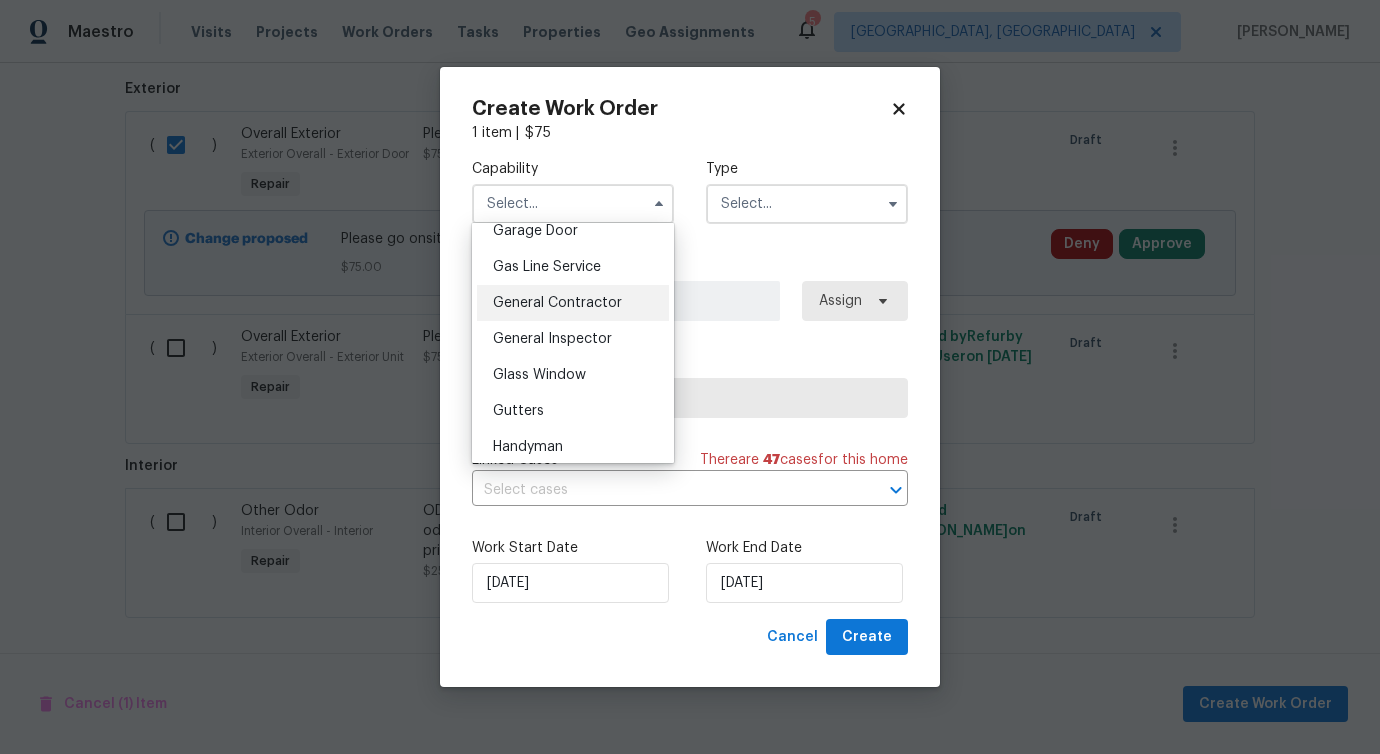 click on "General Contractor" at bounding box center [557, 303] 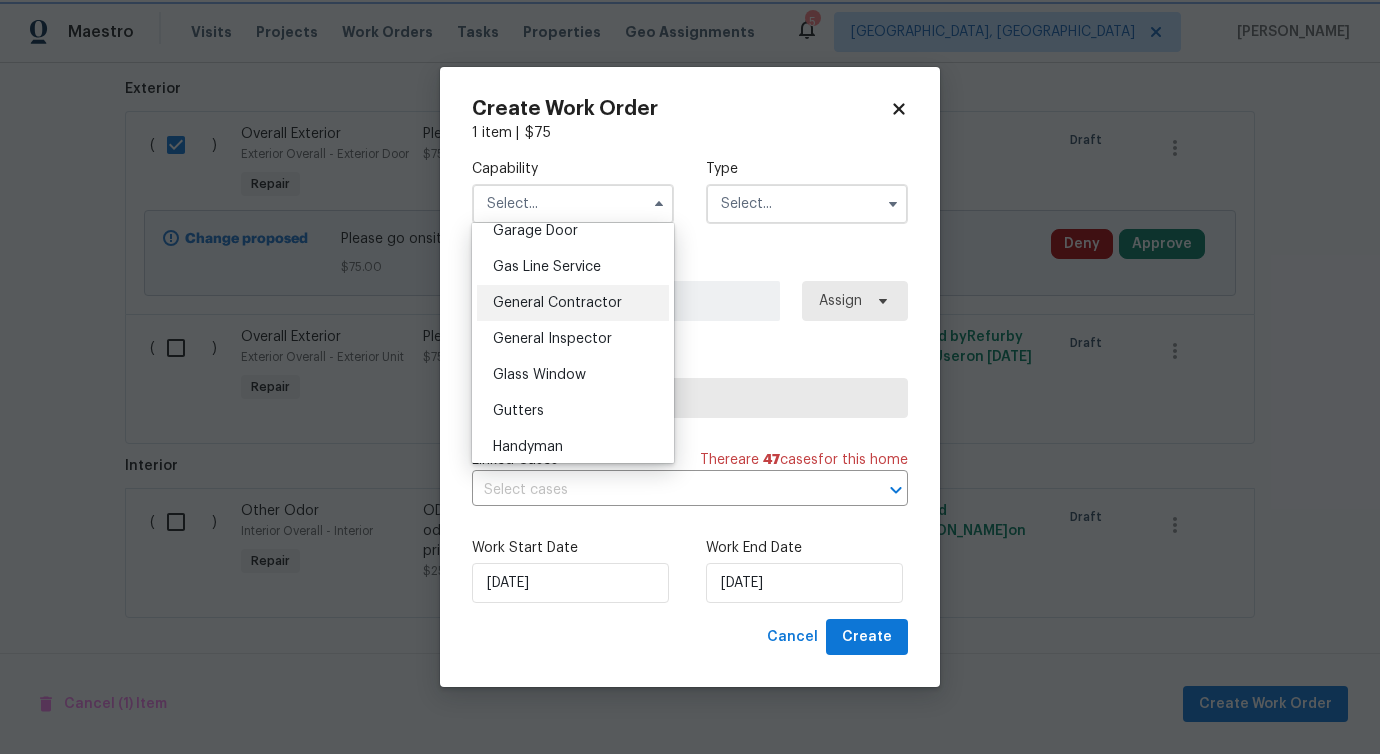 type on "General Contractor" 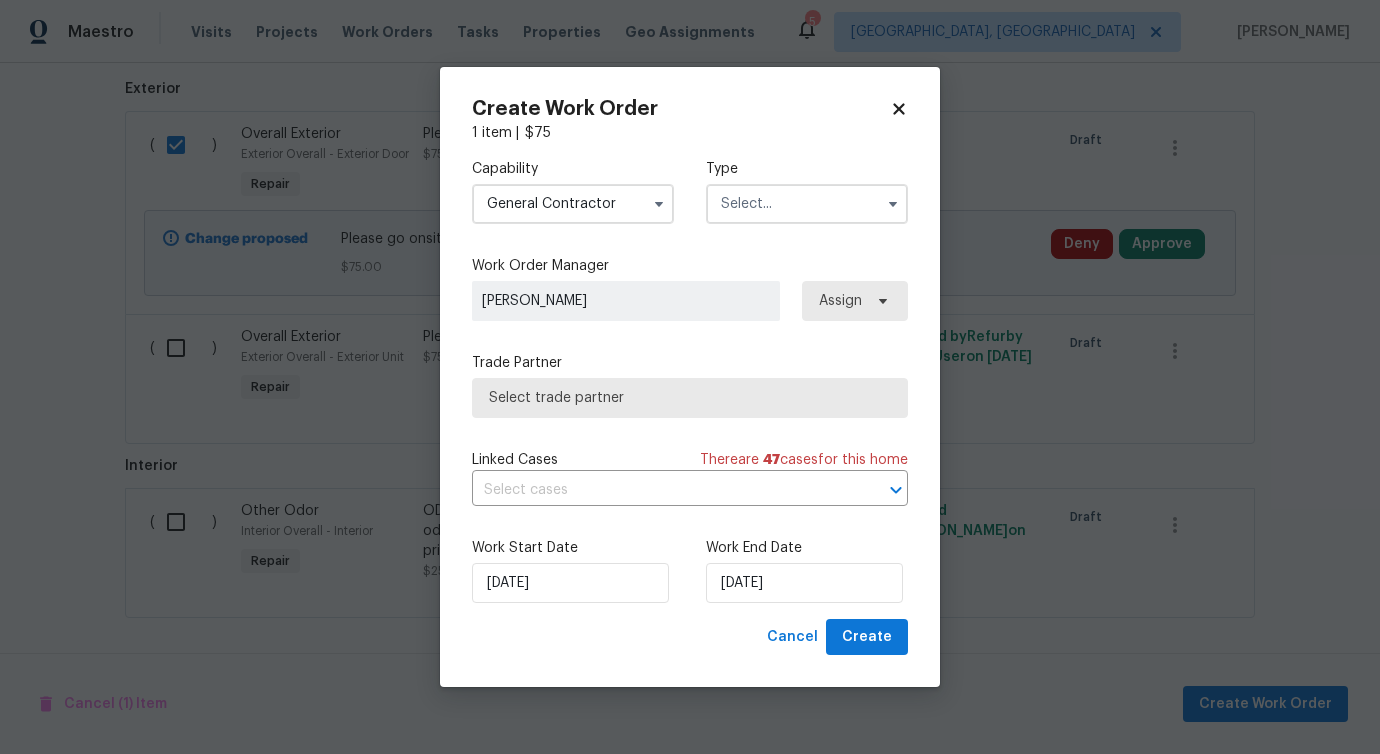 click at bounding box center (807, 204) 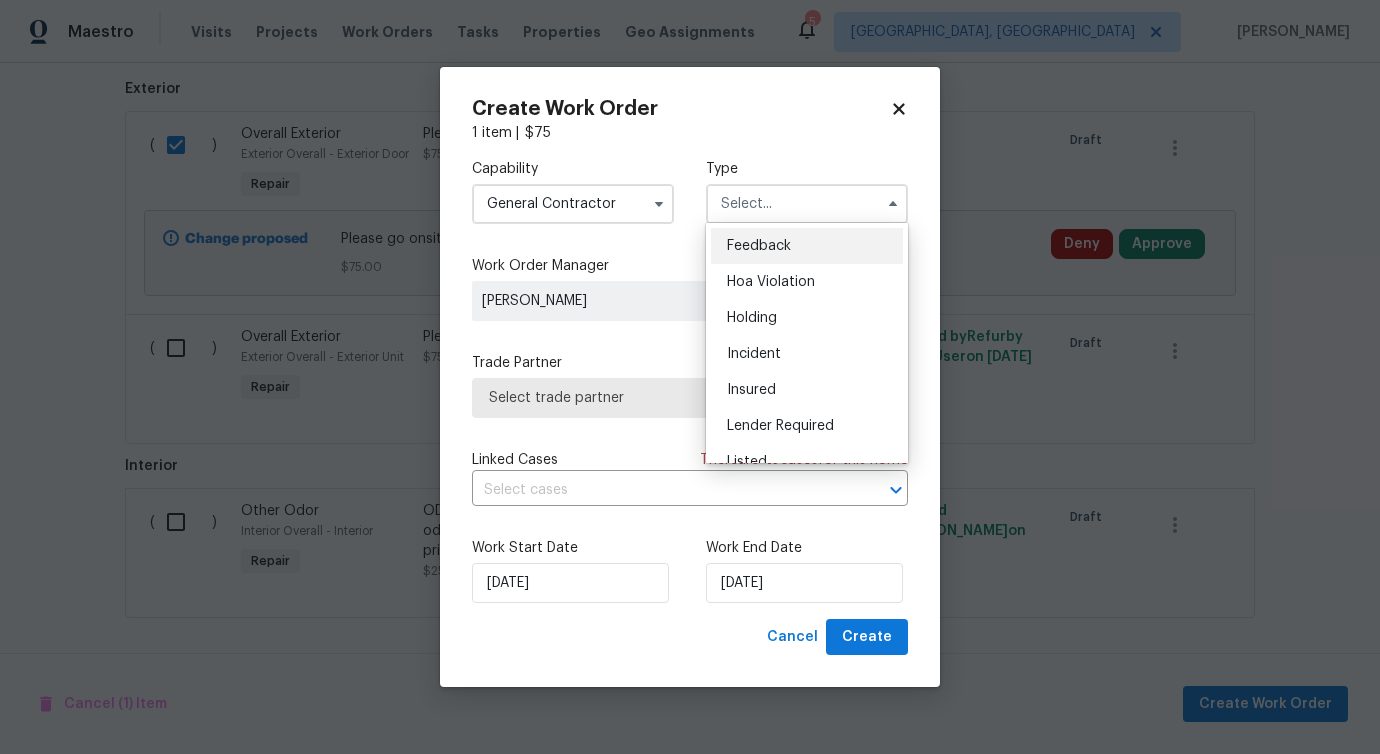 click on "Feedback" at bounding box center (759, 246) 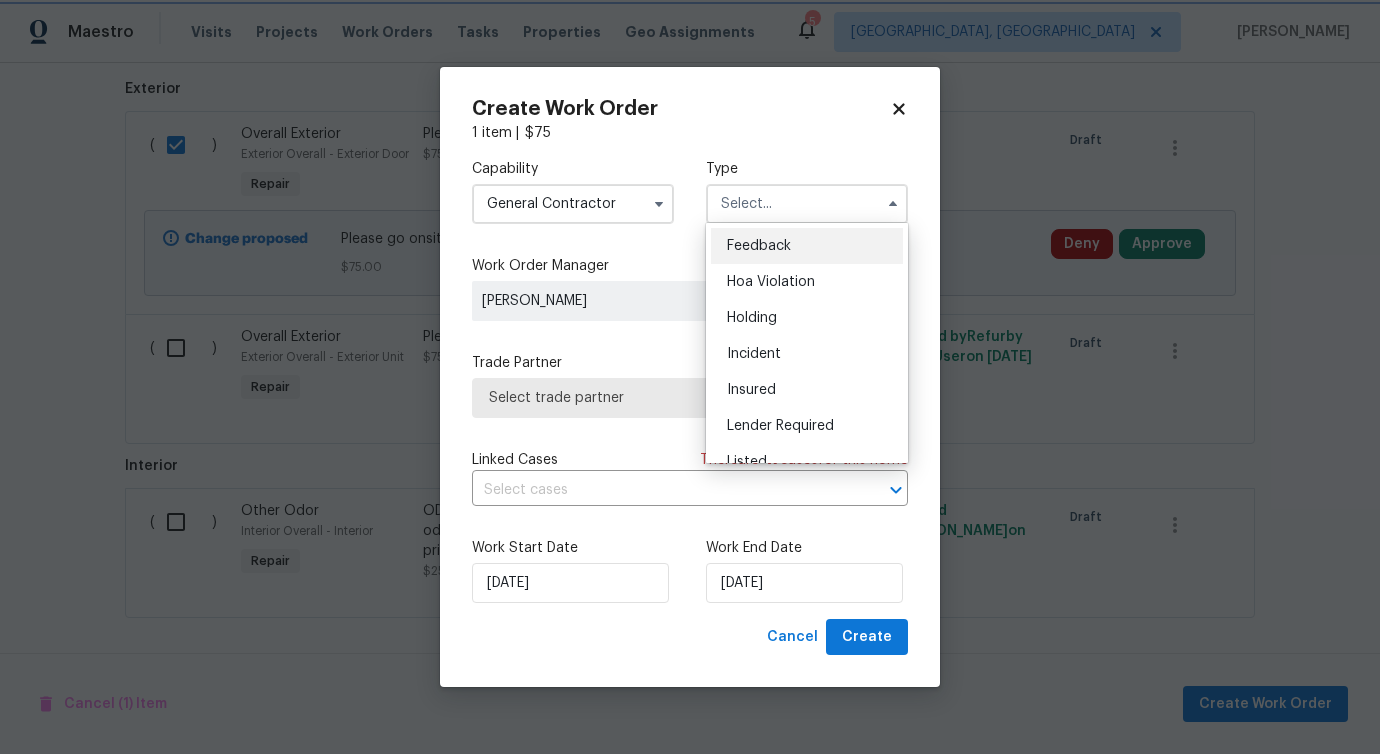 type on "Feedback" 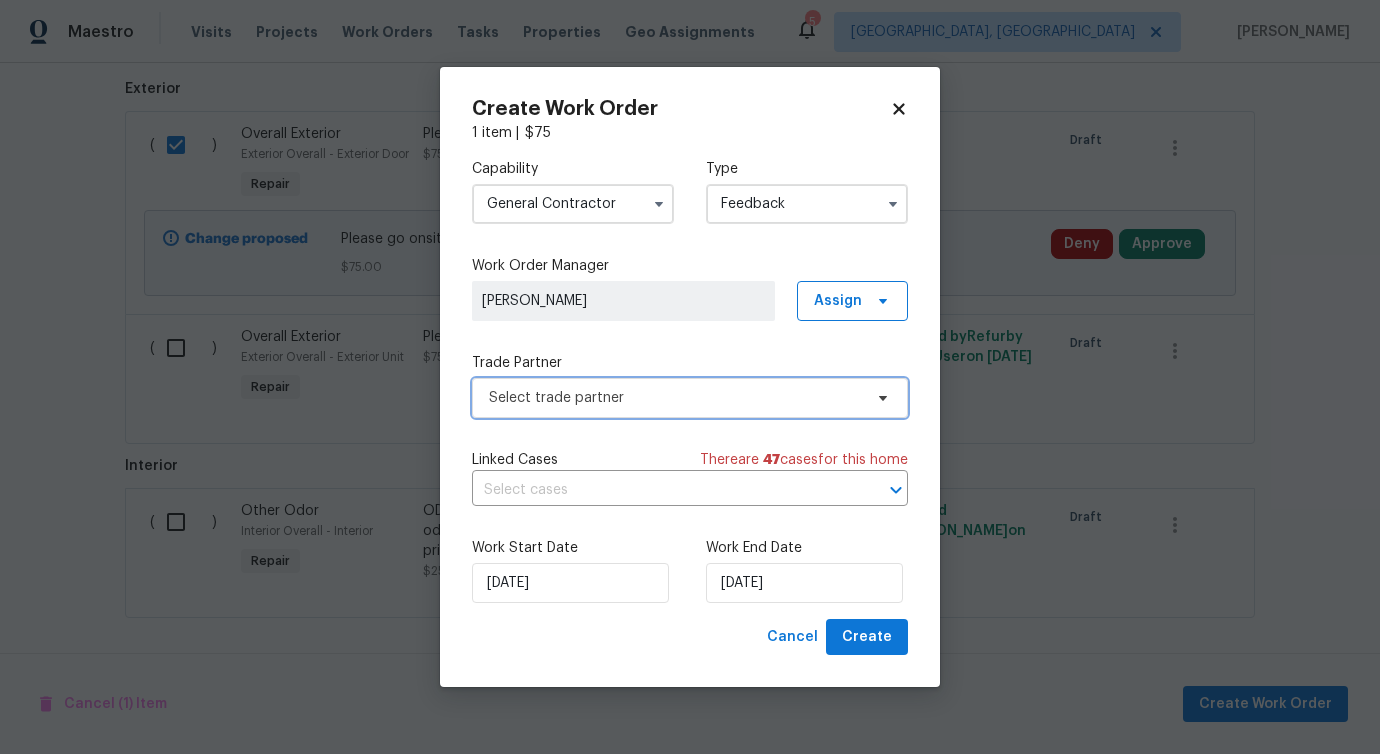 click on "Select trade partner" at bounding box center (675, 398) 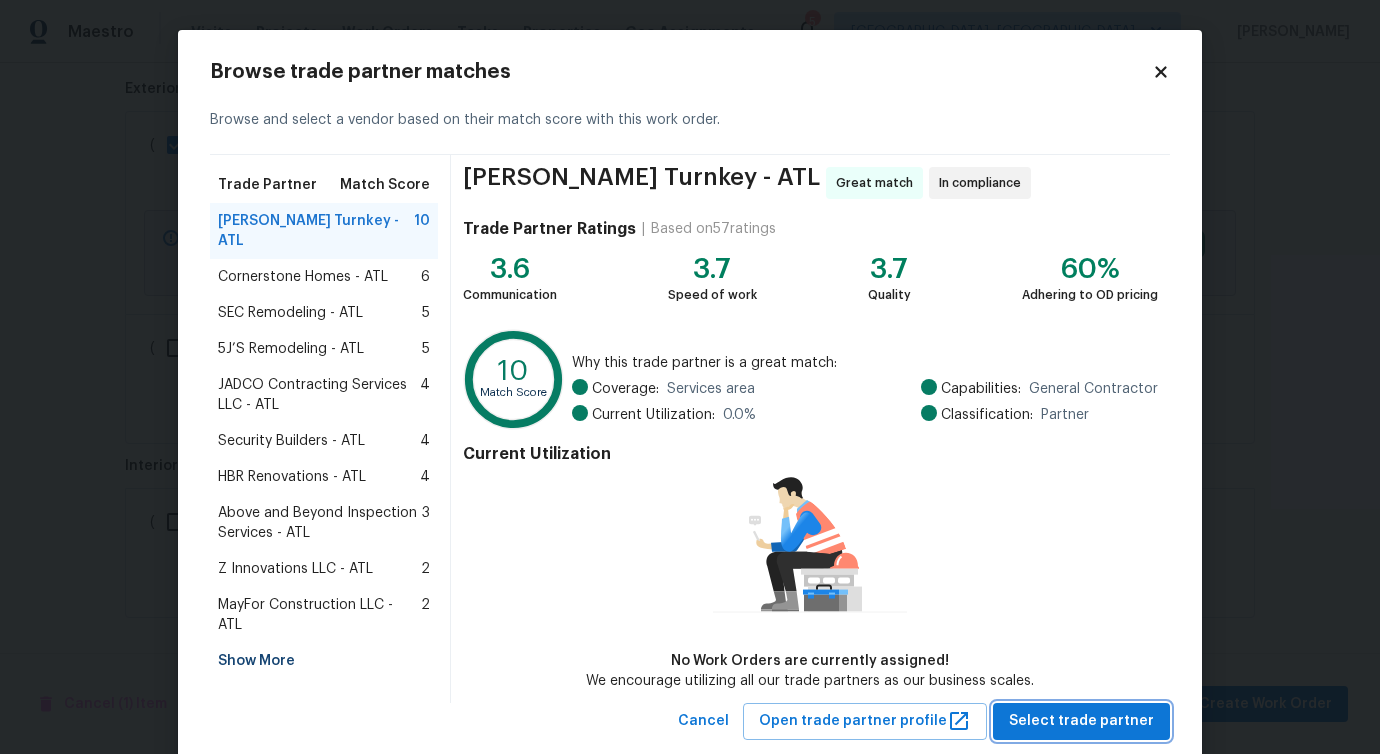 click on "Select trade partner" at bounding box center [1081, 721] 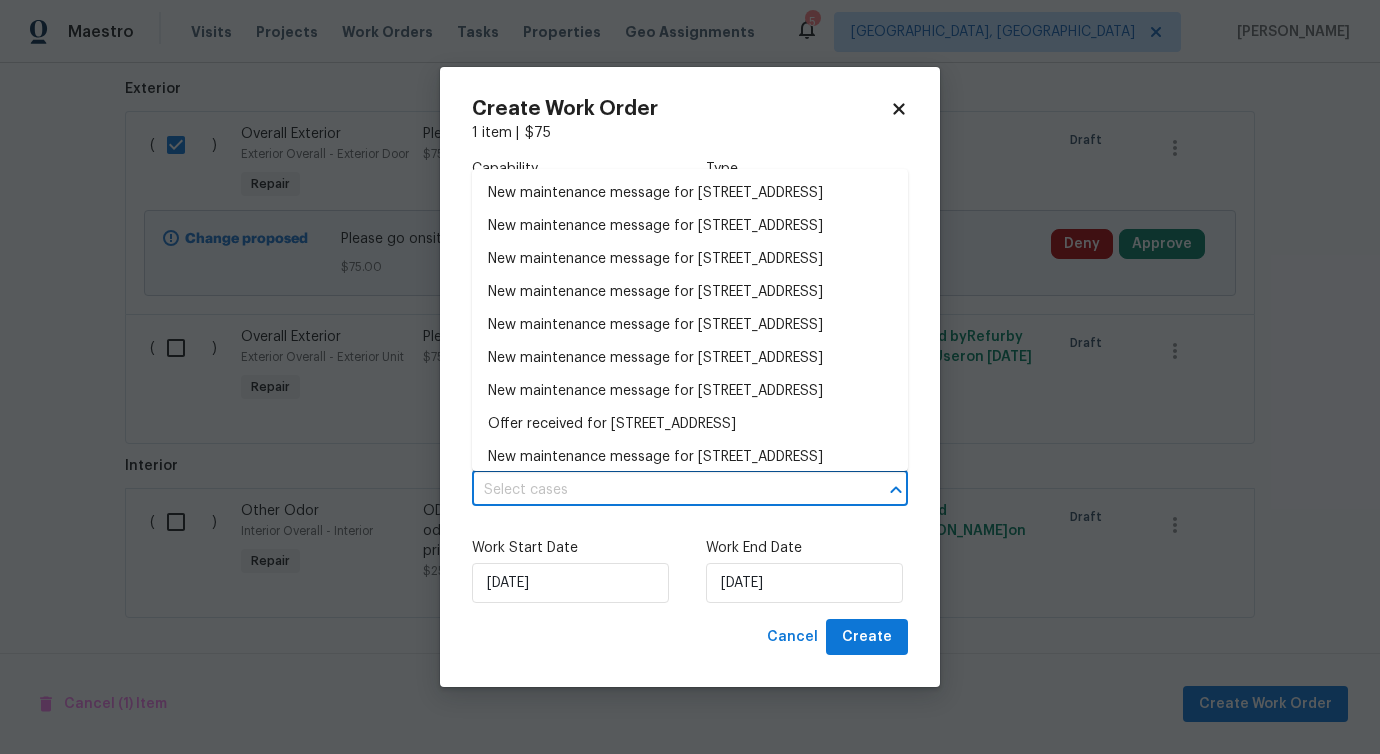 click at bounding box center [662, 490] 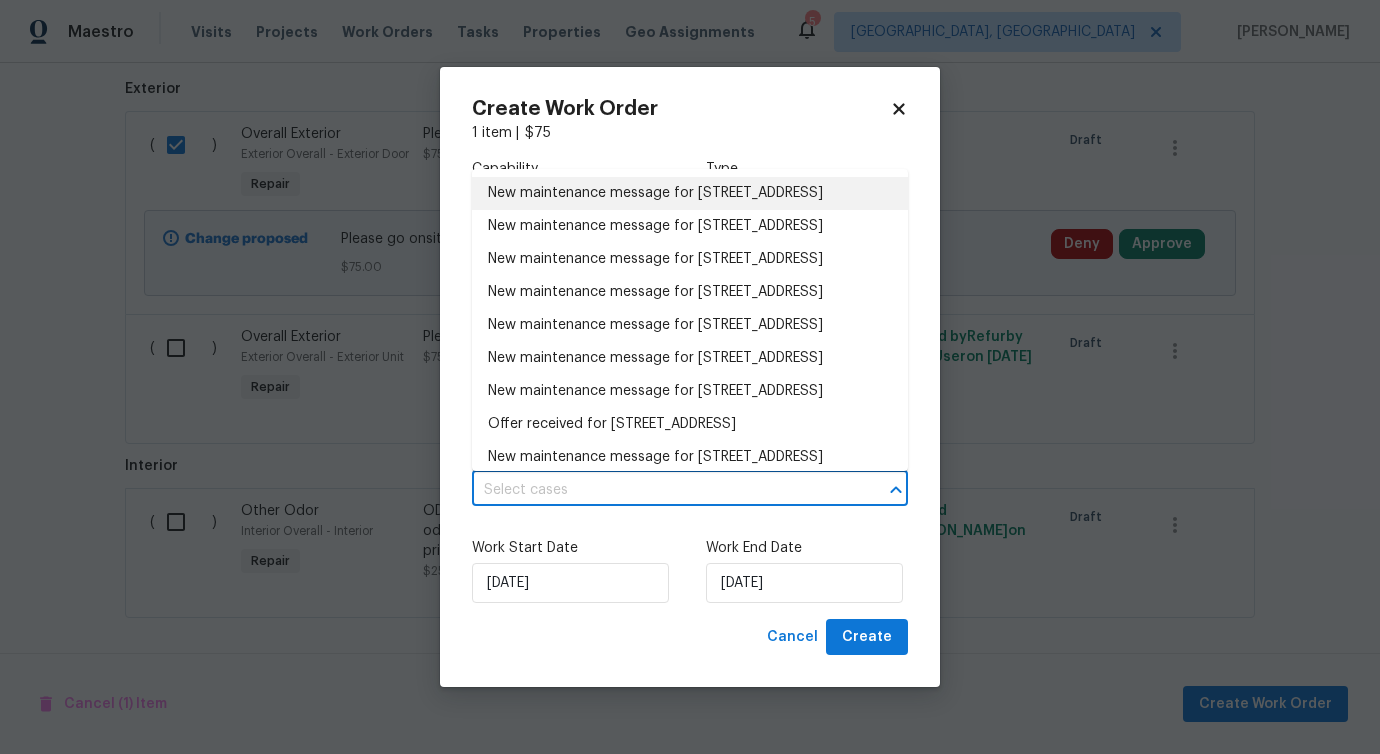 click on "New maintenance message for 3217 Fairington Dr , Lithonia, GA 30038" at bounding box center [690, 193] 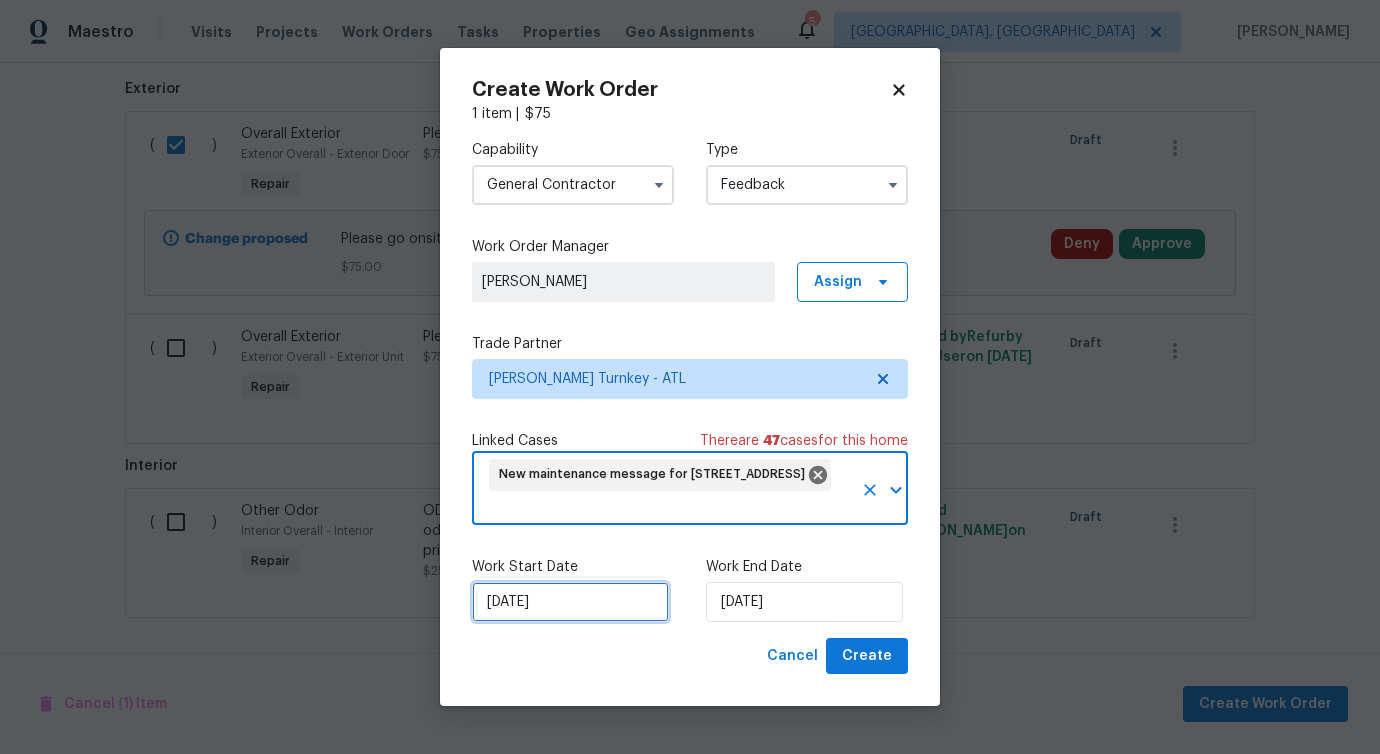 click on "[DATE]" at bounding box center (570, 602) 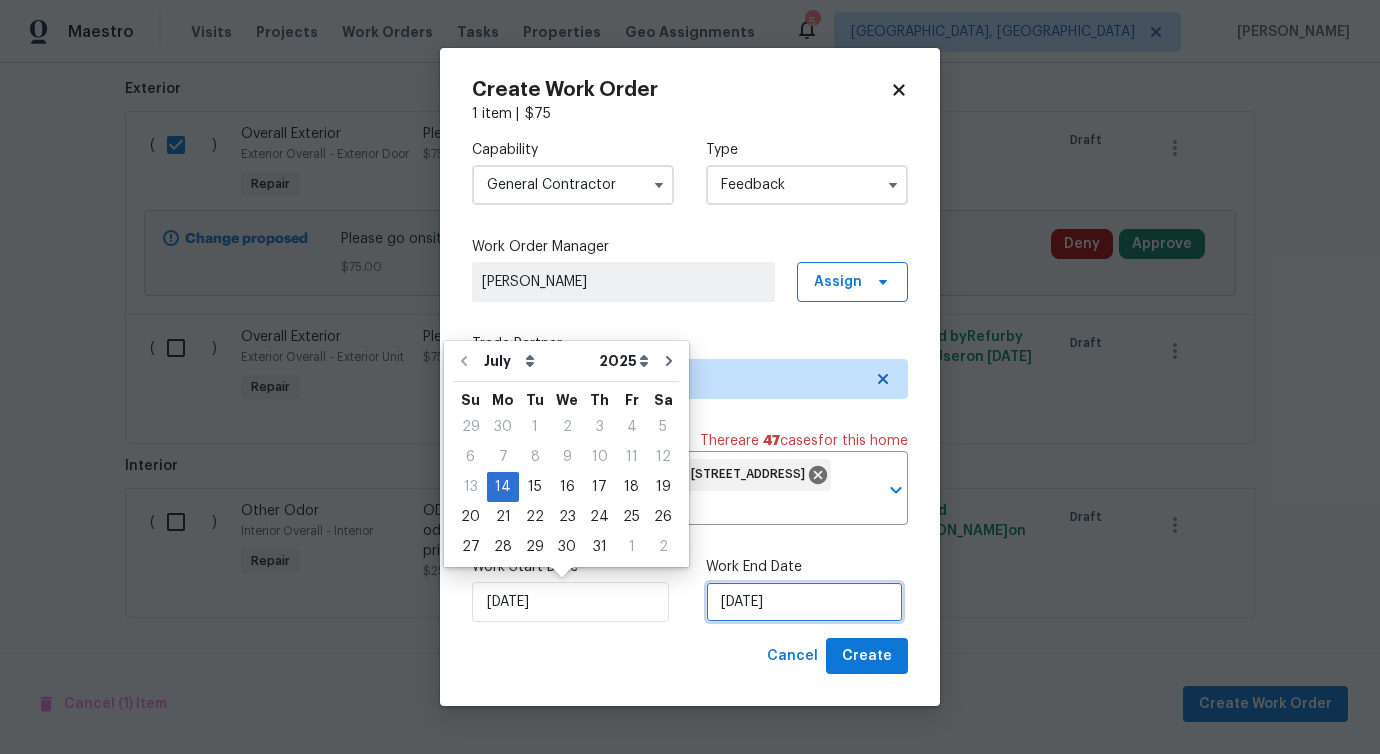 click on "[DATE]" at bounding box center (804, 602) 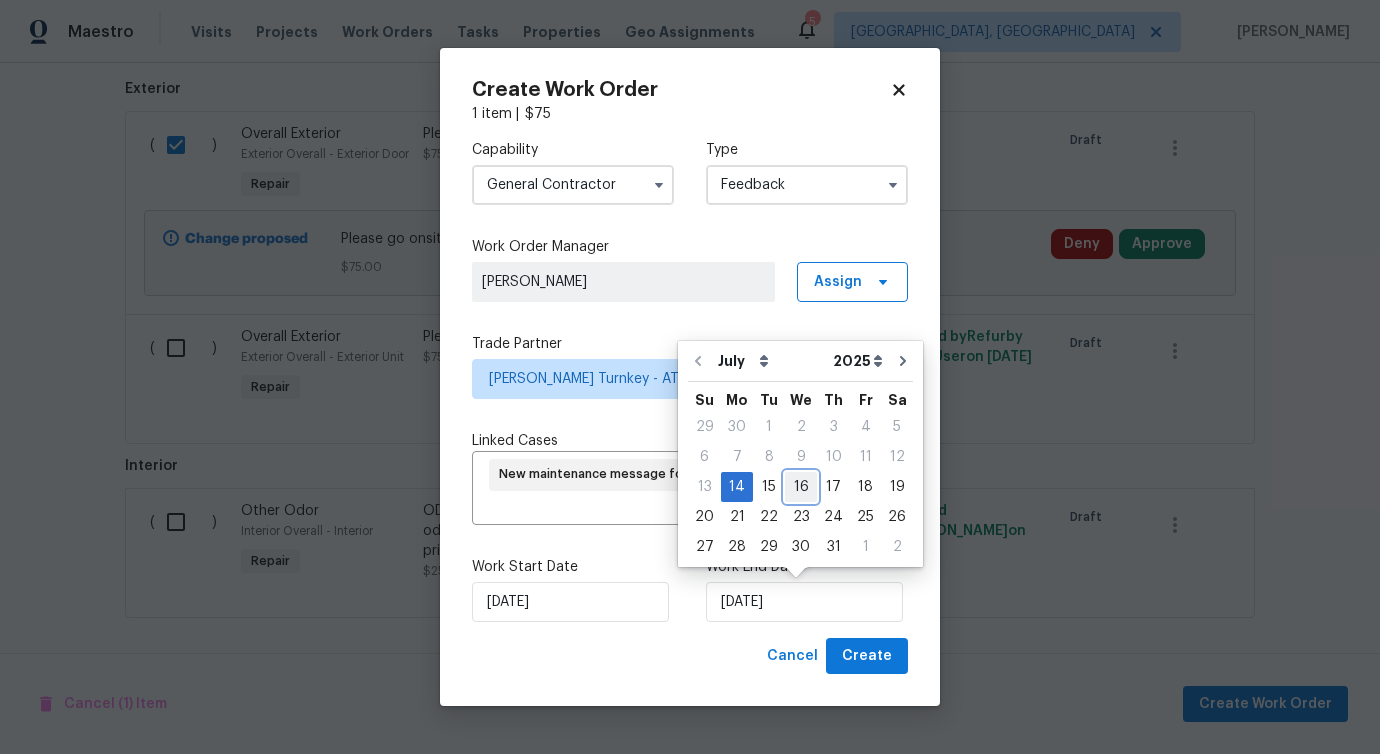 click on "16" at bounding box center [801, 487] 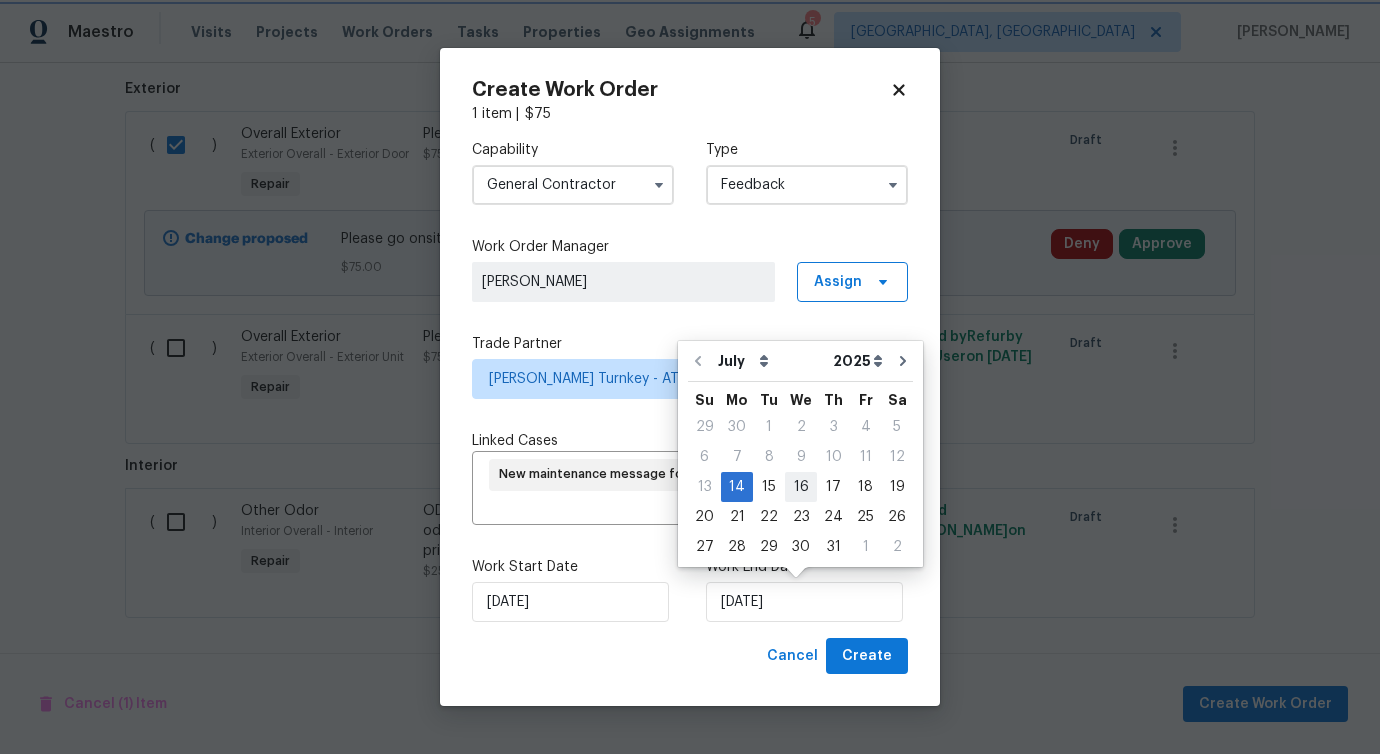type on "7/16/2025" 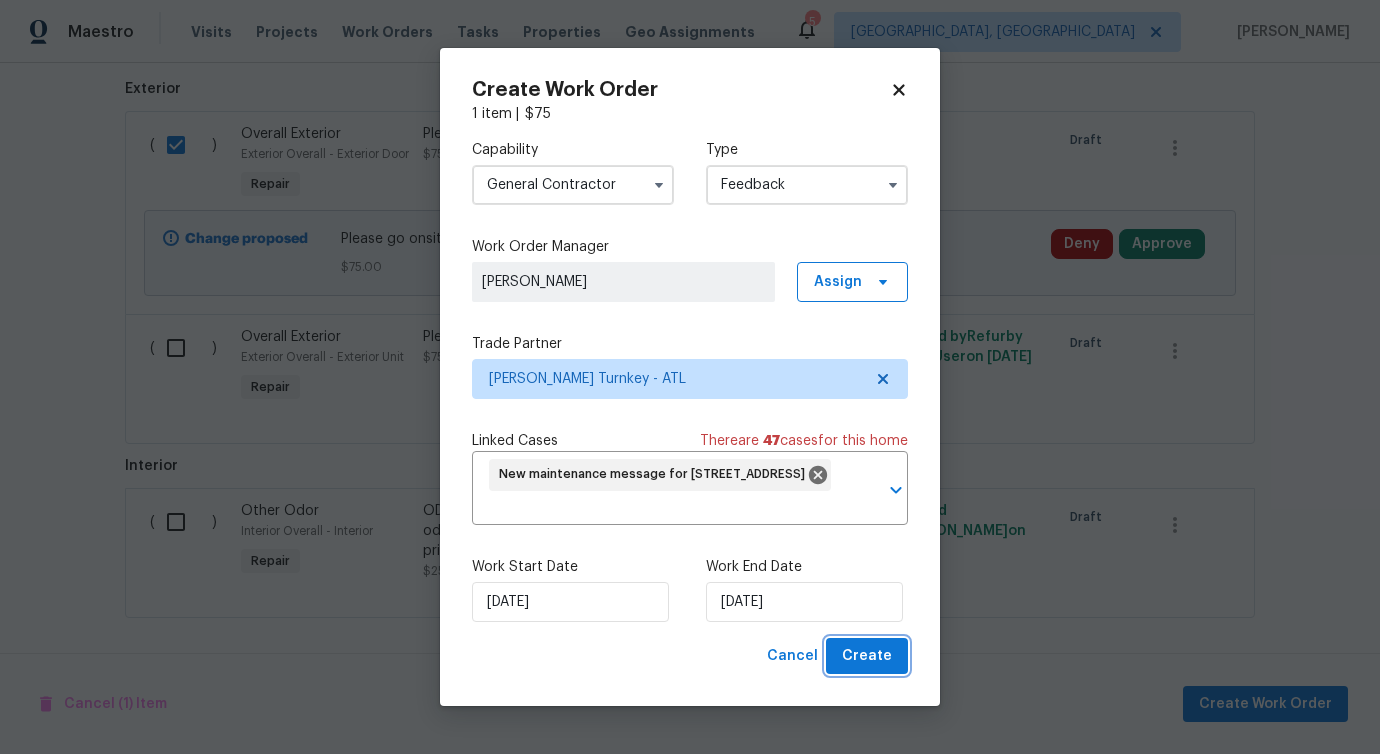 click on "Create" at bounding box center [867, 656] 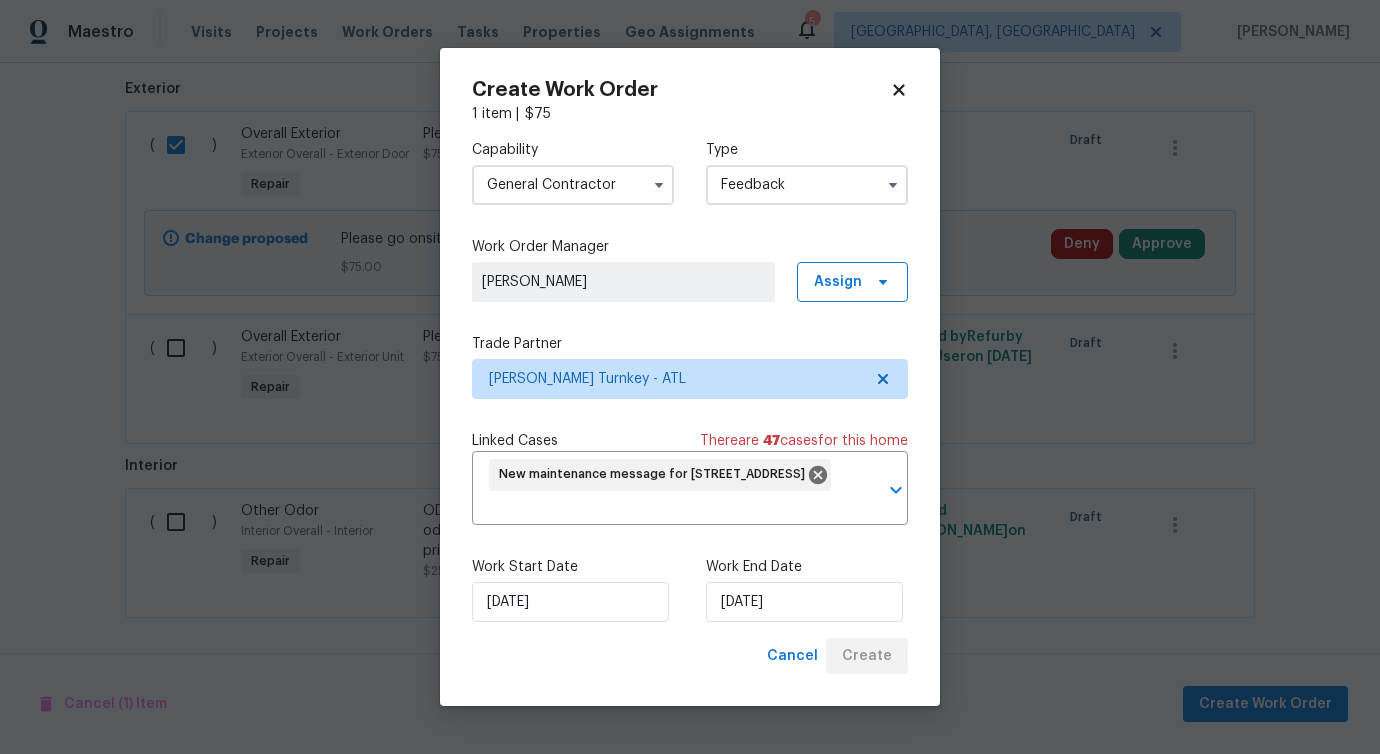checkbox on "false" 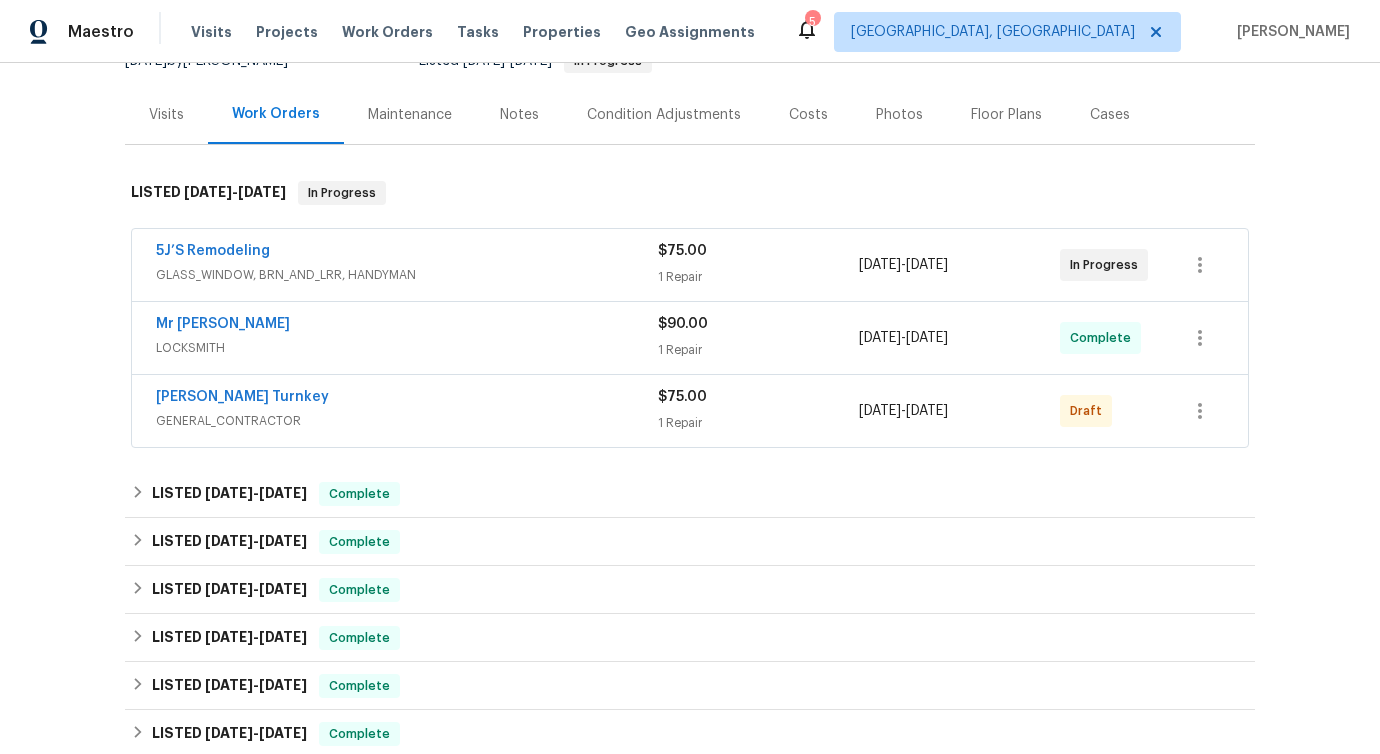 scroll, scrollTop: 219, scrollLeft: 0, axis: vertical 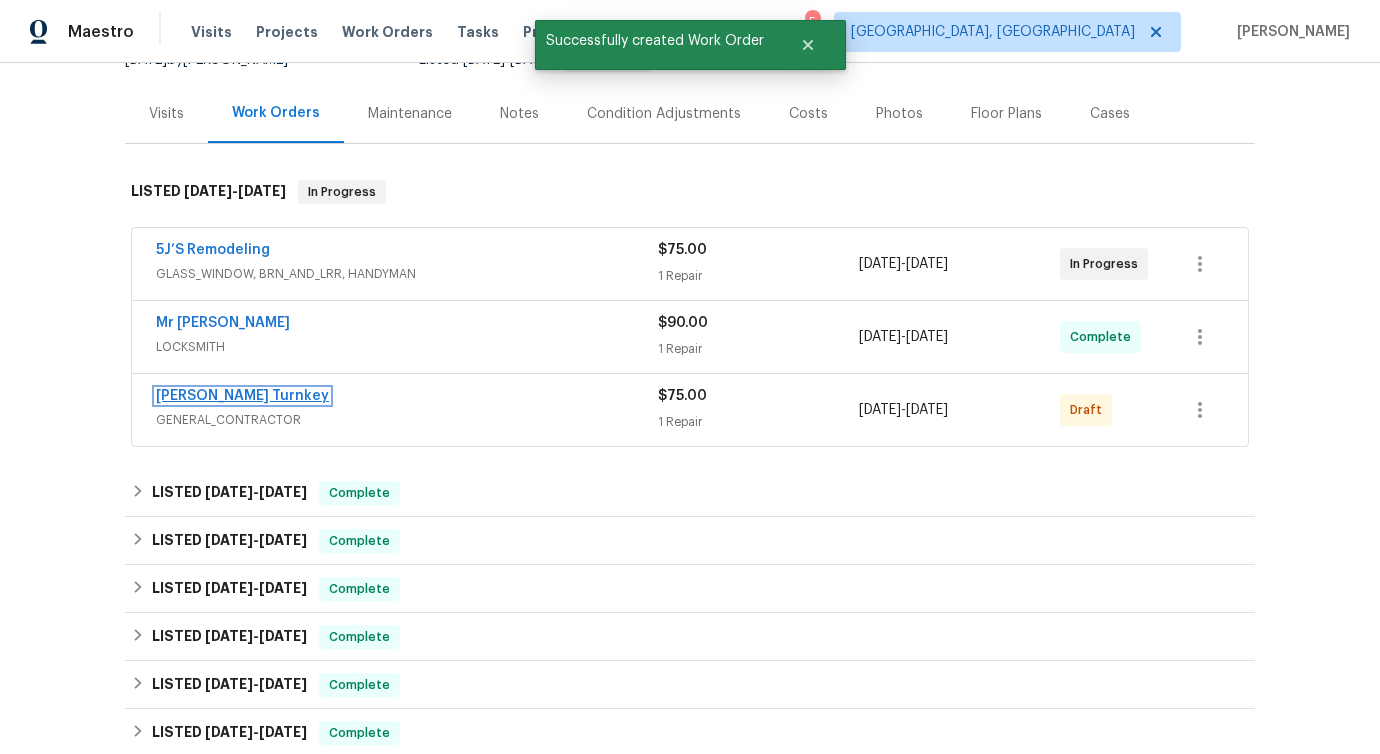click on "Davis Turnkey" at bounding box center [242, 396] 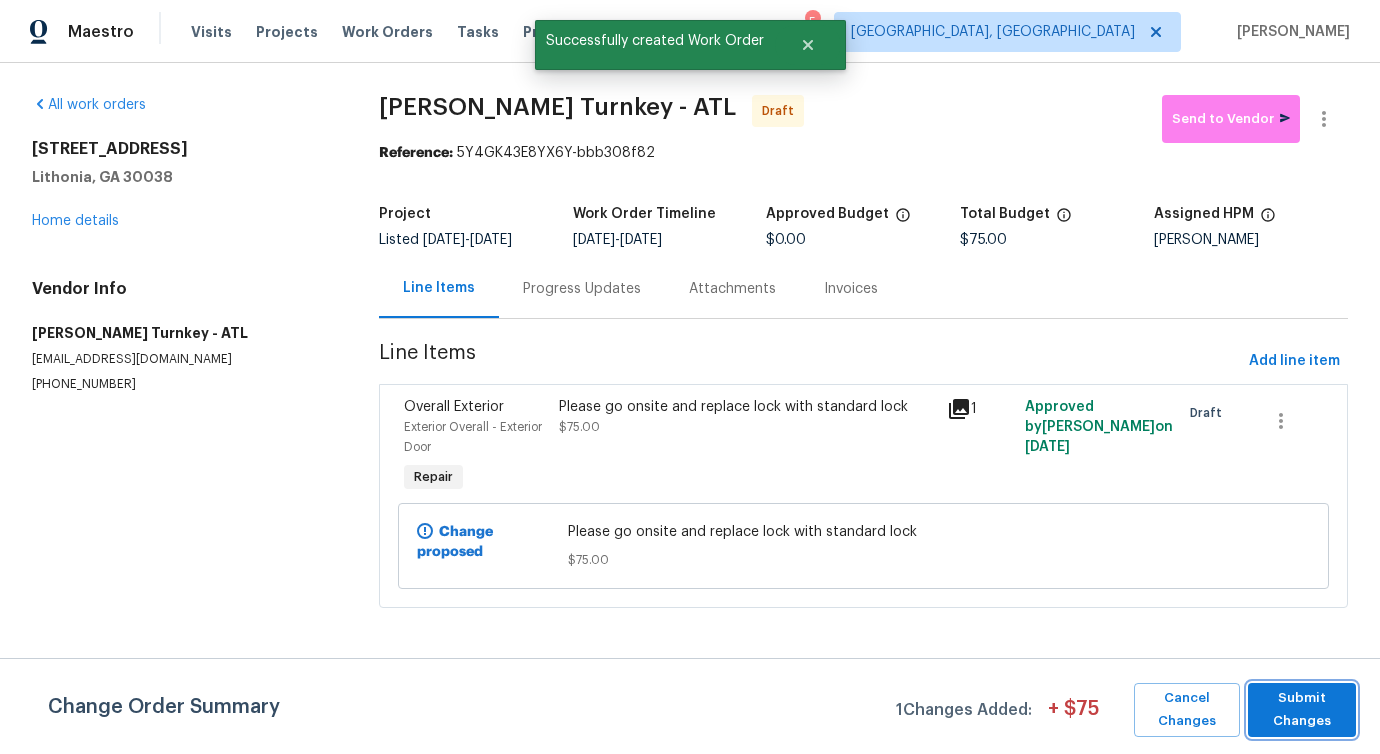 click on "Submit Changes" at bounding box center [1302, 710] 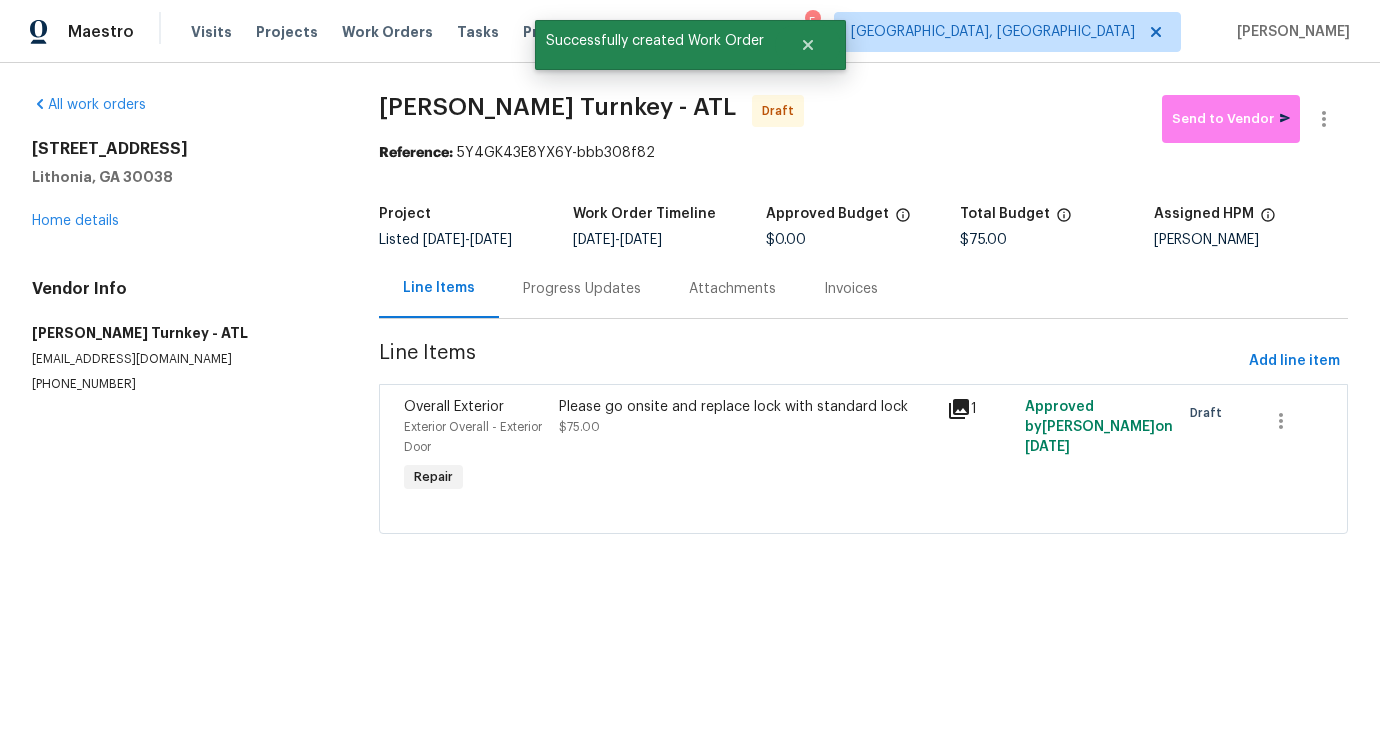click on "Progress Updates" at bounding box center (582, 288) 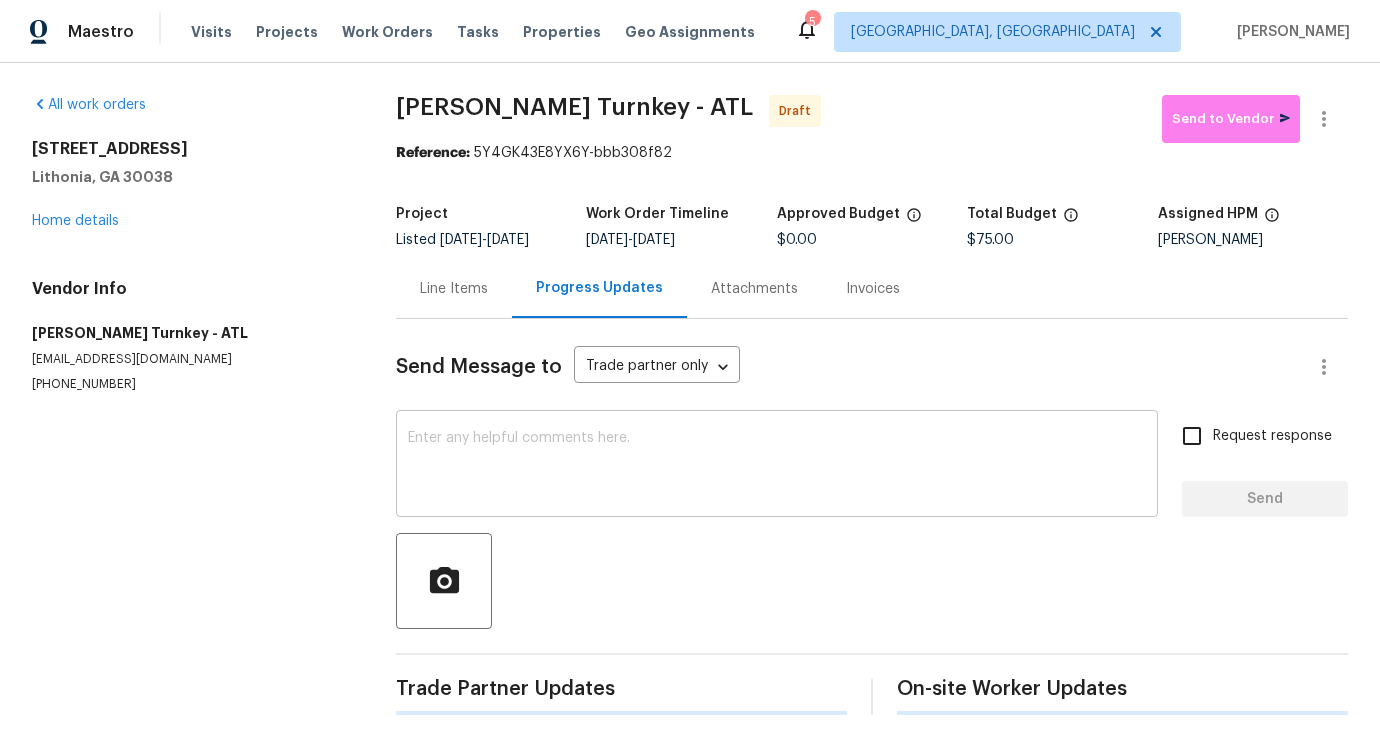 click at bounding box center [777, 466] 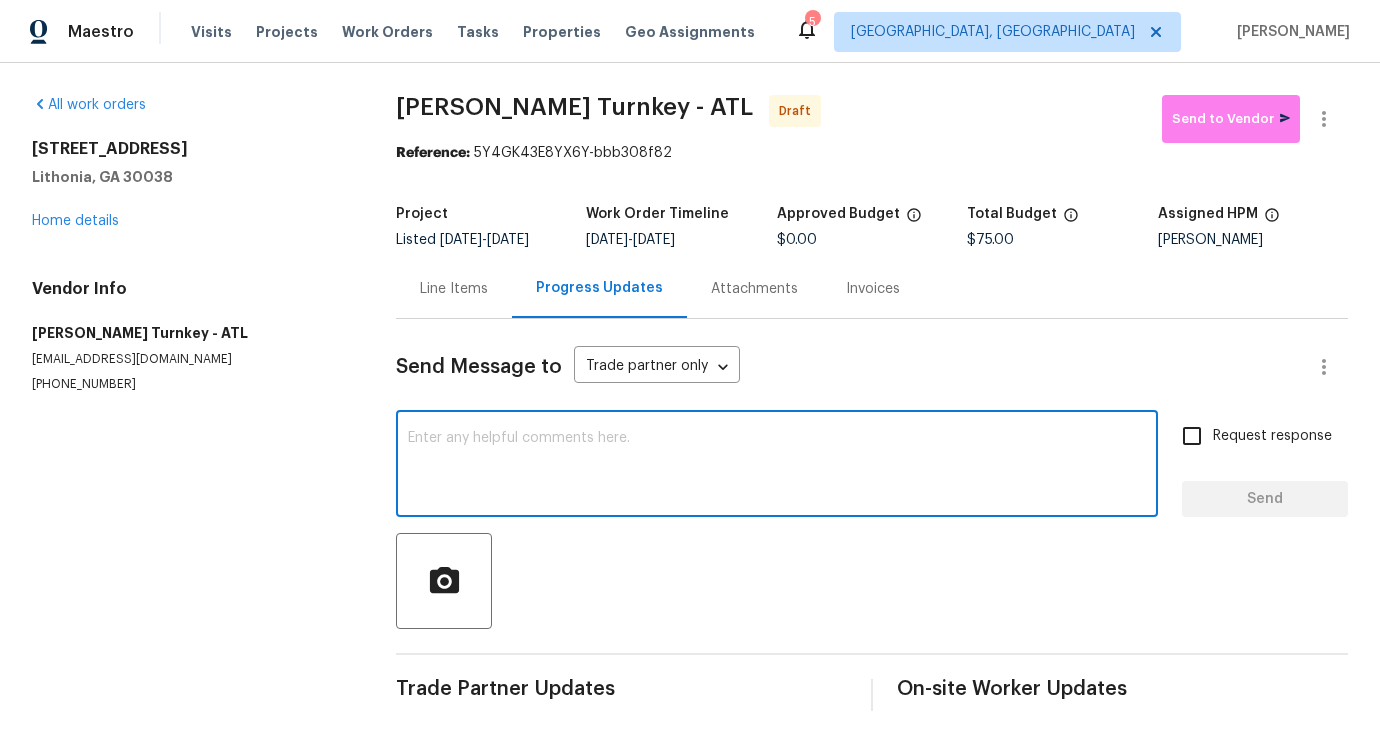 click at bounding box center [777, 466] 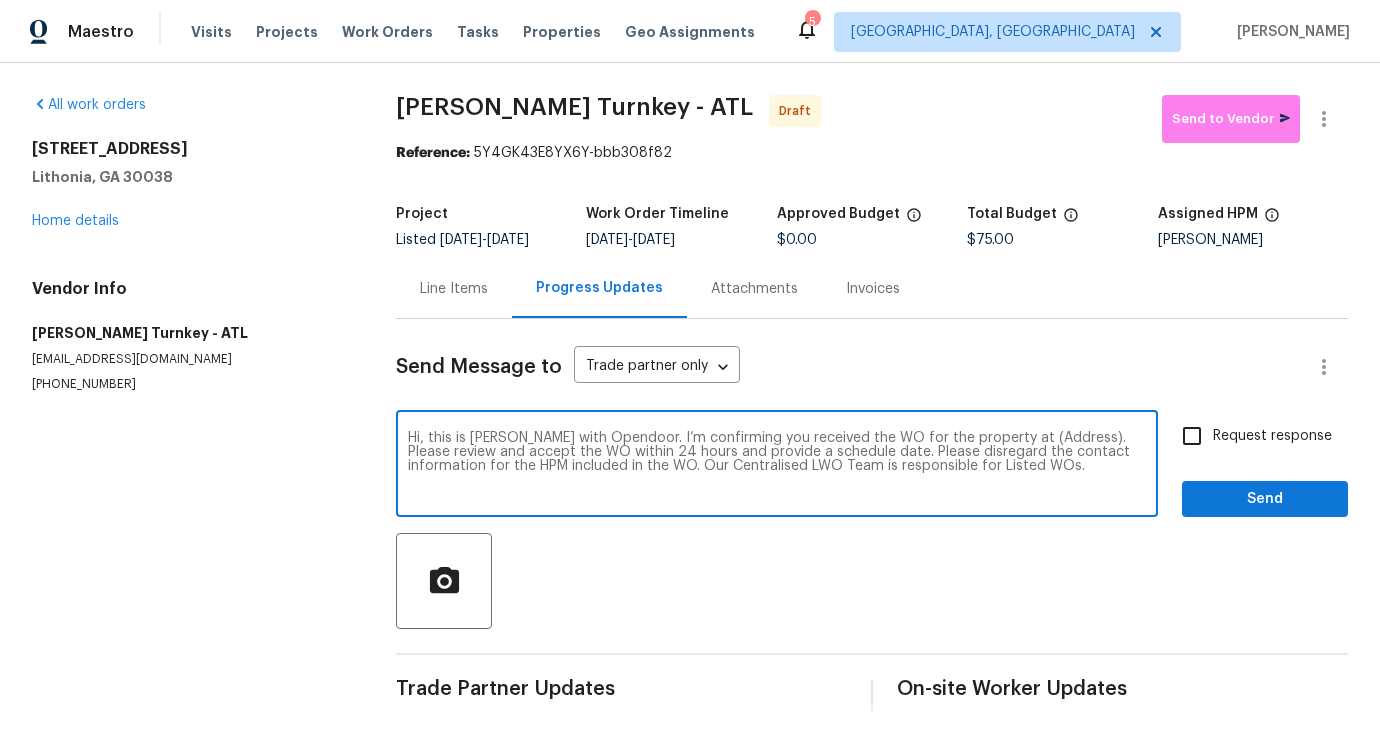 click on "Hi, this is Pavithra with Opendoor. I’m confirming you received the WO for the property at (Address). Please review and accept the WO within 24 hours and provide a schedule date. Please disregard the contact information for the HPM included in the WO. Our Centralised LWO Team is responsible for Listed WOs.
x ​" at bounding box center [777, 466] 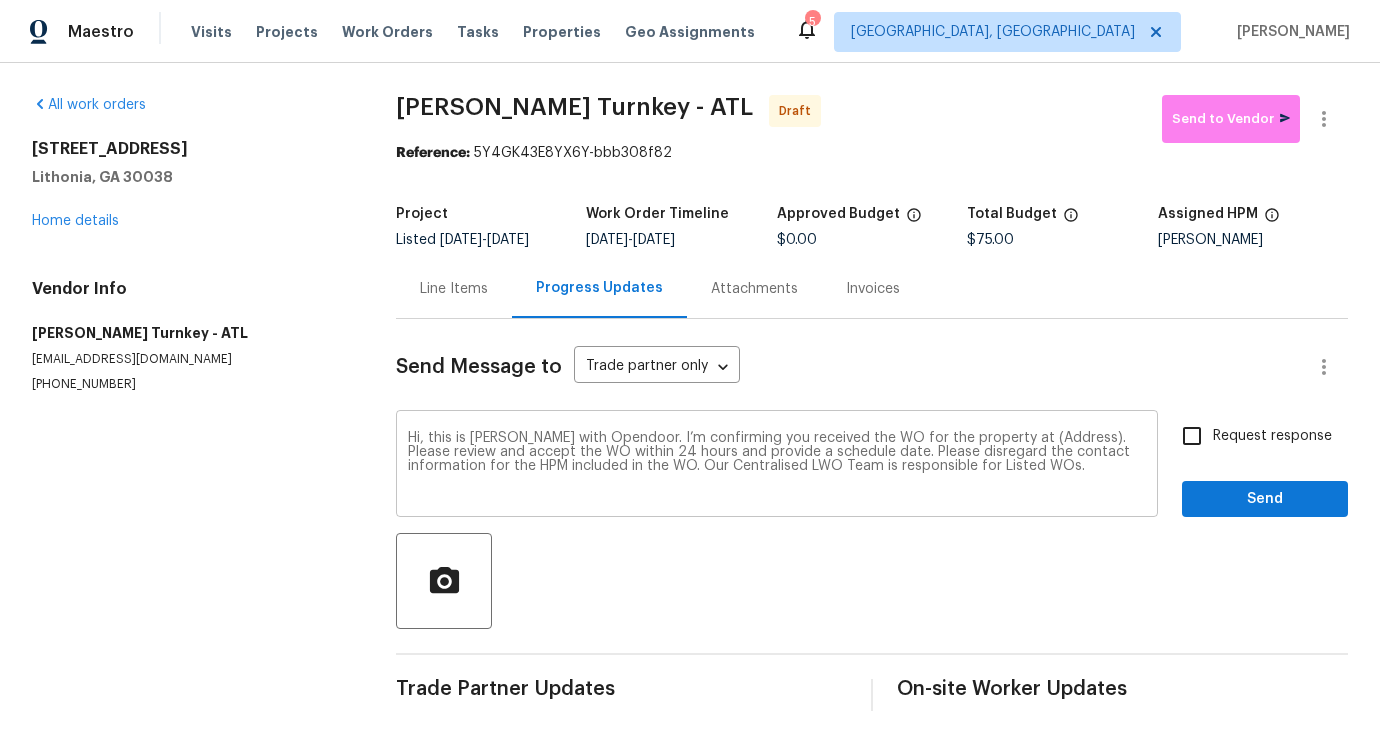 click on "Hi, this is Pavithra with Opendoor. I’m confirming you received the WO for the property at (Address). Please review and accept the WO within 24 hours and provide a schedule date. Please disregard the contact information for the HPM included in the WO. Our Centralised LWO Team is responsible for Listed WOs.
x ​" at bounding box center [777, 466] 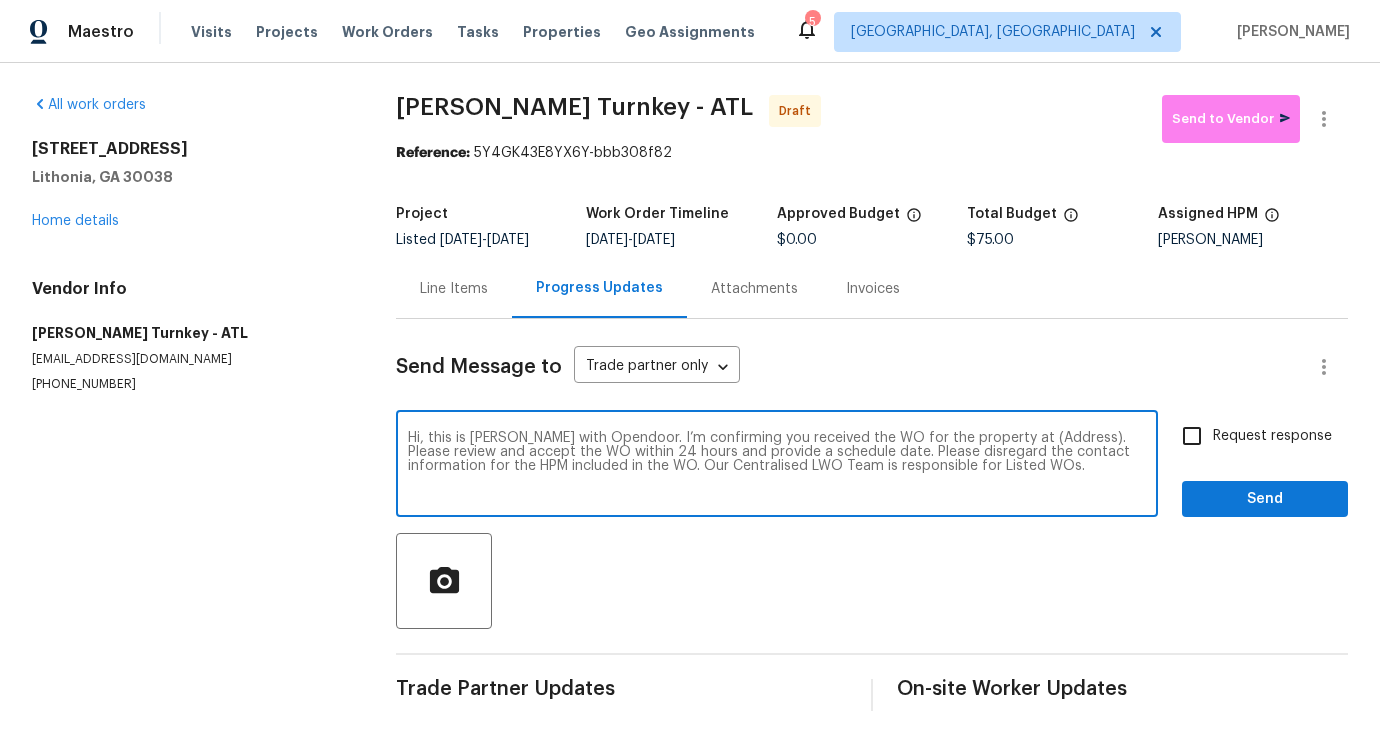 click on "Hi, this is Pavithra with Opendoor. I’m confirming you received the WO for the property at (Address). Please review and accept the WO within 24 hours and provide a schedule date. Please disregard the contact information for the HPM included in the WO. Our Centralised LWO Team is responsible for Listed WOs." at bounding box center (777, 466) 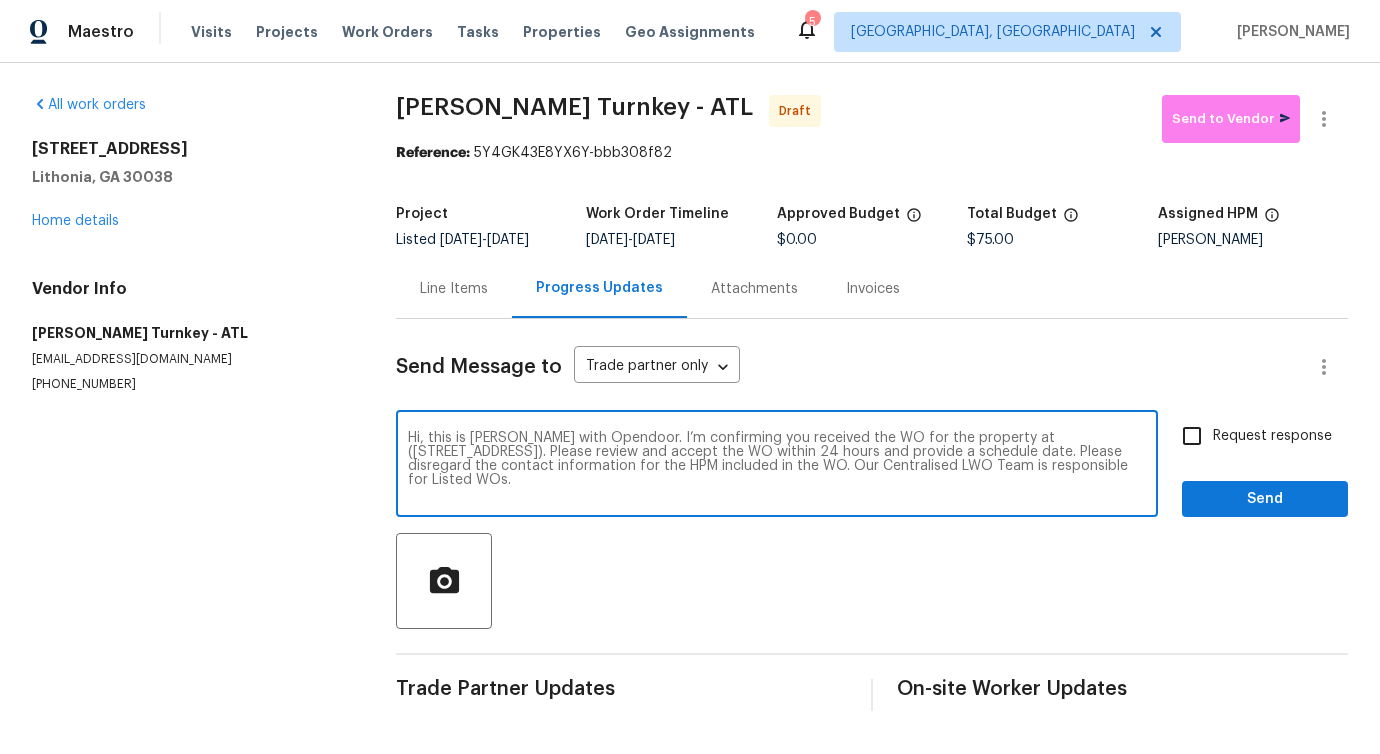 type on "Hi, this is Pavithra with Opendoor. I’m confirming you received the WO for the property at (3403 Satin Leaf Ln, Richmond, TX 77469). Please review and accept the WO within 24 hours and provide a schedule date. Please disregard the contact information for the HPM included in the WO. Our Centralised LWO Team is responsible for Listed WOs." 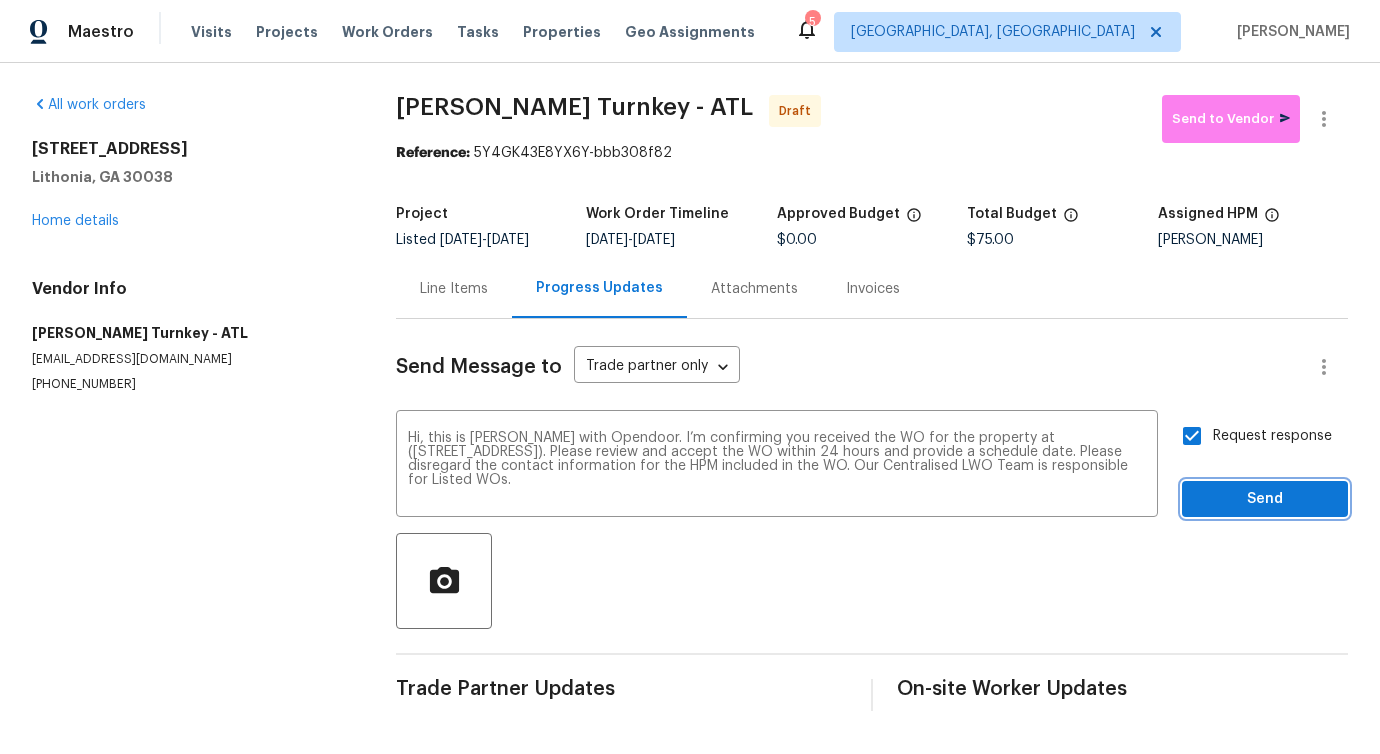 click on "Send" at bounding box center (1265, 499) 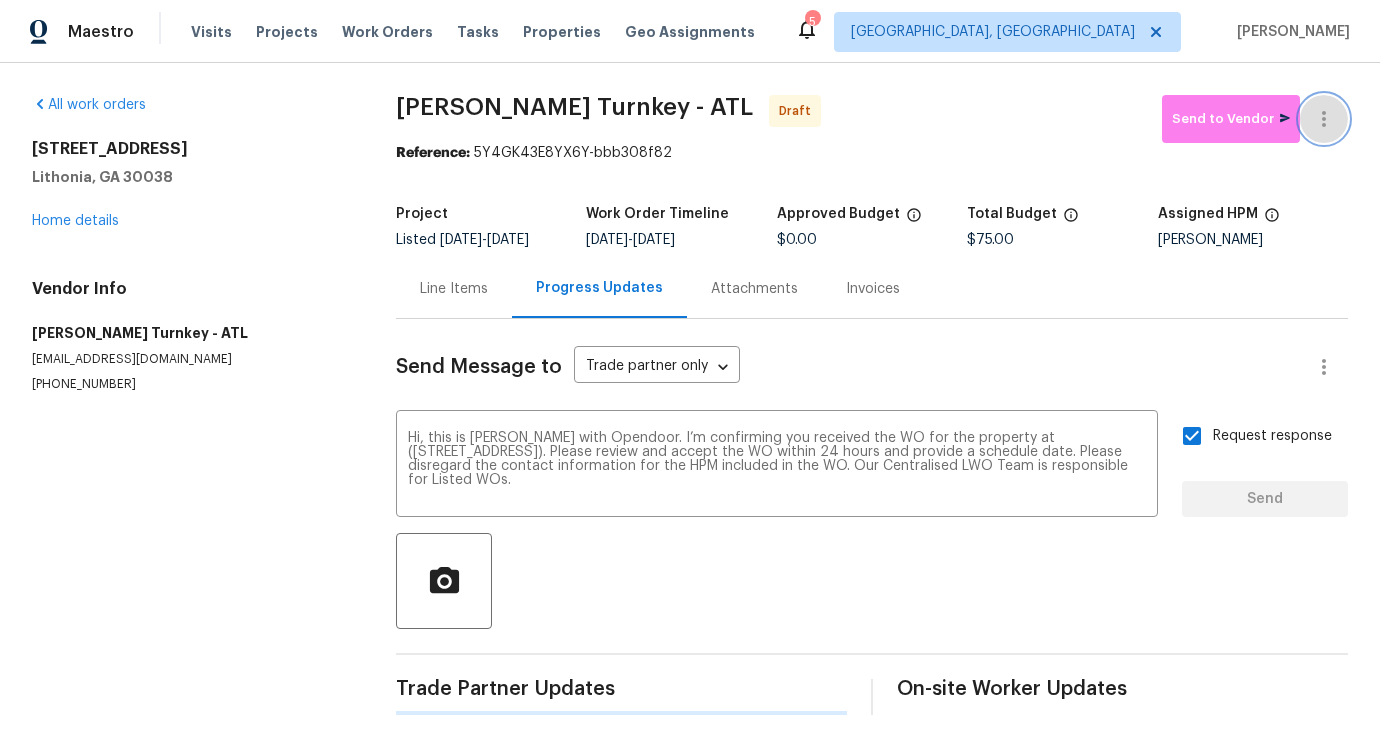 click at bounding box center (1324, 119) 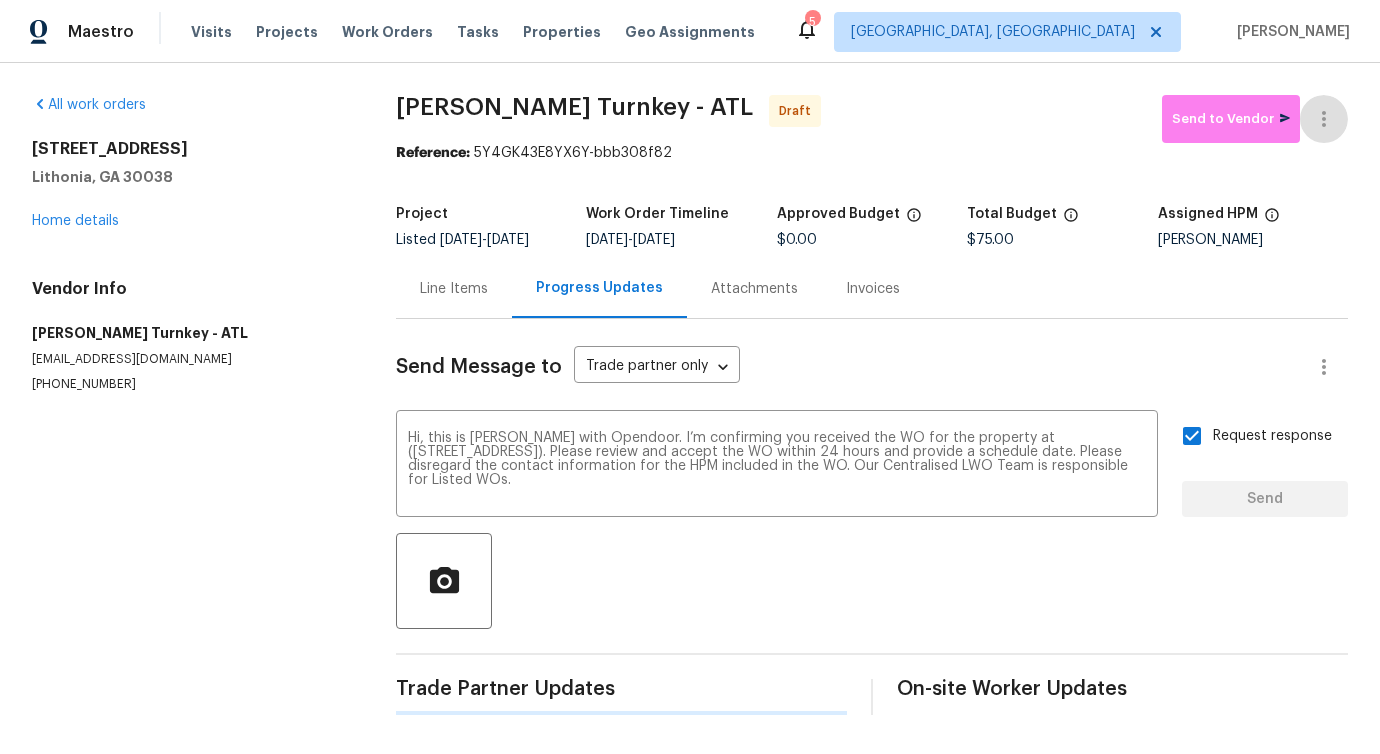 type 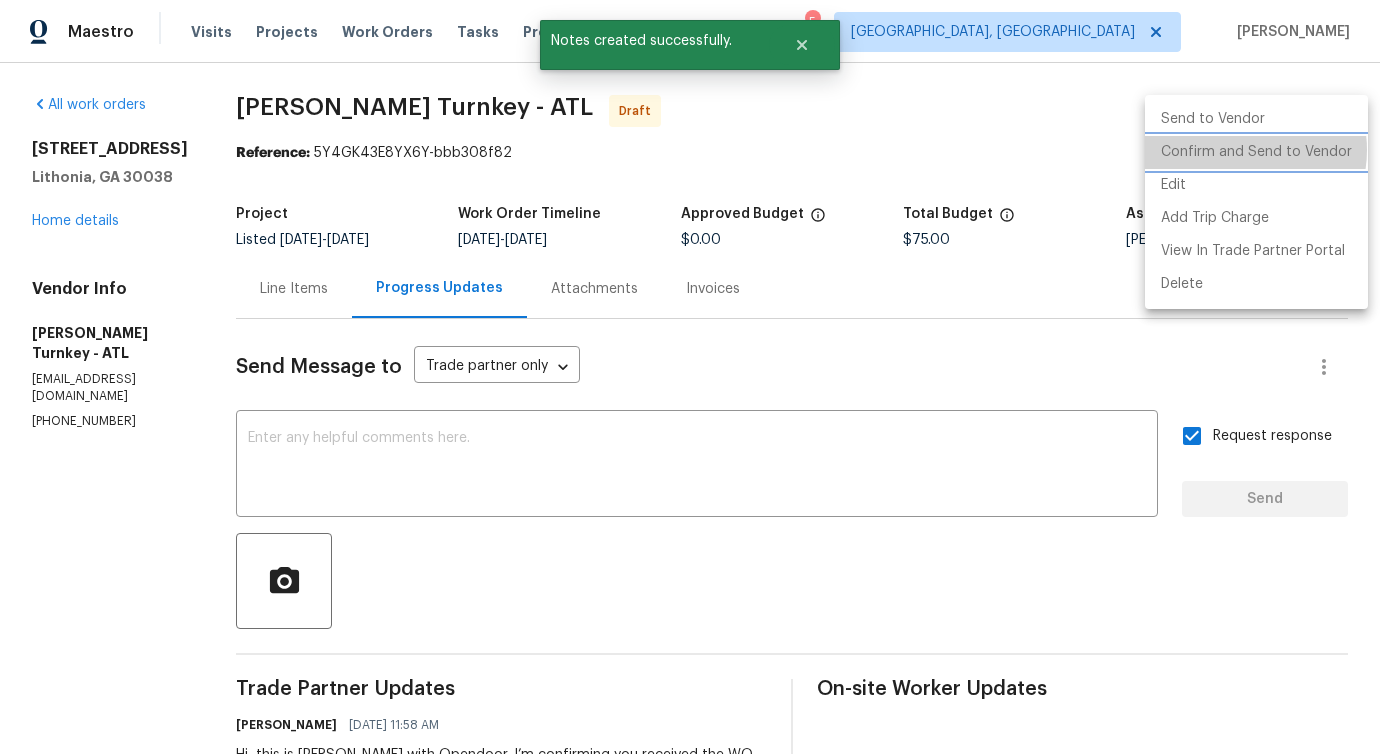 click on "Confirm and Send to Vendor" at bounding box center (1256, 152) 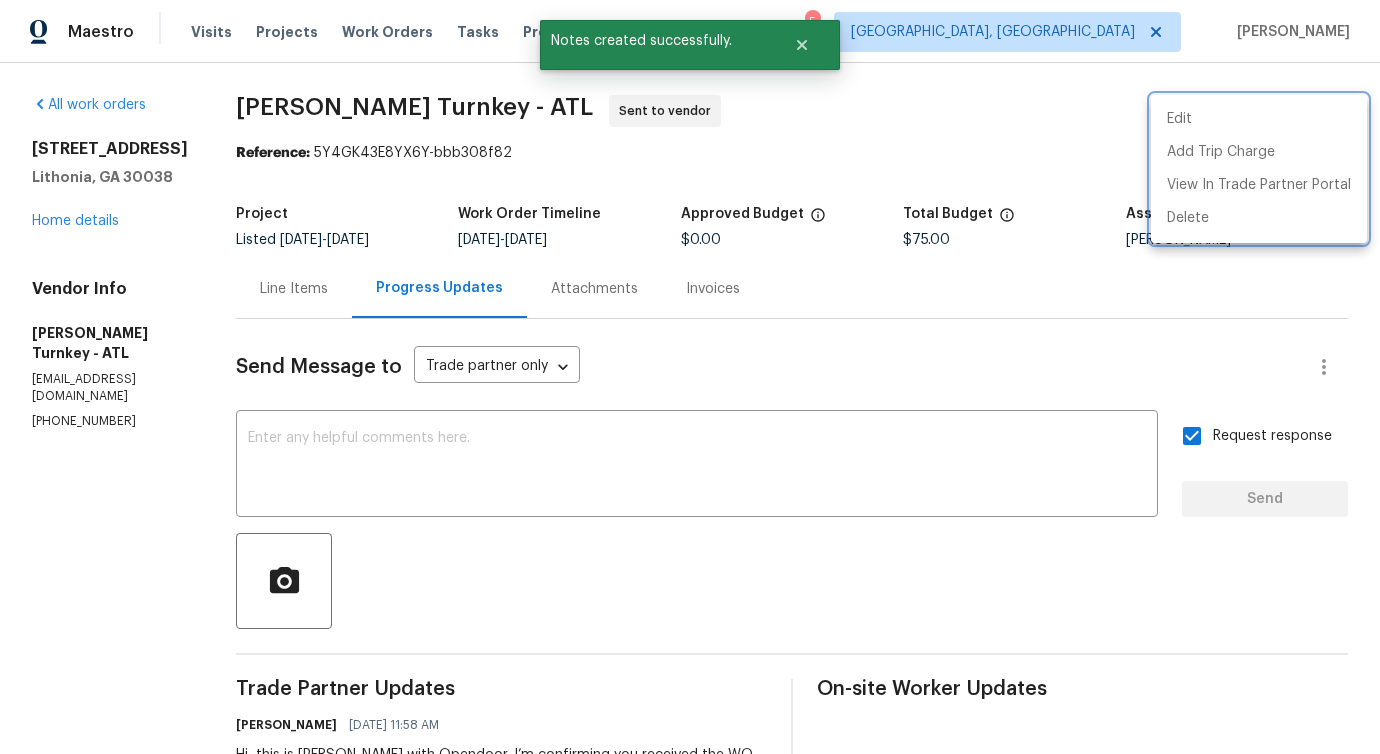 click at bounding box center [690, 377] 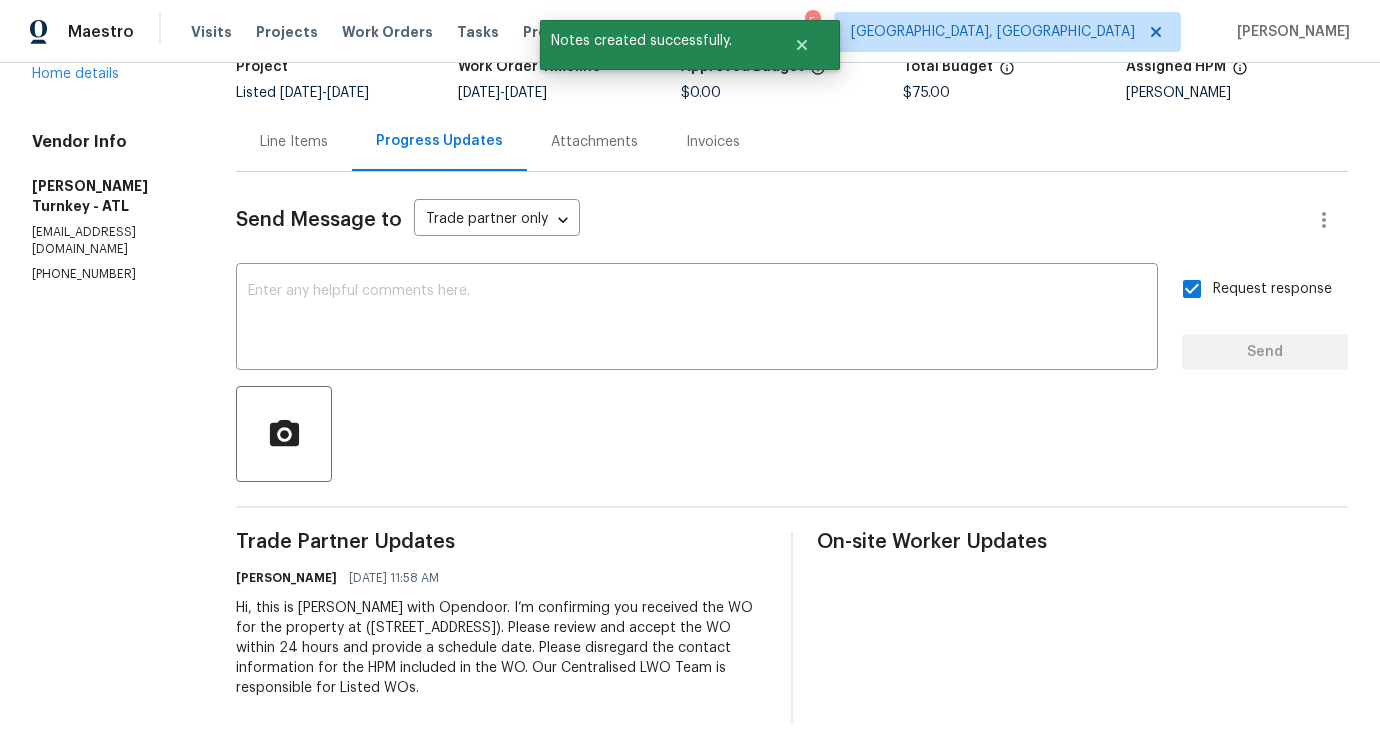 scroll, scrollTop: 0, scrollLeft: 0, axis: both 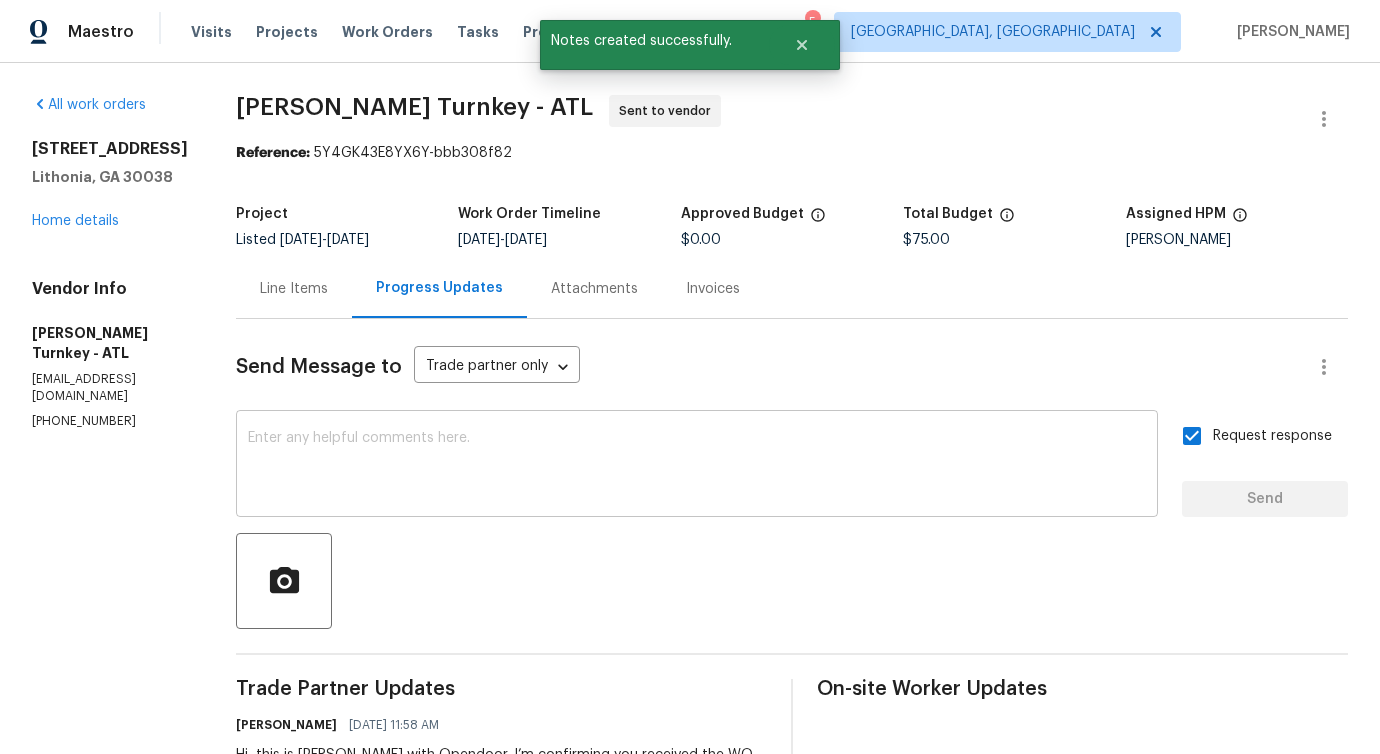 click at bounding box center [697, 466] 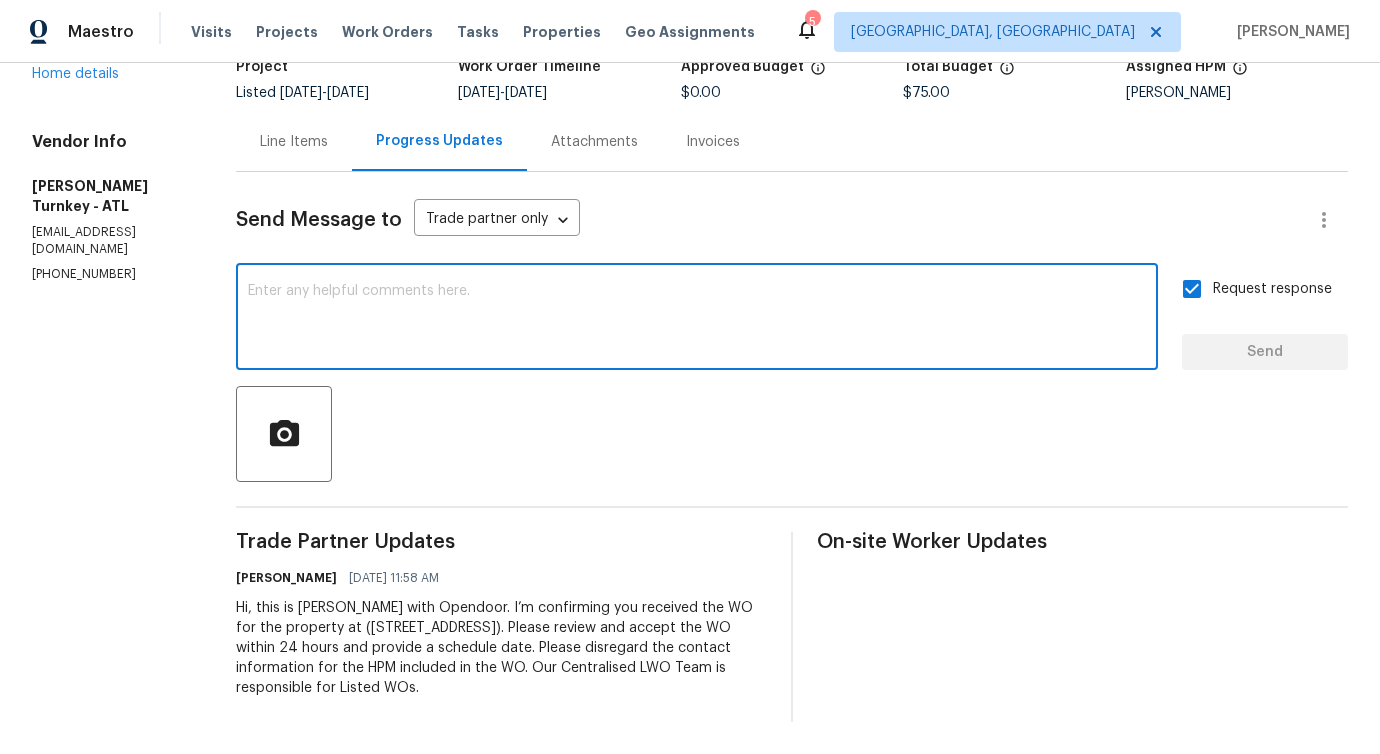 scroll, scrollTop: 0, scrollLeft: 0, axis: both 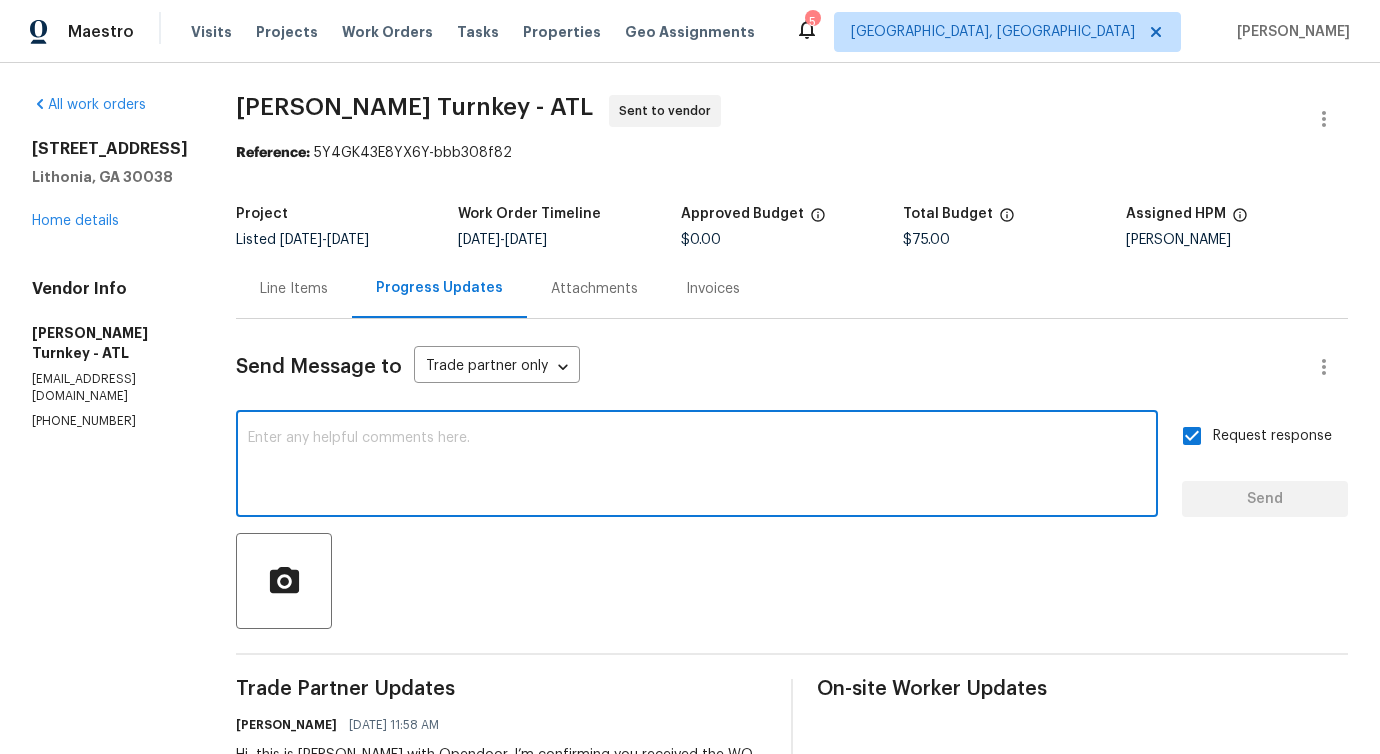 click on "x ​" at bounding box center (697, 466) 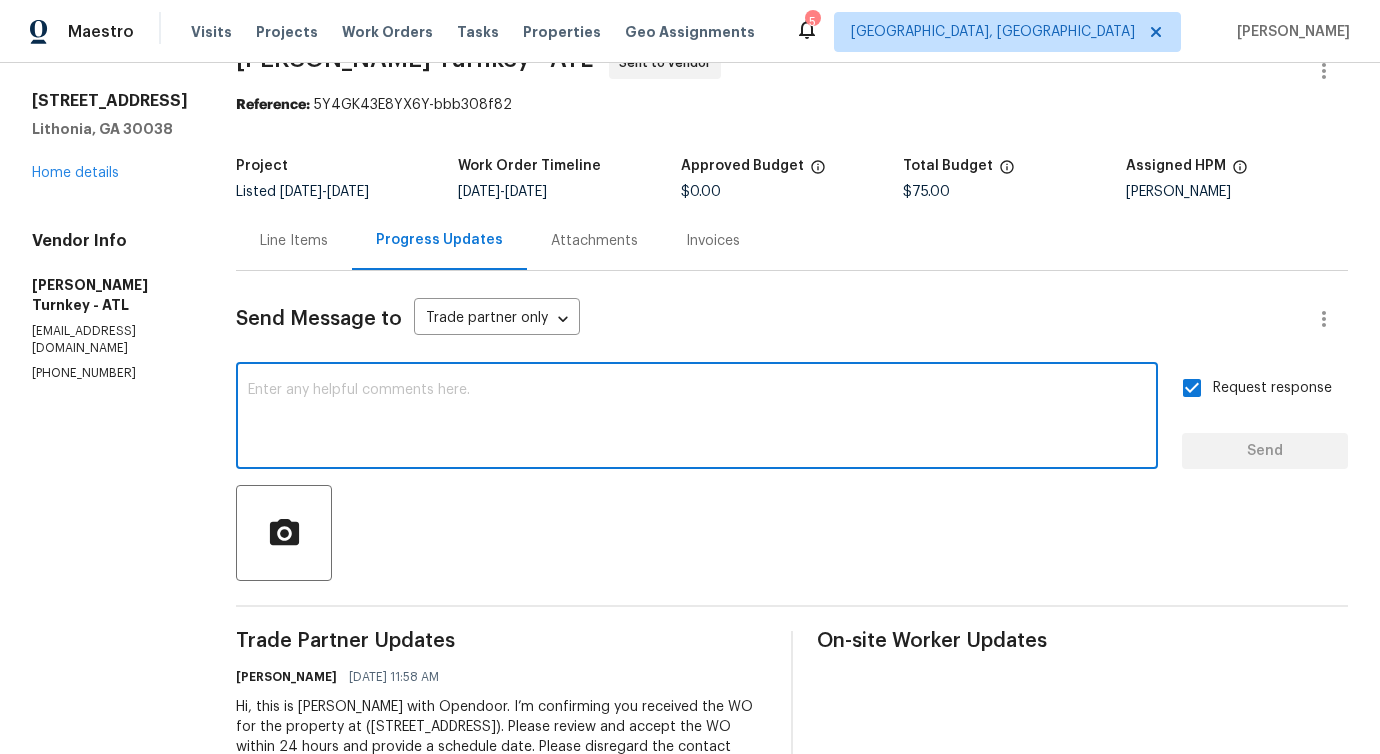 scroll, scrollTop: 0, scrollLeft: 0, axis: both 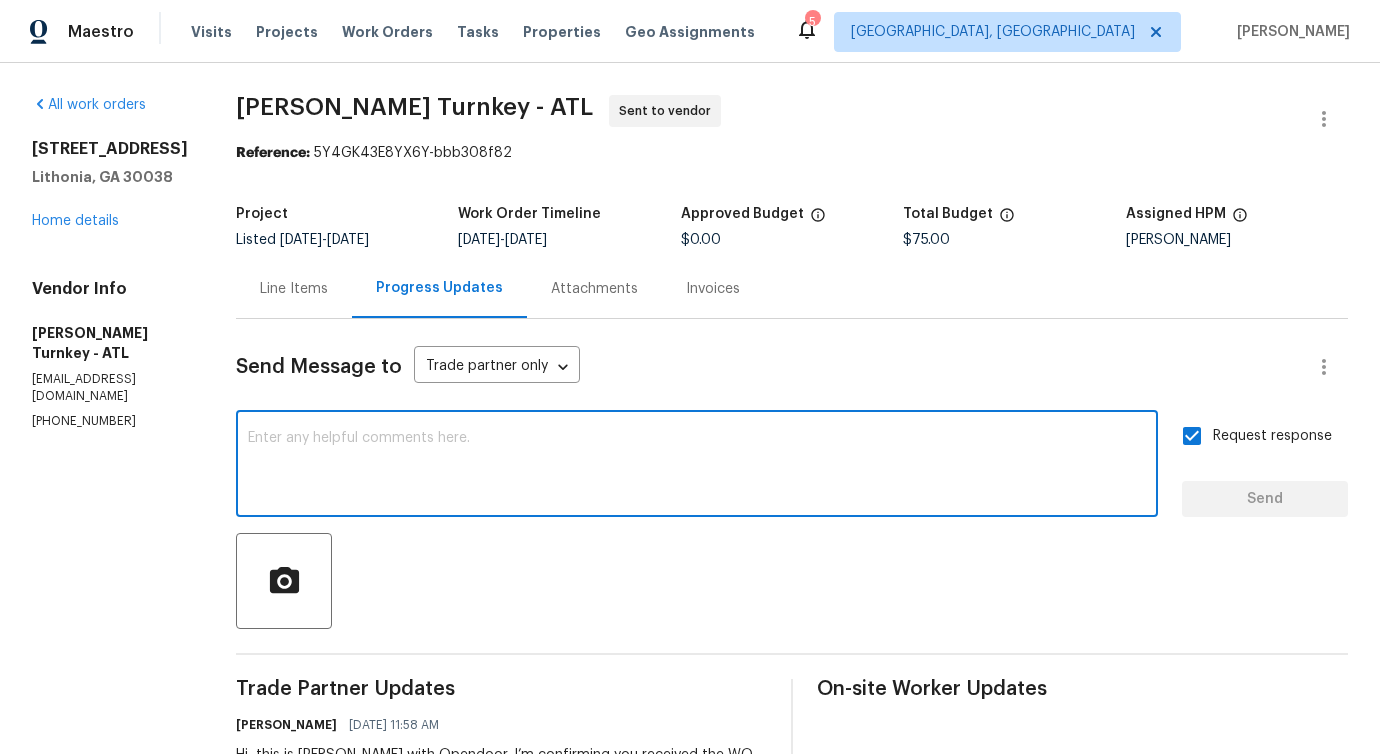 click on "Line Items" at bounding box center [294, 289] 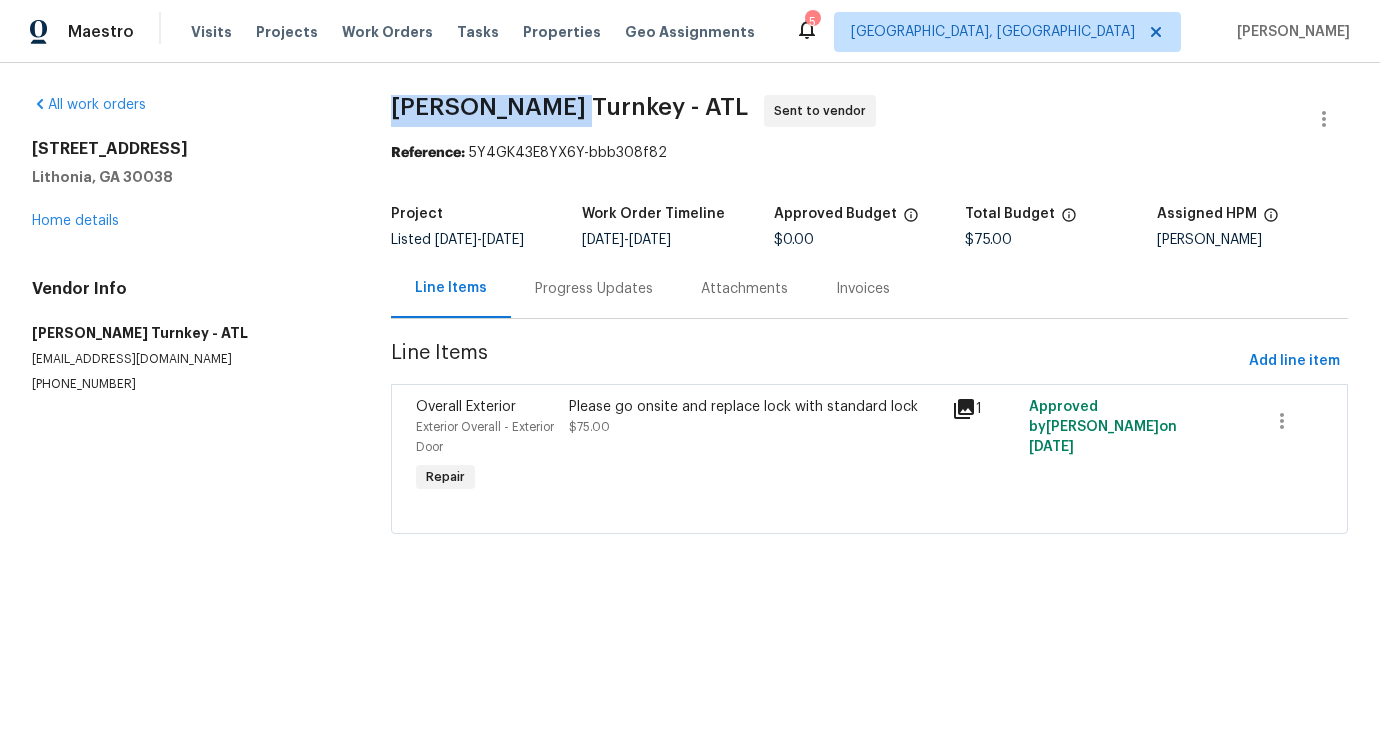 drag, startPoint x: 376, startPoint y: 110, endPoint x: 550, endPoint y: 110, distance: 174 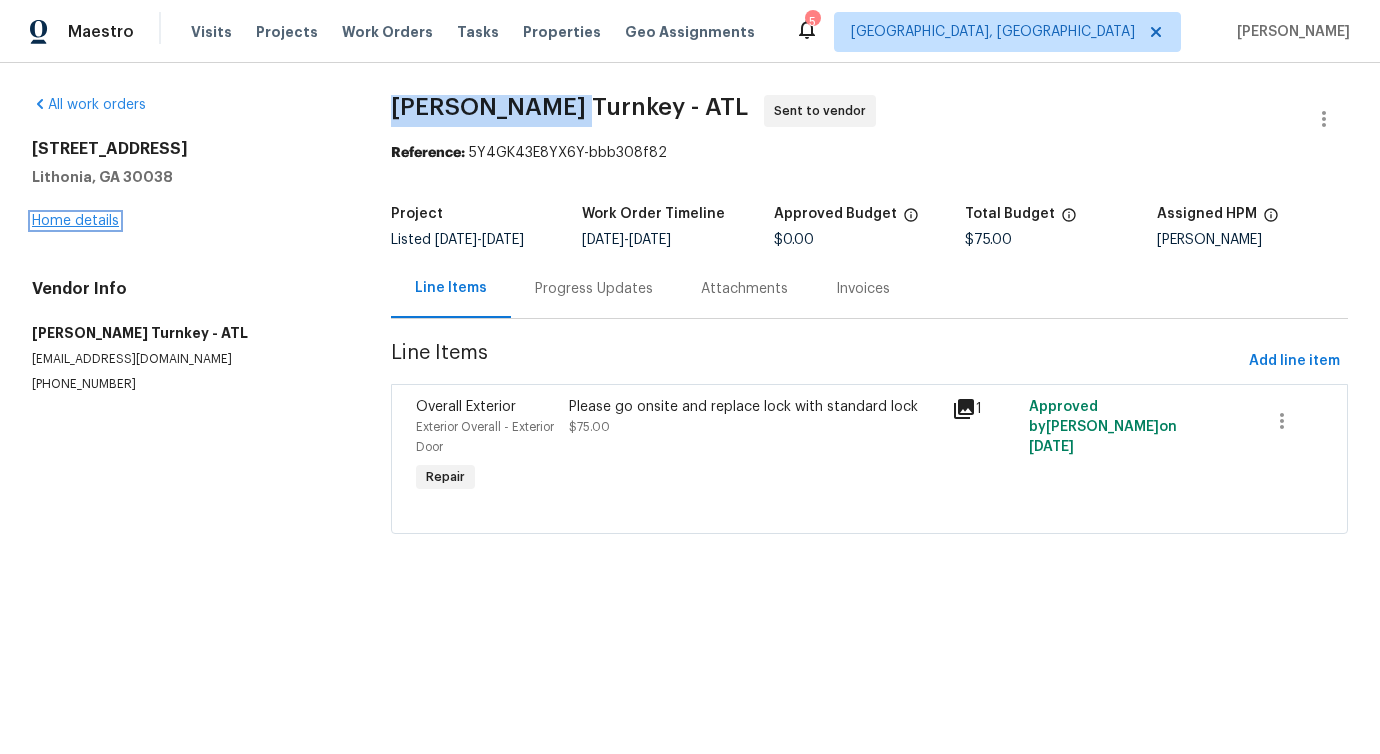 click on "Home details" at bounding box center (75, 221) 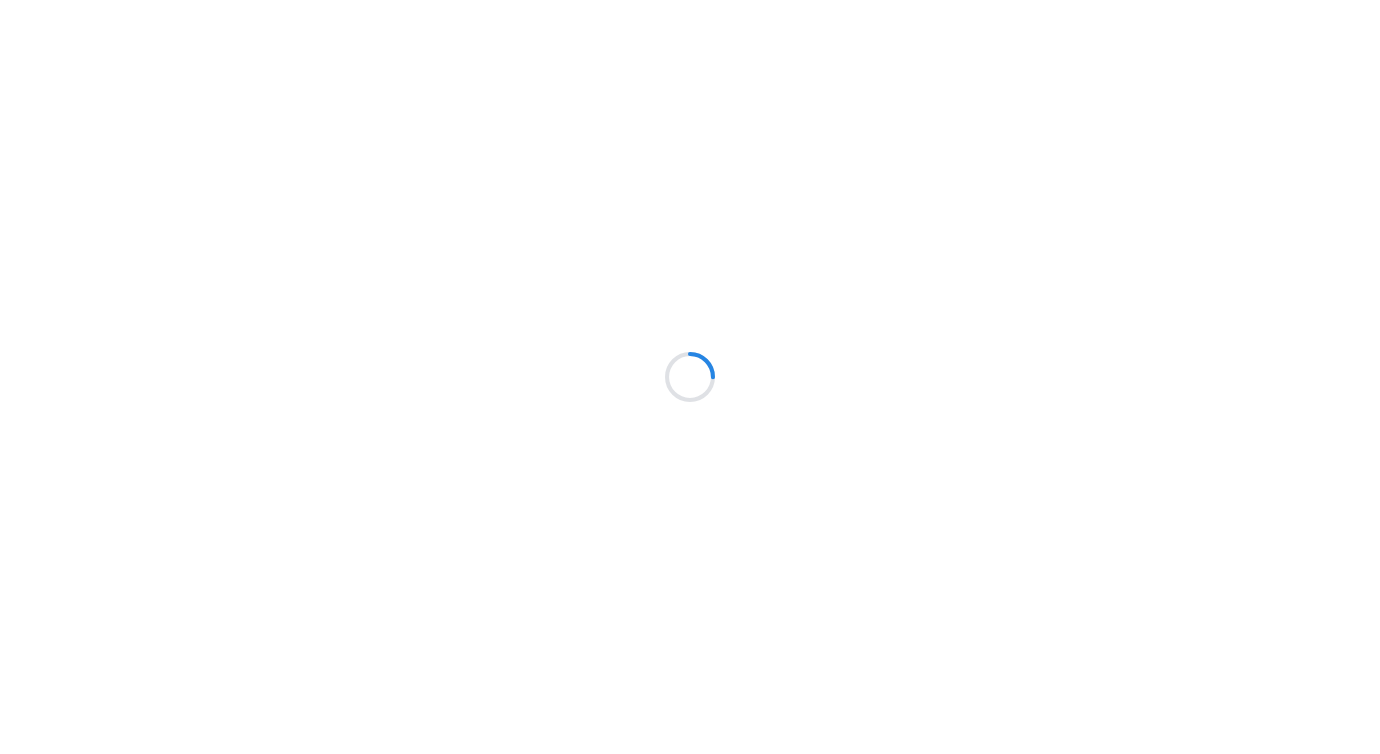 scroll, scrollTop: 0, scrollLeft: 0, axis: both 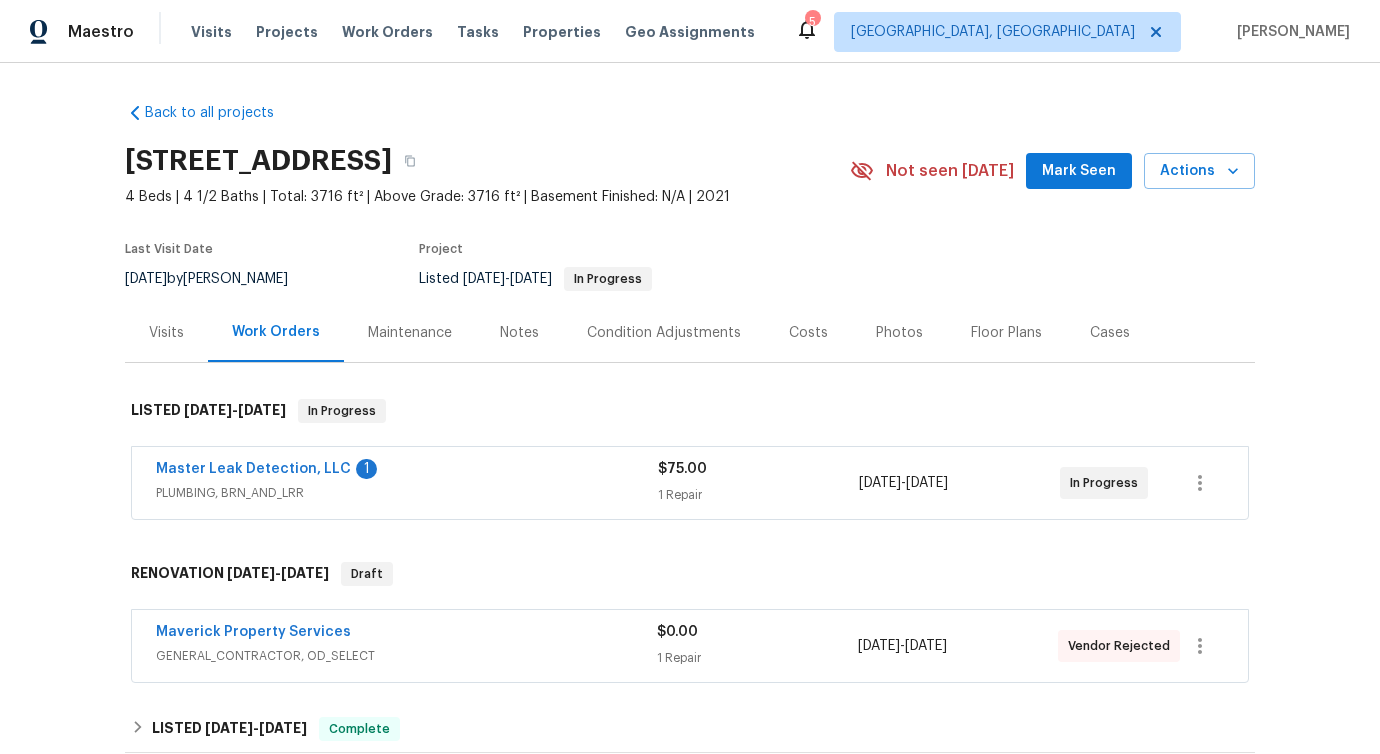 click on "Back to all projects [STREET_ADDRESS] 4 Beds | 4 1/2 Baths | Total: 3716 ft² | Above Grade: 3716 ft² | Basement Finished: N/A | 2021 Not seen [DATE] Mark Seen Actions Last Visit Date [DATE]  by  [PERSON_NAME]   Project Listed   [DATE]  -  [DATE] In Progress Visits Work Orders Maintenance Notes Condition Adjustments Costs Photos Floor Plans Cases LISTED   [DATE]  -  [DATE] In Progress Master Leak Detection, LLC 1 PLUMBING, BRN_AND_LRR $75.00 1 Repair [DATE]  -  [DATE] In Progress RENOVATION   [DATE]  -  [DATE] Draft Maverick Property Services GENERAL_CONTRACTOR, OD_SELECT $0.00 1 Repair [DATE]  -  [DATE] Vendor Rejected LISTED   [DATE]  -  [DATE] Complete Everyone Loves C.A.S.H. LLC HVAC, BRN_AND_LRR $524.00 1 Repair [DATE]  -  [DATE] Paid LISTED   [DATE]  -  [DATE] Complete Centralized Purchasing PAINTING, APPLIANCE, CABINETS, OD_SELECT $87.70 1 Repair [DATE]  -  [DATE] Complete Centralized Purchasing PAINTING, APPLIANCE, CABINETS, OD_SELECT $791.72  -" at bounding box center [690, 408] 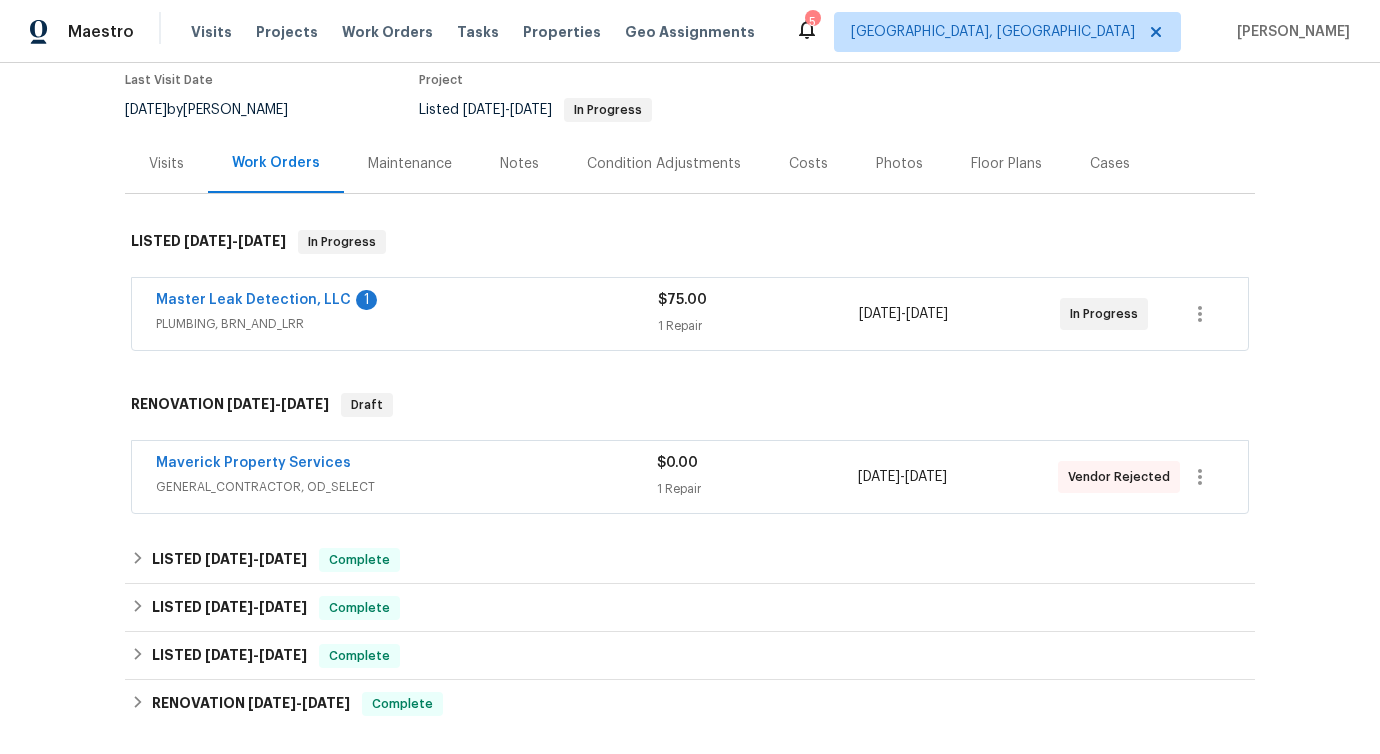 scroll, scrollTop: 159, scrollLeft: 0, axis: vertical 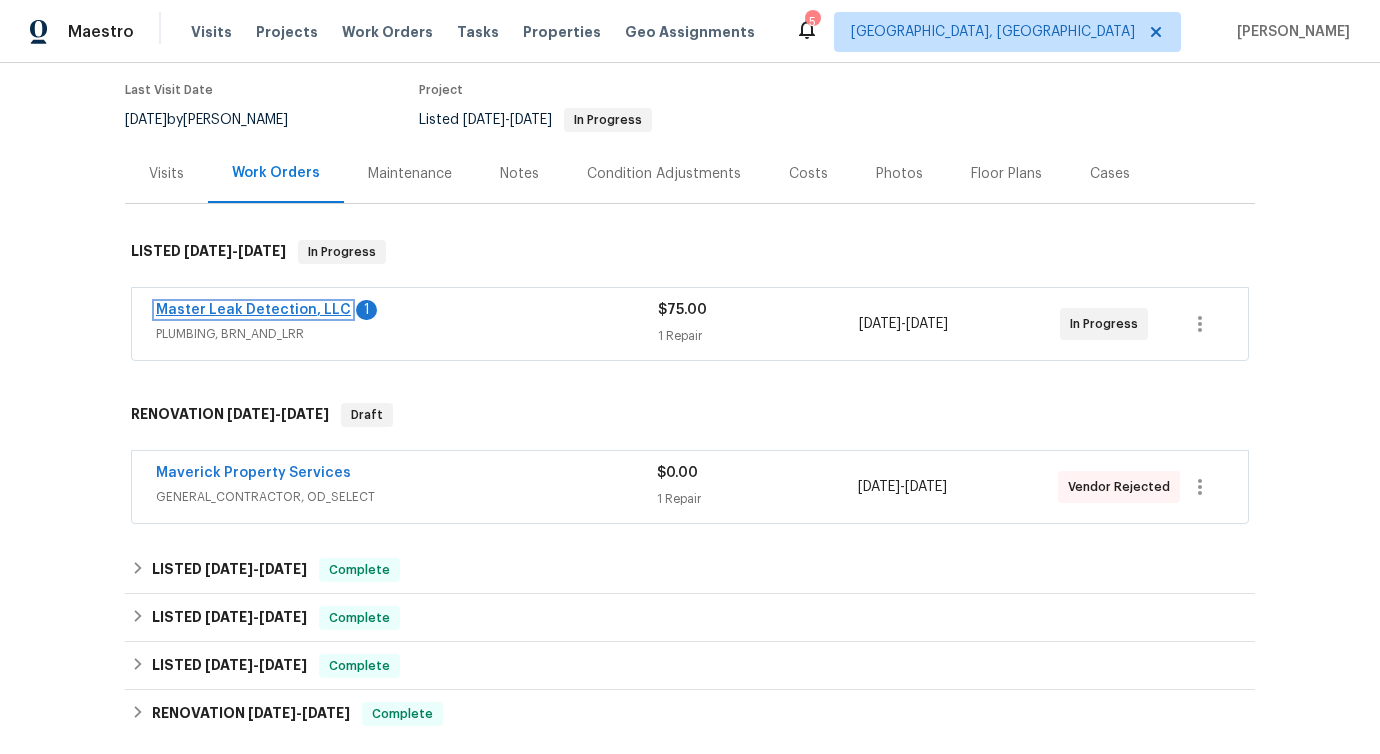 click on "Master Leak Detection, LLC" at bounding box center (253, 310) 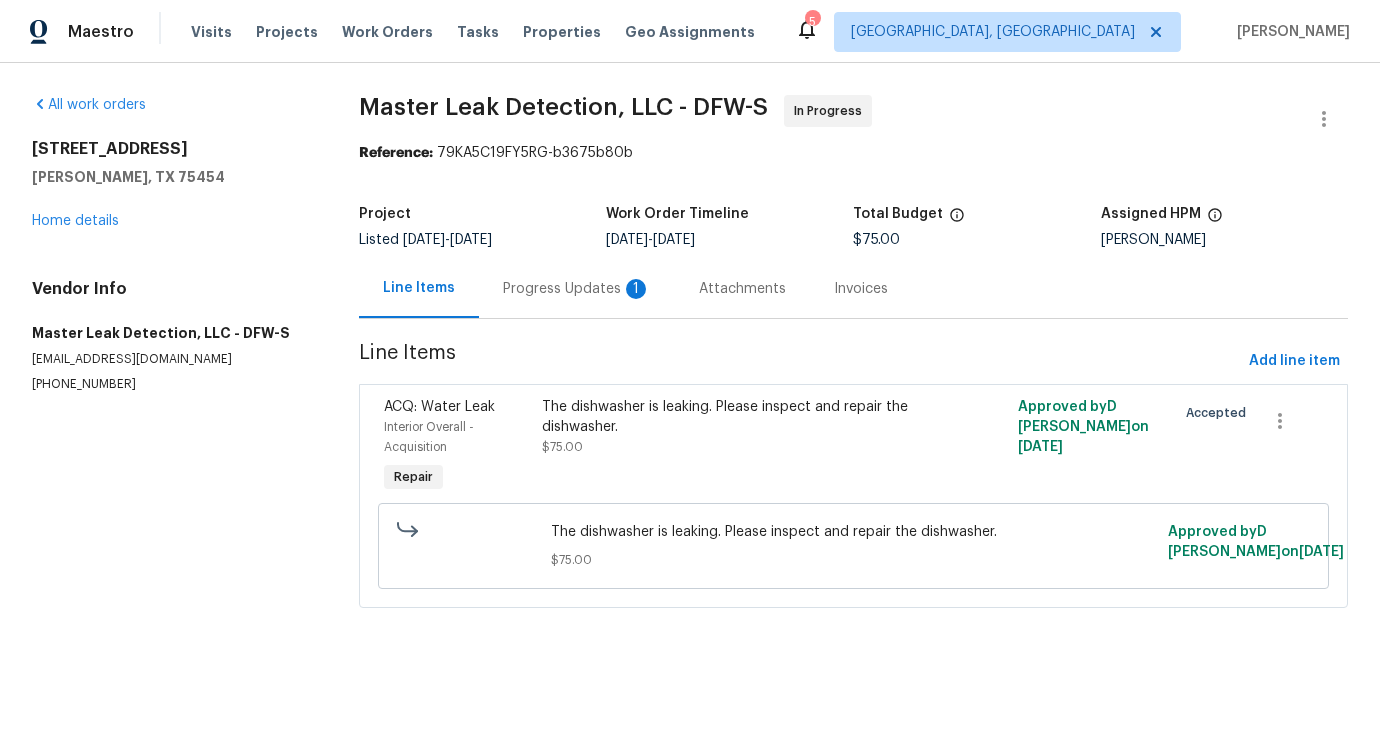 click on "Progress Updates 1" at bounding box center (577, 289) 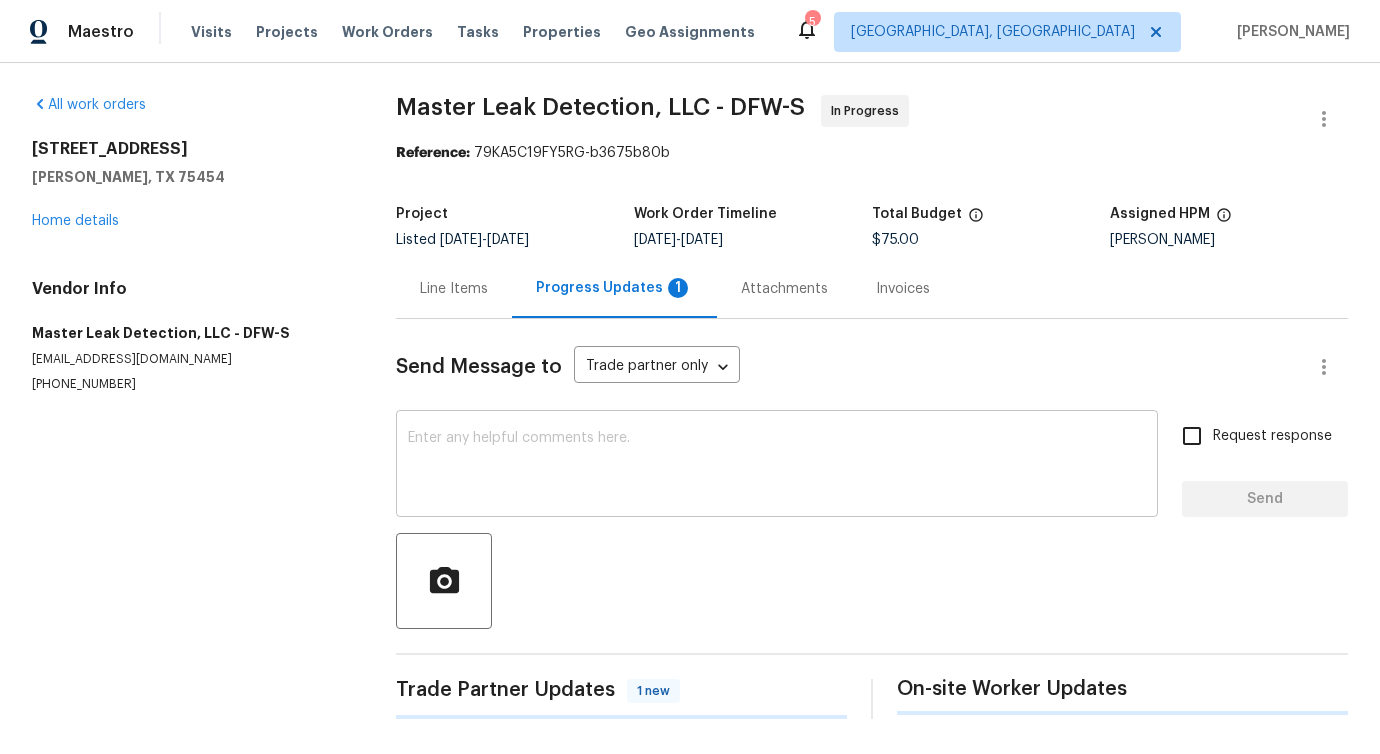 drag, startPoint x: 525, startPoint y: 298, endPoint x: 590, endPoint y: 459, distance: 173.62604 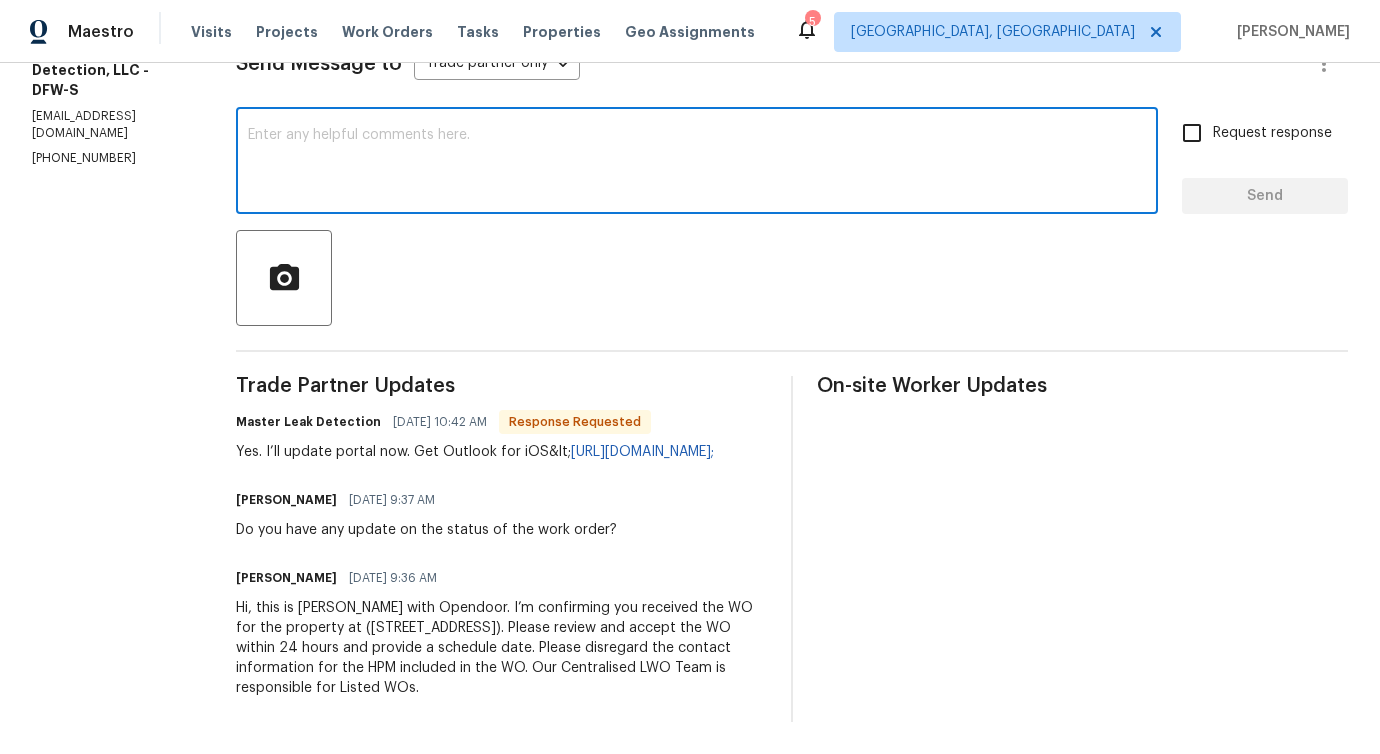 scroll, scrollTop: 0, scrollLeft: 0, axis: both 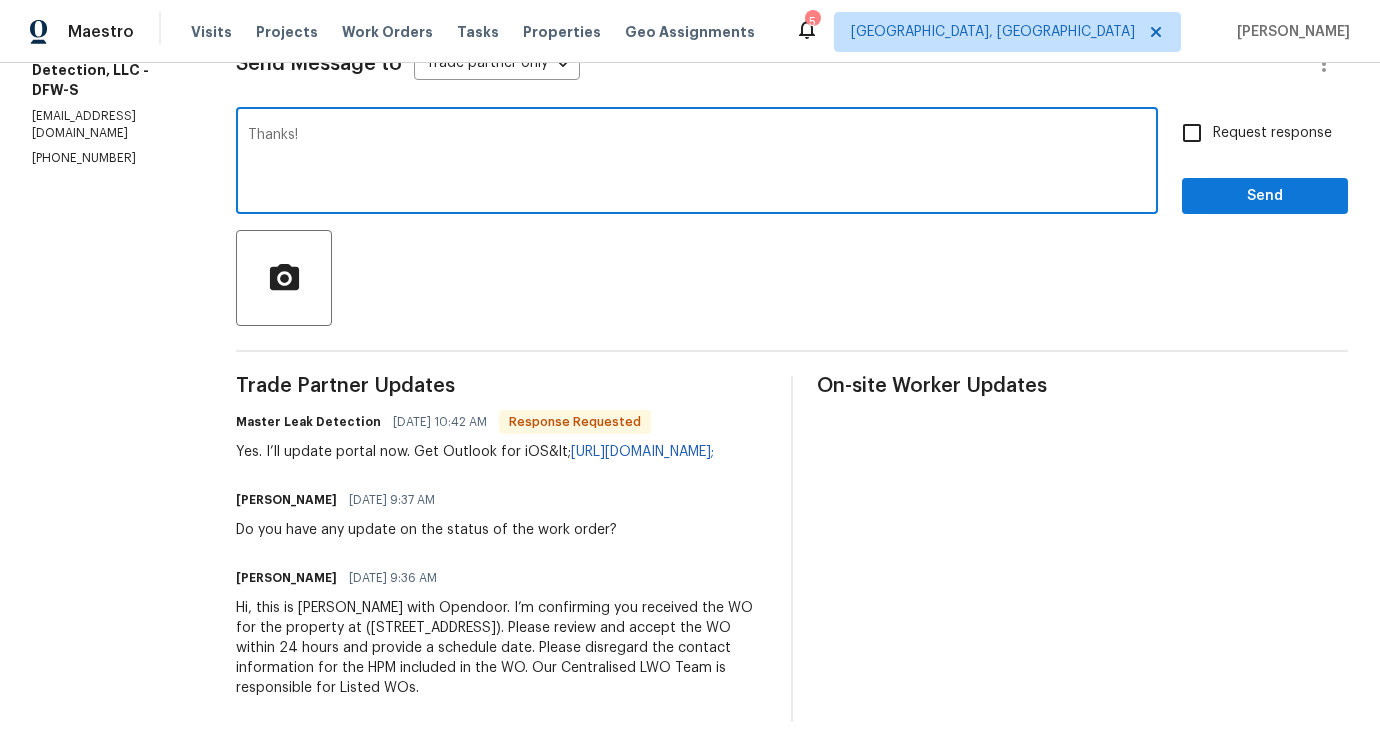 type on "Thanks!" 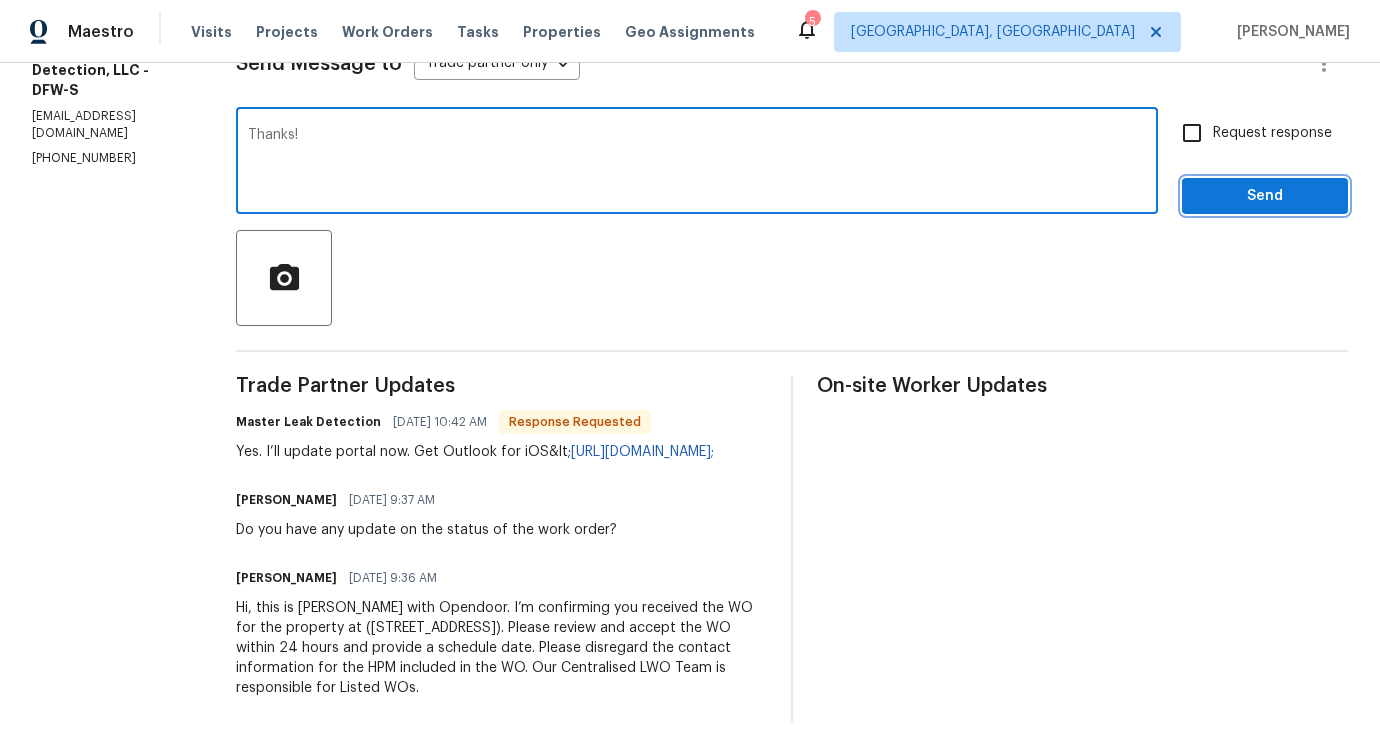 click on "Send" at bounding box center (1265, 196) 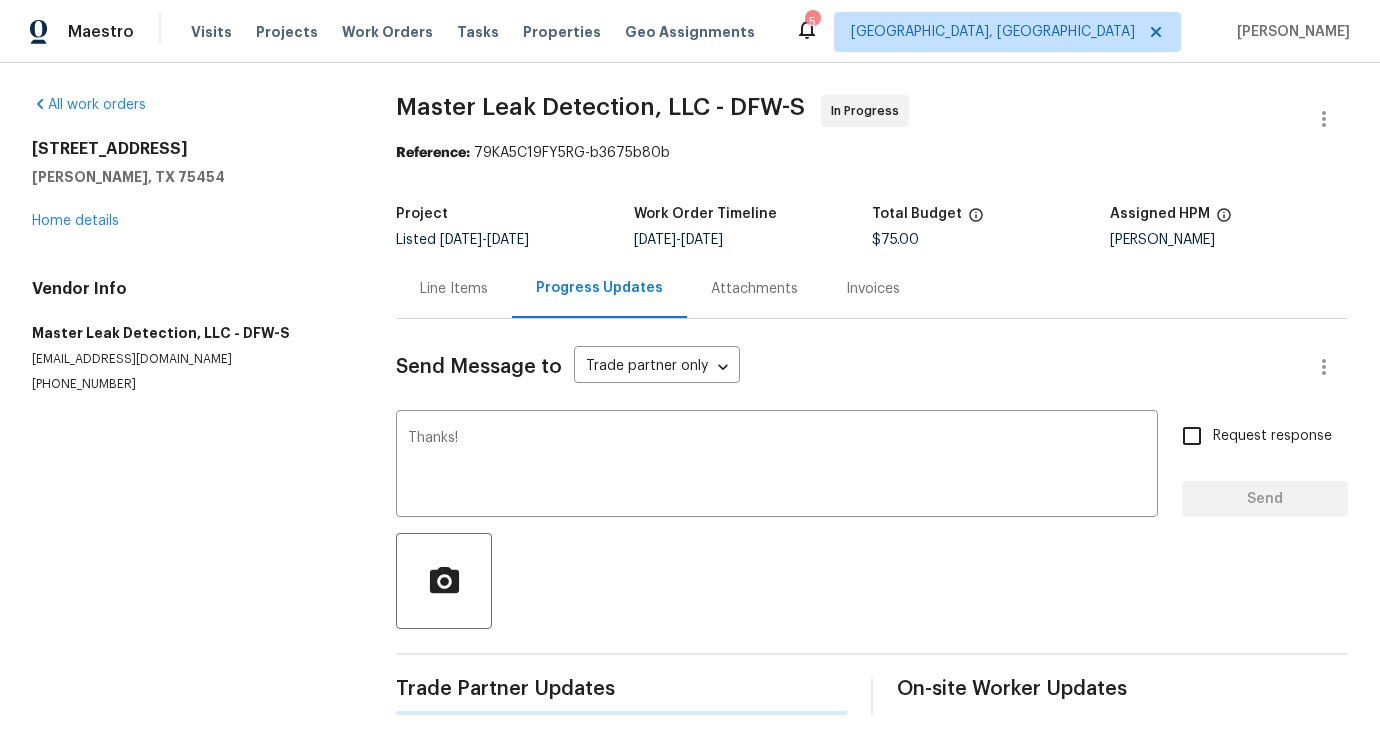 type 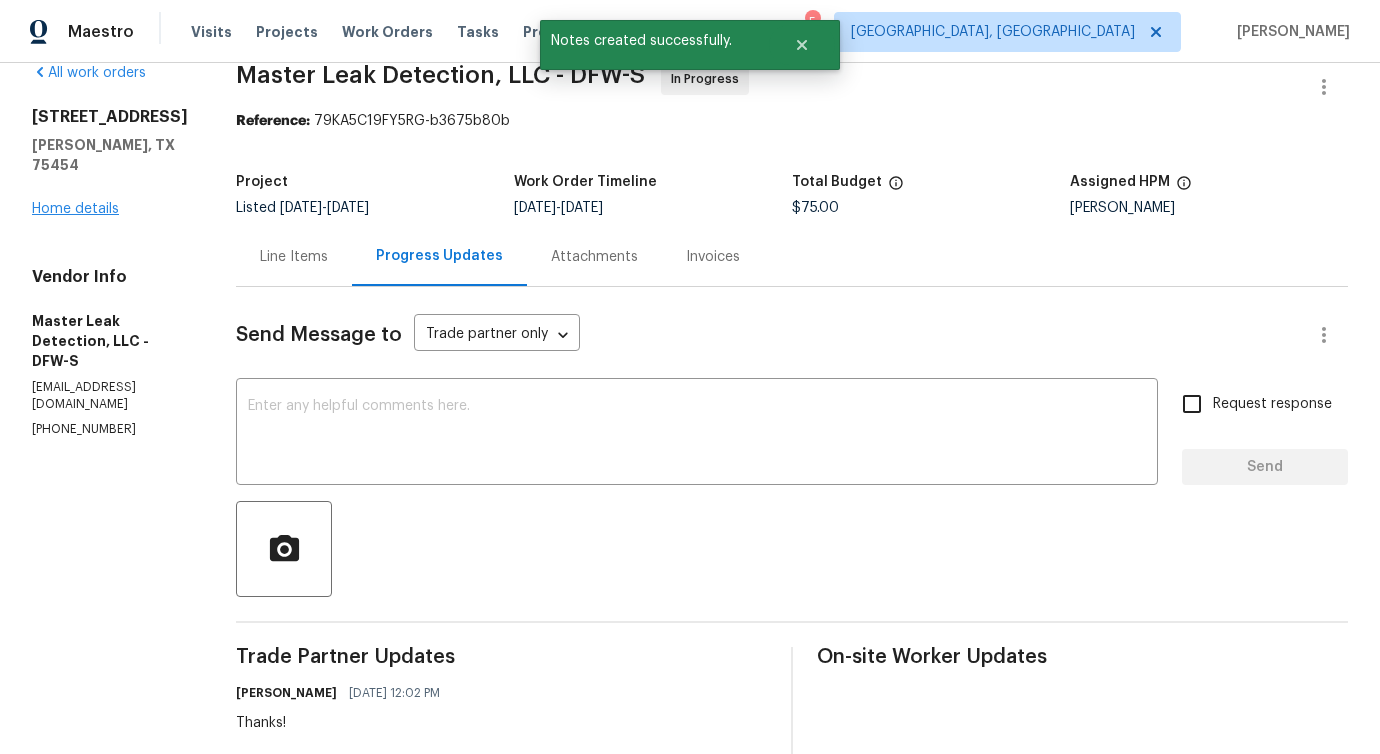 scroll, scrollTop: 0, scrollLeft: 0, axis: both 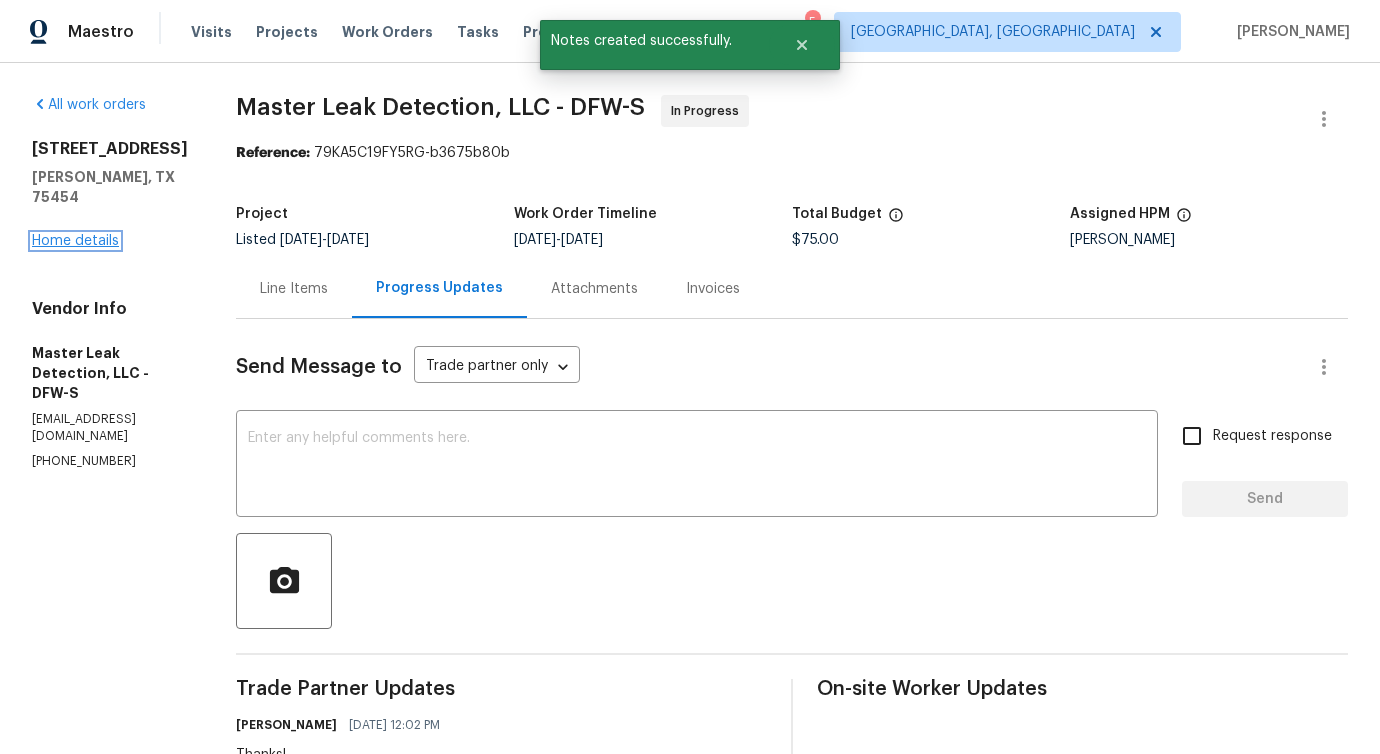 click on "Home details" at bounding box center (75, 241) 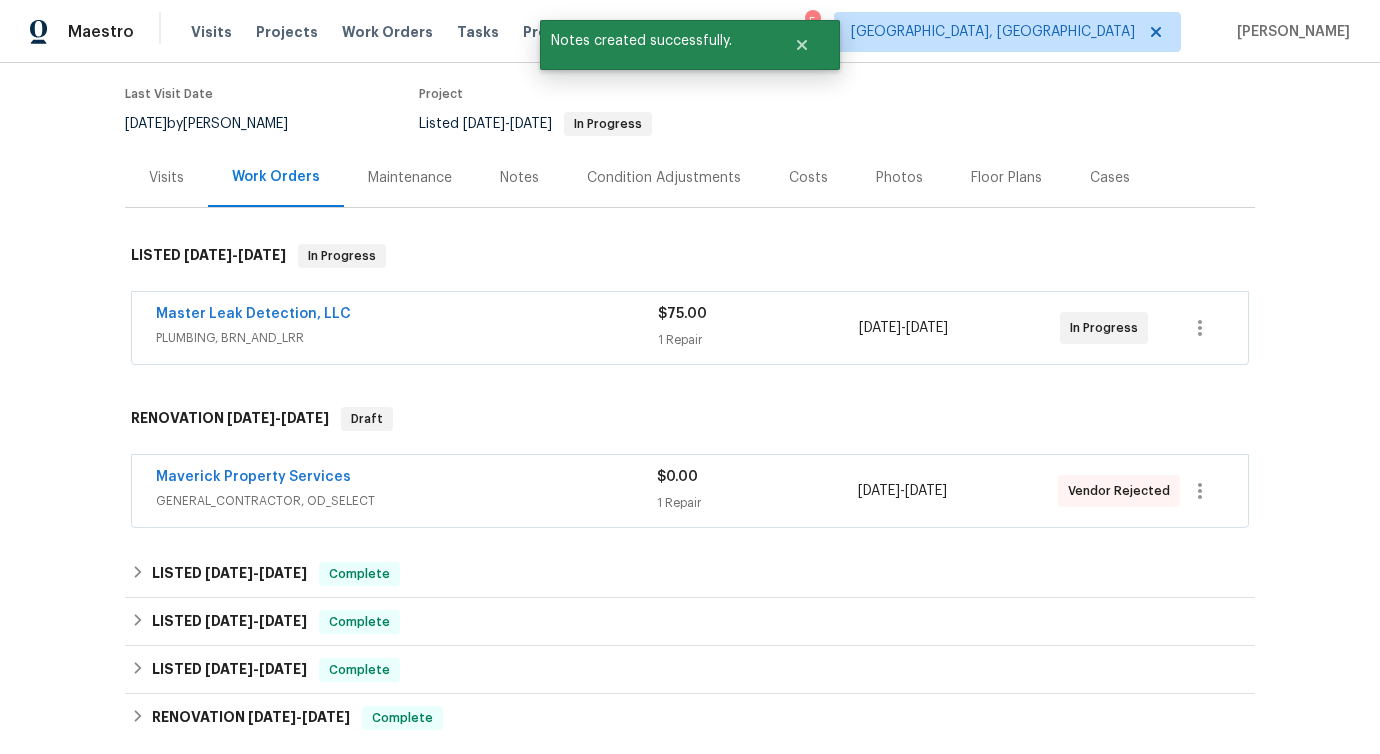 scroll, scrollTop: 159, scrollLeft: 0, axis: vertical 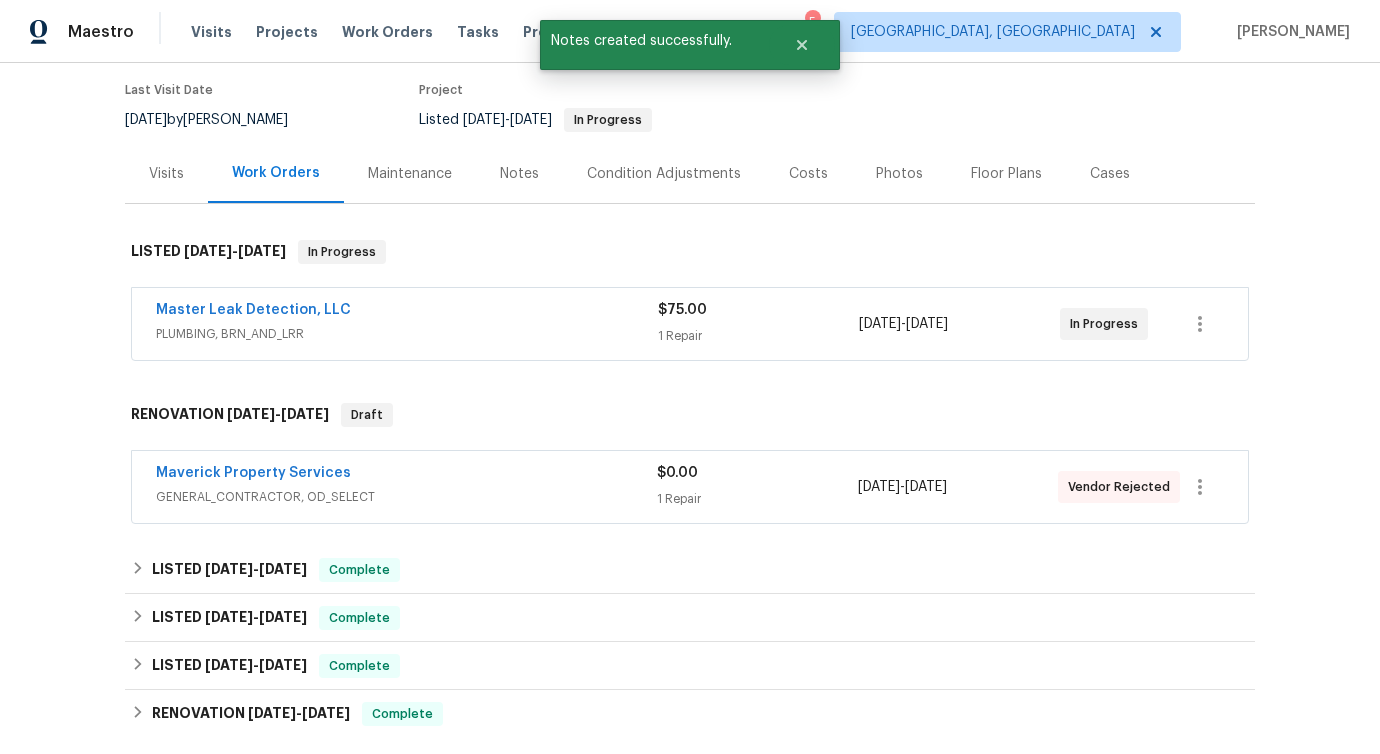 click on "Maverick Property Services" at bounding box center [406, 475] 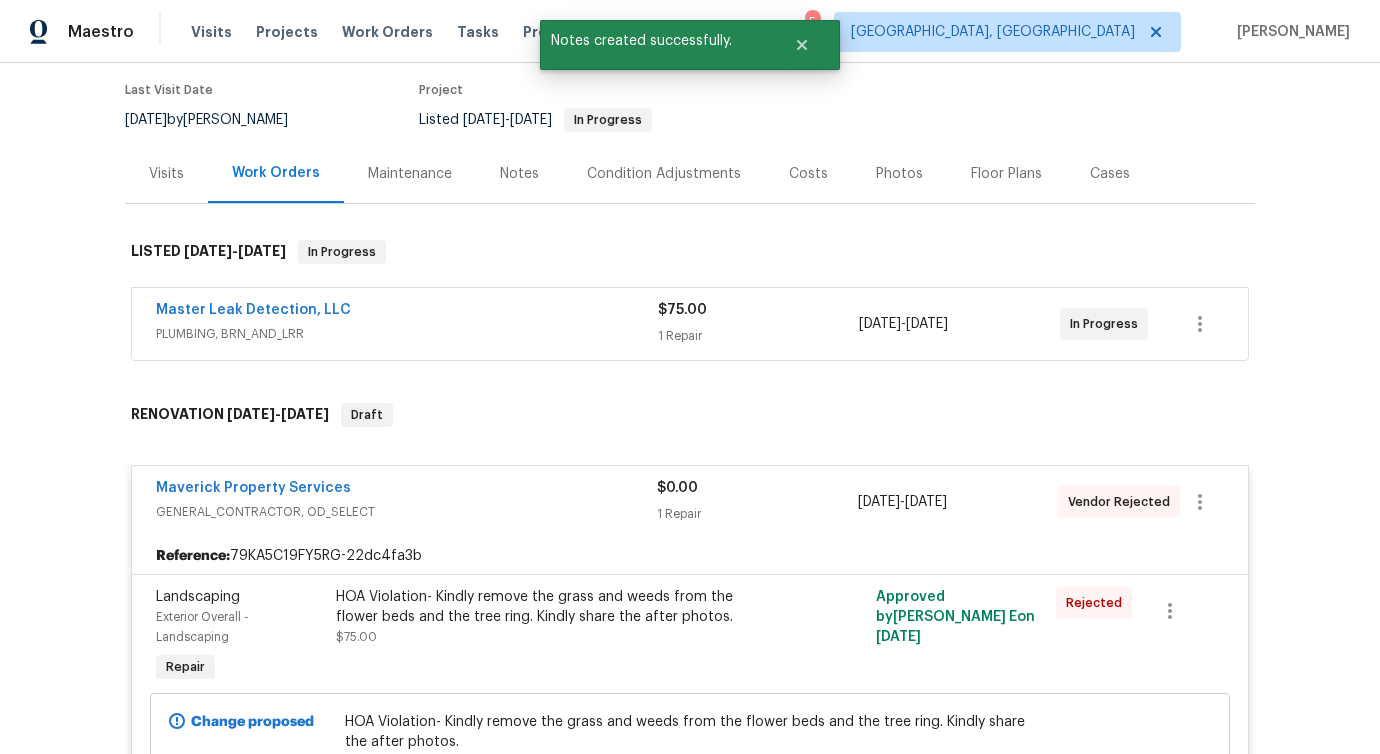 click on "Maverick Property Services" at bounding box center (406, 490) 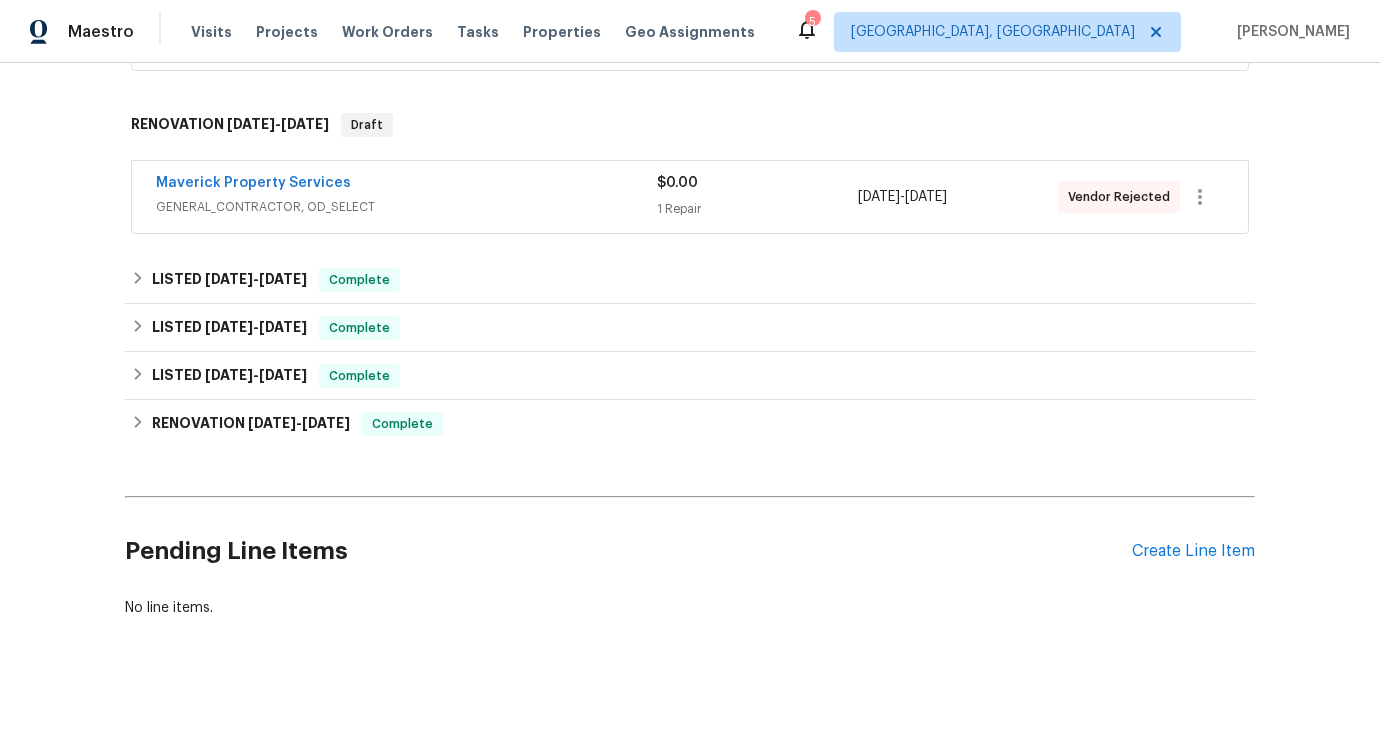 scroll, scrollTop: 464, scrollLeft: 0, axis: vertical 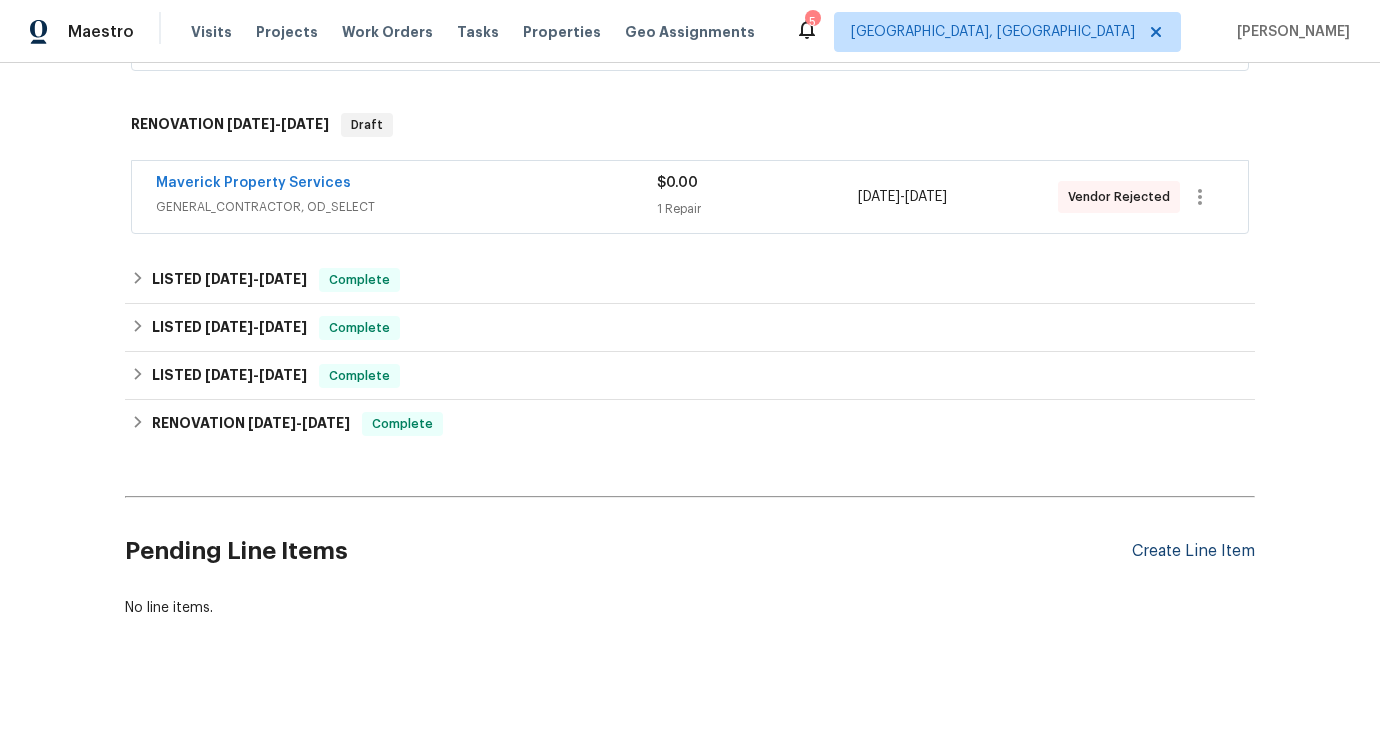 click on "Create Line Item" at bounding box center (1193, 551) 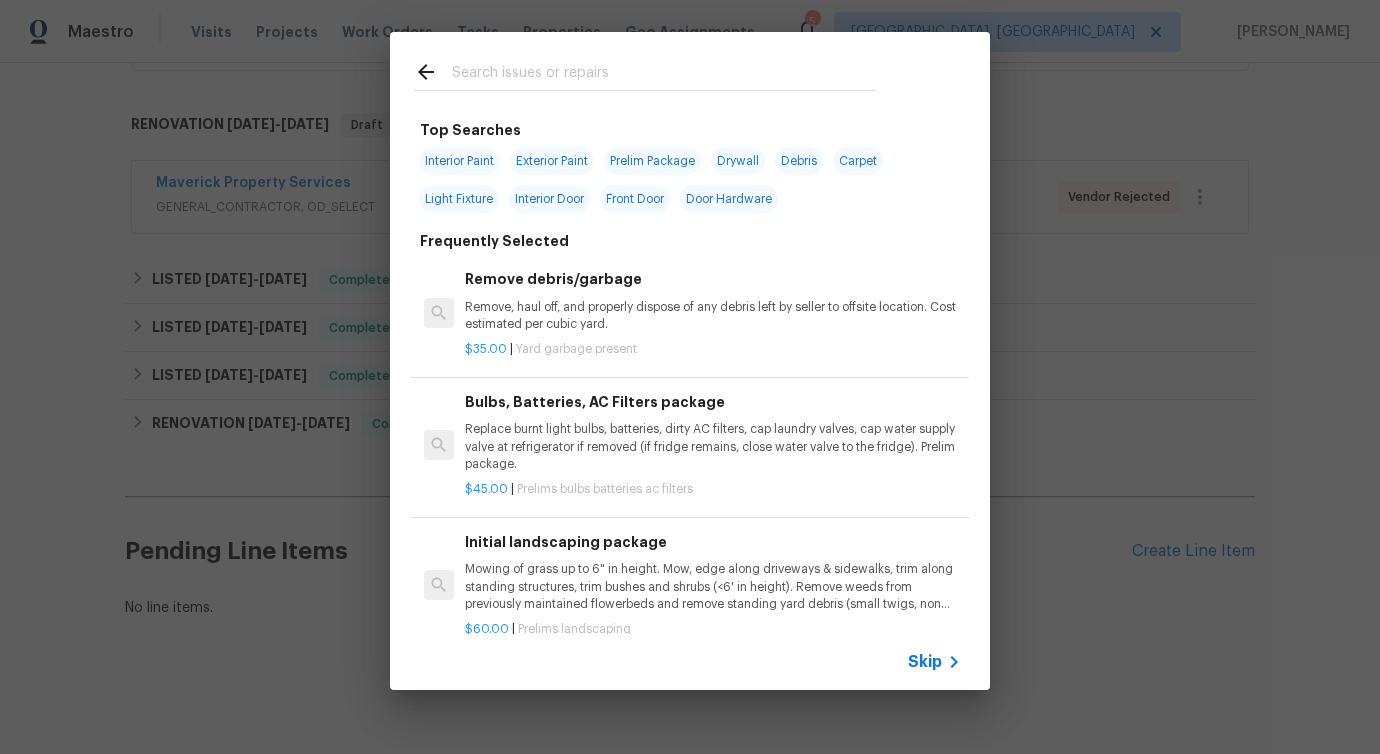 click at bounding box center (645, 71) 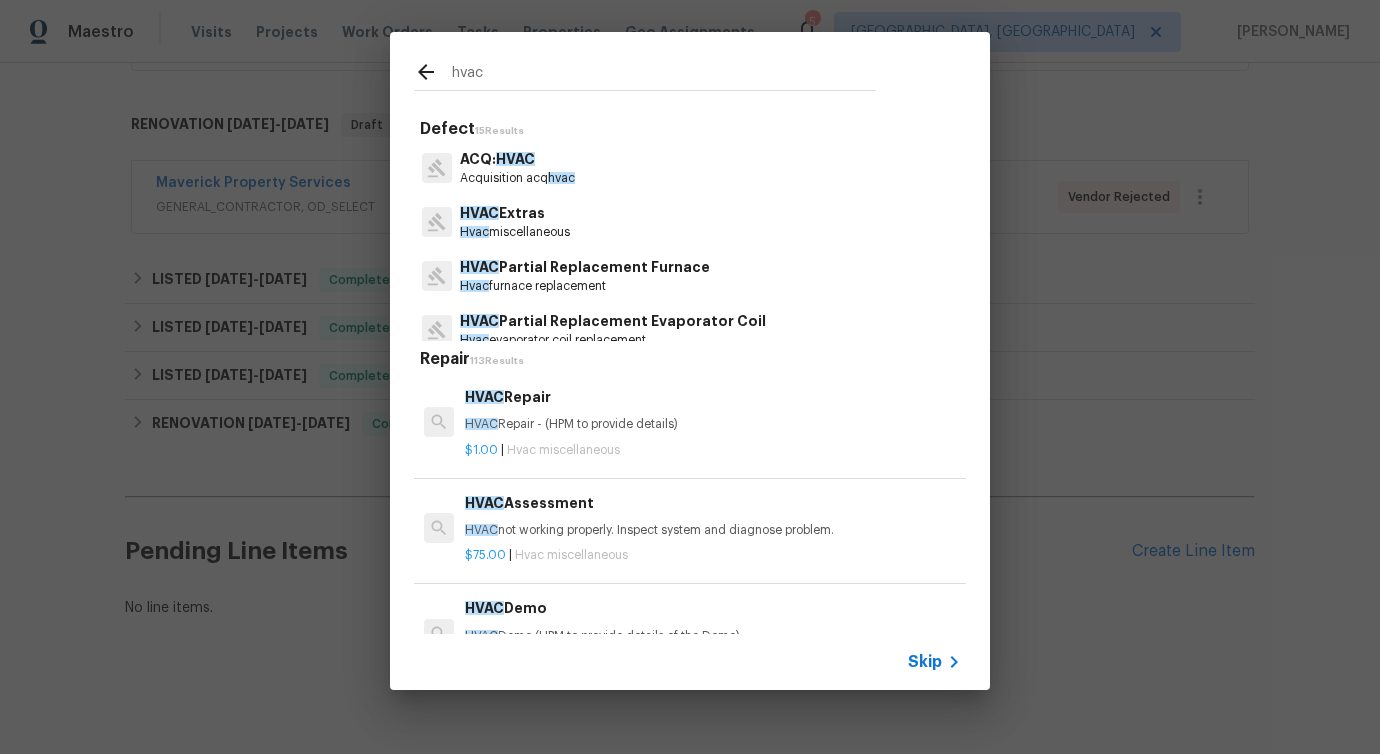 type on "hvac" 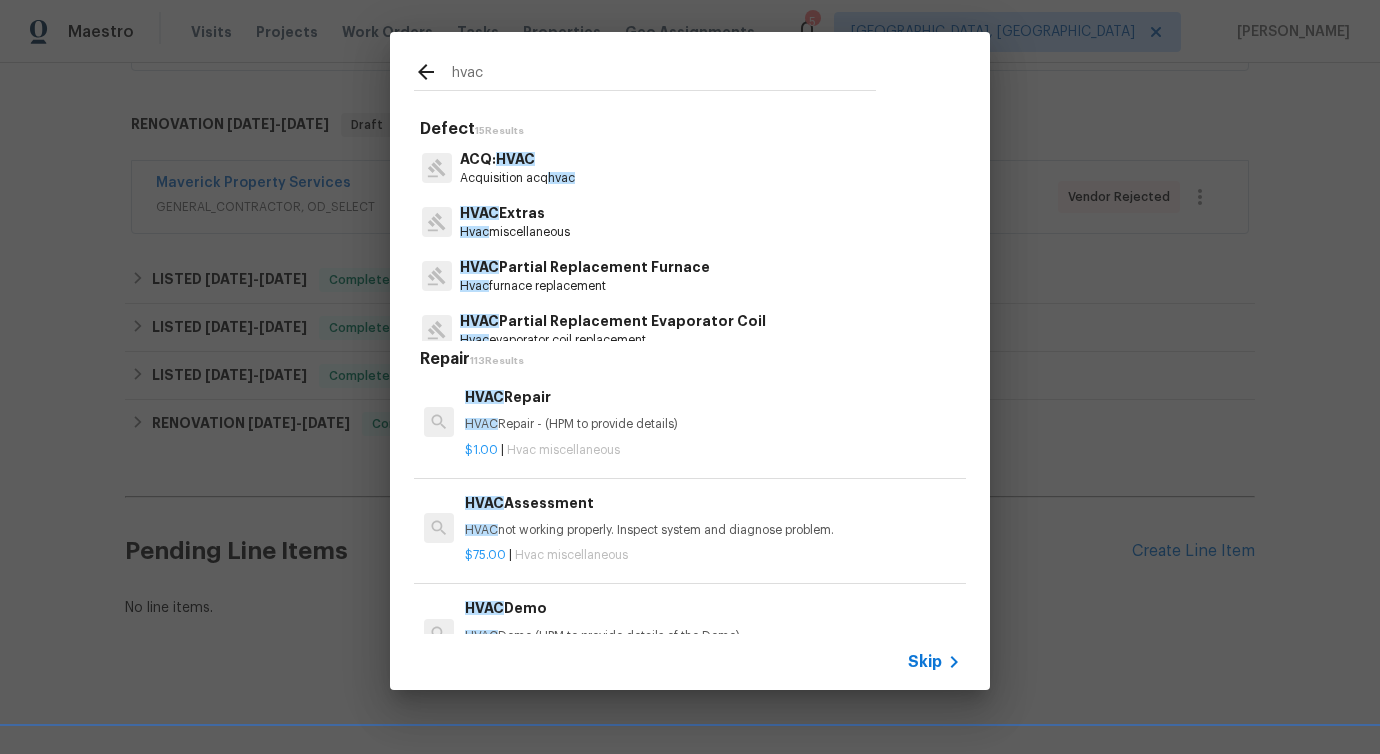 click on "HVAC  Extras" at bounding box center (515, 213) 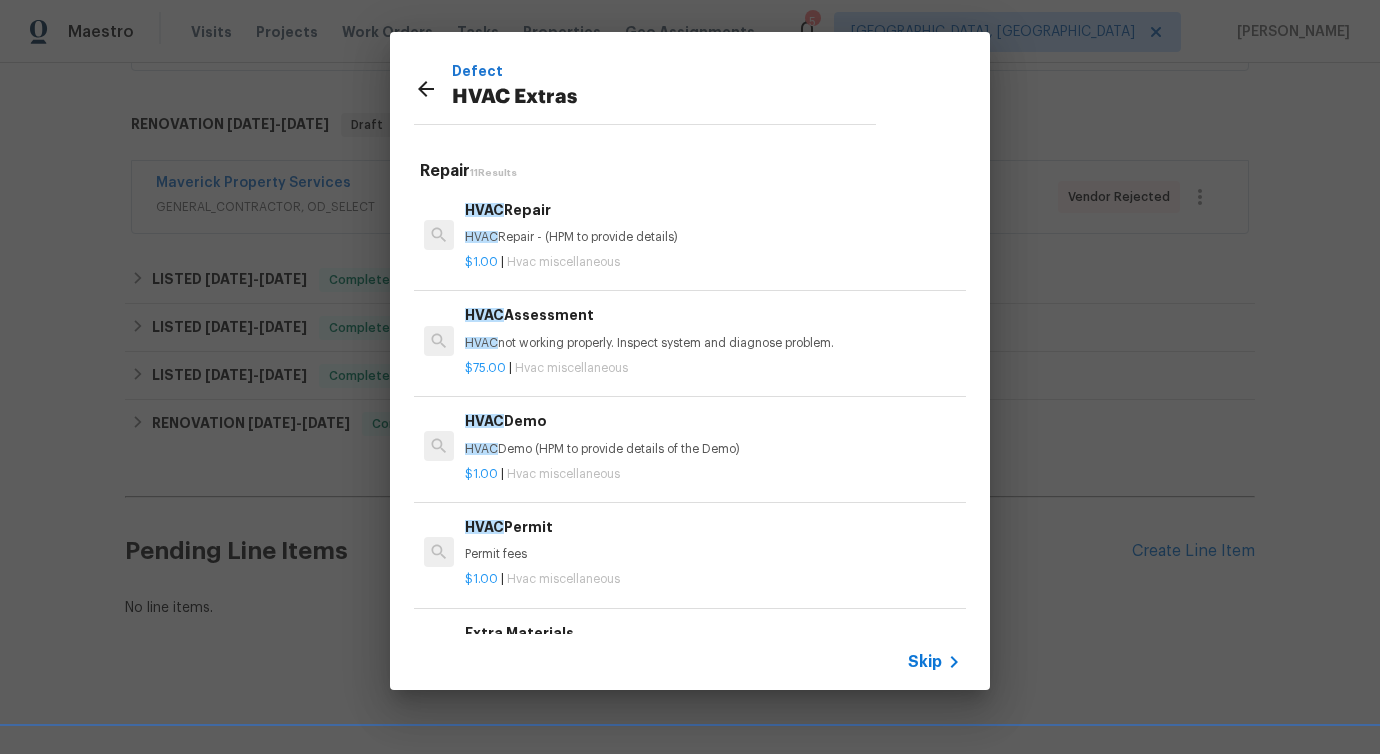 click on "HVAC  Repair HVAC  Repair - (HPM to provide details)" at bounding box center [713, 223] 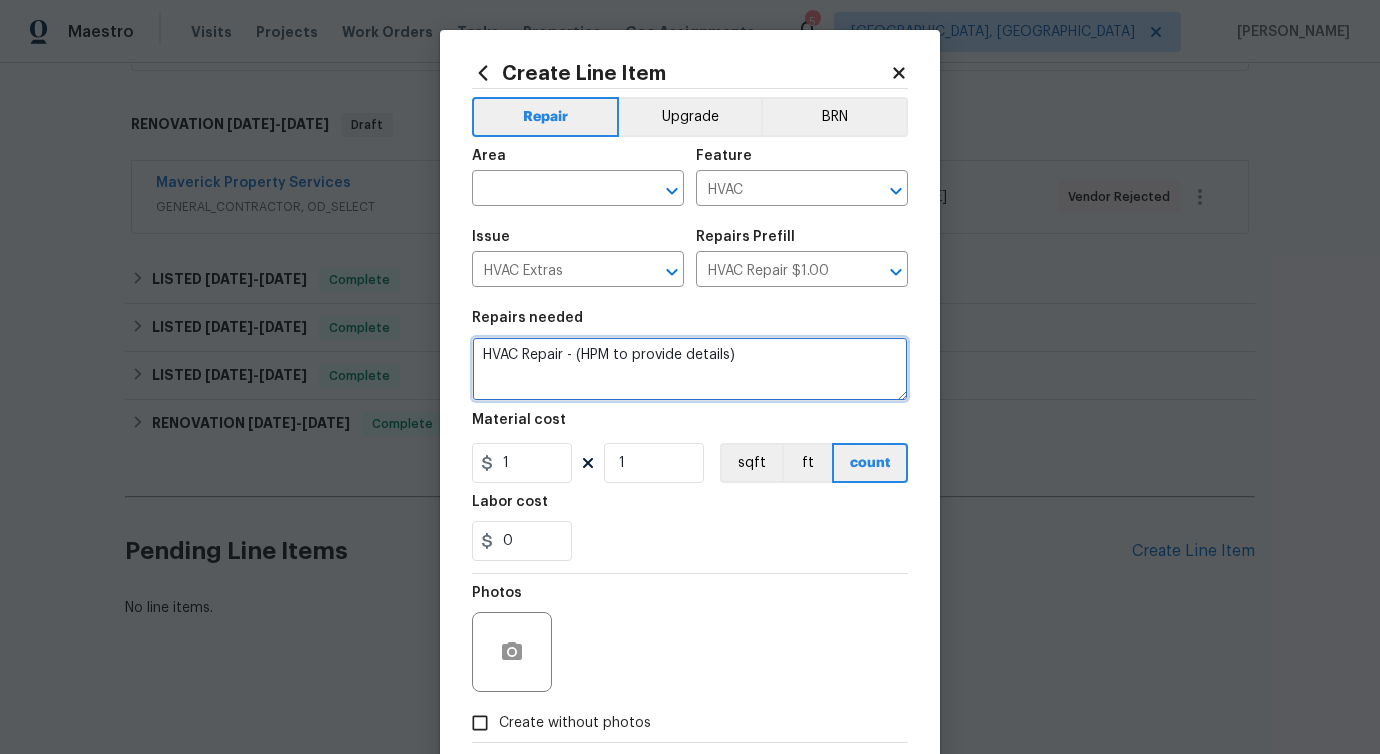 click on "HVAC Repair - (HPM to provide details)" at bounding box center (690, 369) 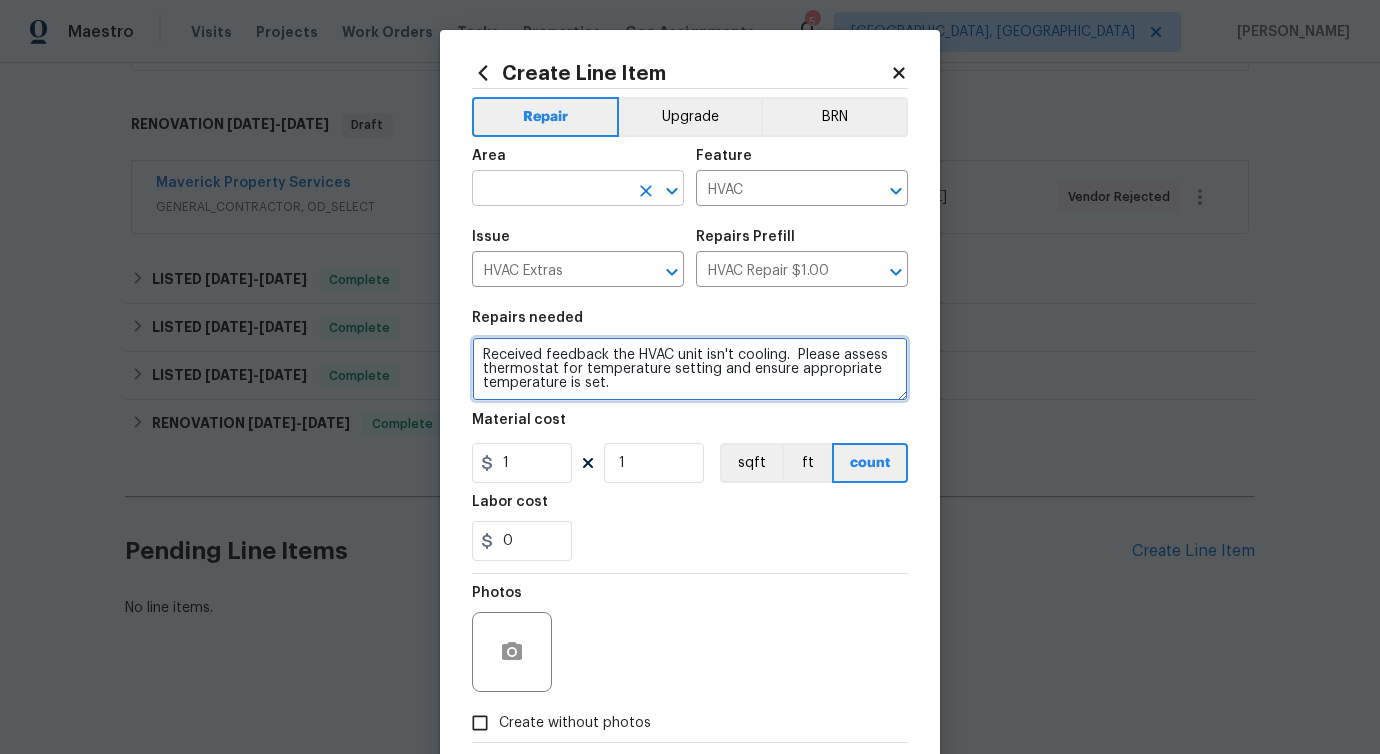 type on "Received feedback the HVAC unit isn't cooling.  Please assess thermostat for temperature setting and ensure appropriate temperature is set." 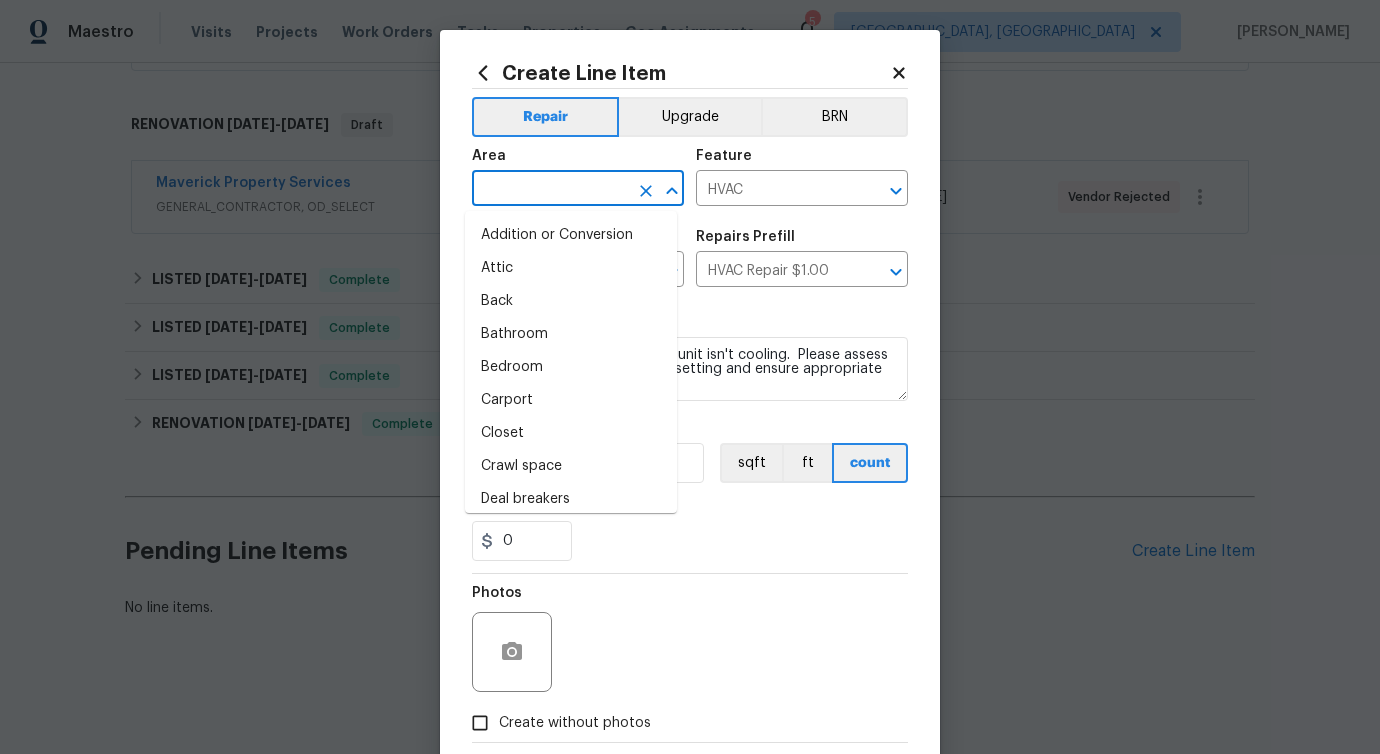 click at bounding box center [550, 190] 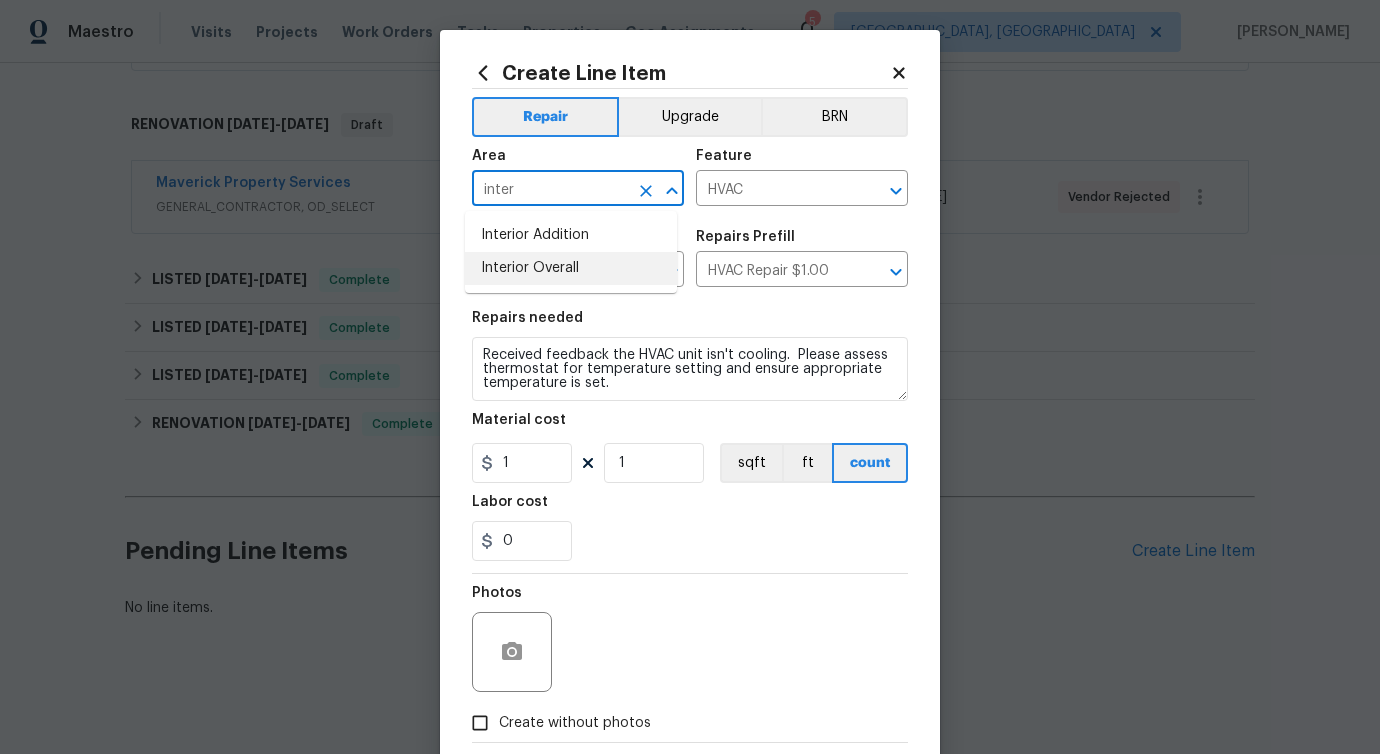 click on "Interior Overall" at bounding box center (571, 268) 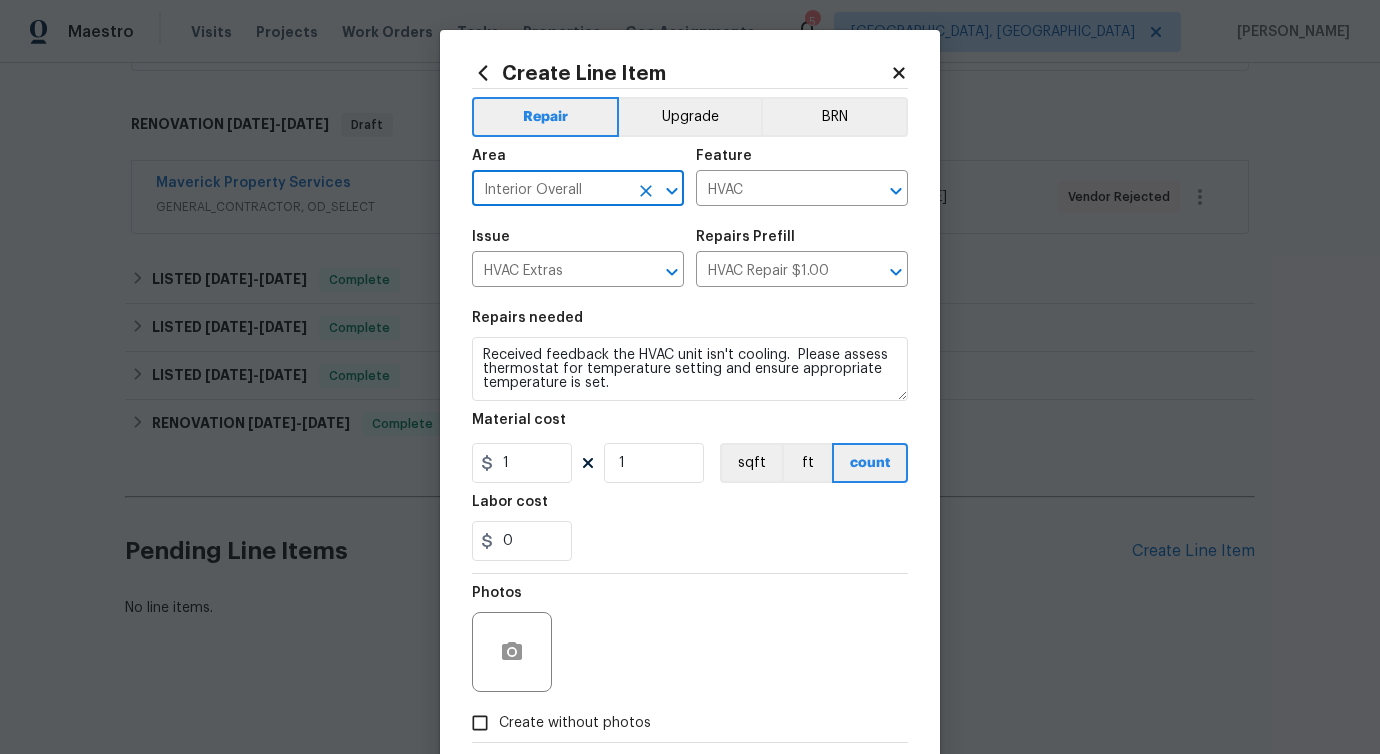 type on "Interior Overall" 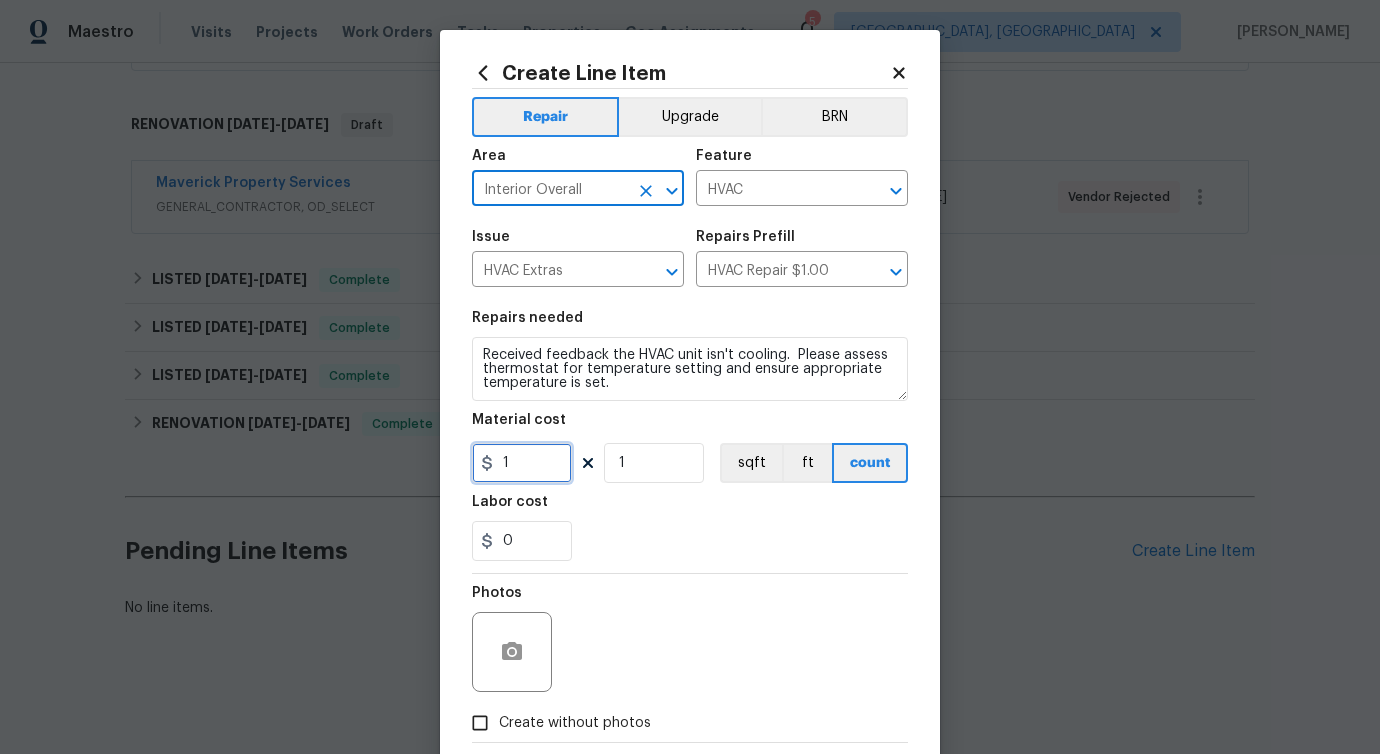 click on "1" at bounding box center (522, 463) 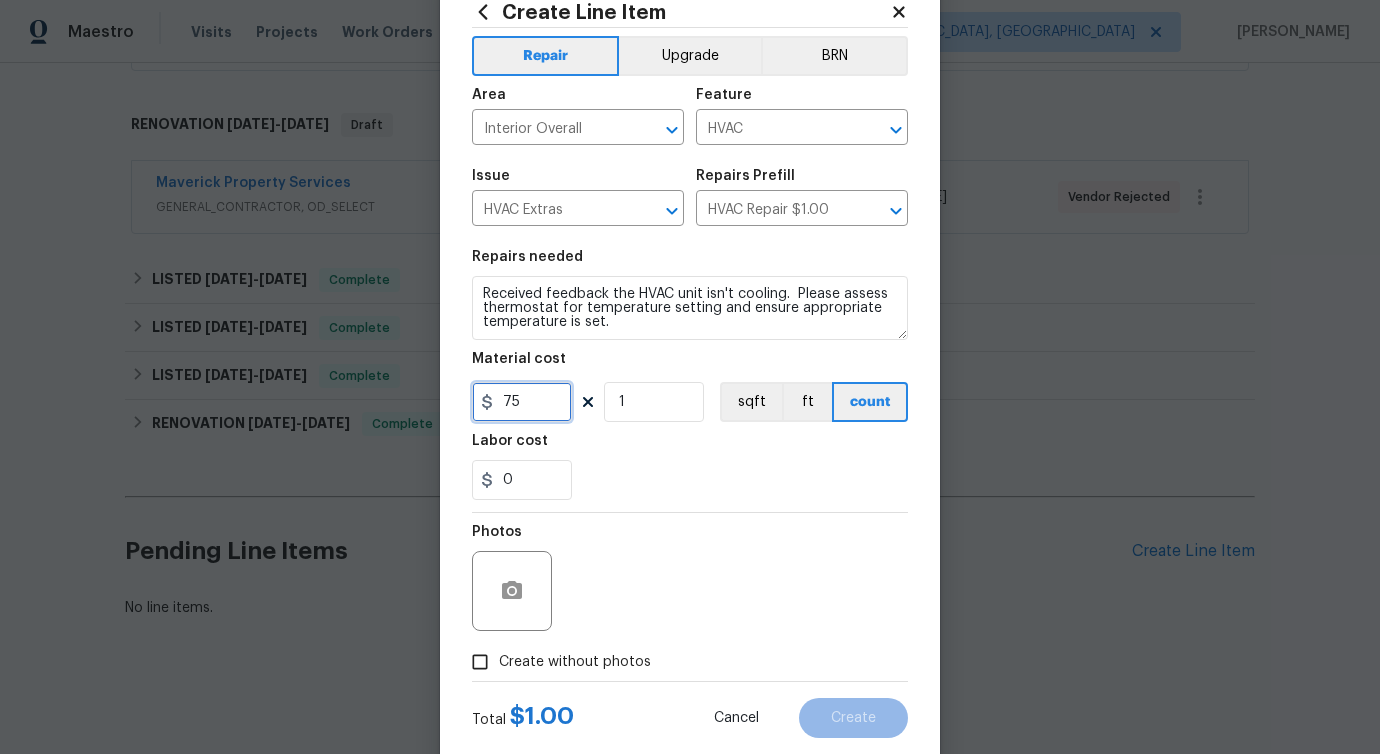 scroll, scrollTop: 108, scrollLeft: 0, axis: vertical 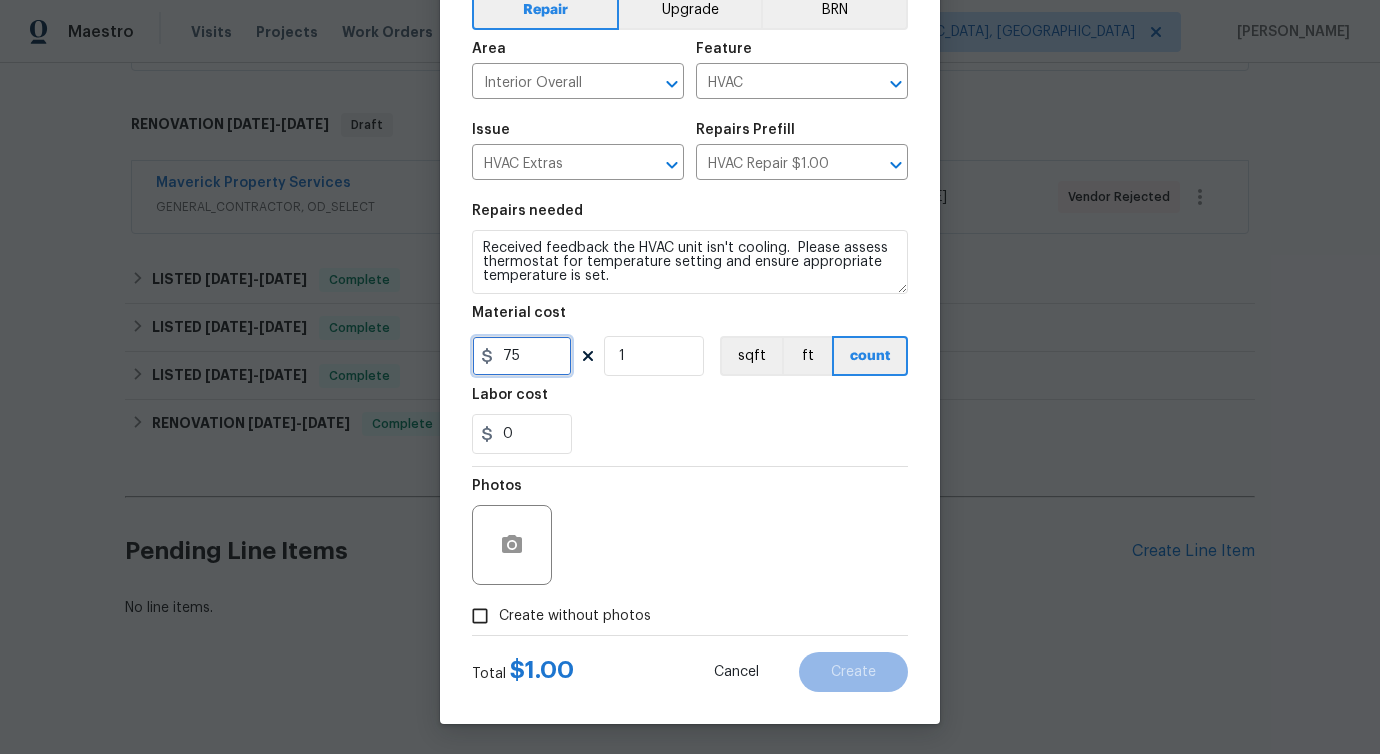 type on "75" 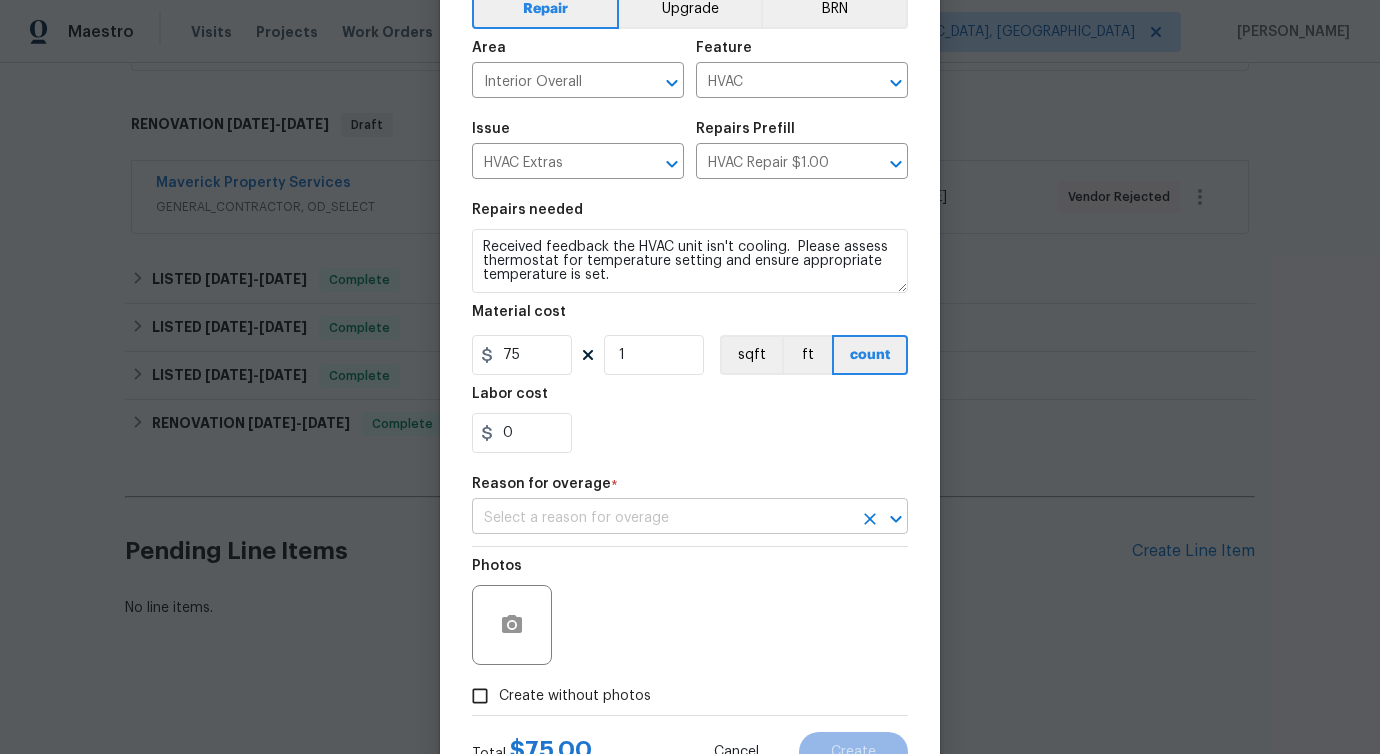 click at bounding box center (662, 518) 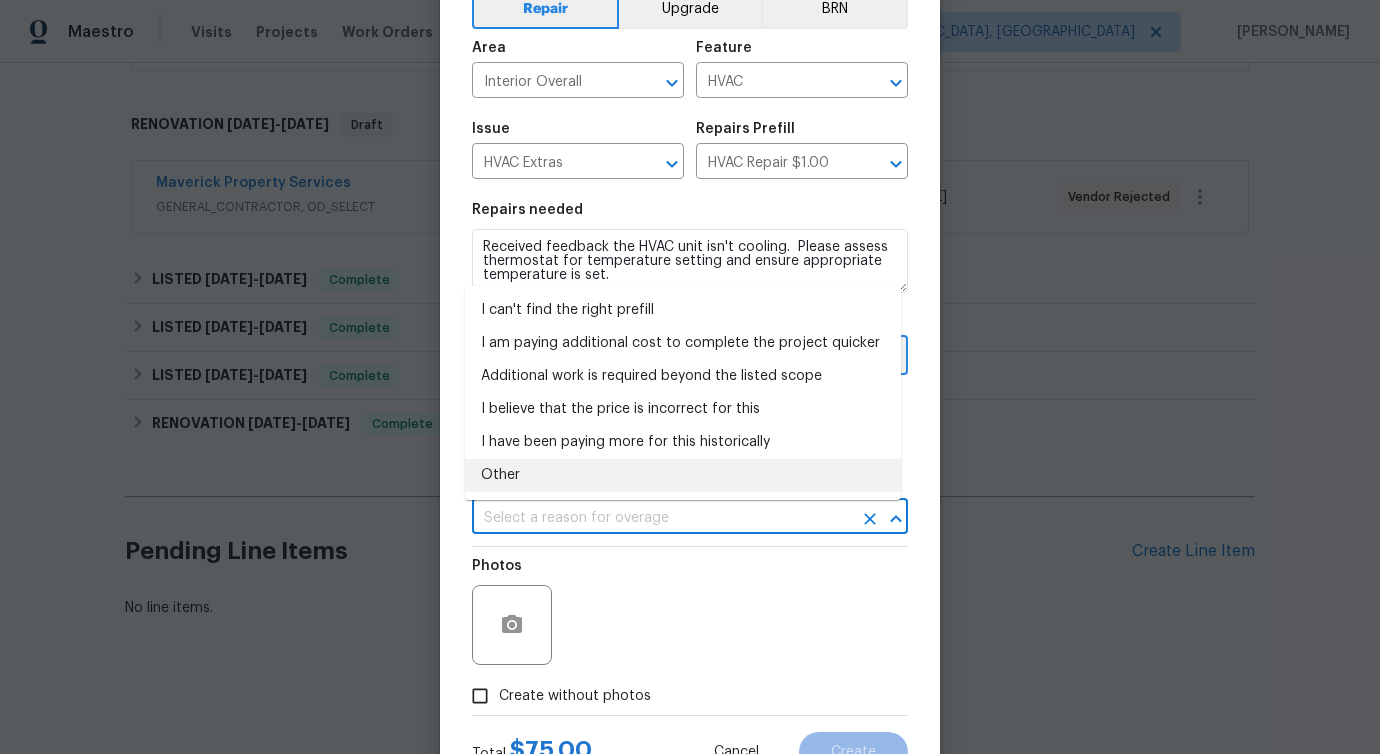 click on "Other" at bounding box center [683, 475] 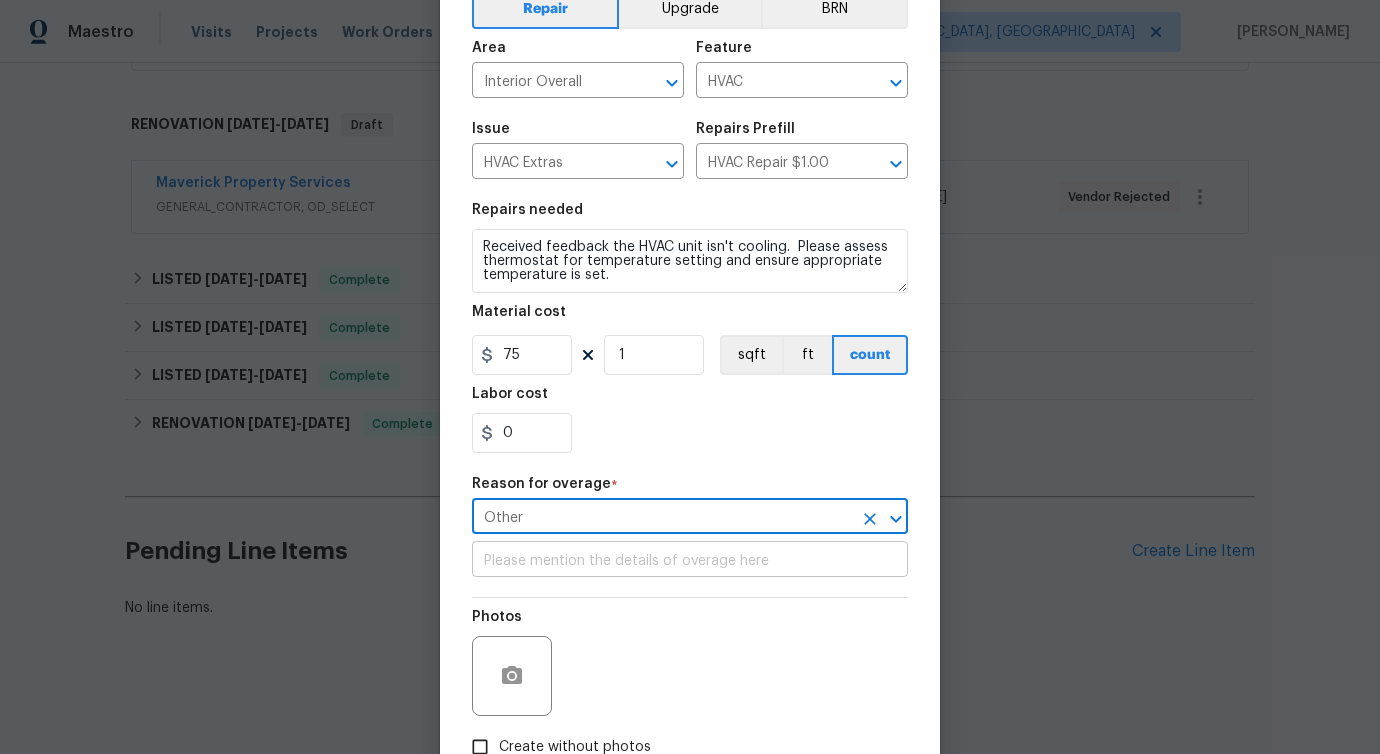 click at bounding box center (690, 561) 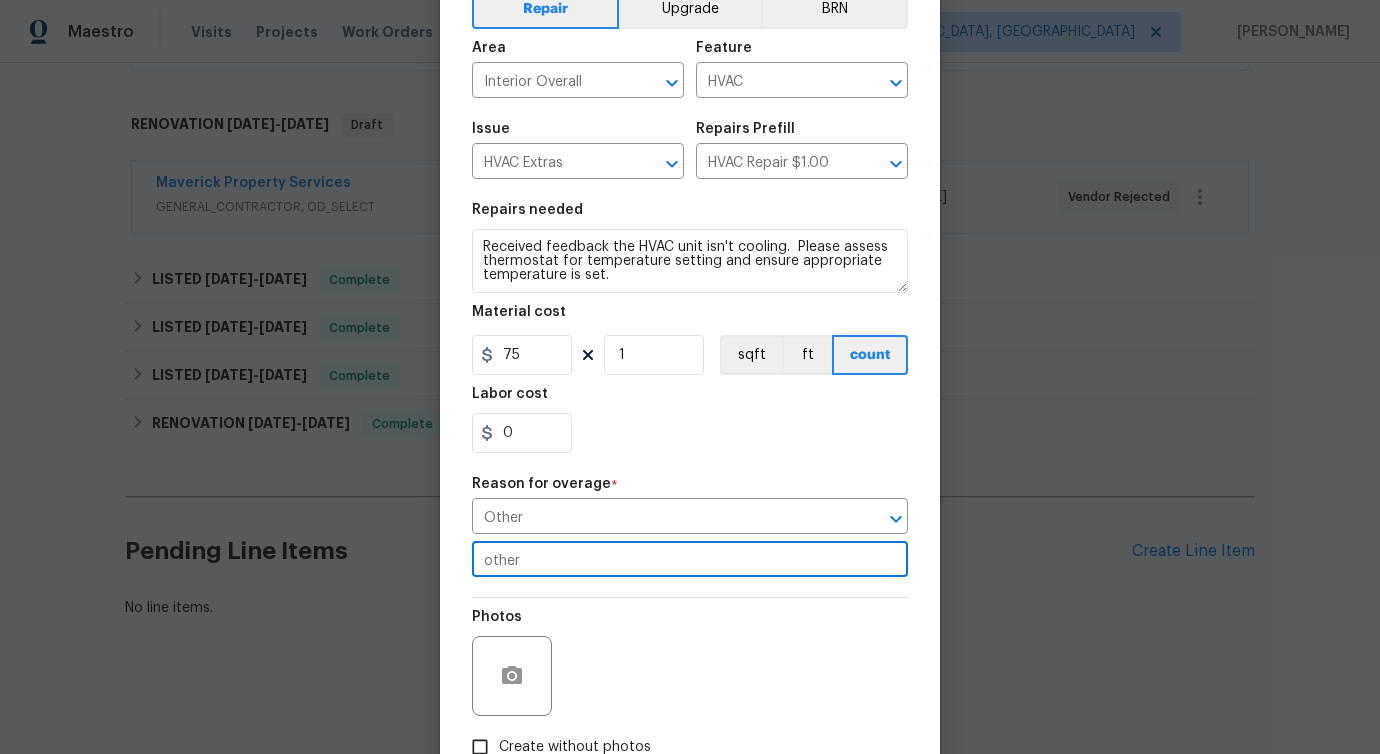 scroll, scrollTop: 241, scrollLeft: 0, axis: vertical 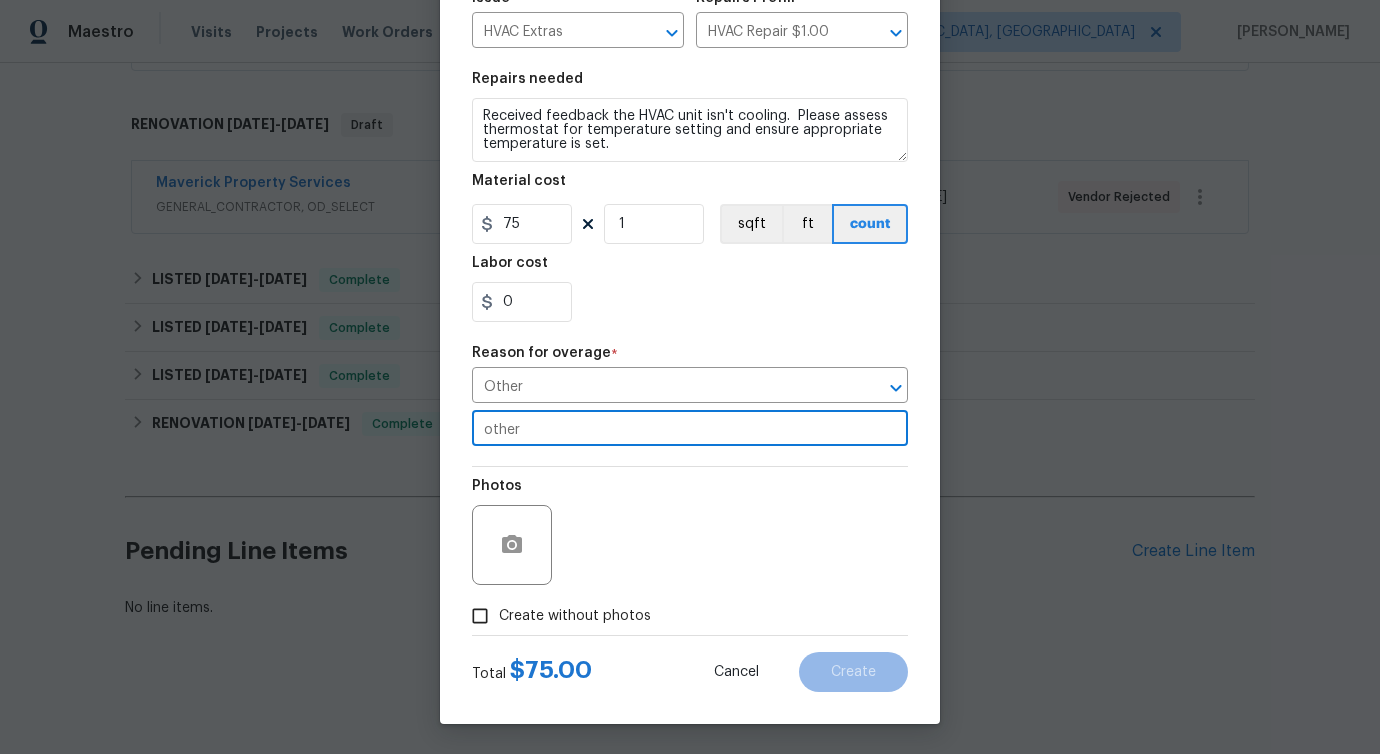 type on "other" 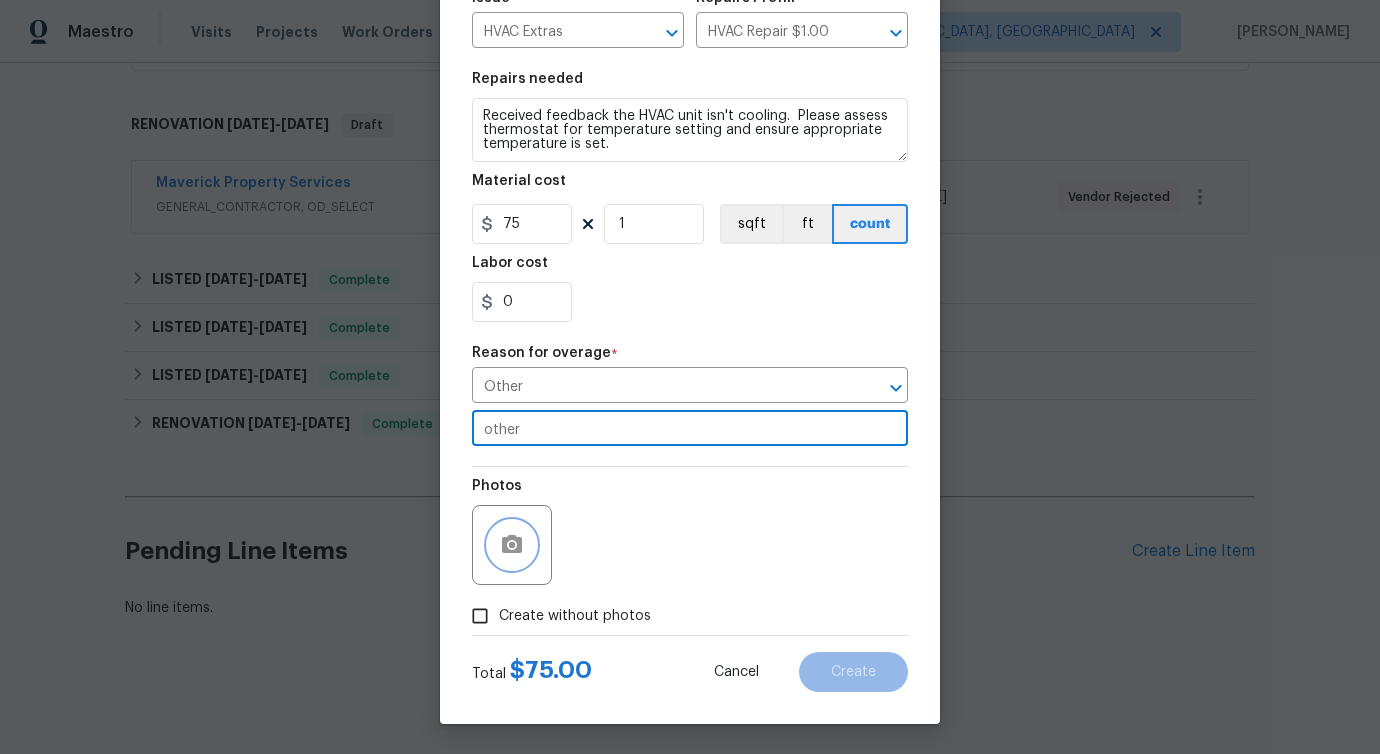 click 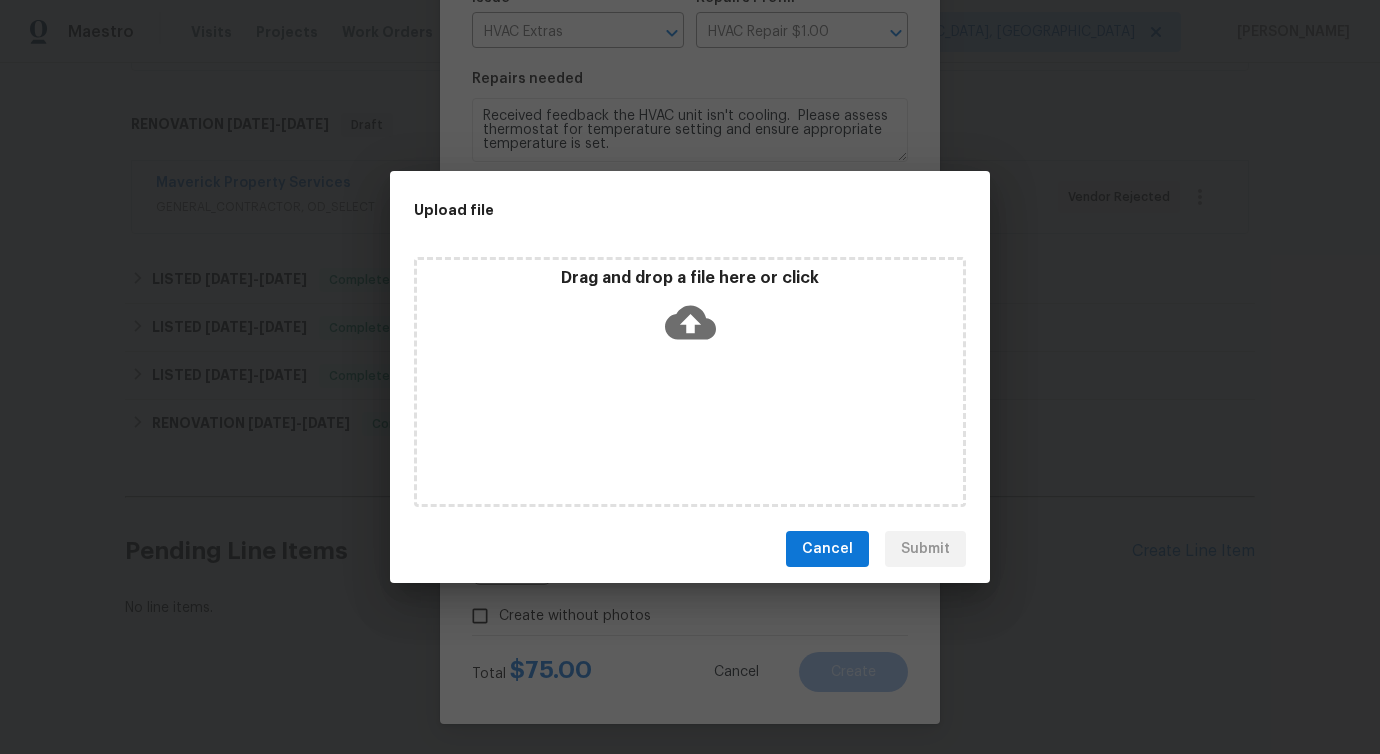 click 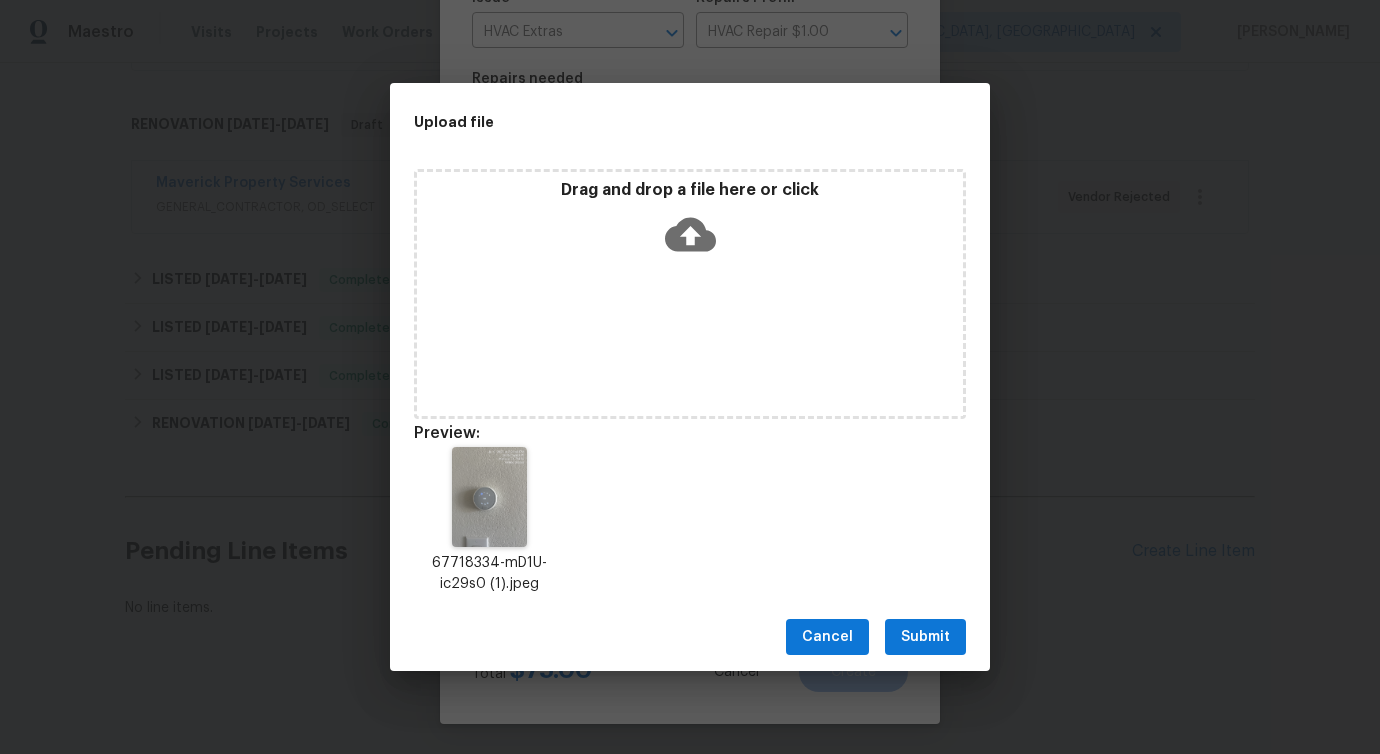 click on "Submit" at bounding box center [925, 637] 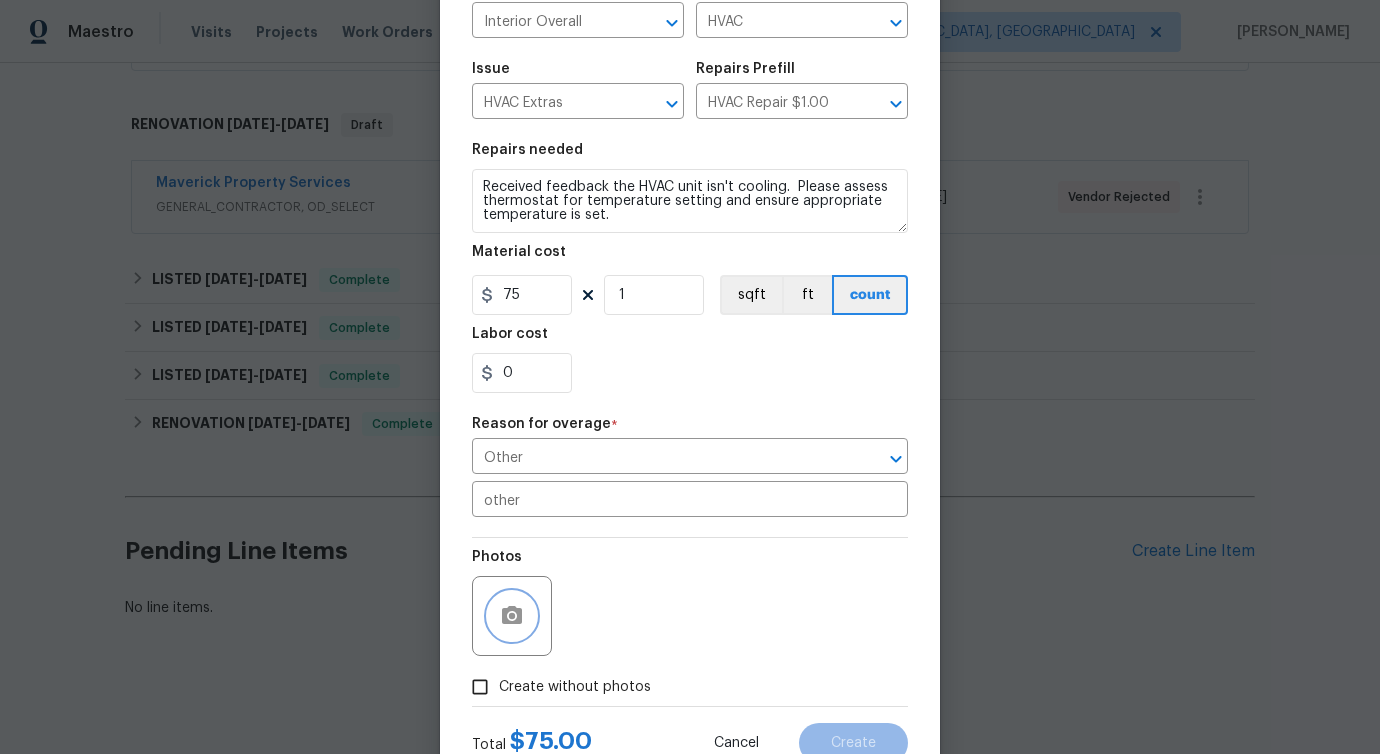 scroll, scrollTop: 241, scrollLeft: 0, axis: vertical 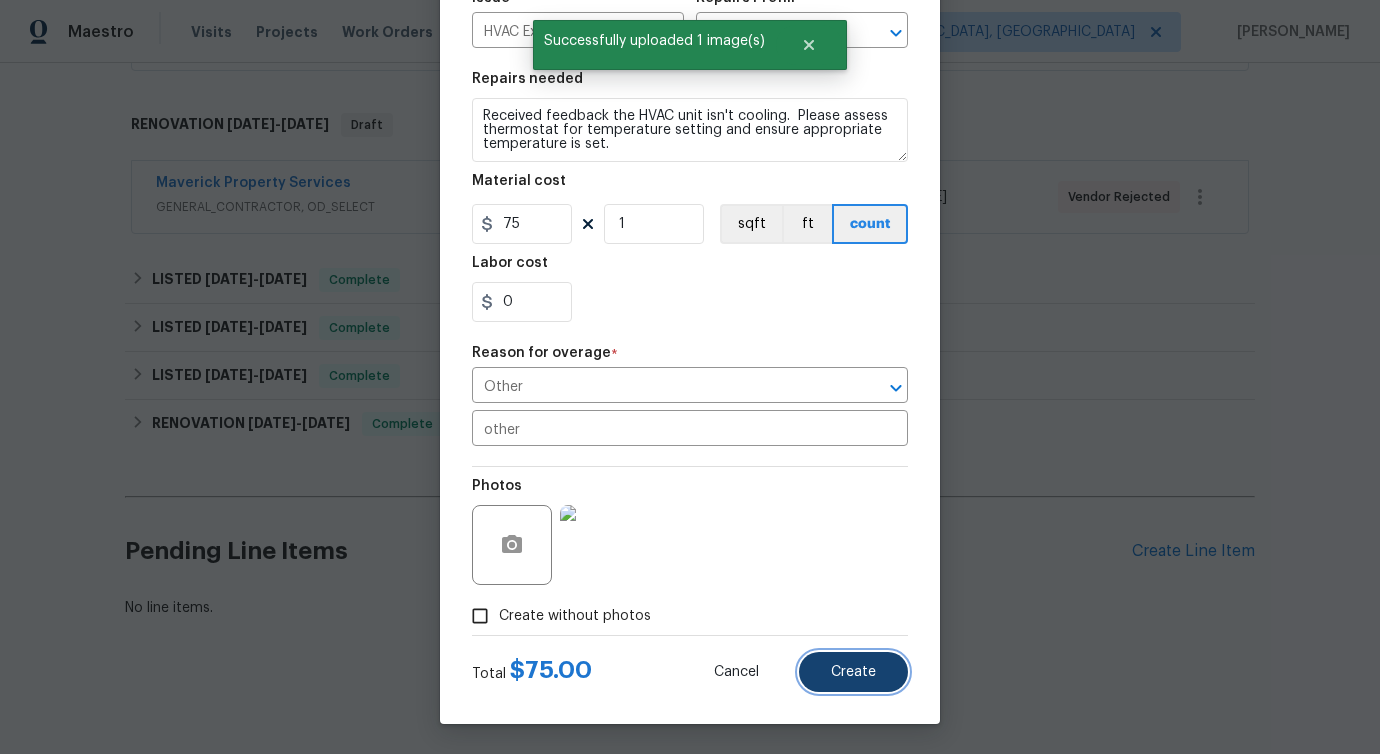click on "Create" at bounding box center (853, 672) 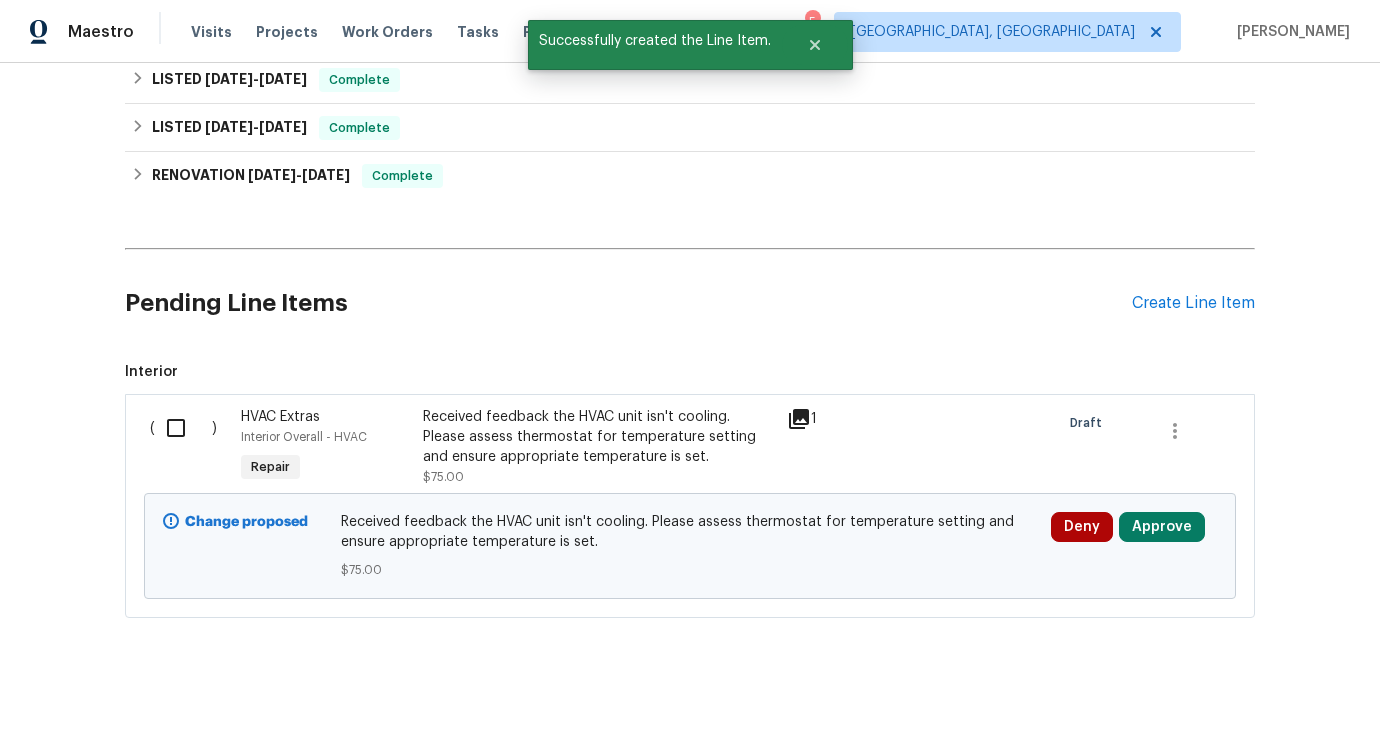 scroll, scrollTop: 712, scrollLeft: 0, axis: vertical 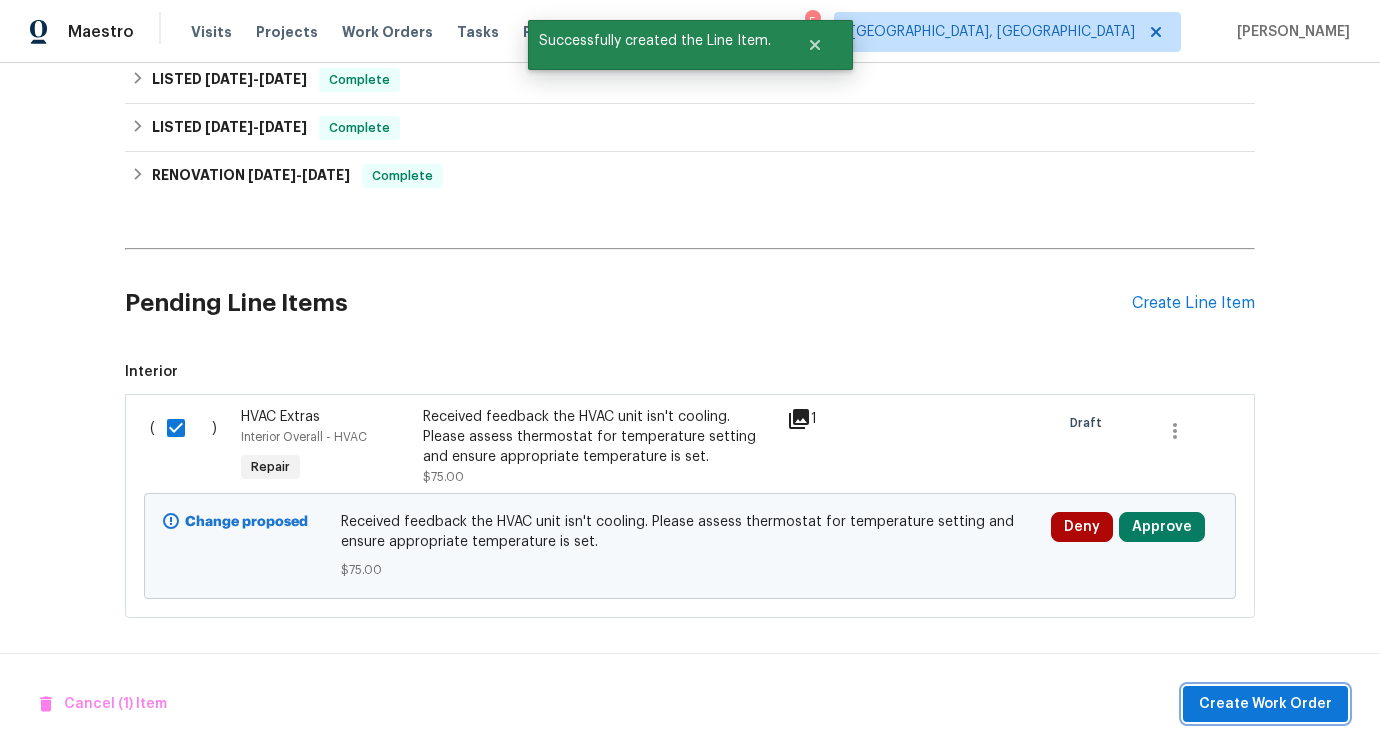 click on "Create Work Order" at bounding box center [1265, 704] 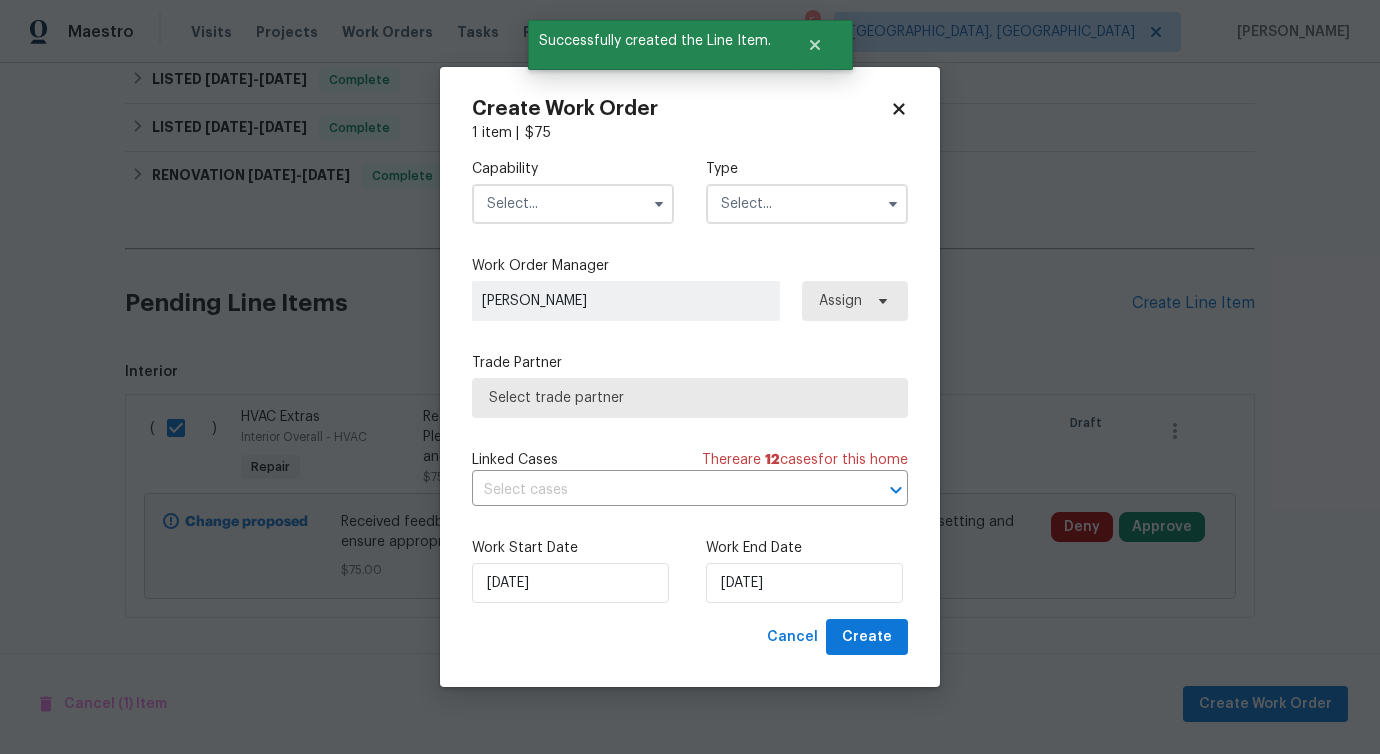 click at bounding box center [573, 204] 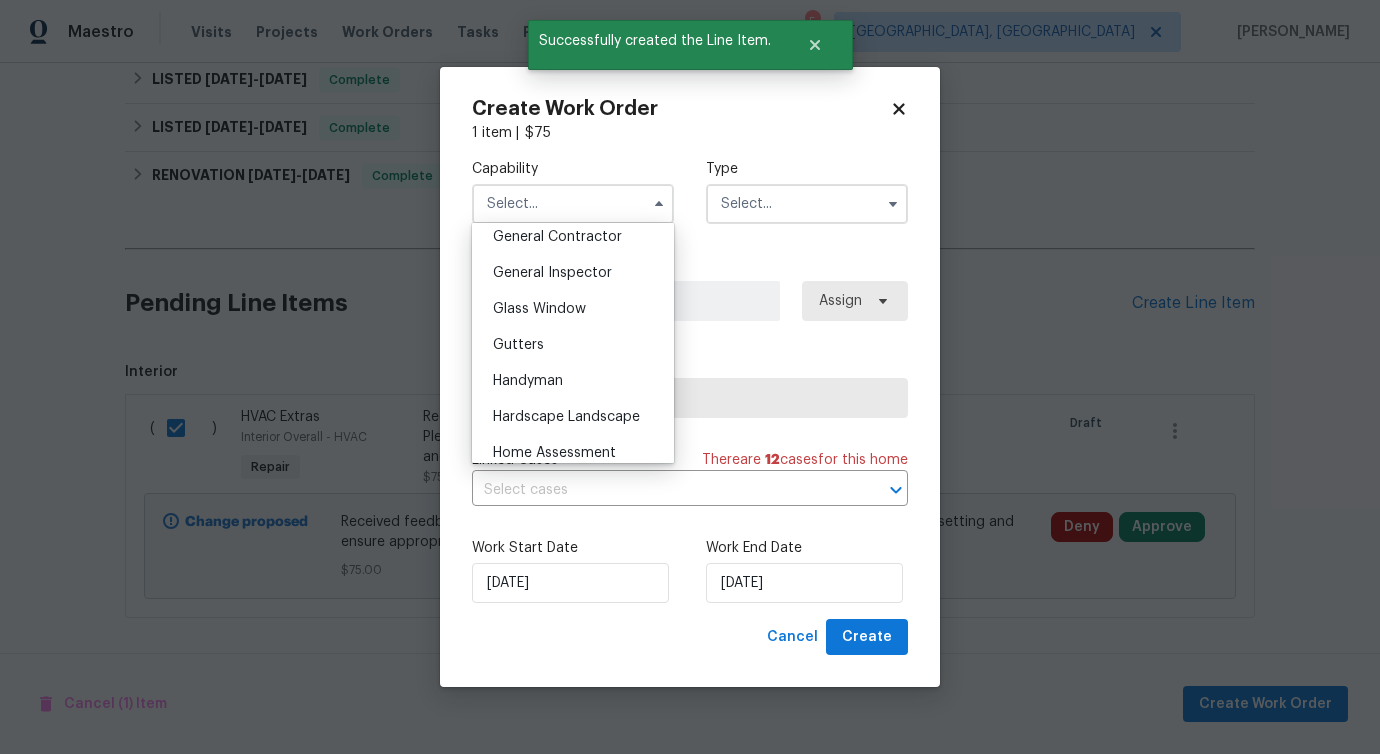 scroll, scrollTop: 1075, scrollLeft: 0, axis: vertical 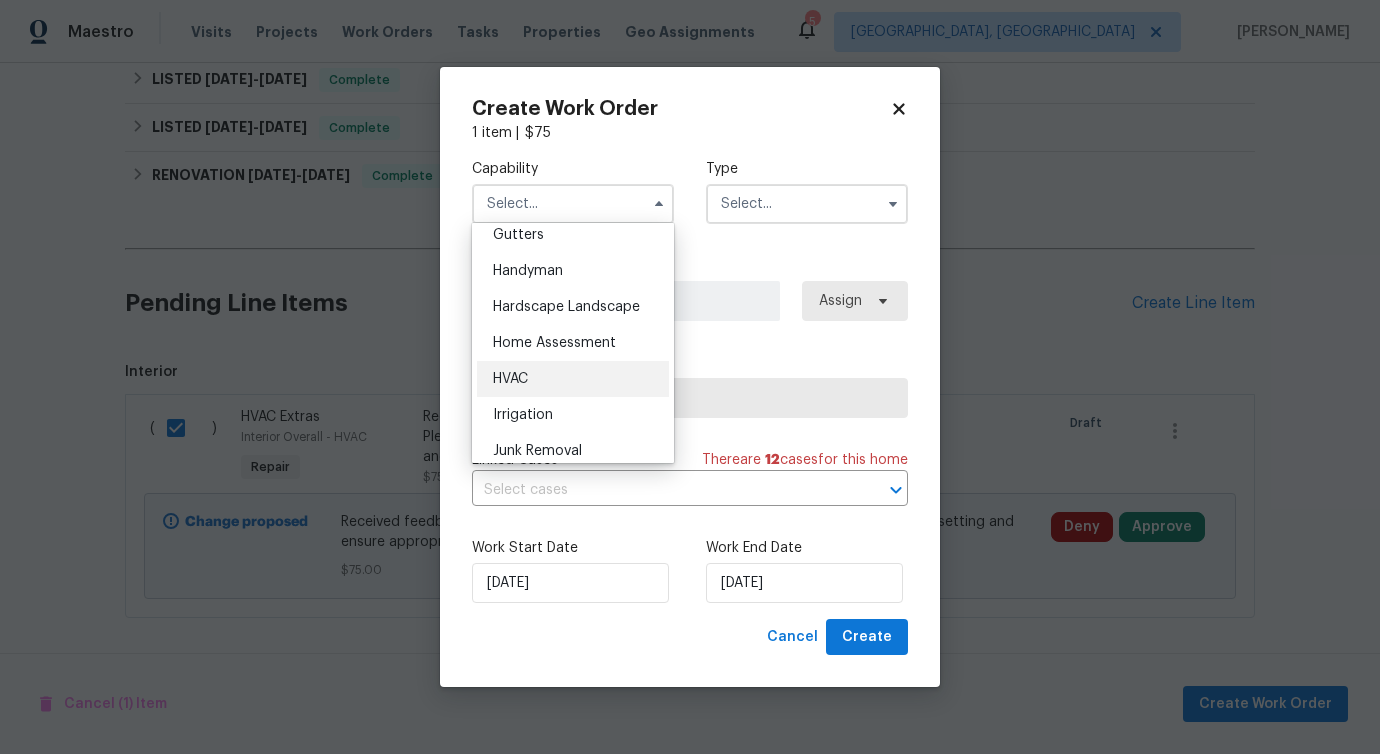 click on "HVAC" at bounding box center (573, 379) 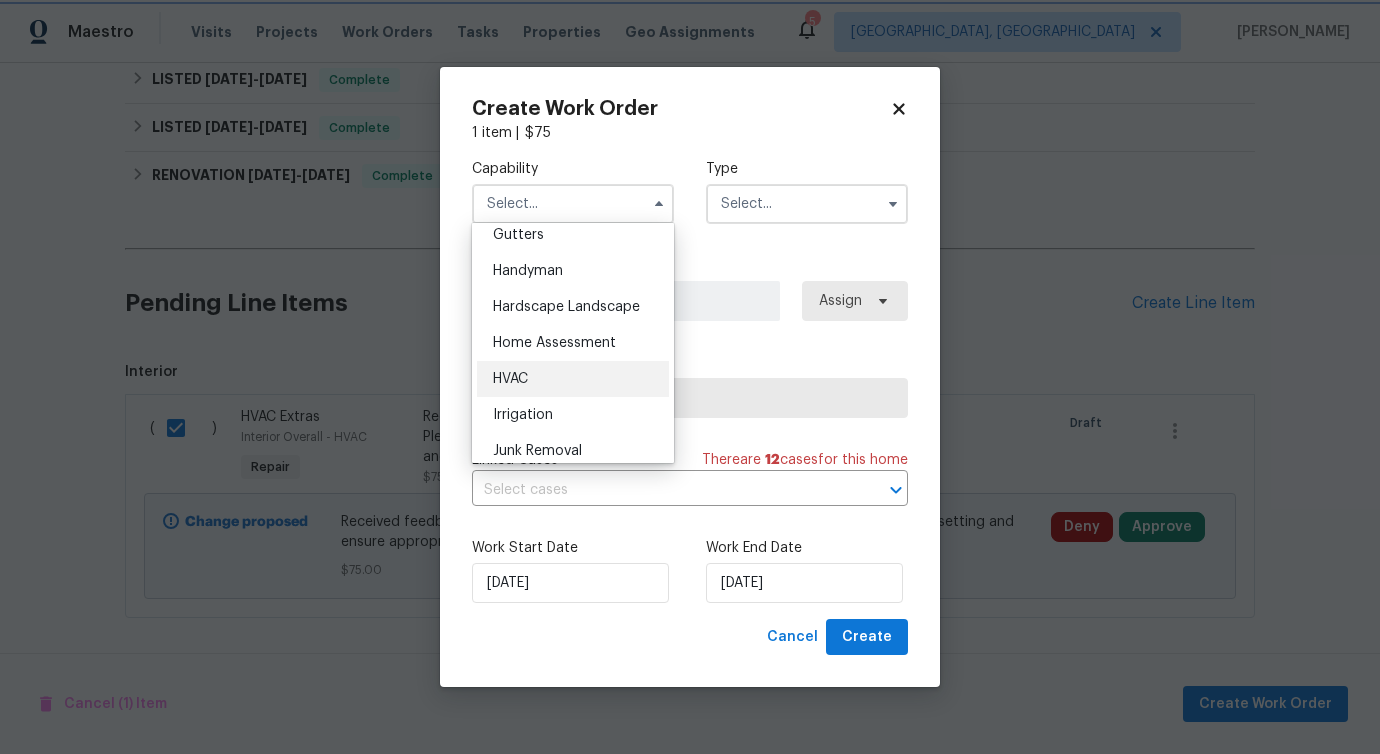 type on "HVAC" 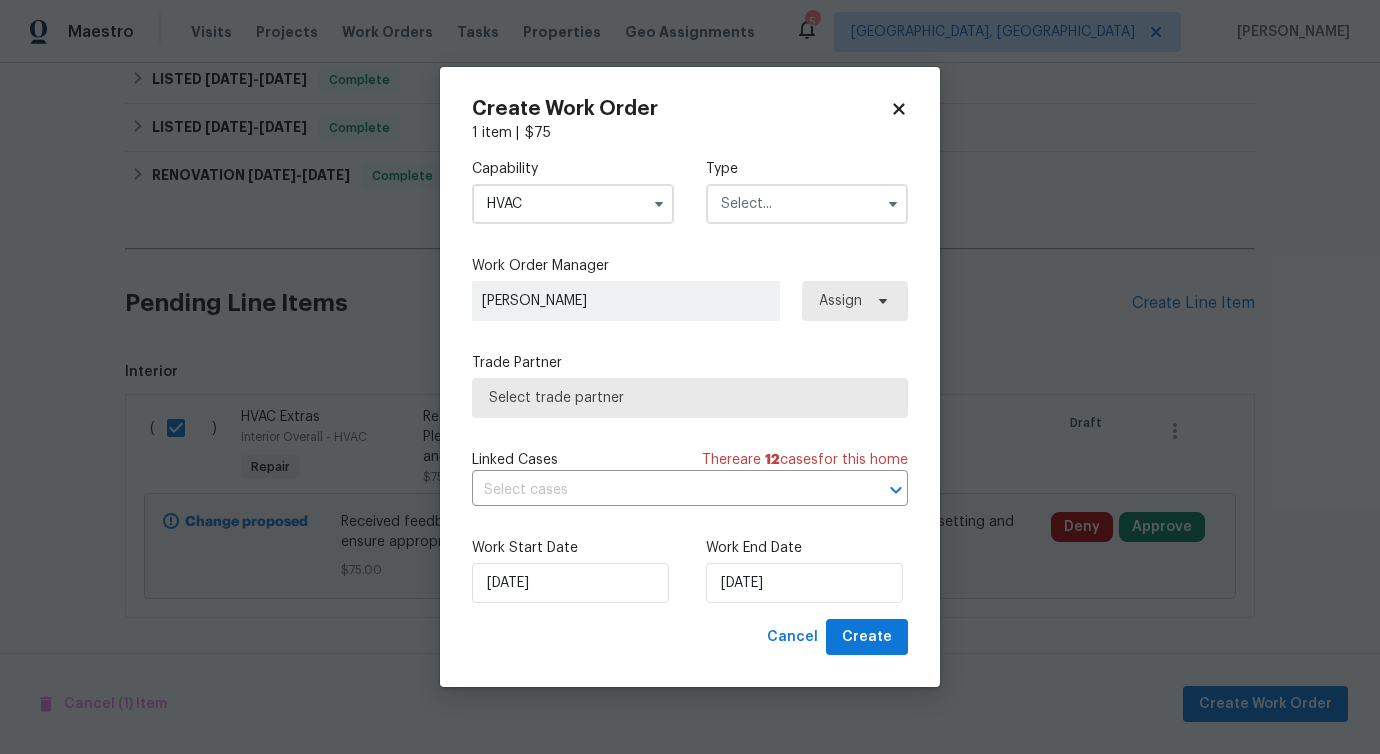 click at bounding box center [807, 204] 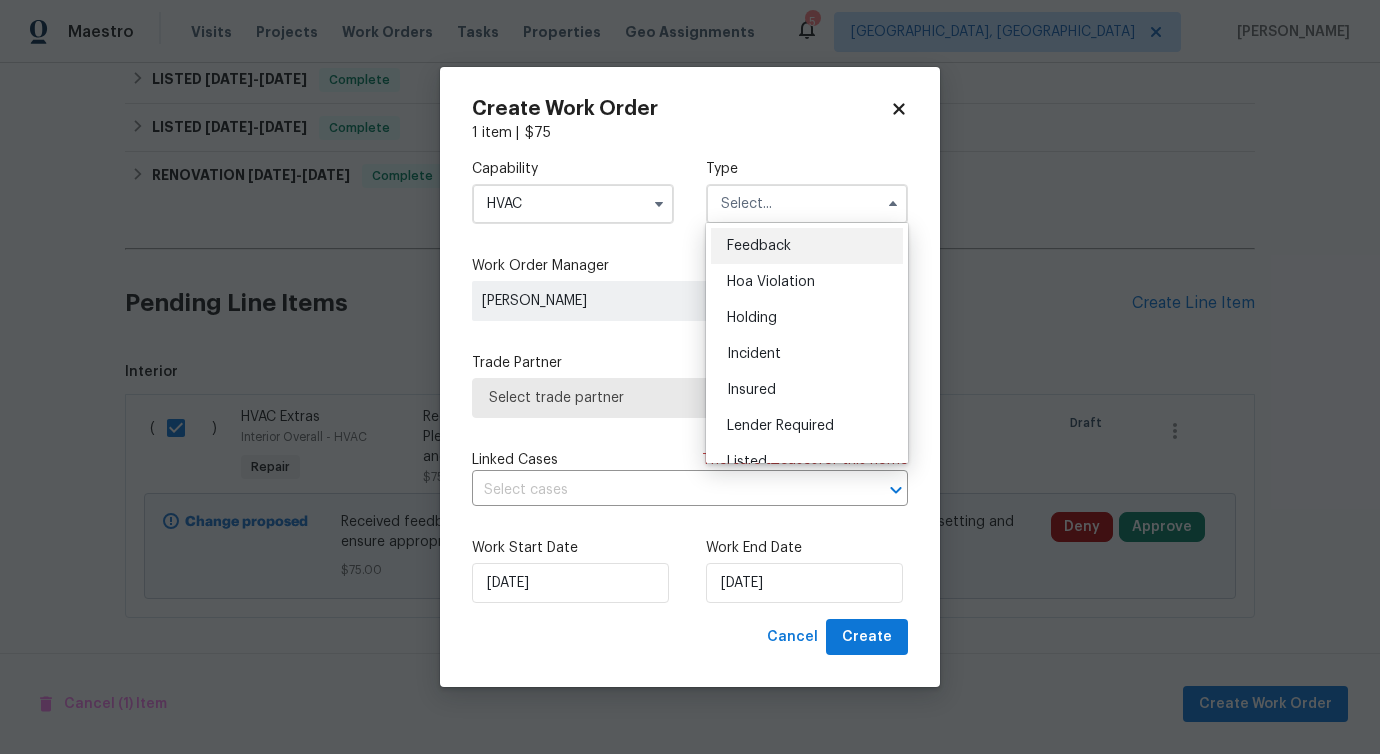 click on "Feedback" at bounding box center (759, 246) 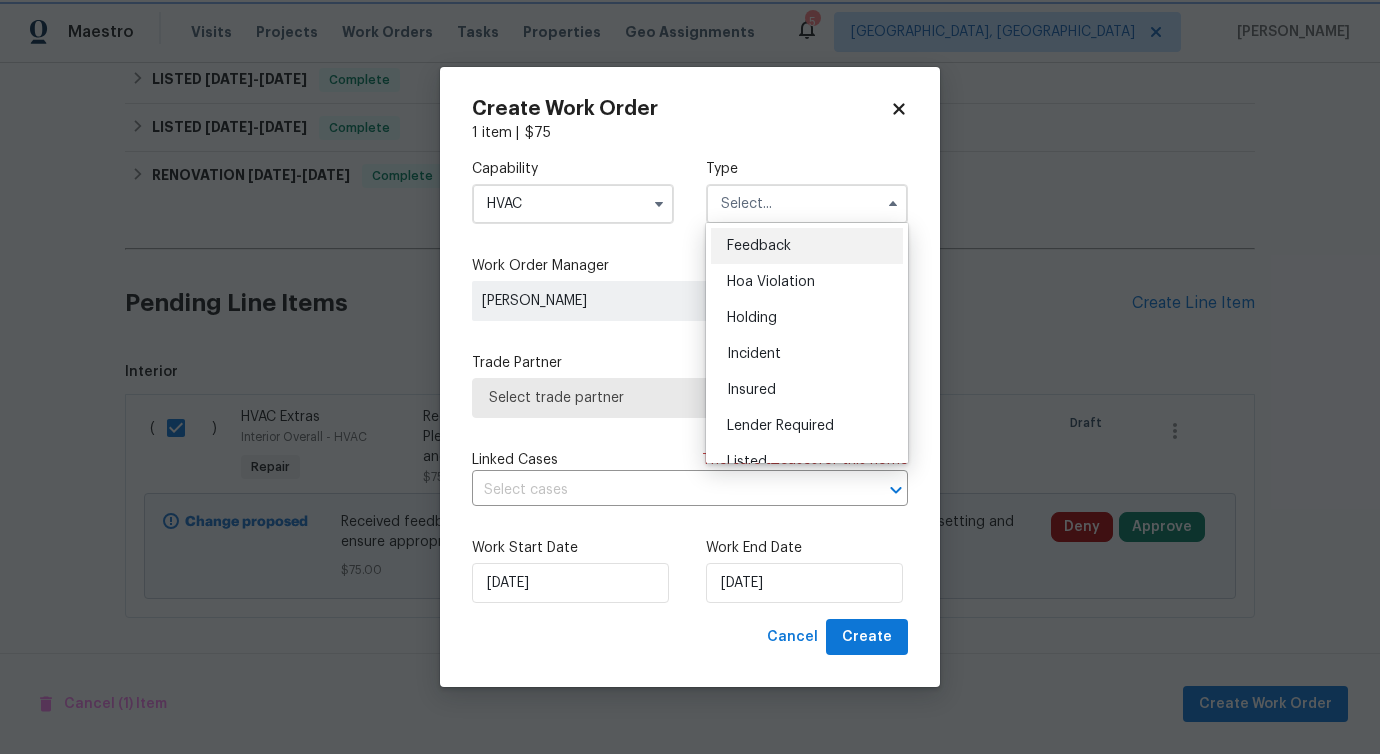 type on "Feedback" 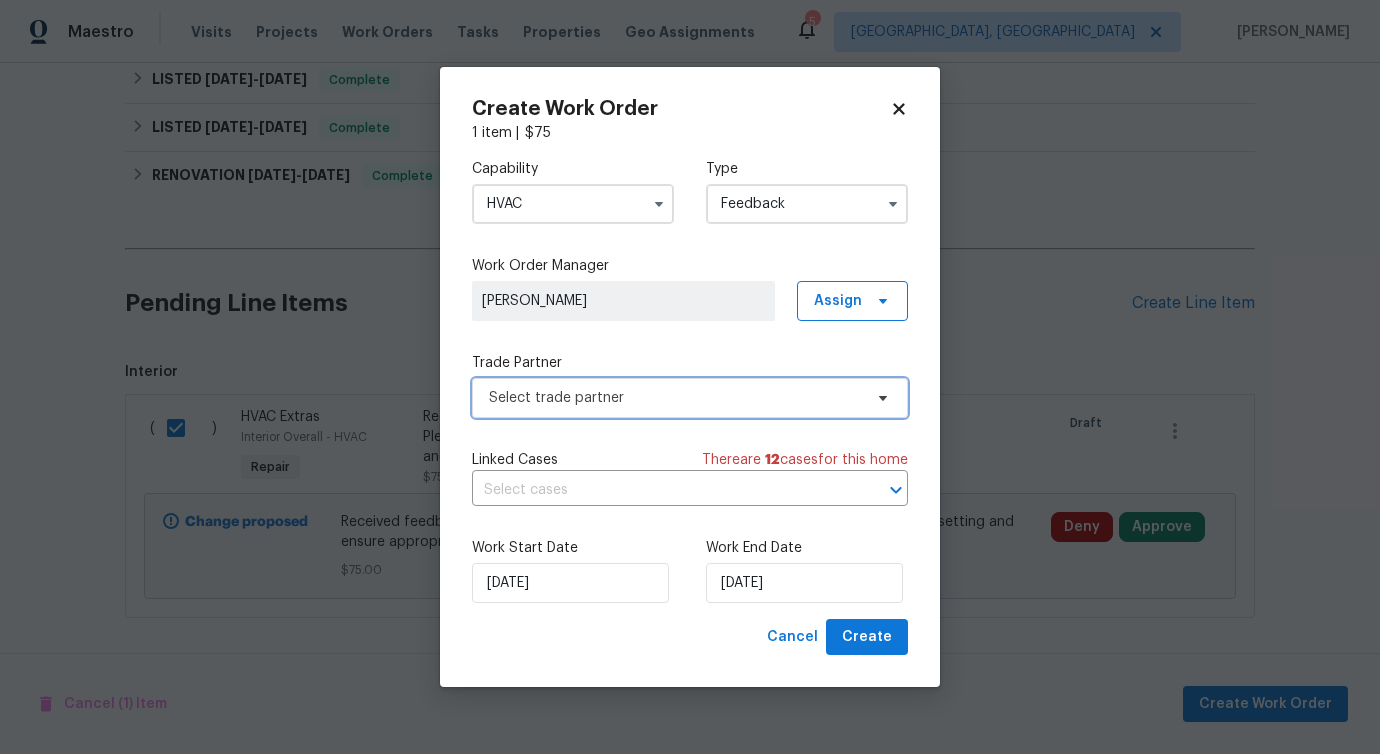 click on "Select trade partner" at bounding box center [675, 398] 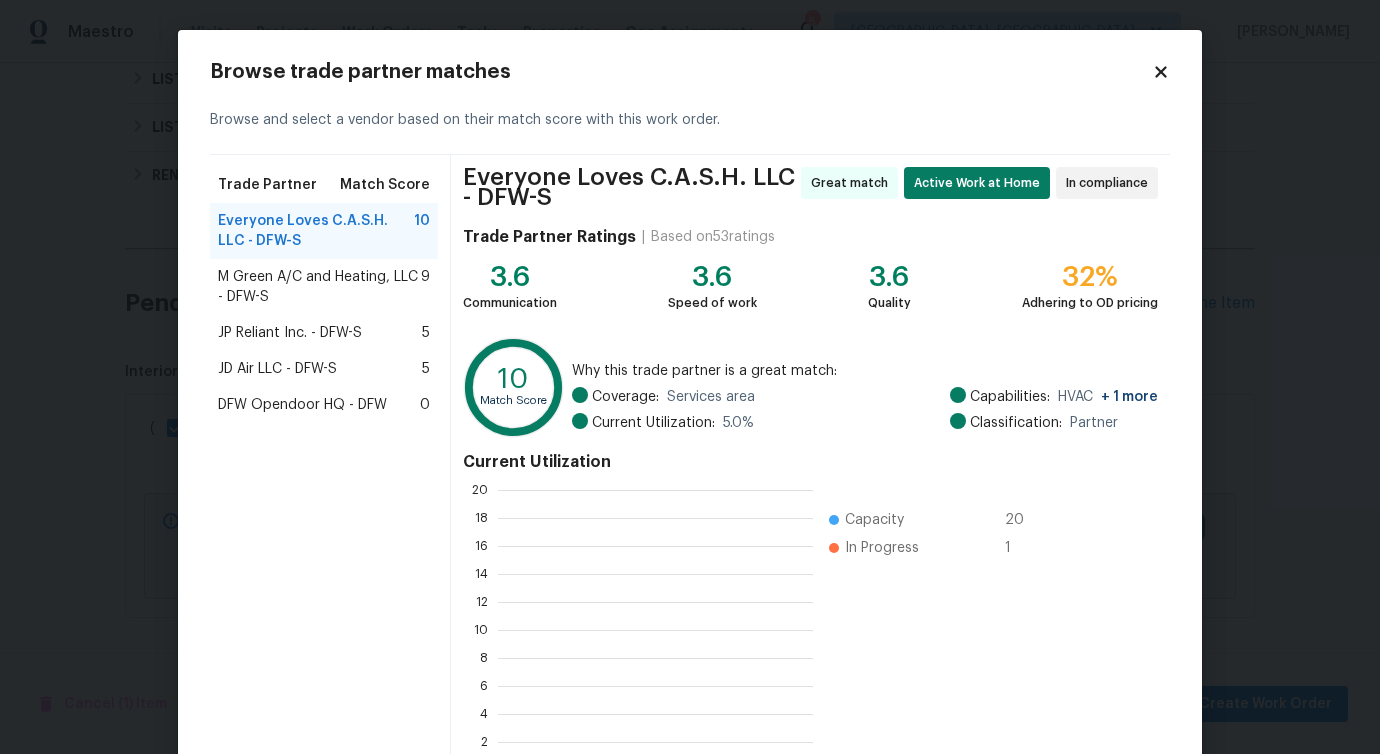 scroll, scrollTop: 2, scrollLeft: 2, axis: both 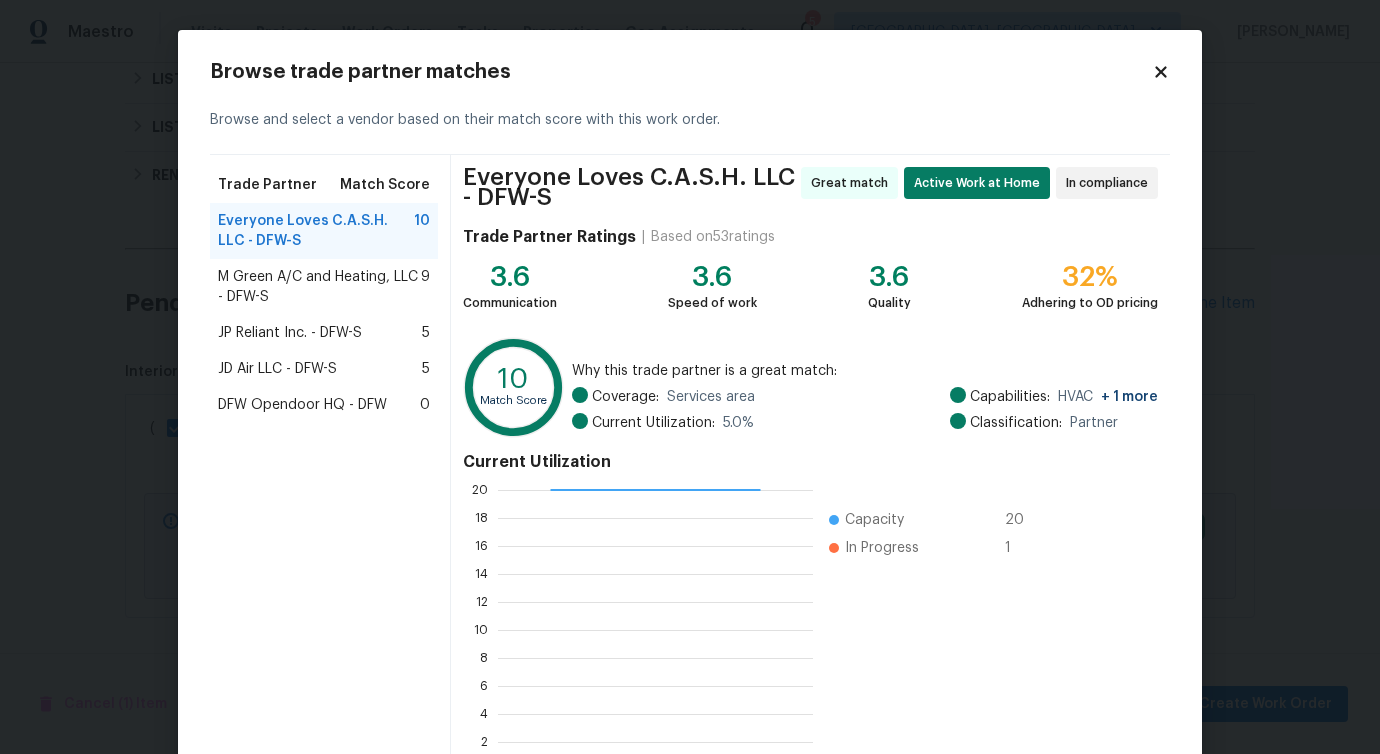click on "M Green A/C and Heating, LLC - DFW-S" at bounding box center (319, 287) 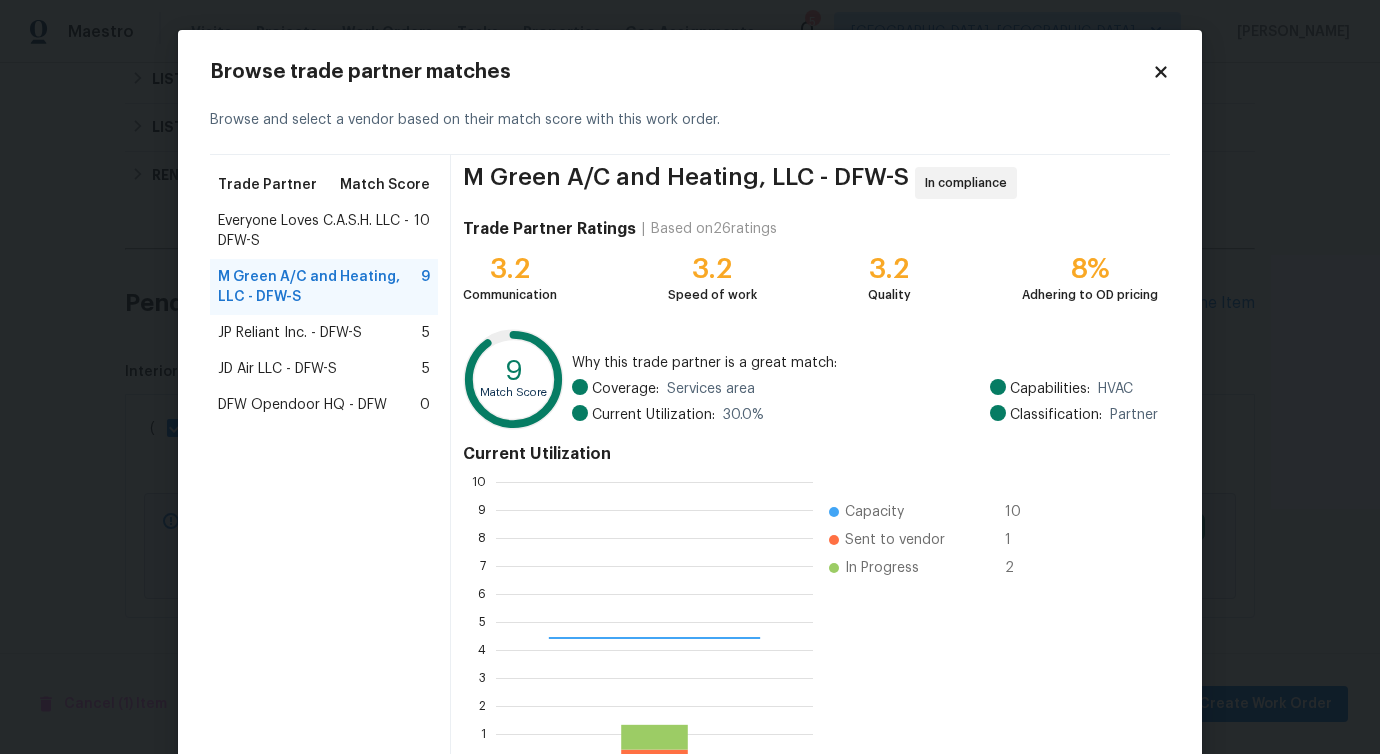 scroll, scrollTop: 2, scrollLeft: 2, axis: both 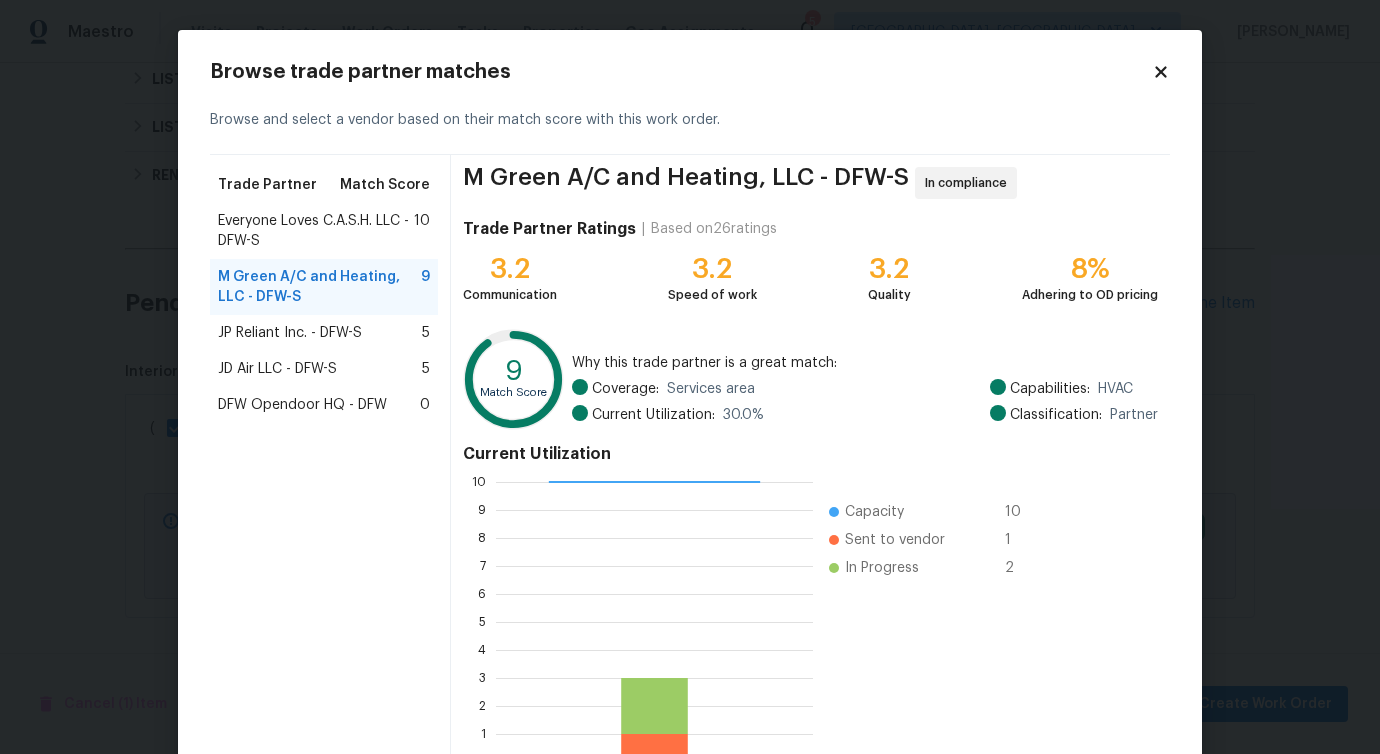 click on "JP Reliant Inc. - DFW-S" at bounding box center (290, 333) 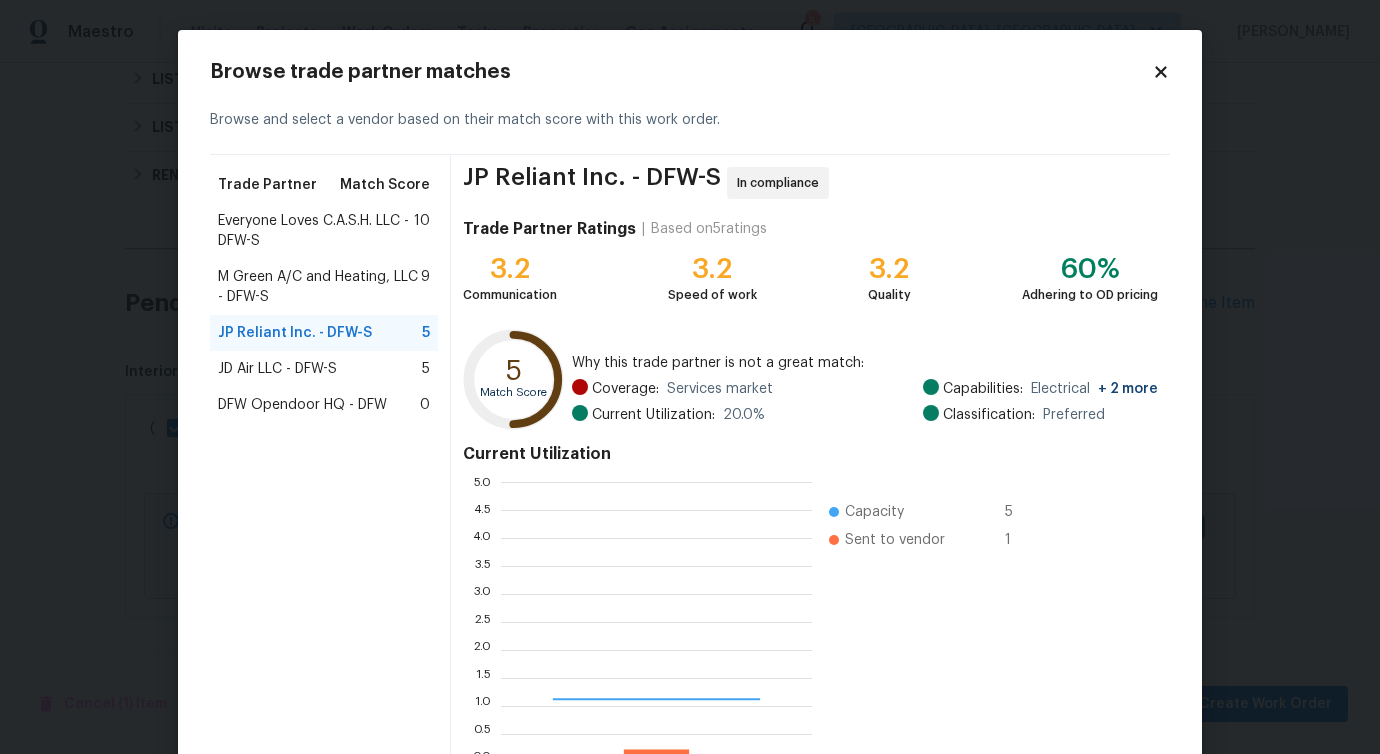 scroll, scrollTop: 2, scrollLeft: 2, axis: both 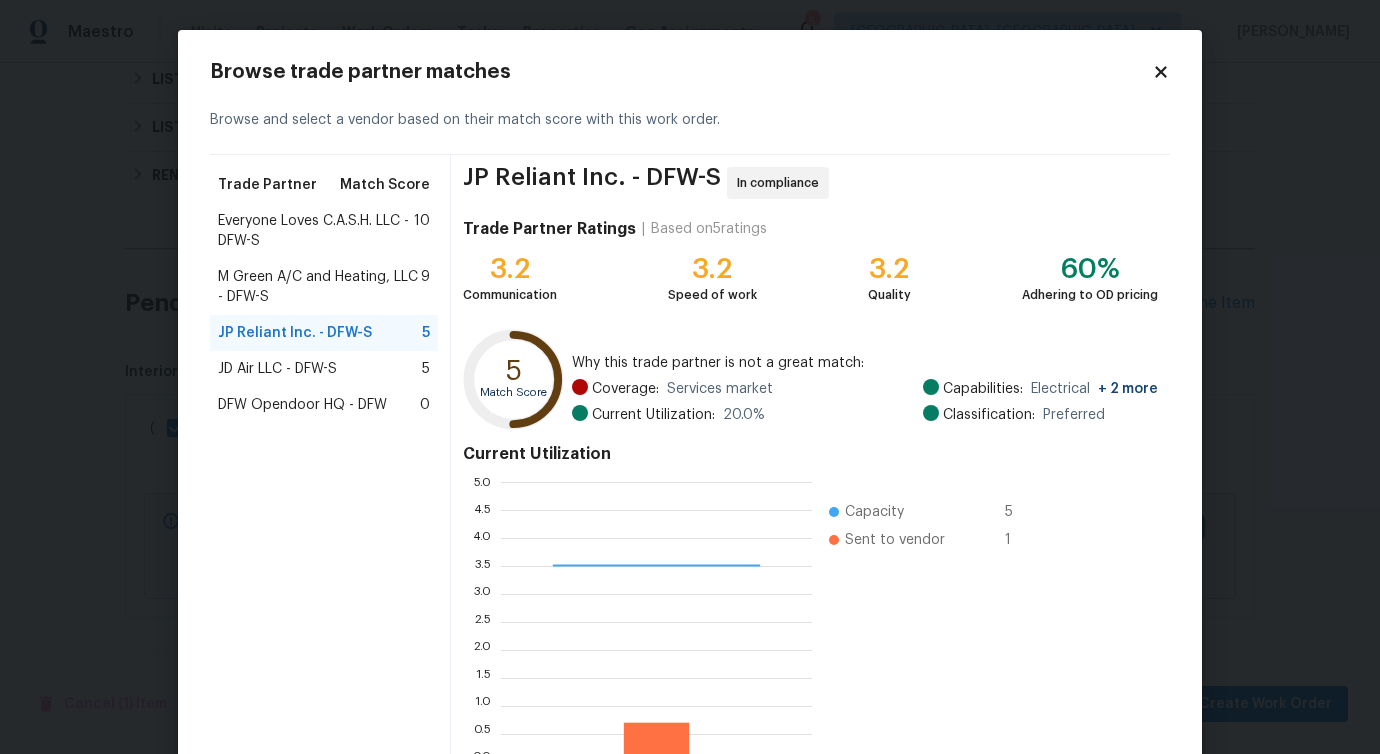 click on "JD Air LLC - DFW-S 5" at bounding box center (324, 369) 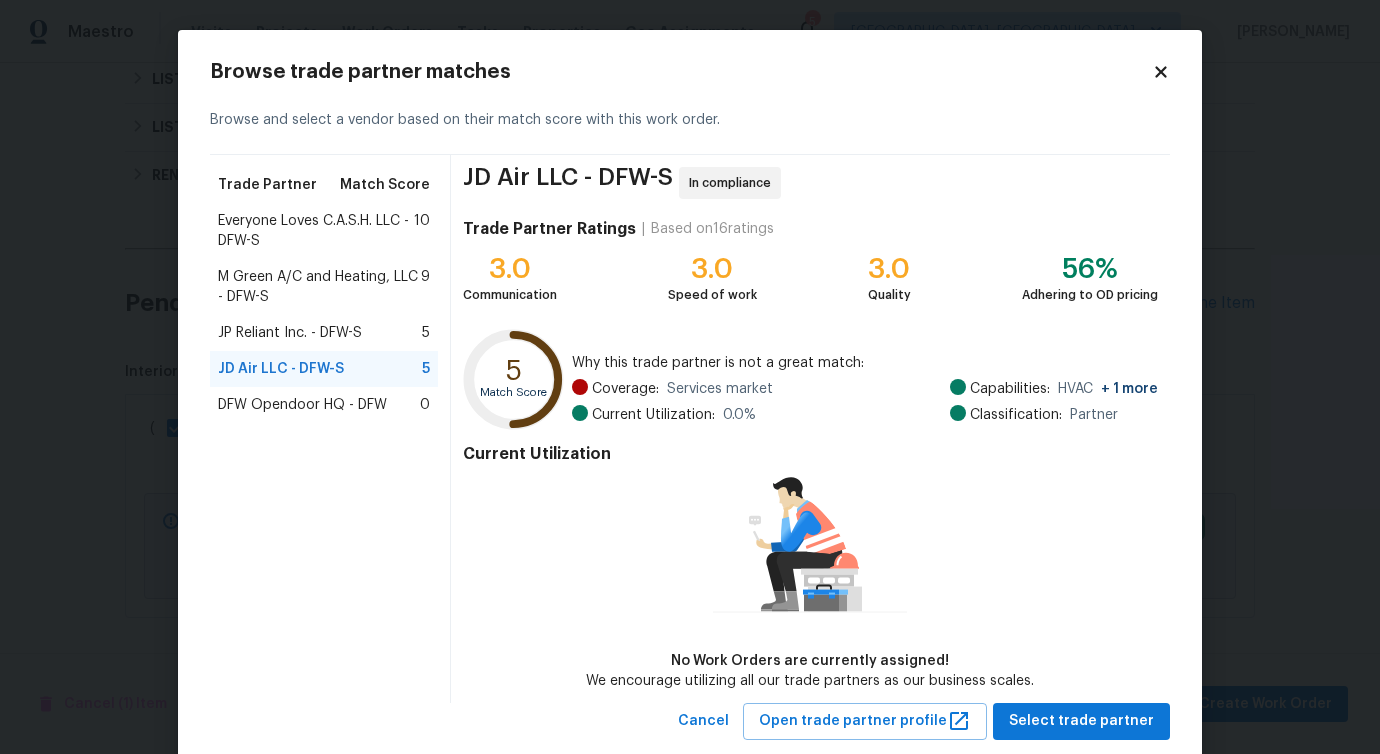 click on "M Green A/C and Heating, LLC - DFW-S" at bounding box center (319, 287) 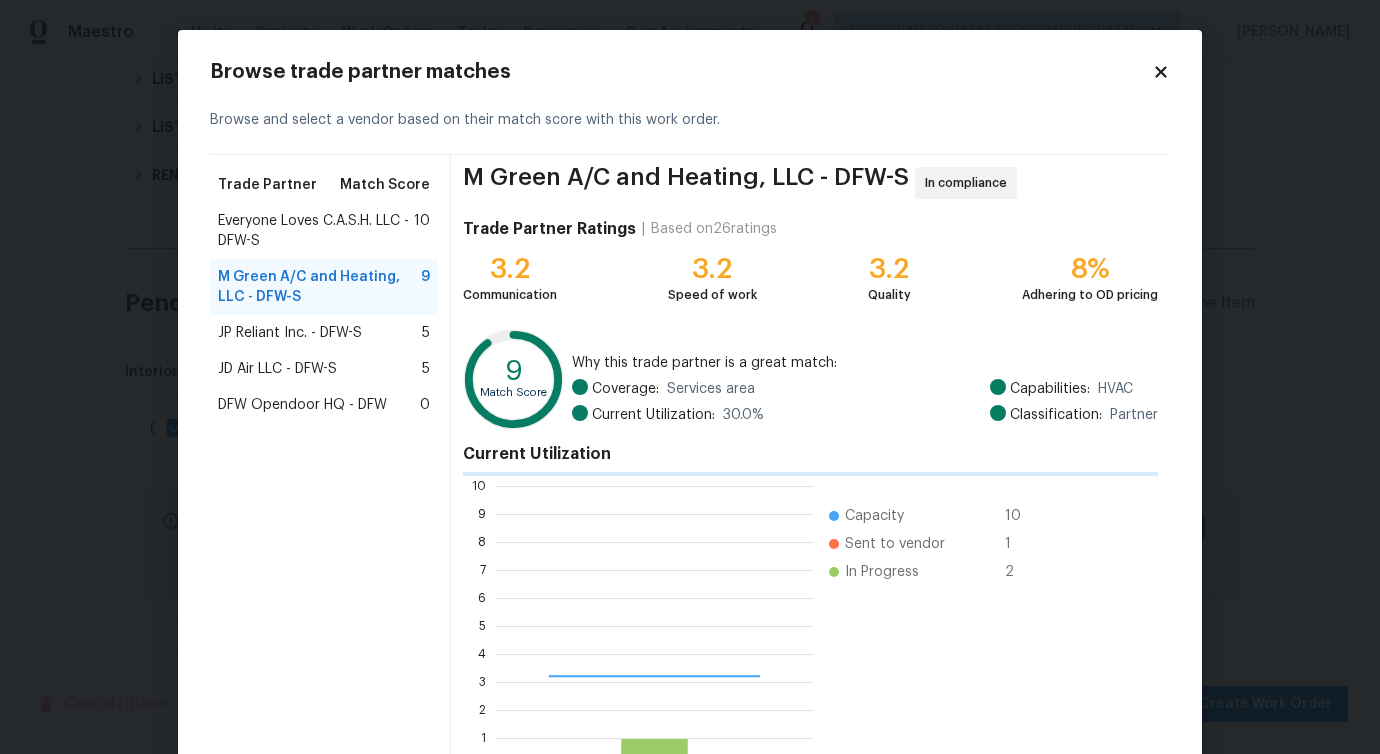 scroll, scrollTop: 2, scrollLeft: 2, axis: both 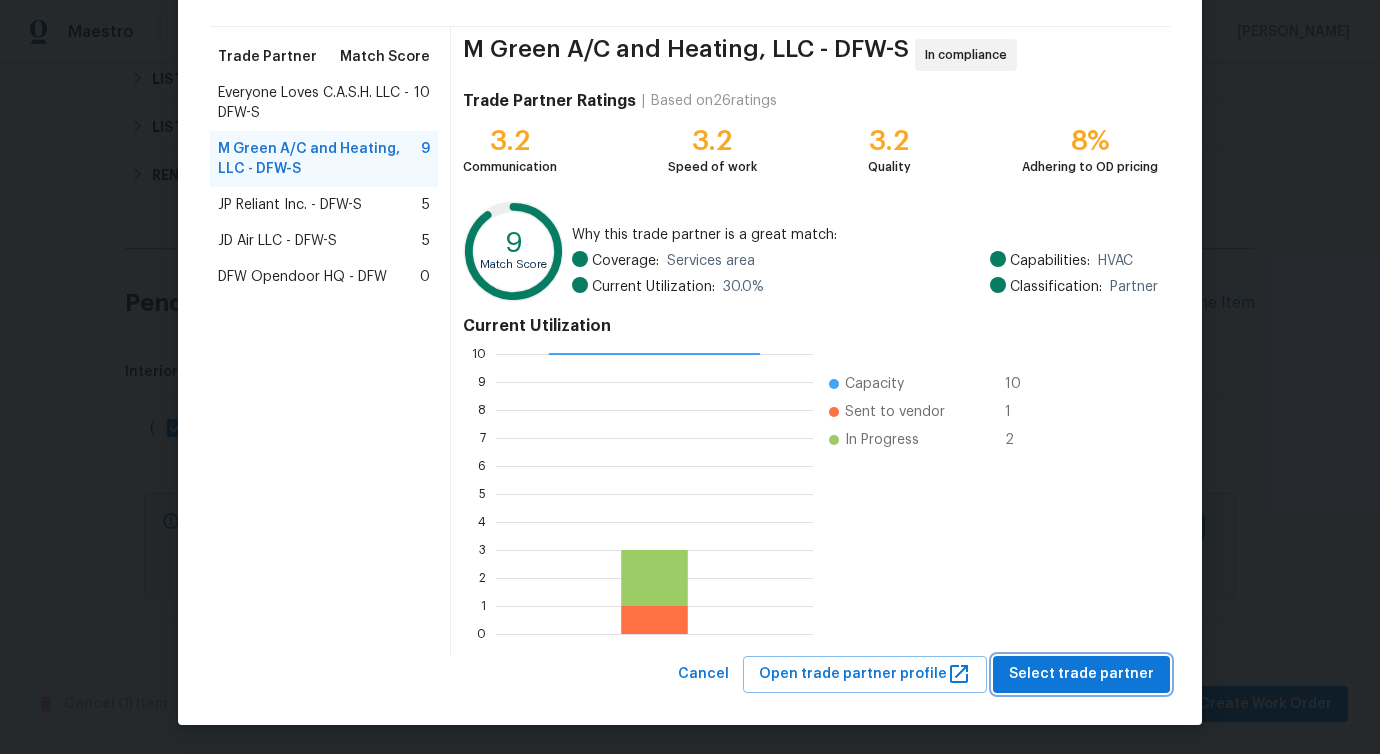 click on "Select trade partner" at bounding box center [1081, 674] 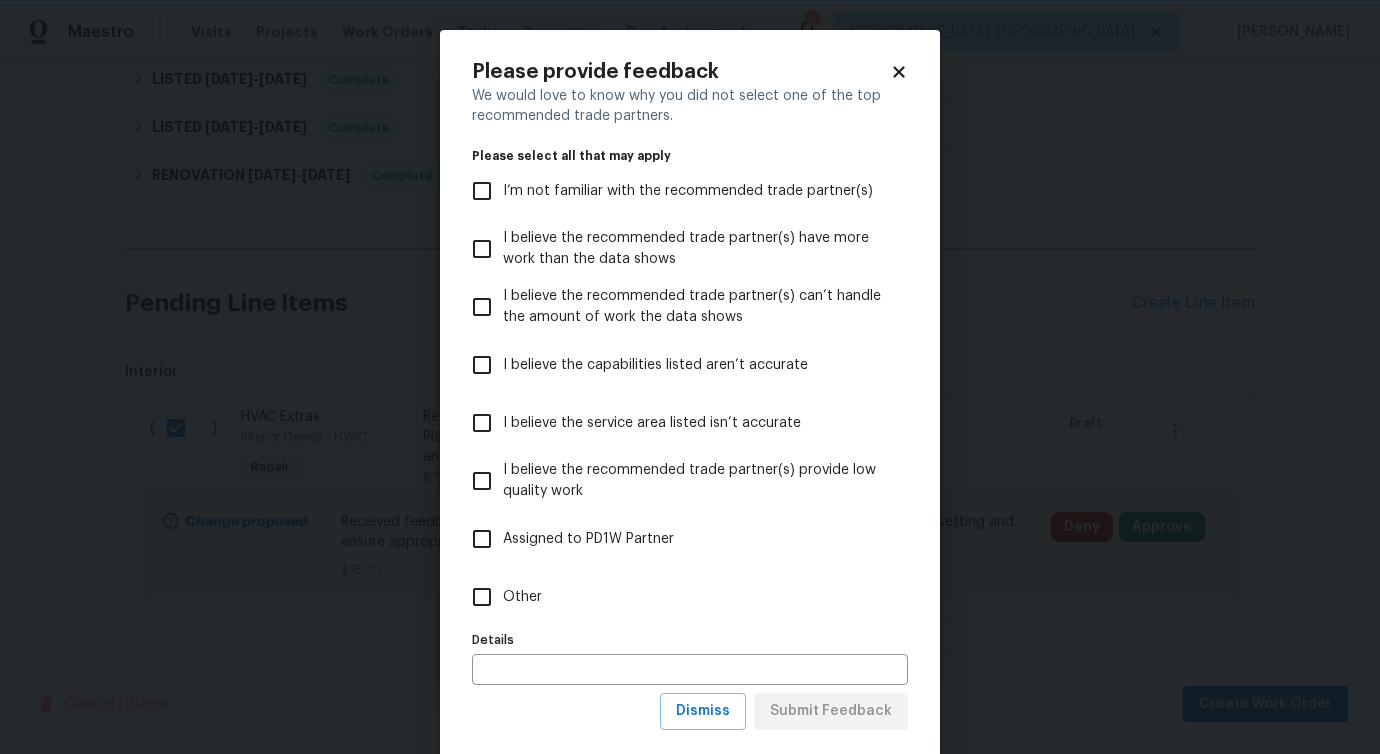scroll, scrollTop: 0, scrollLeft: 0, axis: both 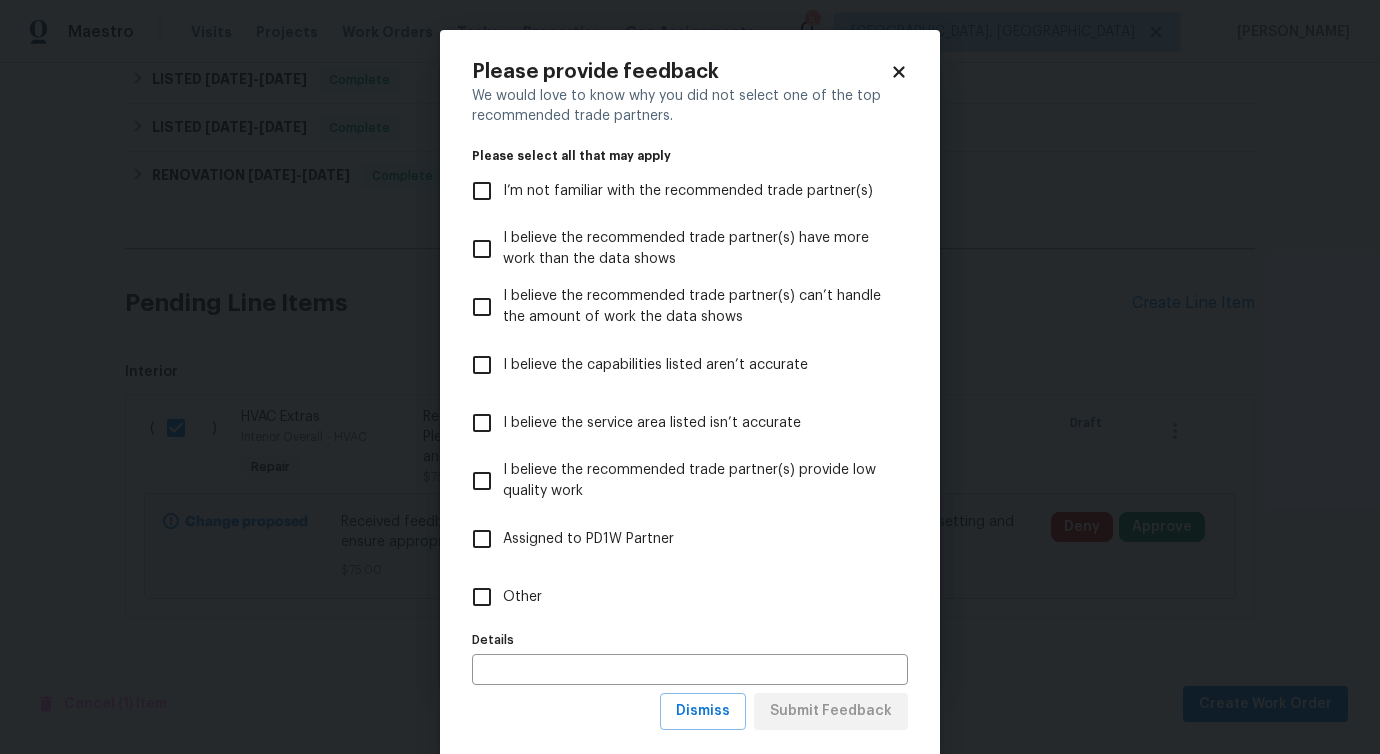 drag, startPoint x: 517, startPoint y: 594, endPoint x: 595, endPoint y: 644, distance: 92.64988 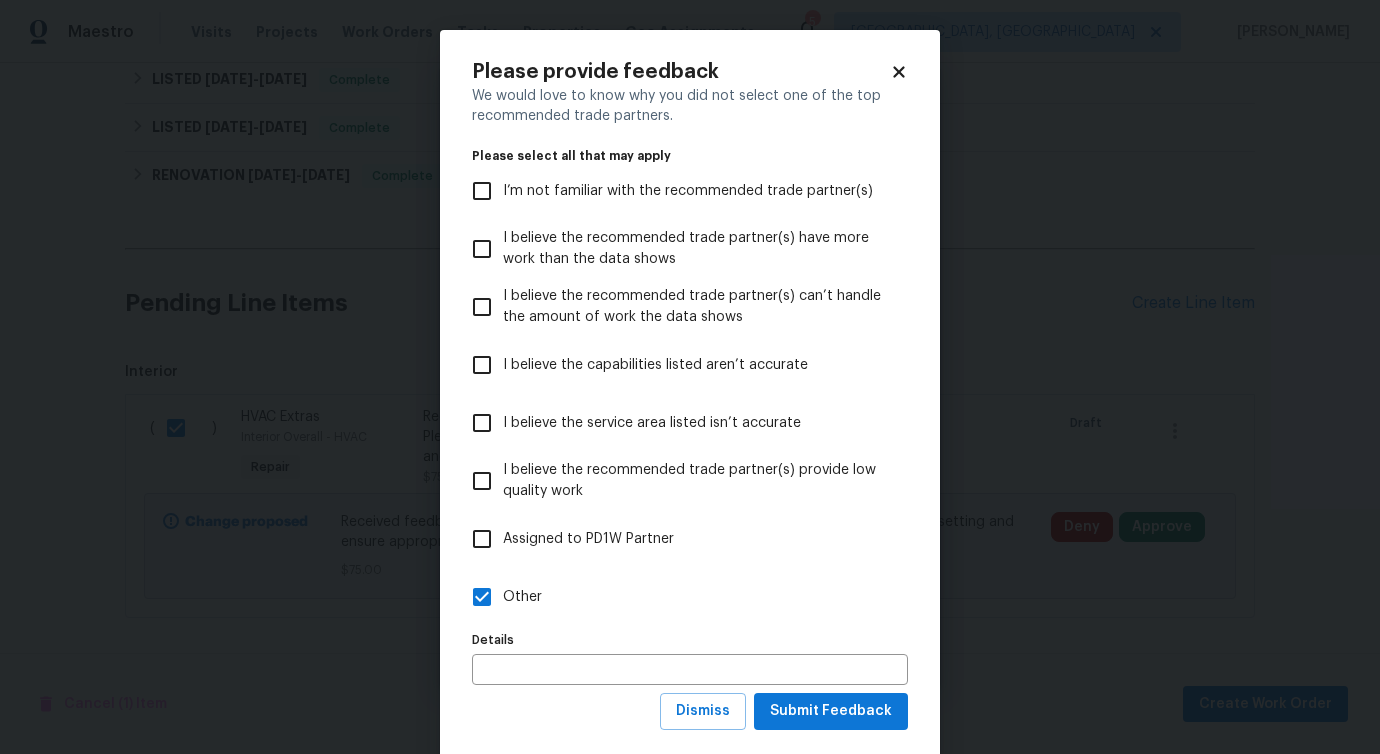 click on "Please provide feedback We would love to know why you did not select one of the top recommended trade partners. Please select all that may apply I’m not familiar with the recommended trade partner(s) I believe the recommended trade partner(s) have more work than the data shows I believe the recommended trade partner(s) can’t handle the amount of work the data shows I believe the capabilities listed aren’t accurate I believe the service area listed isn’t accurate I believe the recommended trade partner(s) provide low quality work Assigned to PD1W Partner Other Details Details Dismiss Submit Feedback" at bounding box center (690, 396) 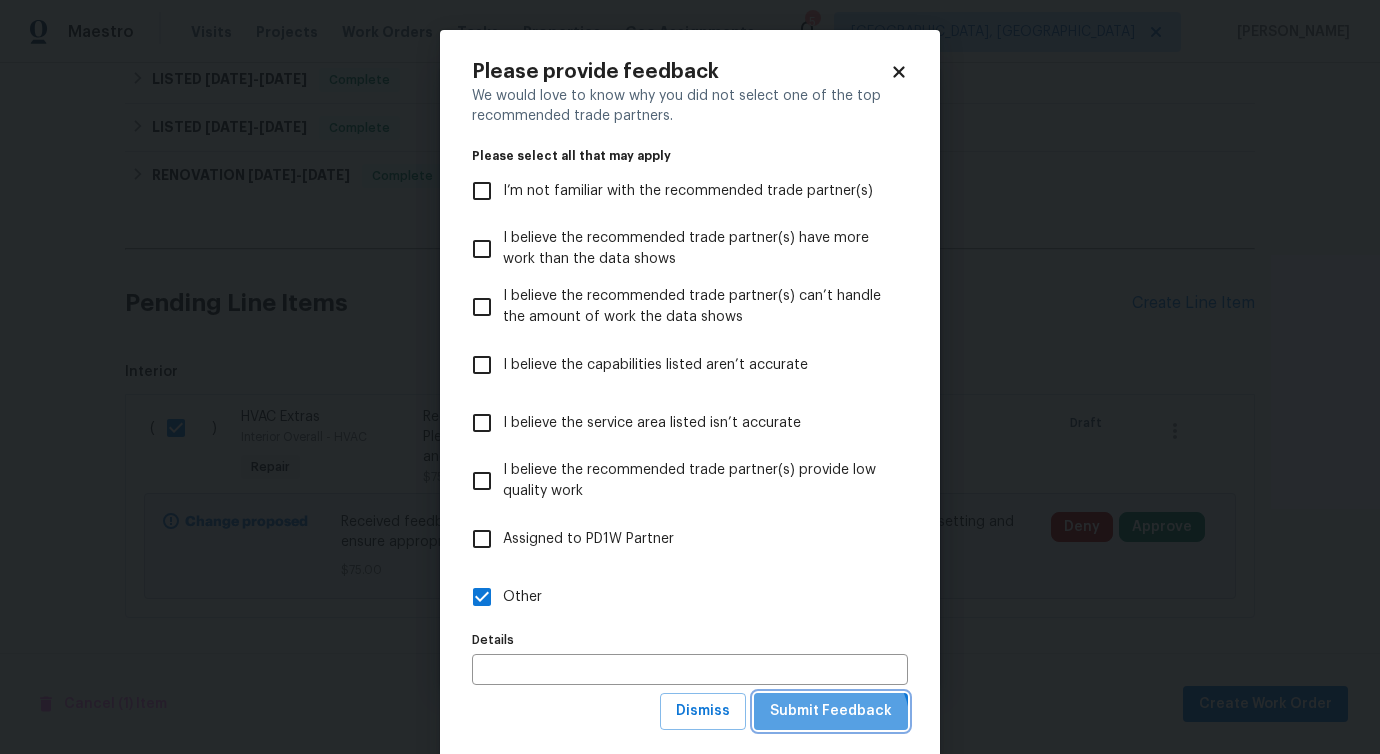 click on "Submit Feedback" at bounding box center [831, 711] 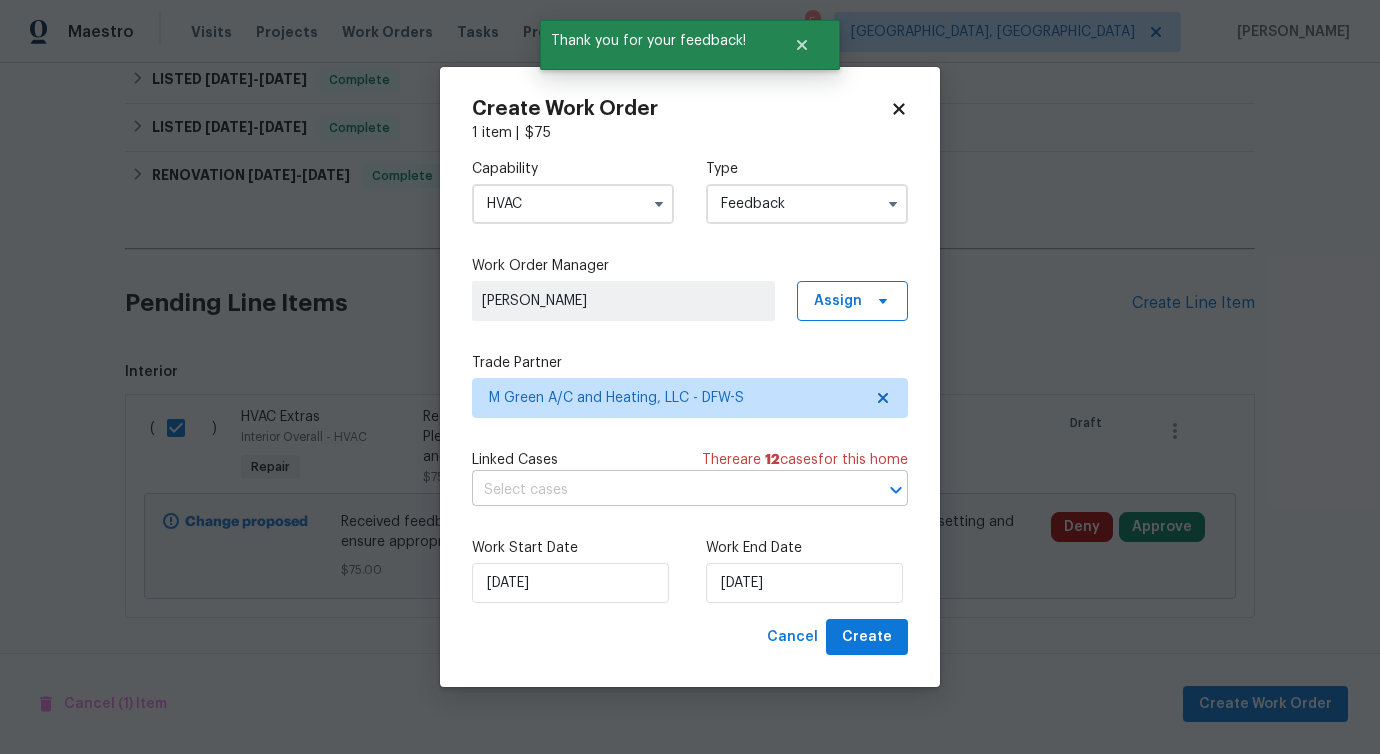 click at bounding box center (662, 490) 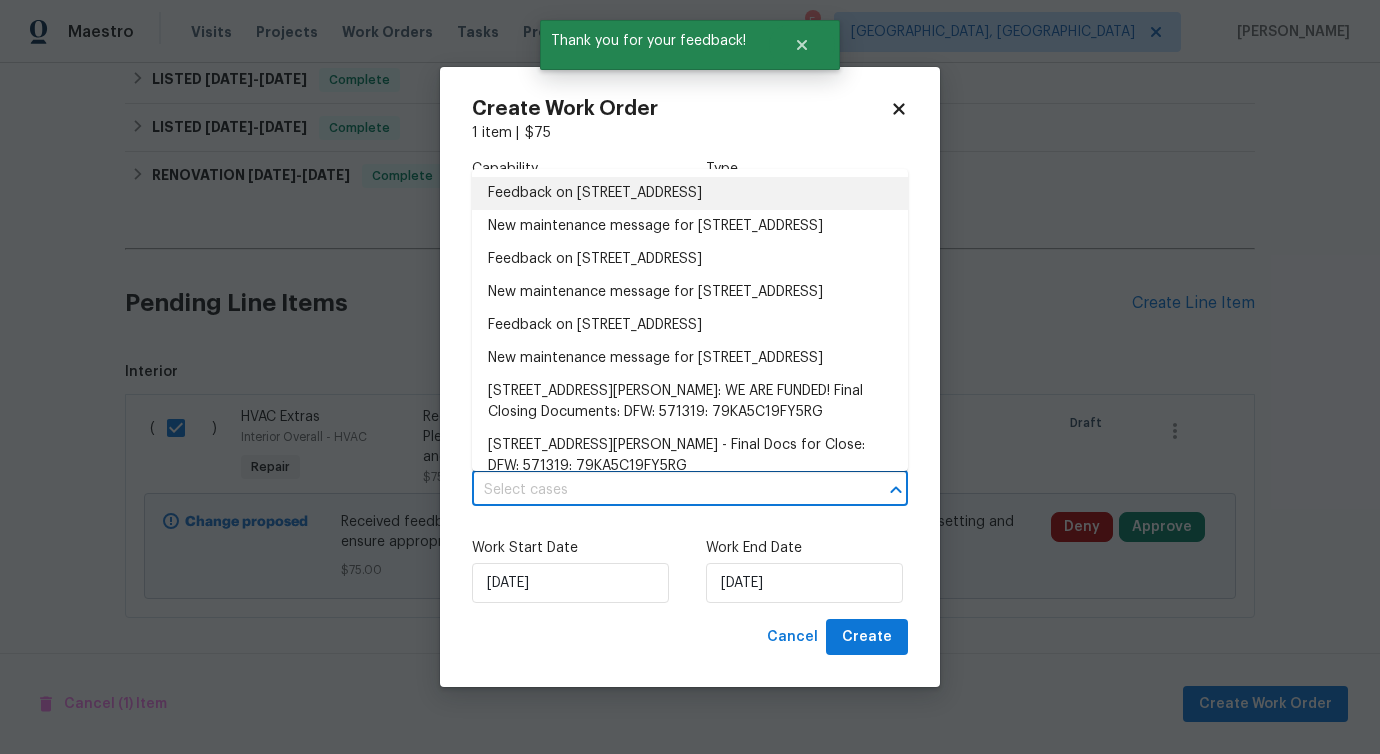 click on "Feedback on 2701 Capitol Pl, Melissa, TX 75454" at bounding box center (690, 193) 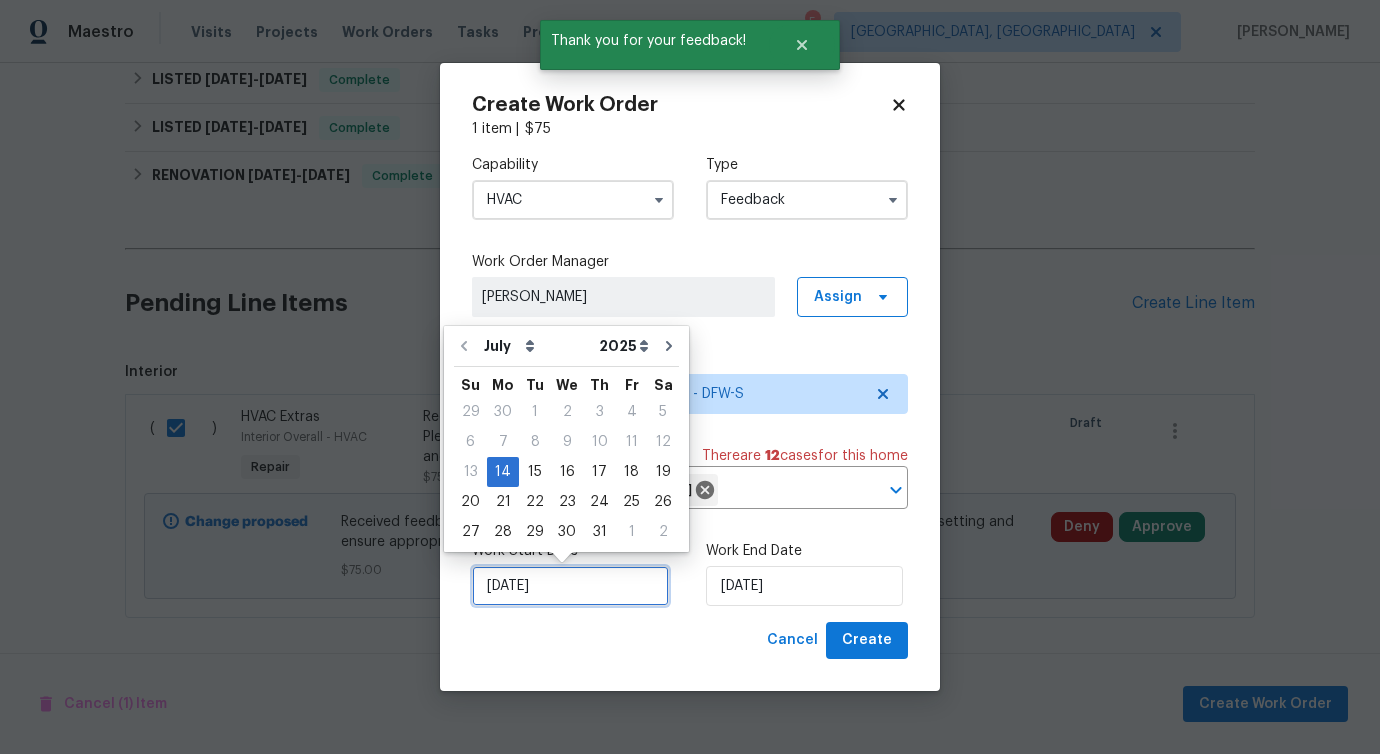 click on "[DATE]" at bounding box center (570, 586) 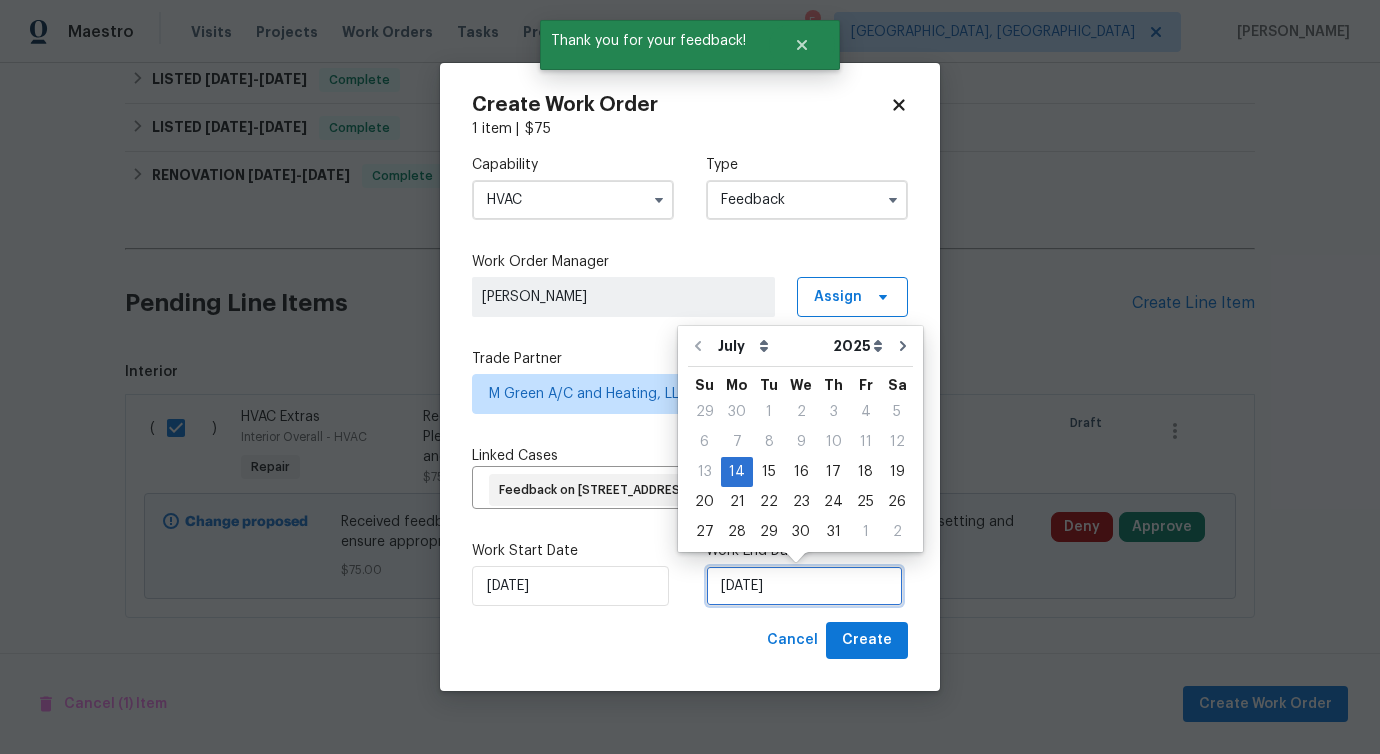 click on "[DATE]" at bounding box center (804, 586) 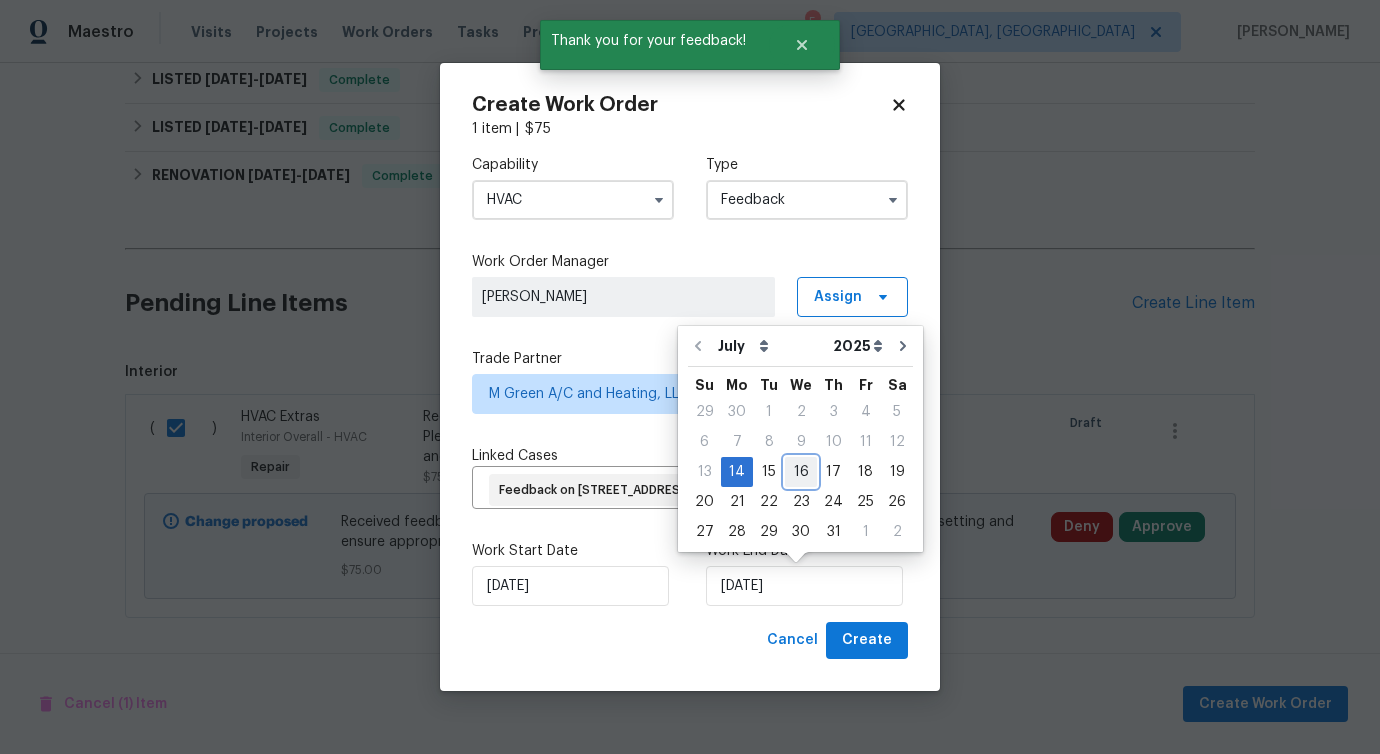 click on "16" at bounding box center (801, 472) 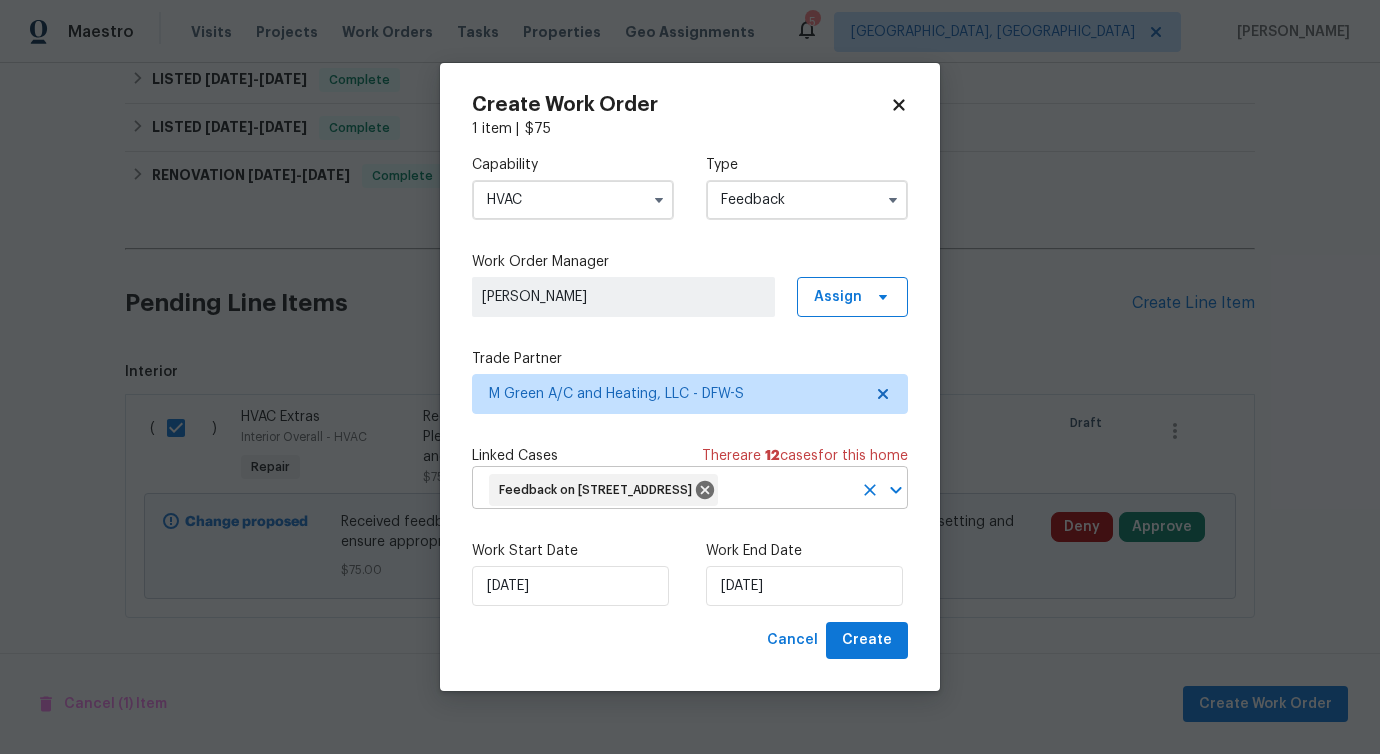 click at bounding box center [786, 490] 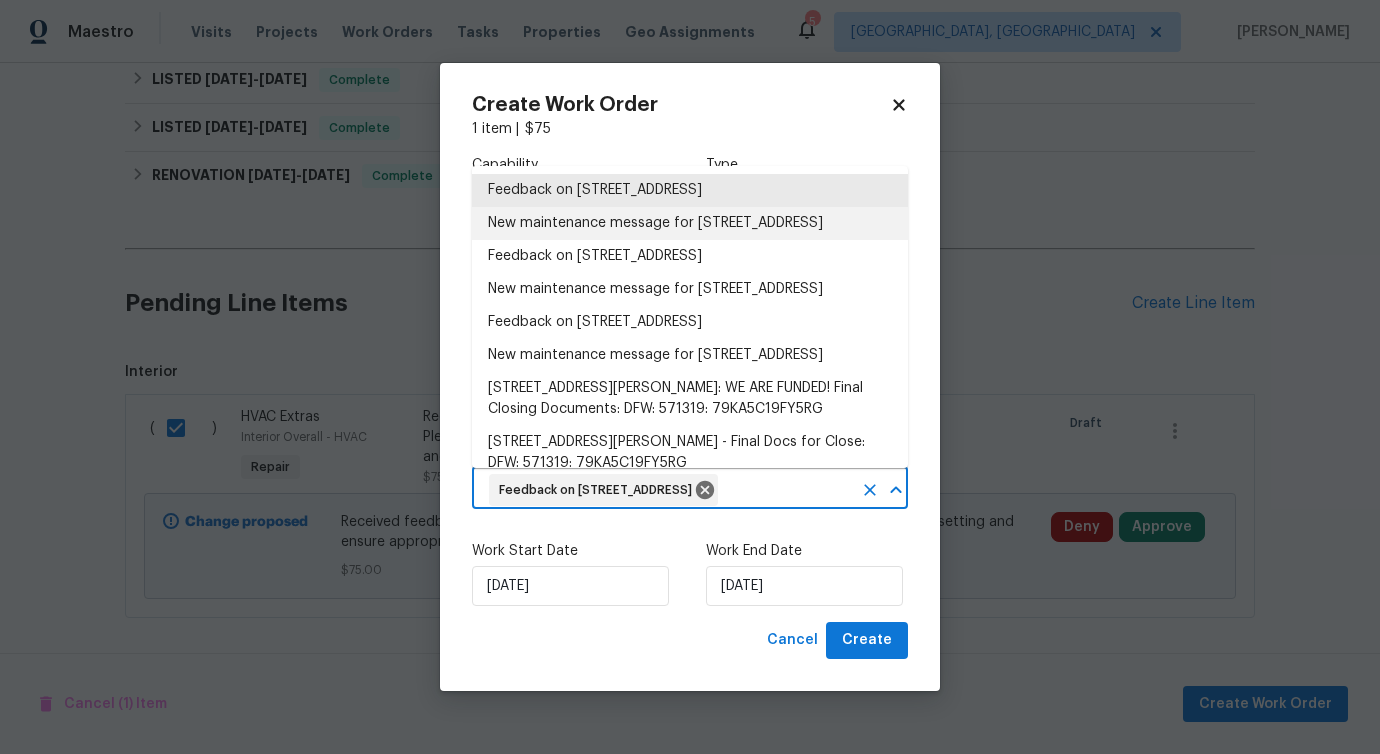 click on "New maintenance message for 2701 Capitol Pl , Melissa, TX 75454" at bounding box center [690, 223] 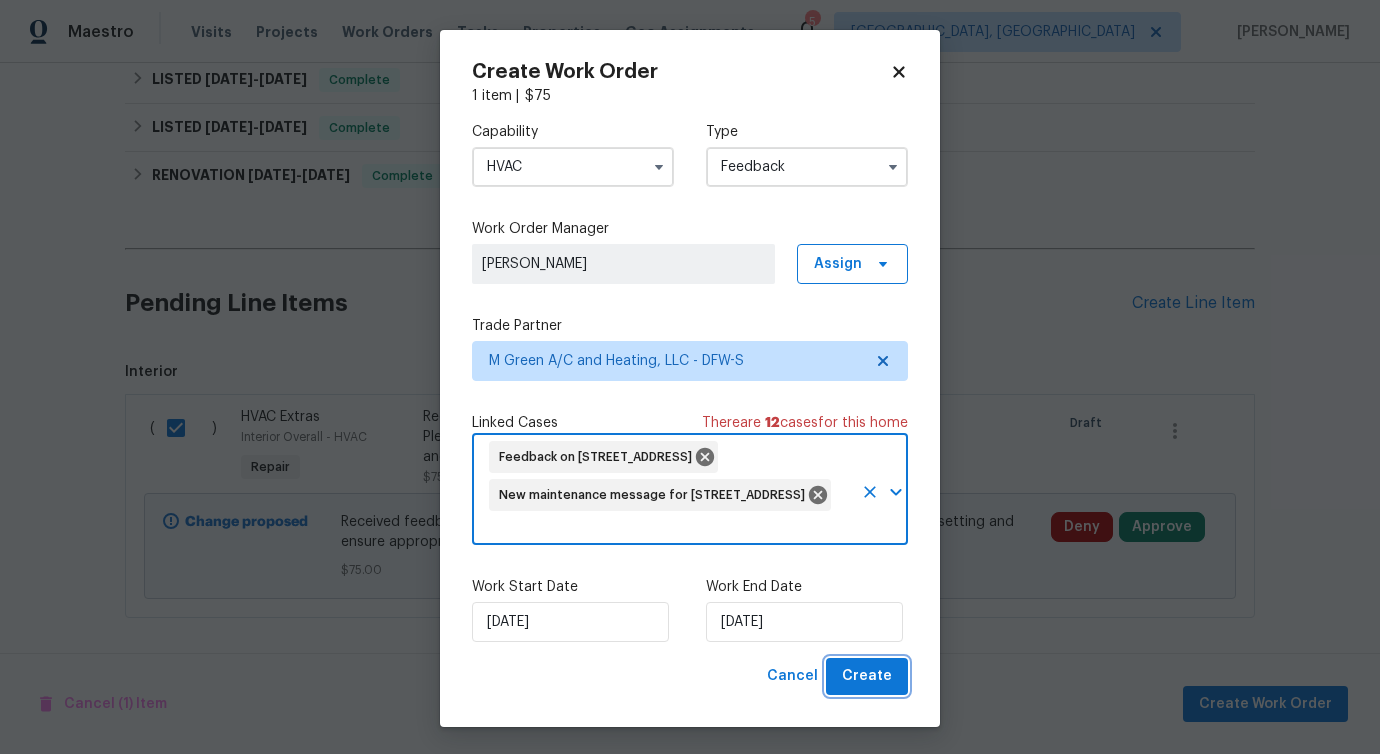 click on "Create" at bounding box center [867, 676] 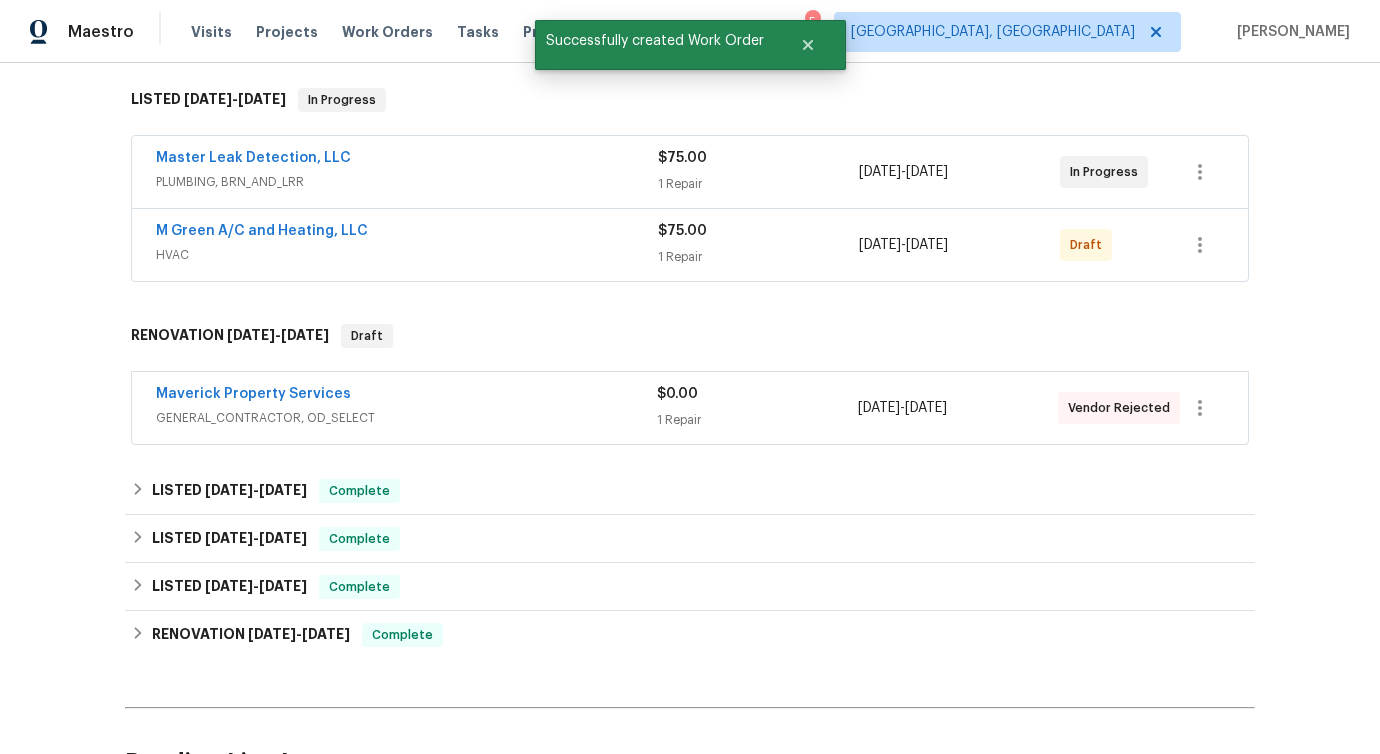 scroll, scrollTop: 132, scrollLeft: 0, axis: vertical 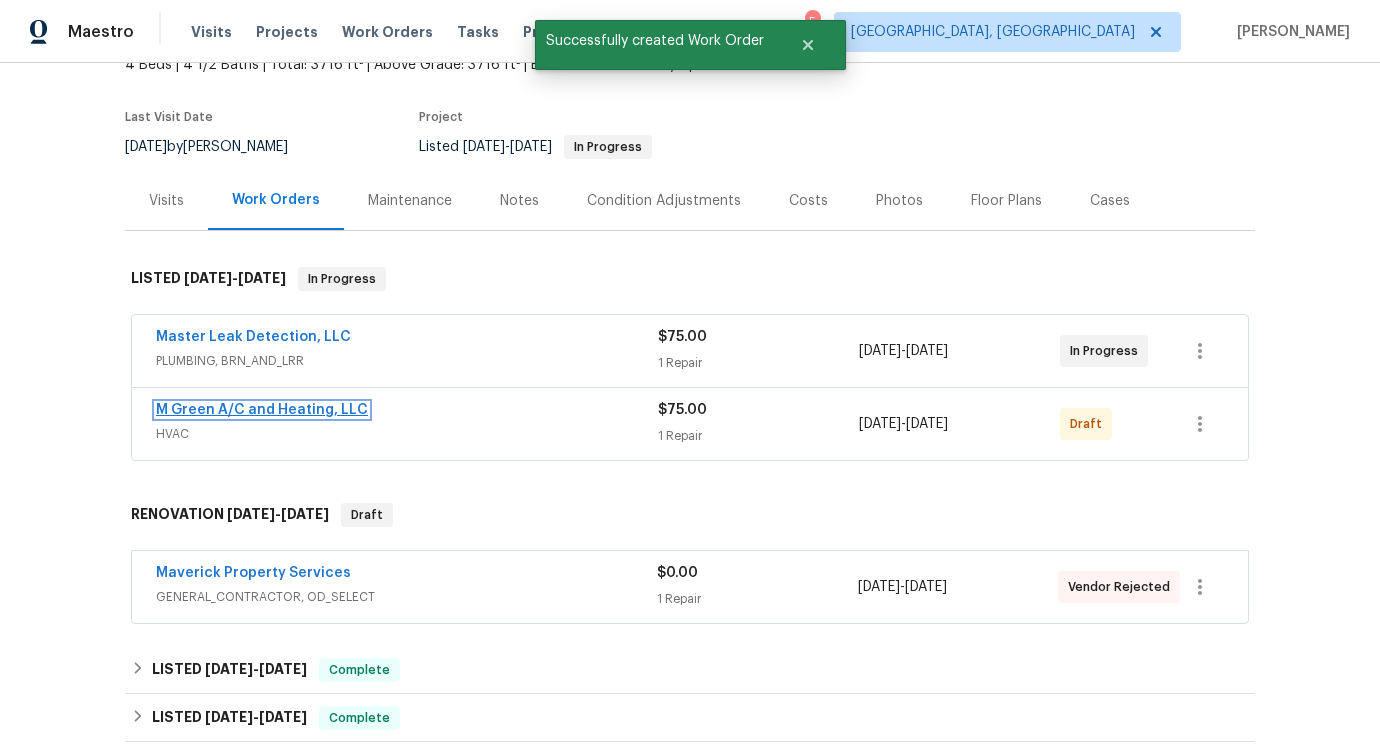 click on "M Green A/C and Heating, LLC" at bounding box center (262, 410) 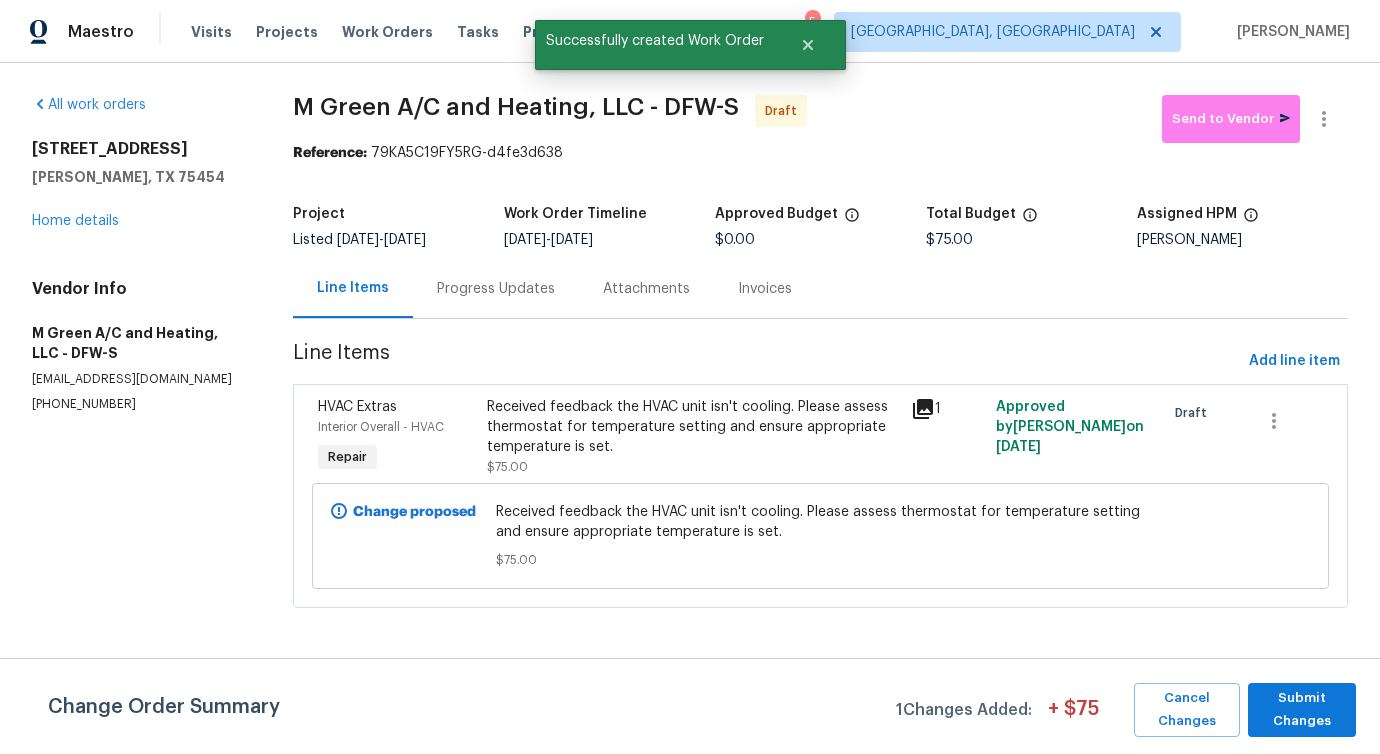 click on "Progress Updates" at bounding box center [496, 288] 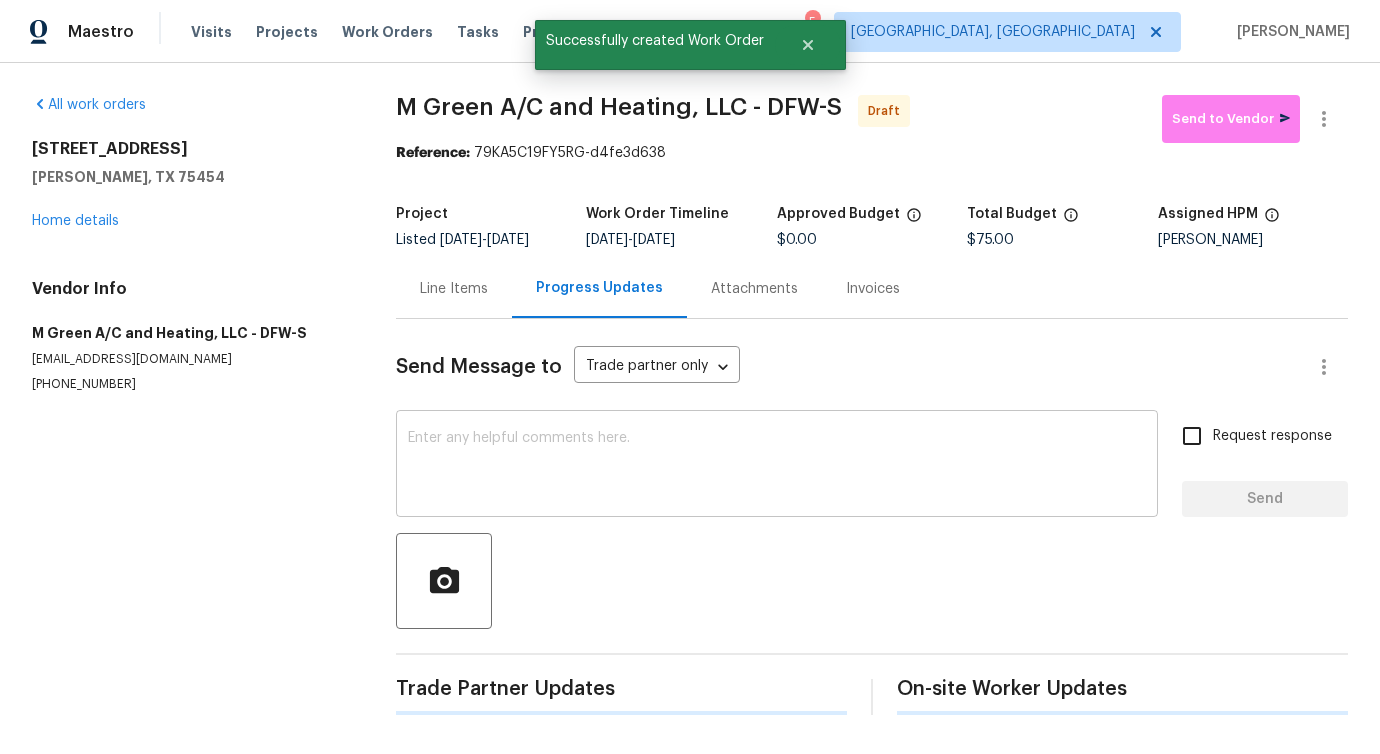 click at bounding box center (777, 466) 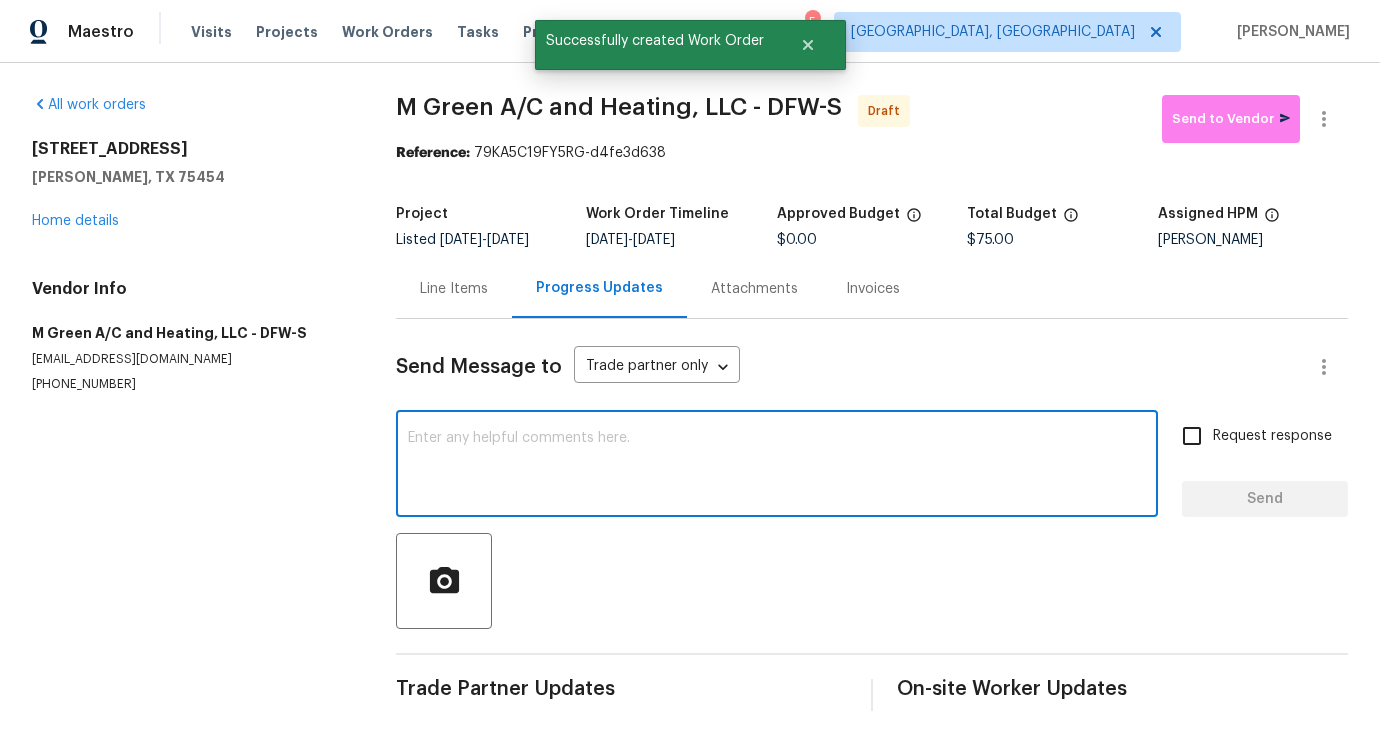 paste on "Hi, this is Pavithra with Opendoor. I’m confirming you received the WO for the property at (Address). Please review and accept the WO within 24 hours and provide a schedule date. Please disregard the contact information for the HPM included in the WO. Our Centralised LWO Team is responsible for Listed WOs." 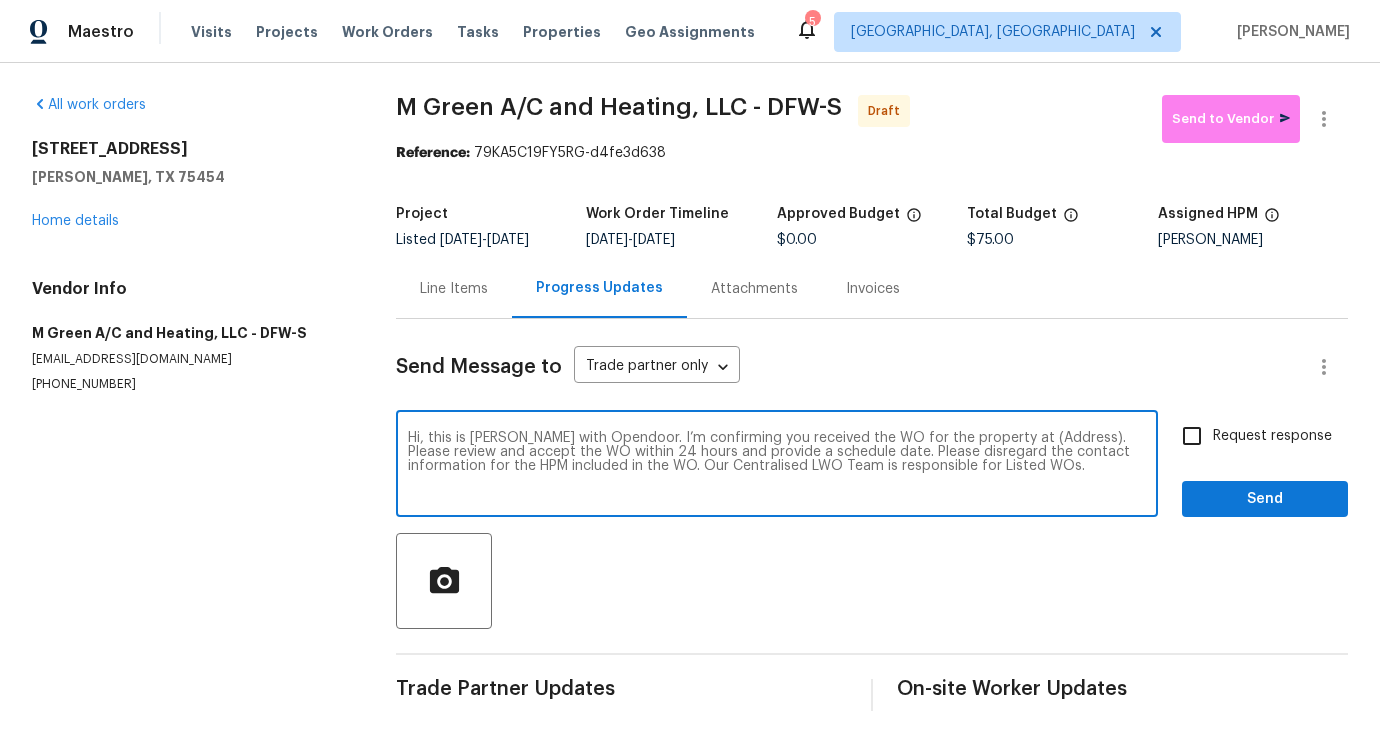 click on "Hi, this is Pavithra with Opendoor. I’m confirming you received the WO for the property at (Address). Please review and accept the WO within 24 hours and provide a schedule date. Please disregard the contact information for the HPM included in the WO. Our Centralised LWO Team is responsible for Listed WOs.
x ​" at bounding box center [777, 466] 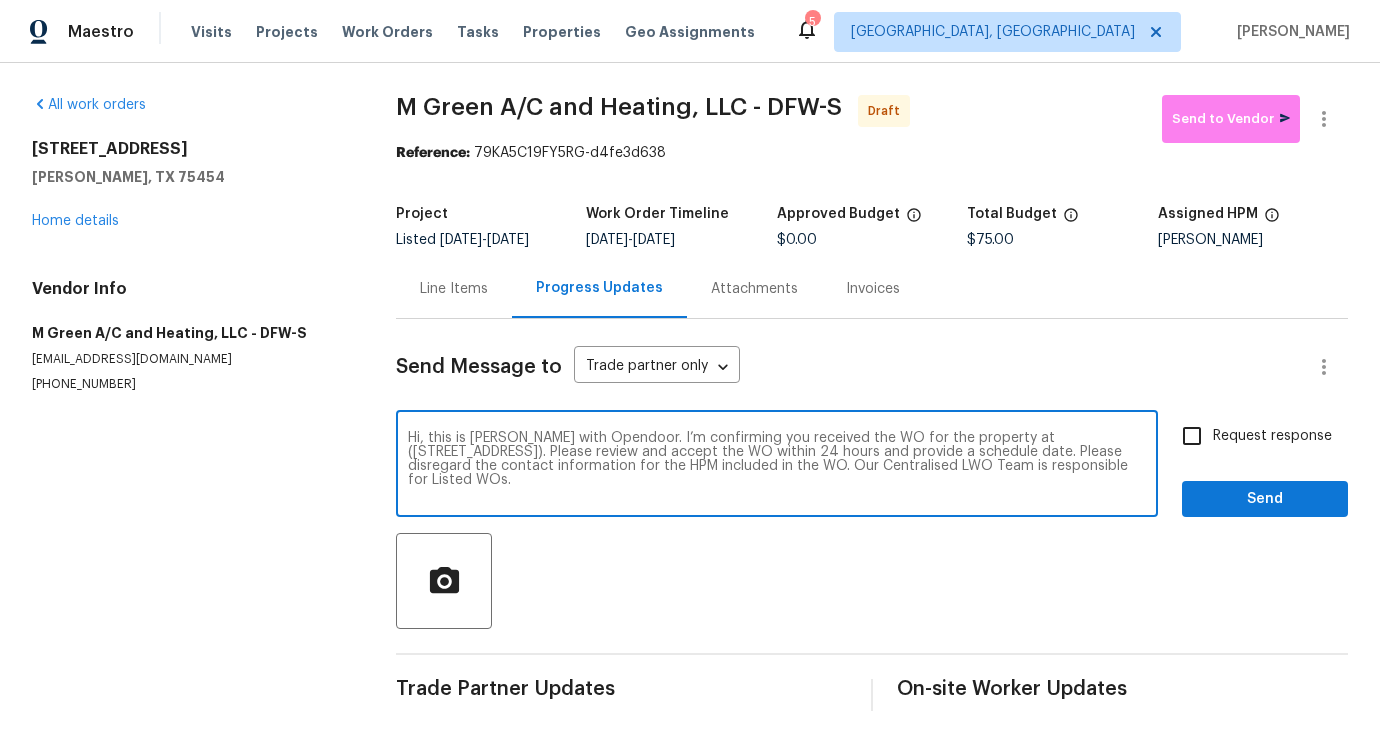type on "Hi, this is Pavithra with Opendoor. I’m confirming you received the WO for the property at (2701 Capitol Pl, Melissa, TX 75454). Please review and accept the WO within 24 hours and provide a schedule date. Please disregard the contact information for the HPM included in the WO. Our Centralised LWO Team is responsible for Listed WOs." 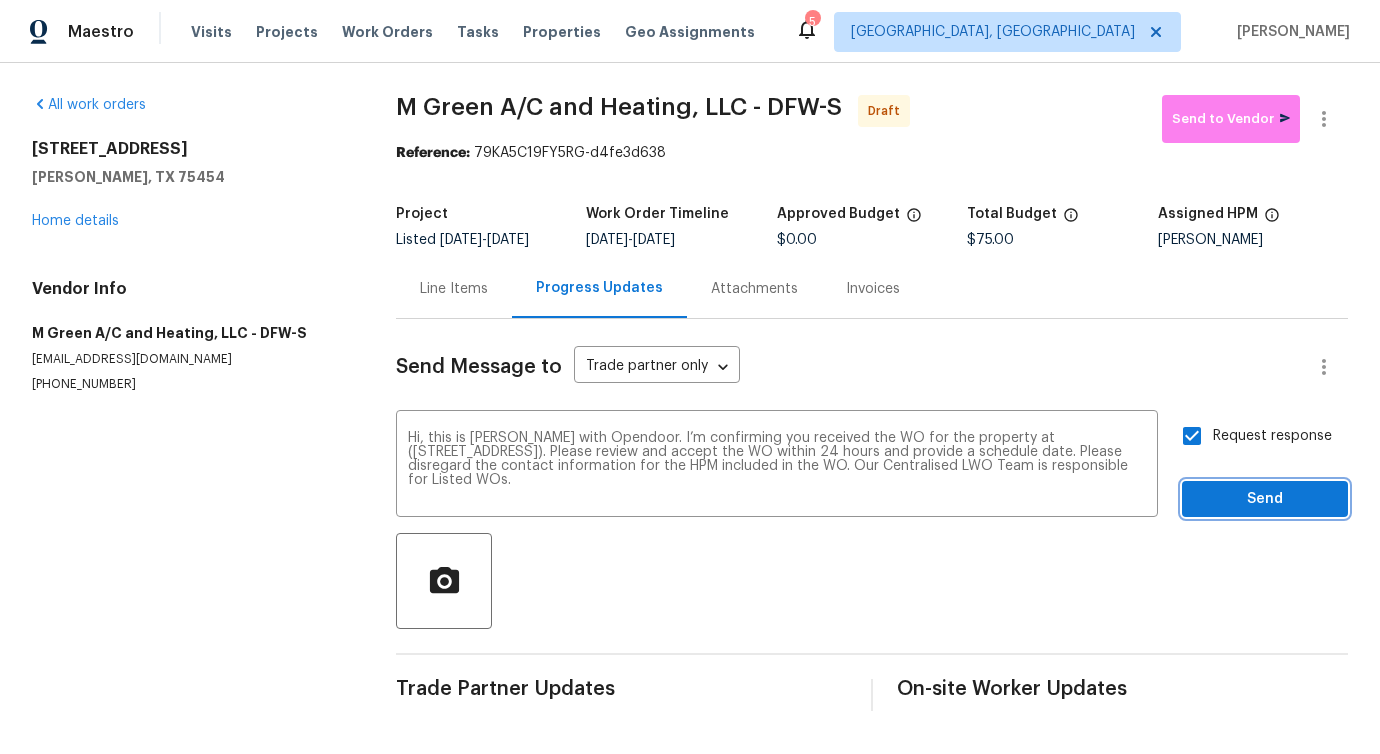 click on "Send" at bounding box center [1265, 499] 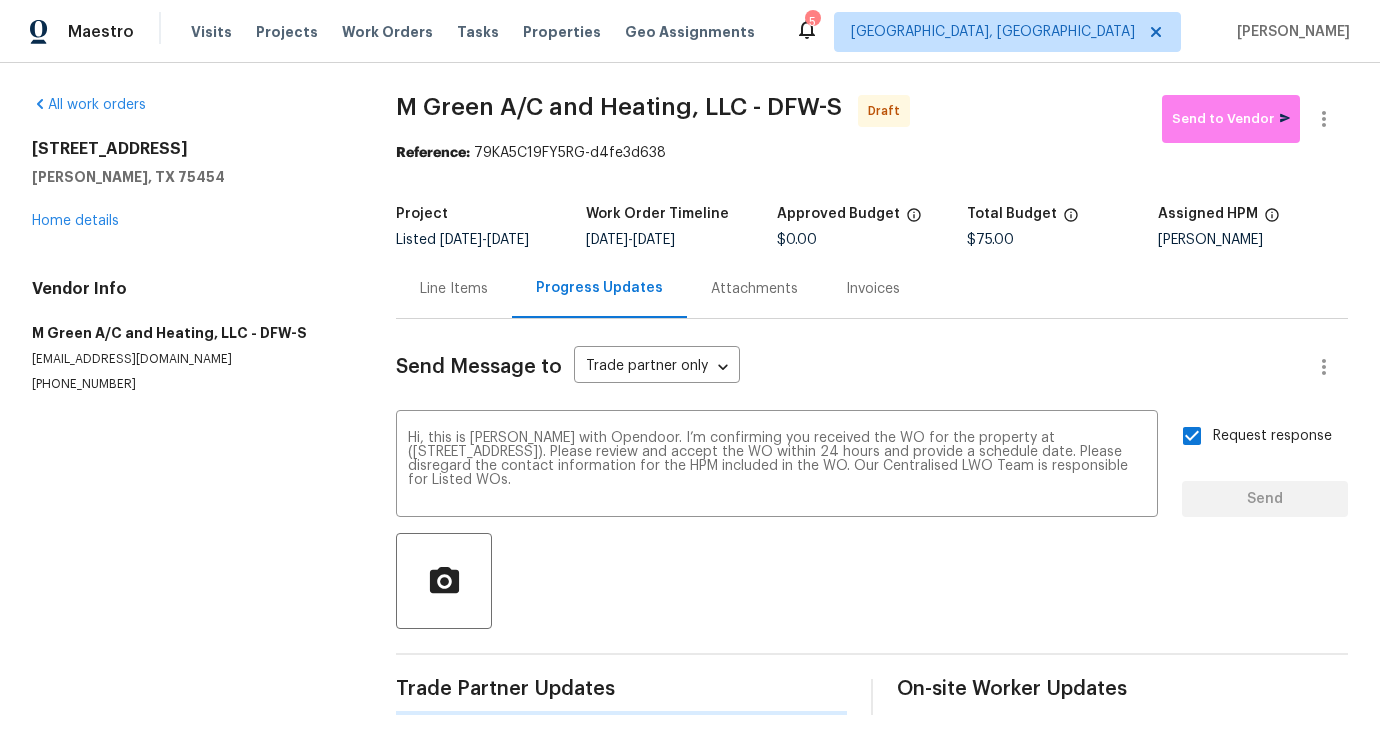 type 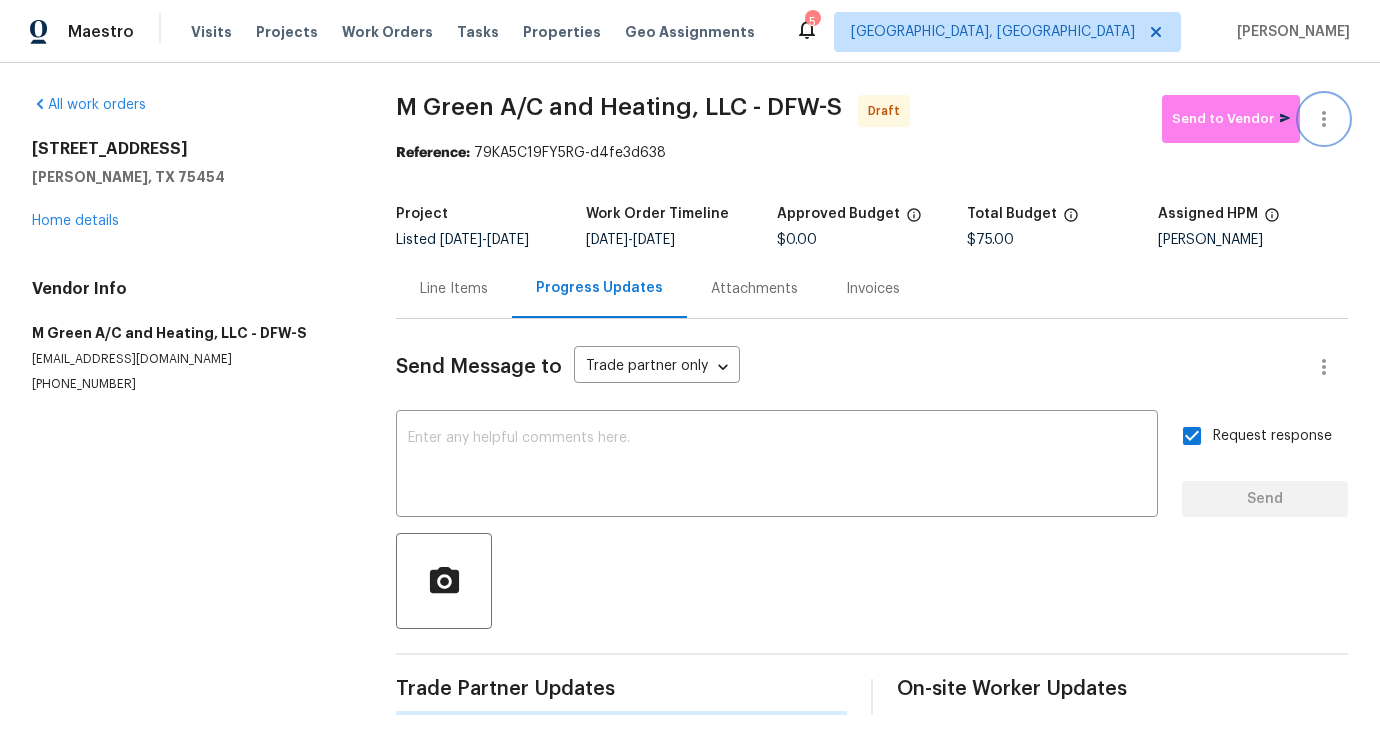 click 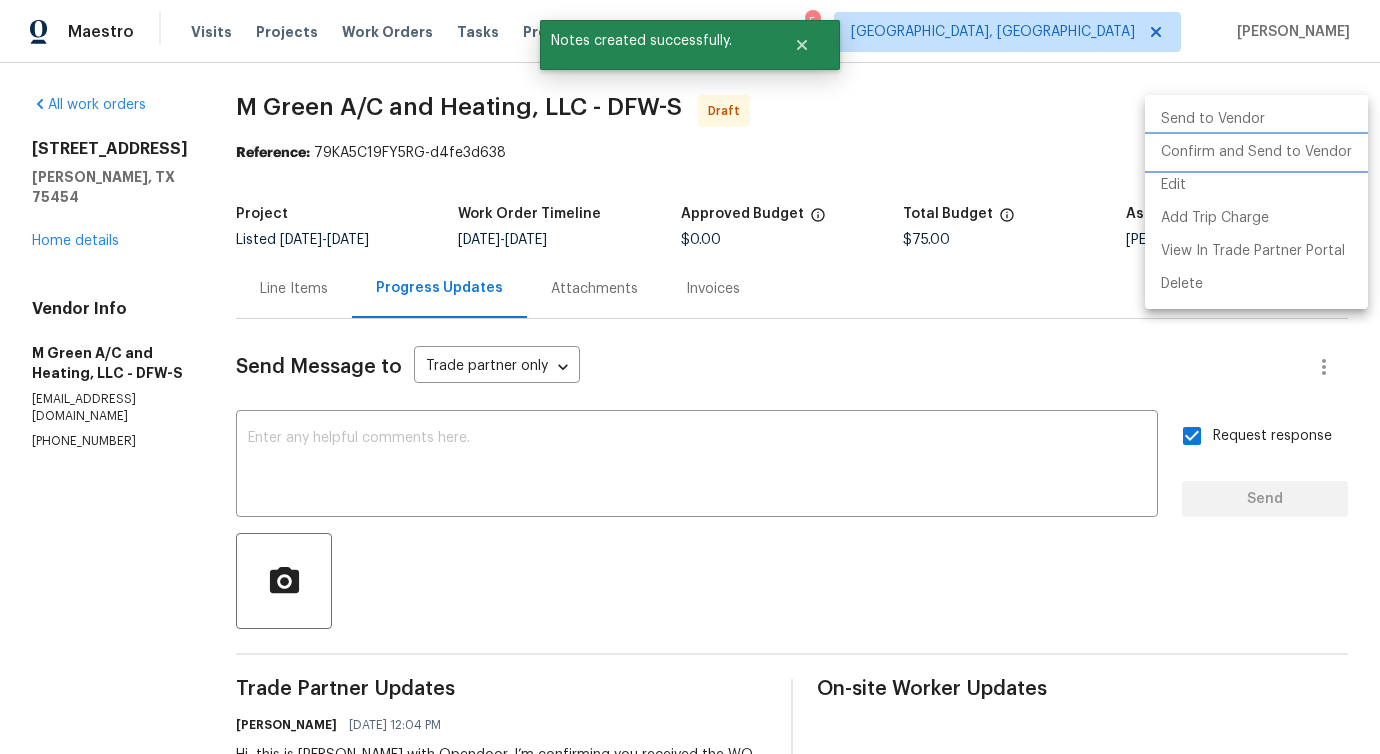 click on "Confirm and Send to Vendor" at bounding box center (1256, 152) 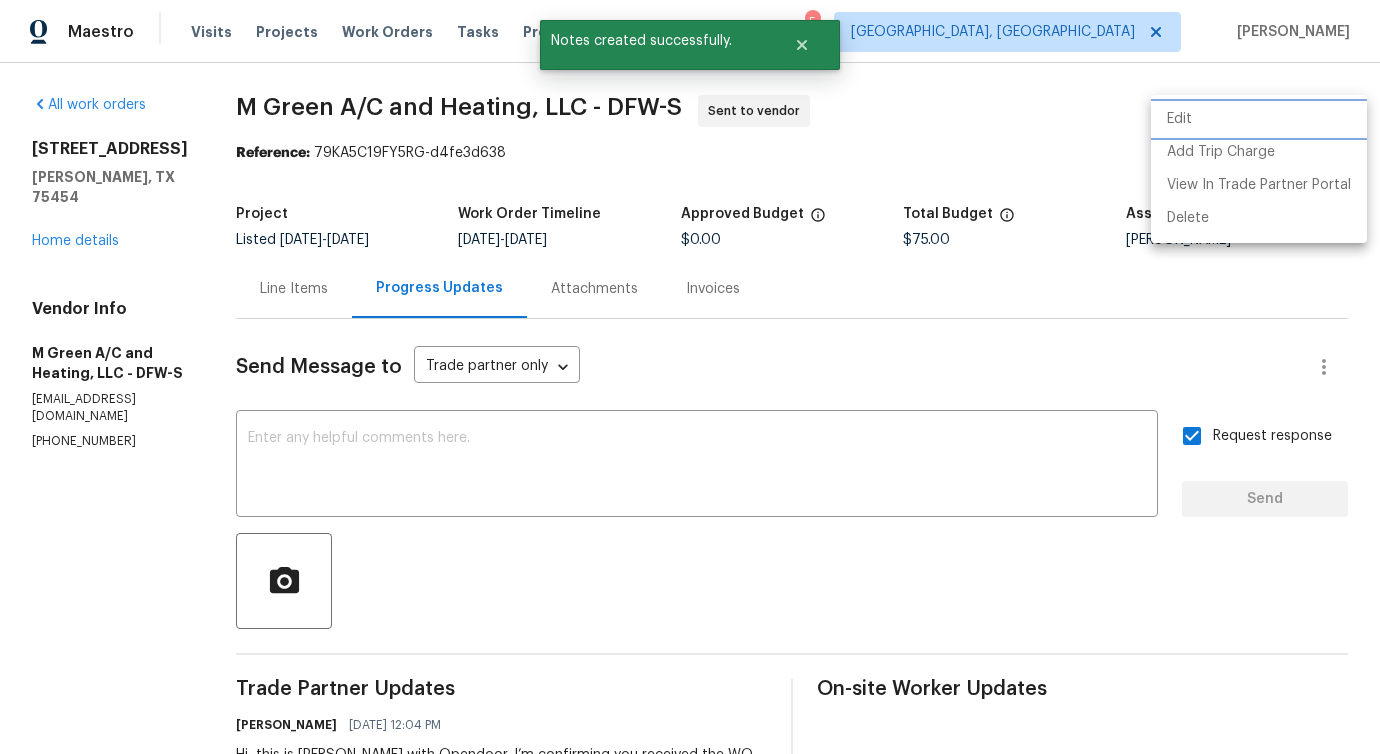 click at bounding box center [690, 377] 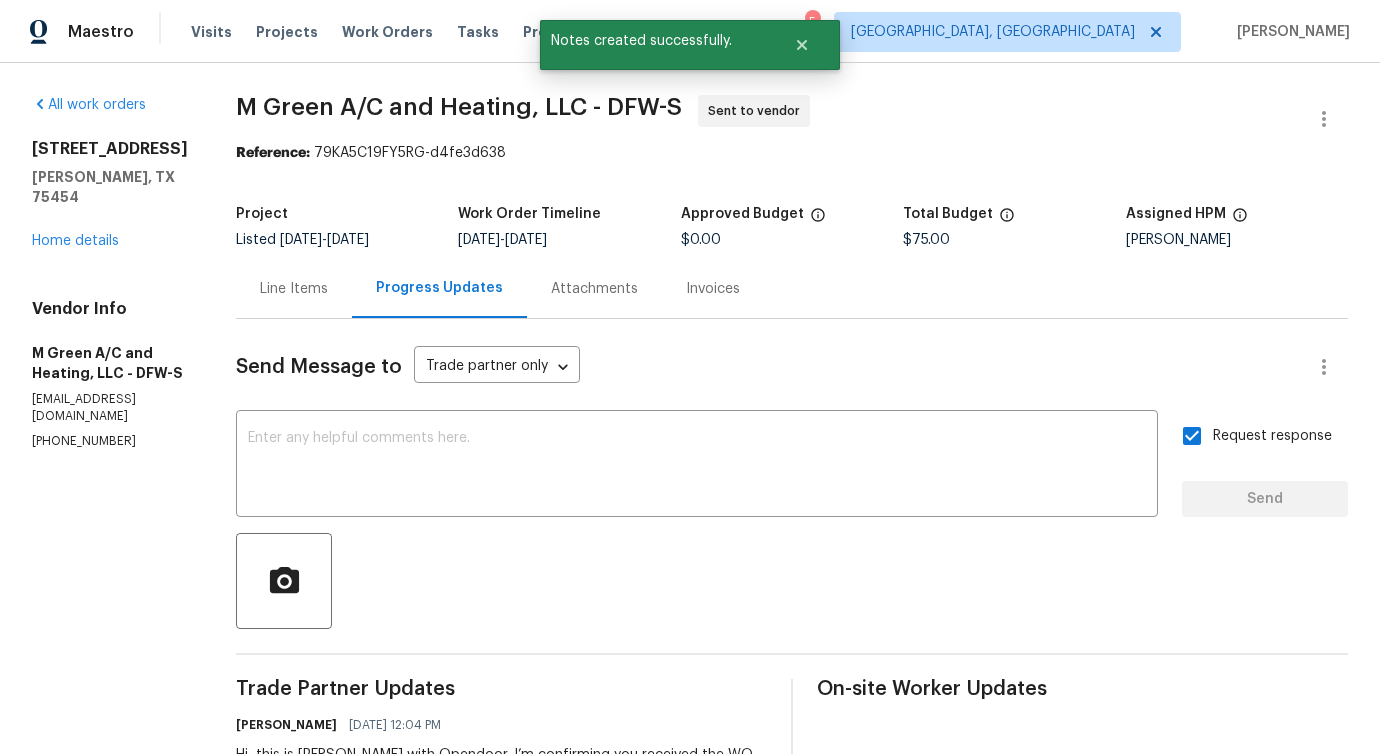 click on "Line Items" at bounding box center [294, 289] 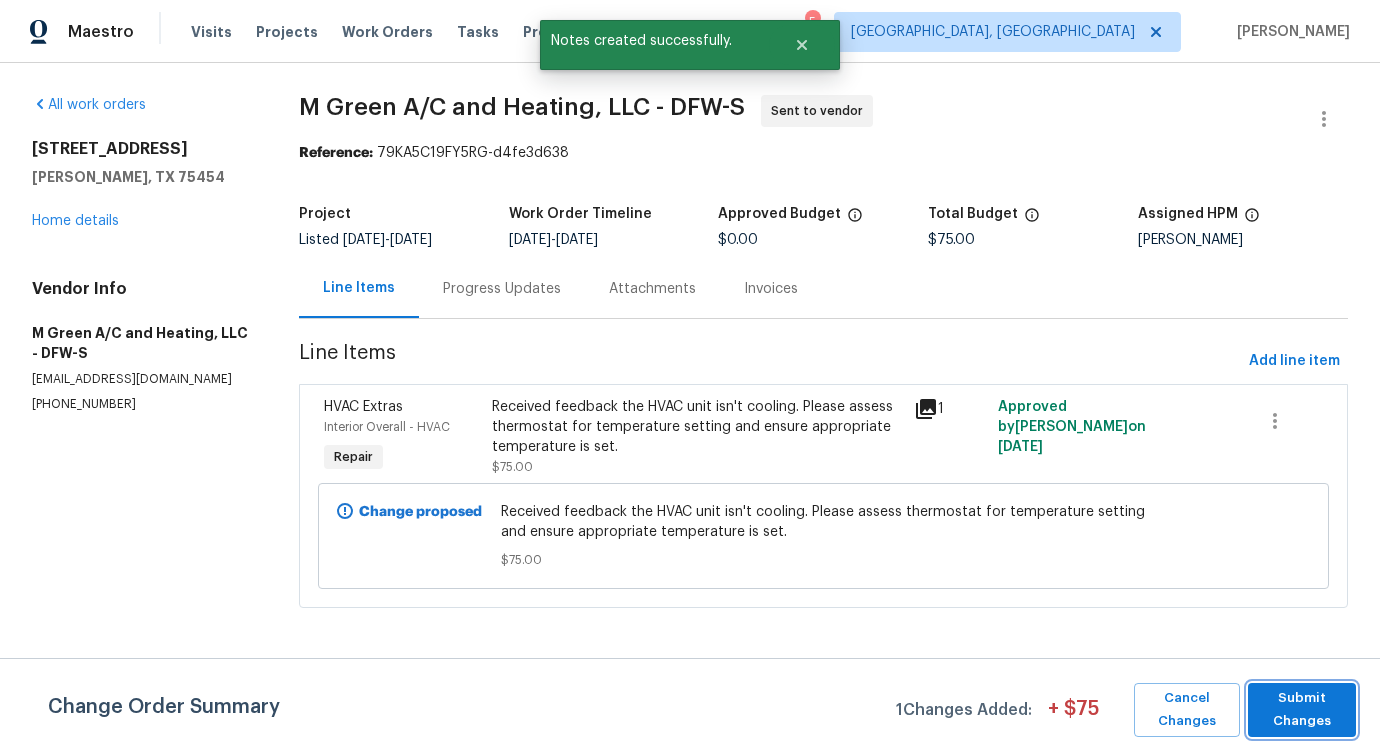 click on "Submit Changes" at bounding box center [1302, 710] 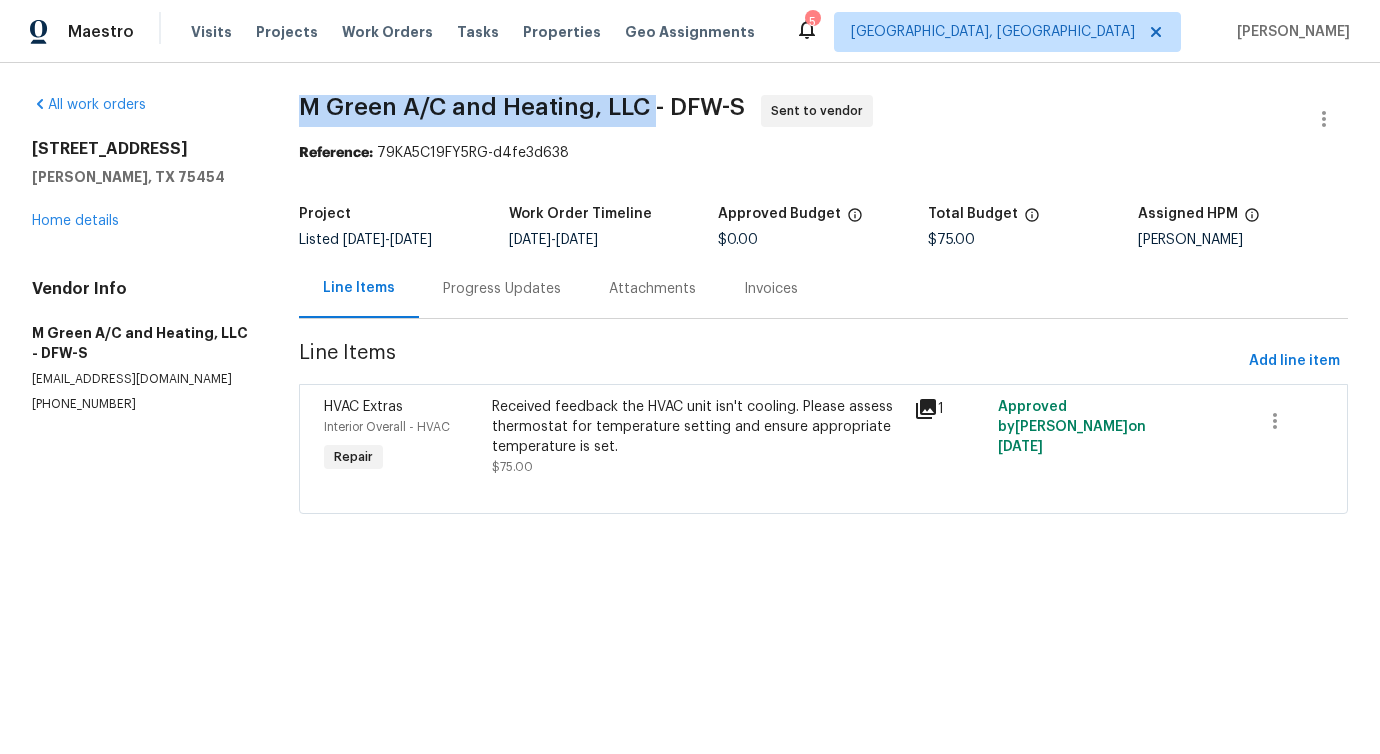 drag, startPoint x: 309, startPoint y: 106, endPoint x: 650, endPoint y: 110, distance: 341.02347 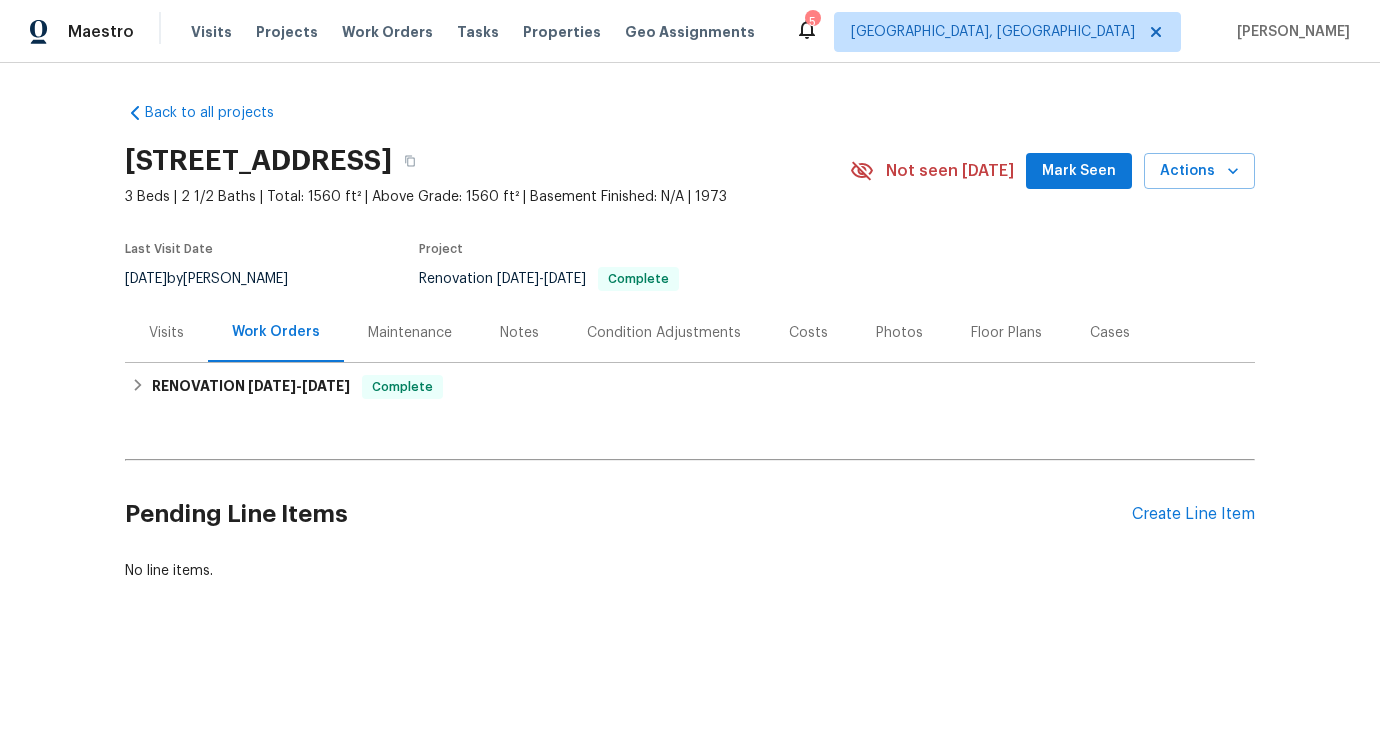 scroll, scrollTop: 0, scrollLeft: 0, axis: both 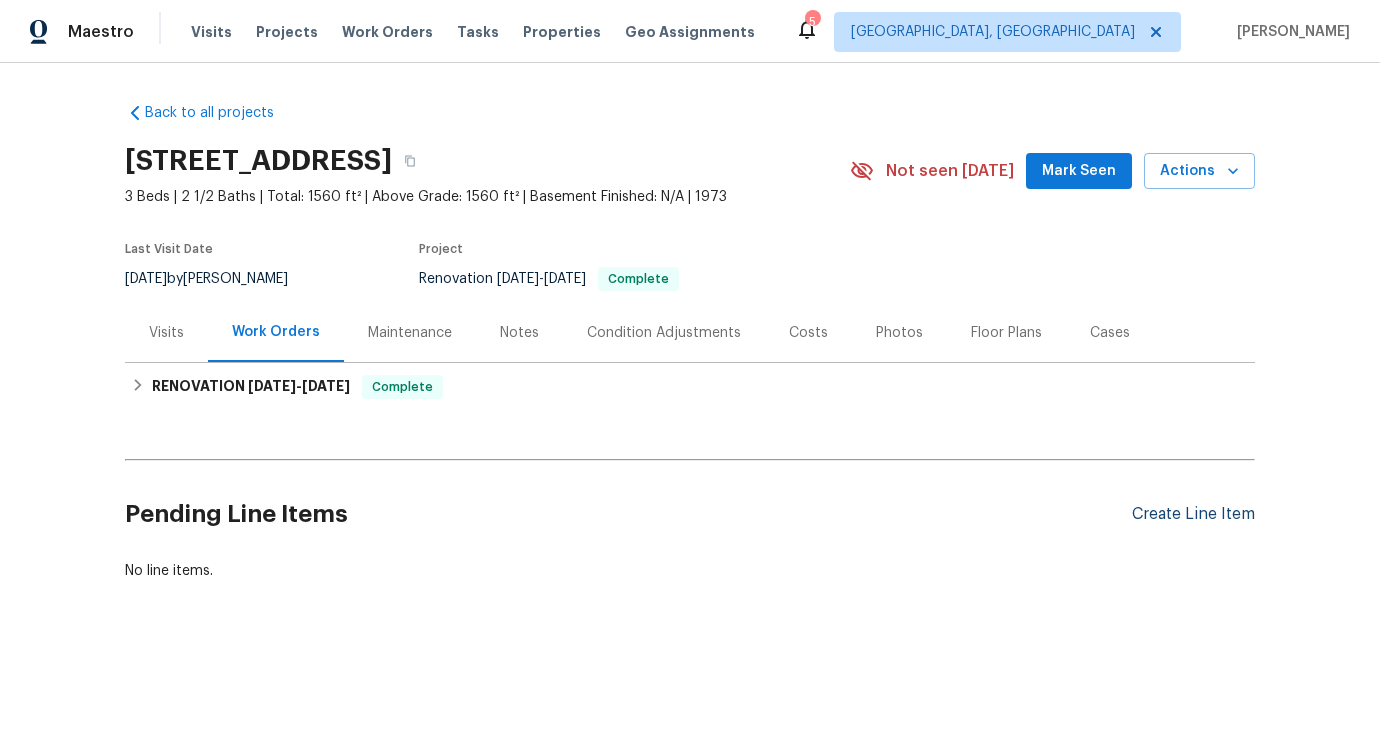 click on "Create Line Item" at bounding box center (1193, 514) 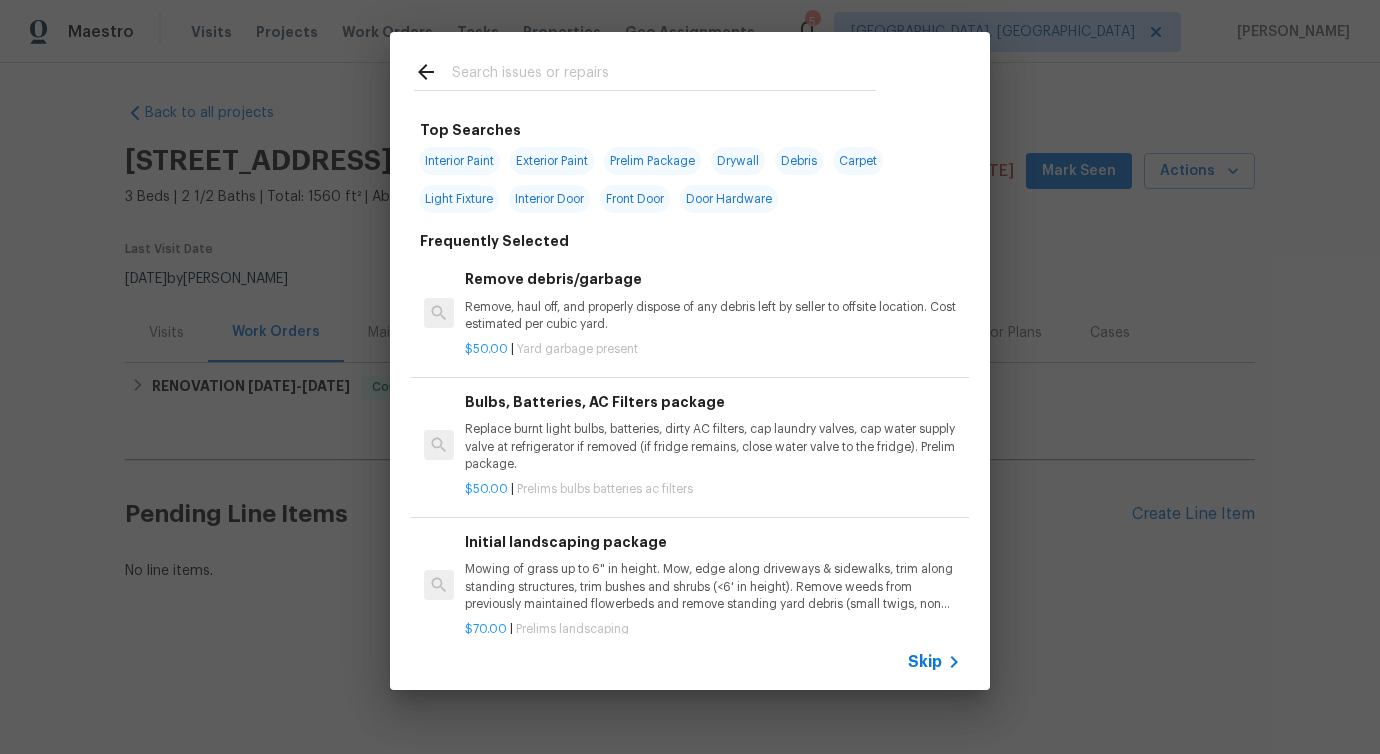 click at bounding box center [664, 75] 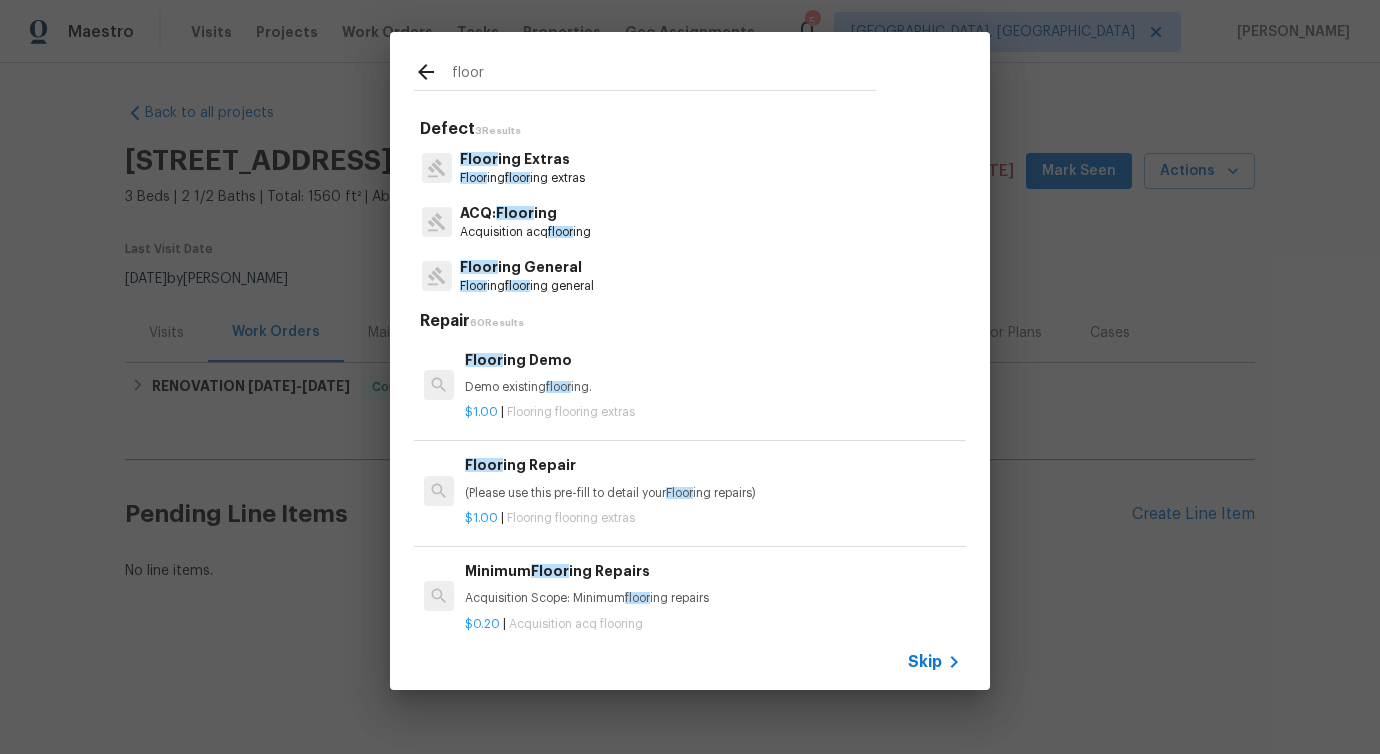 type on "floor" 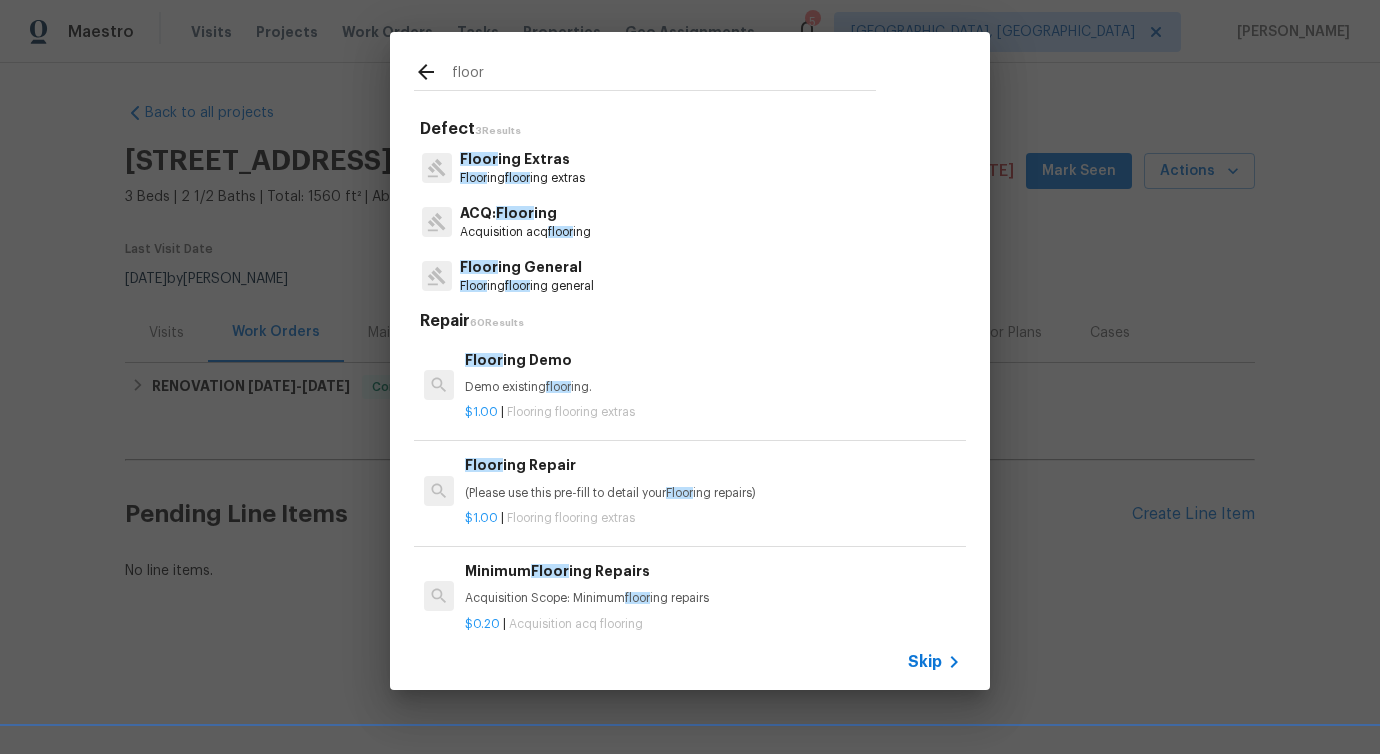 click on "floor" at bounding box center [517, 178] 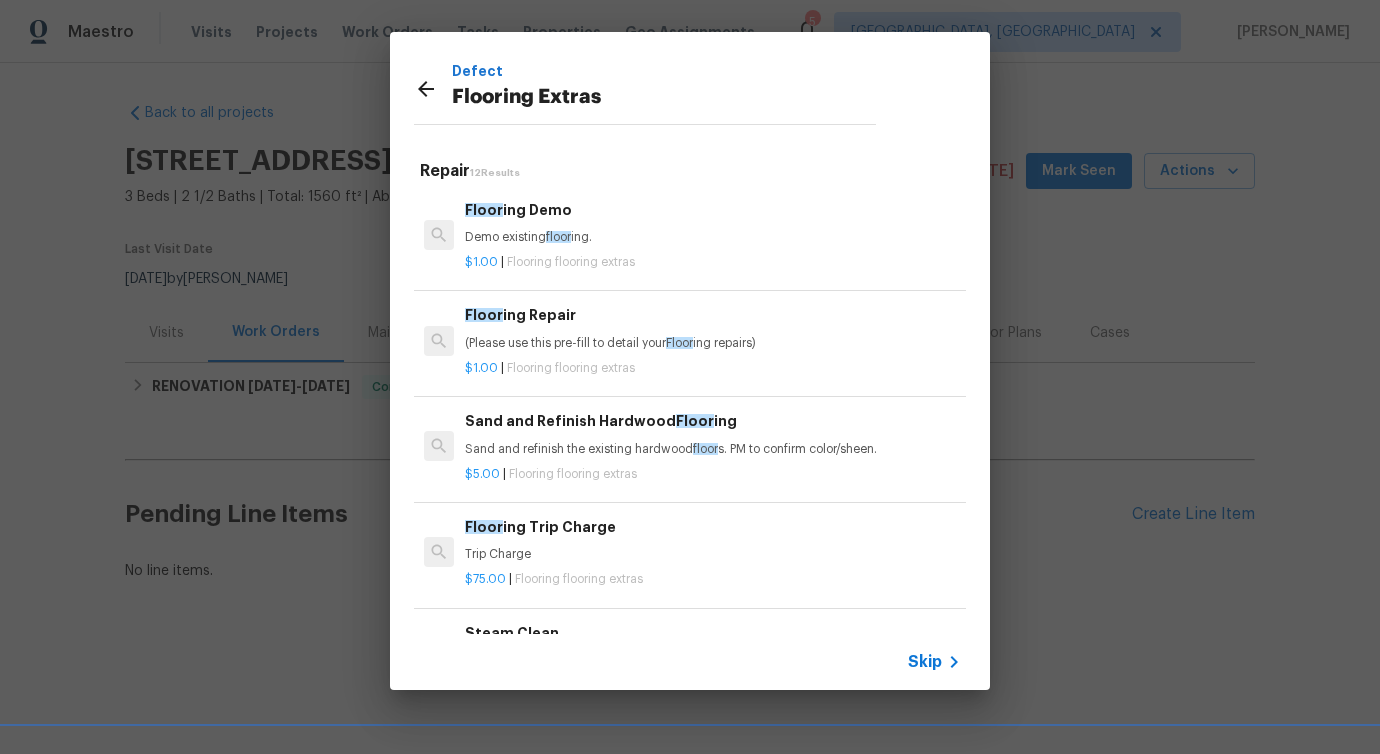 click on "Floor ing Repair (Please use this pre-fill to detail your  Floor ing repairs)" at bounding box center [713, 328] 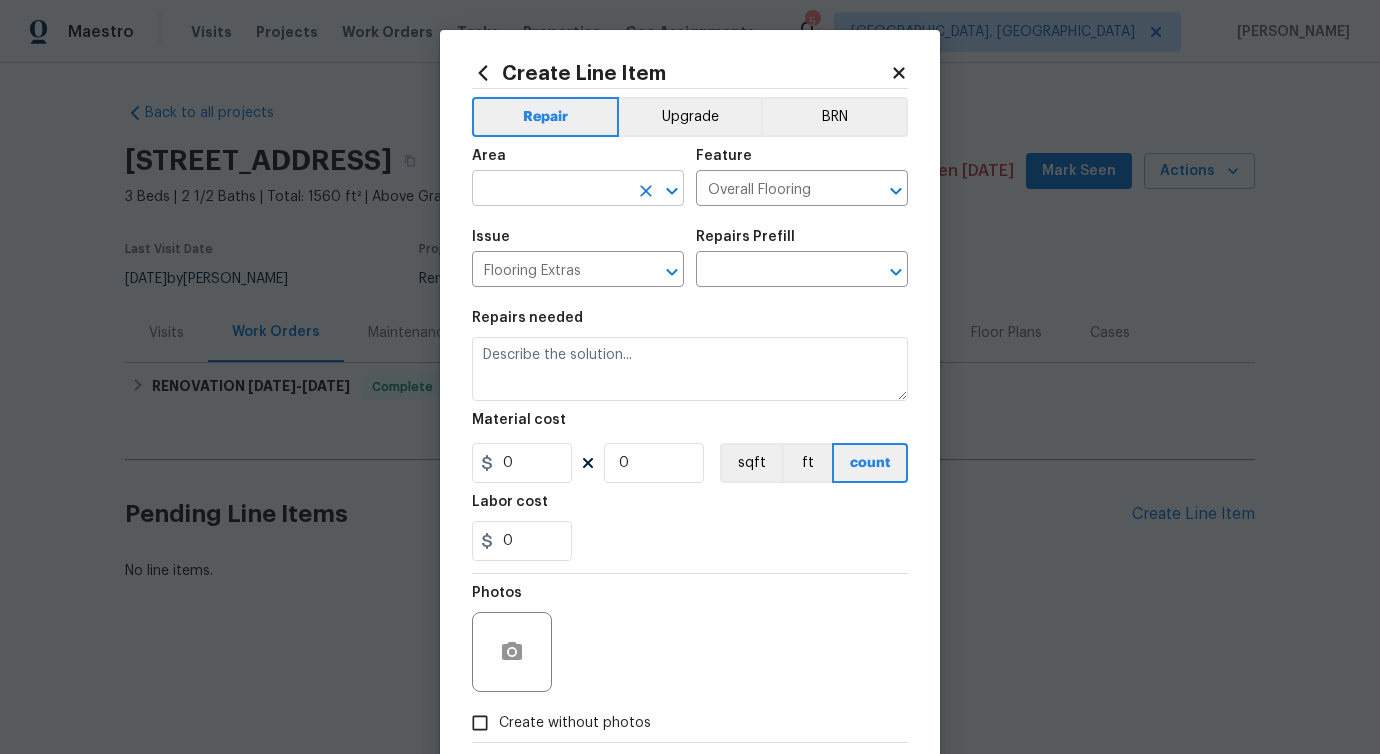 type on "Flooring Repair $1.00" 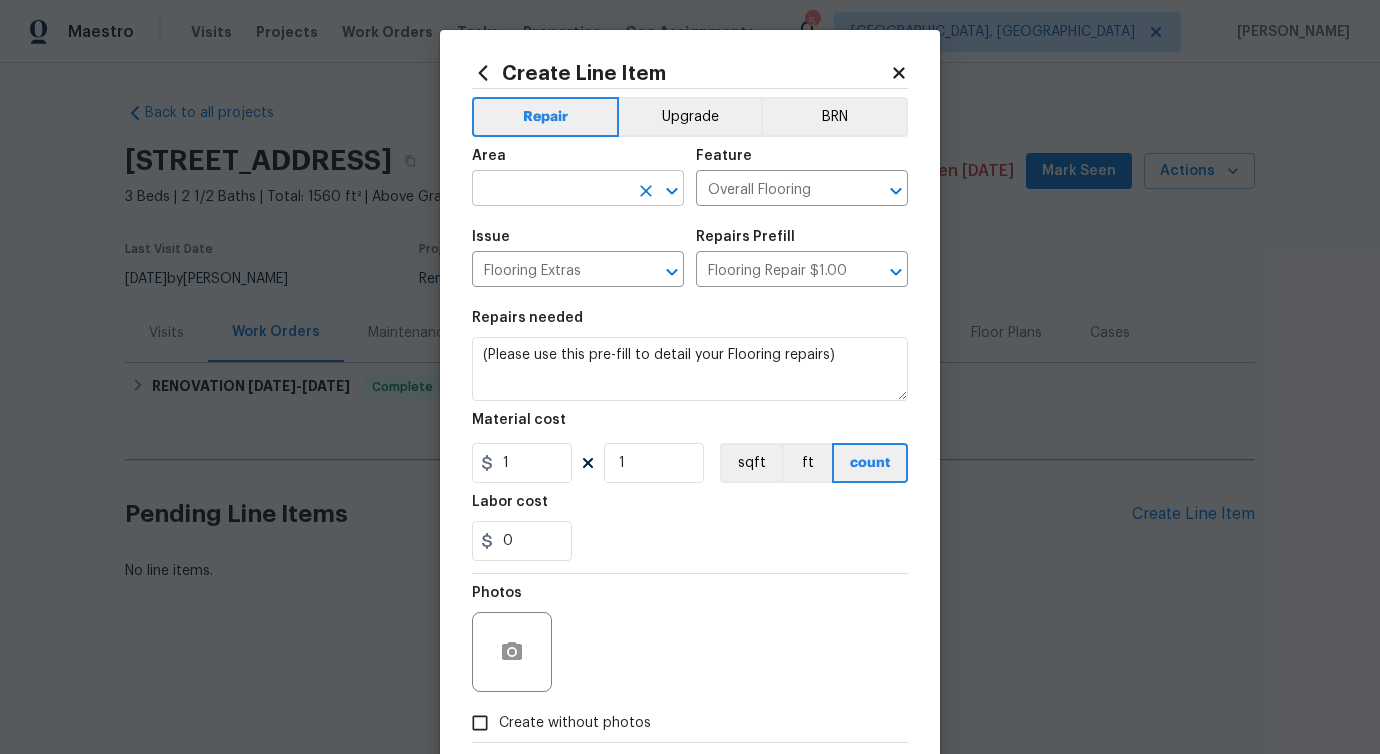 click at bounding box center [550, 190] 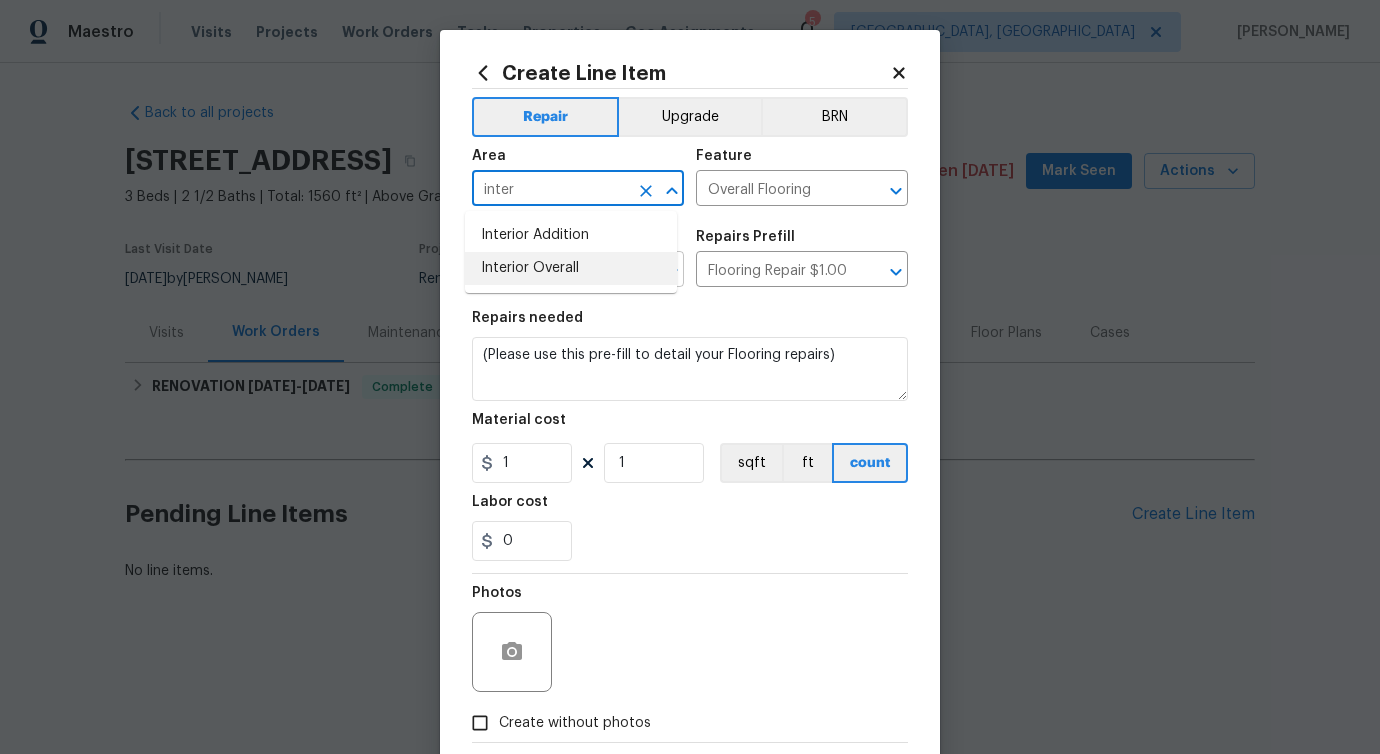 click on "Interior Overall" at bounding box center [571, 268] 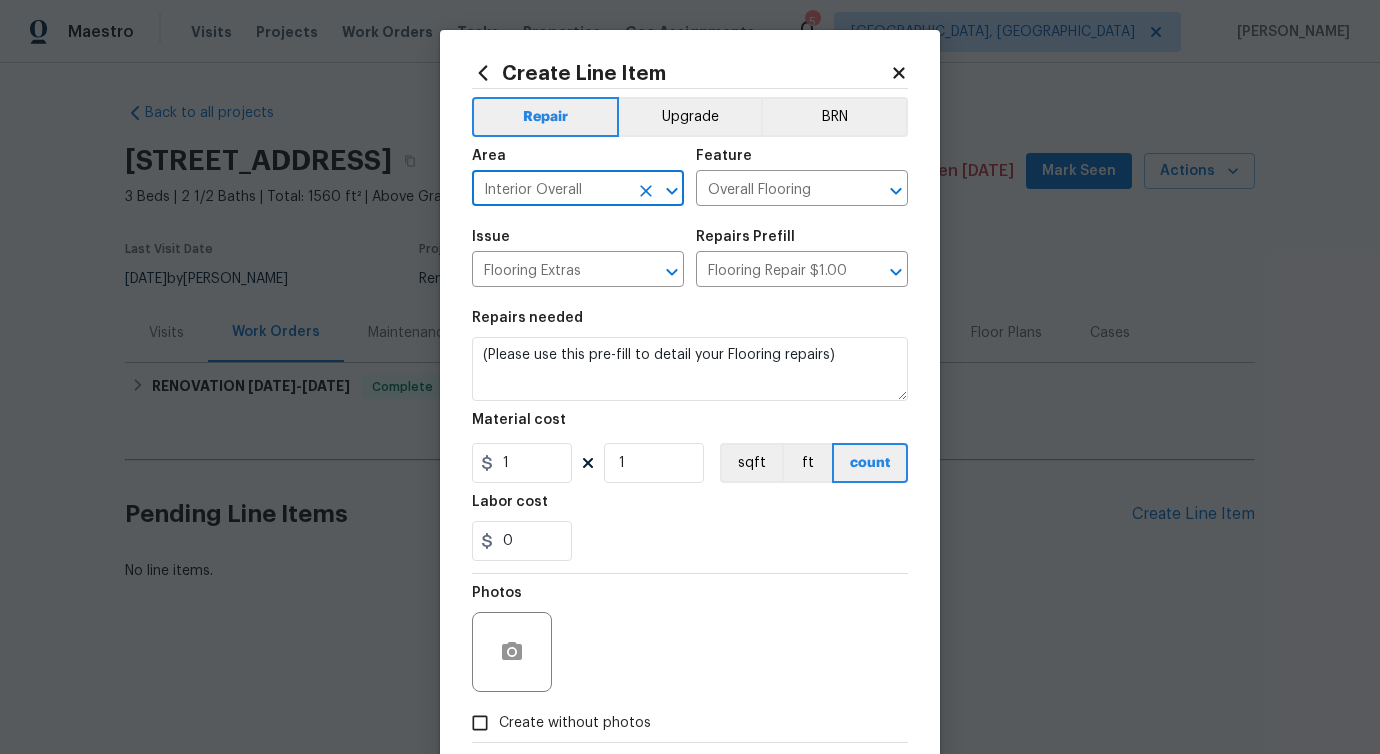 type on "Interior Overall" 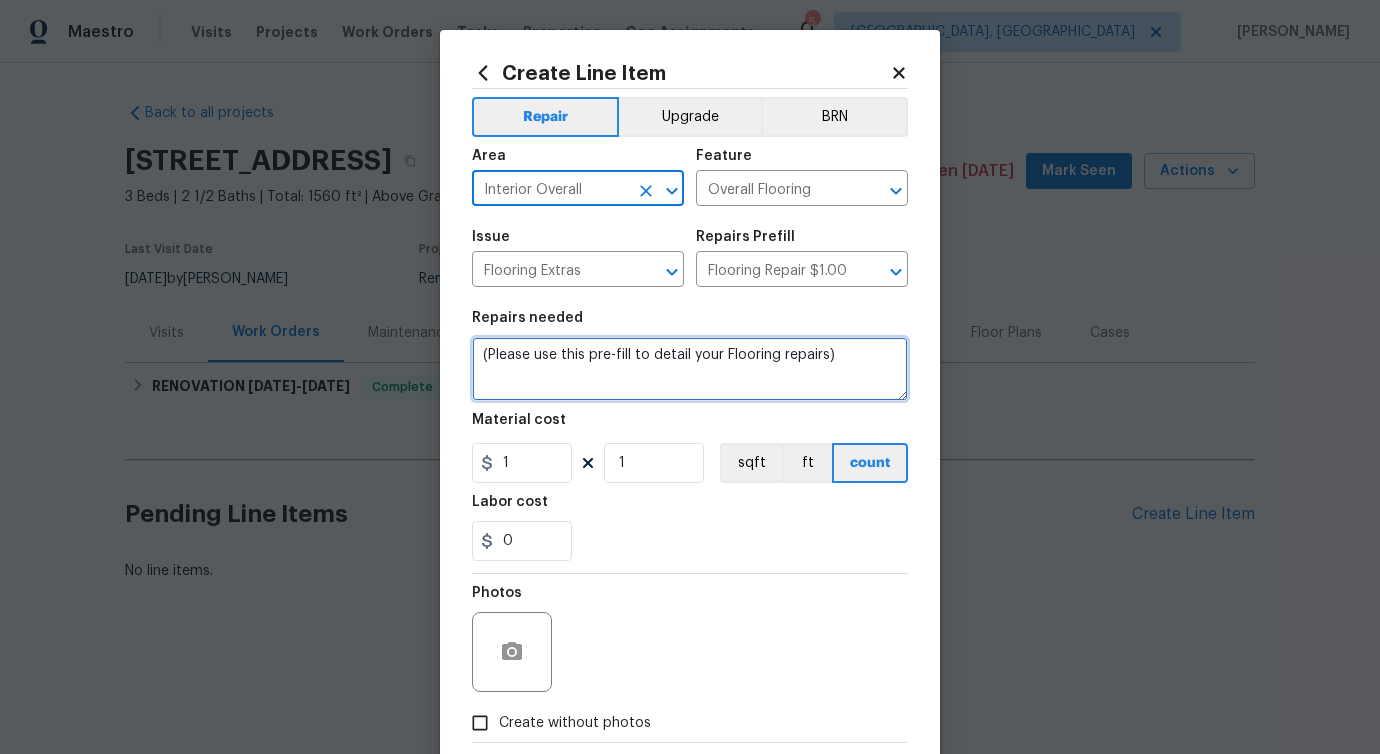click on "(Please use this pre-fill to detail your Flooring repairs)" at bounding box center (690, 369) 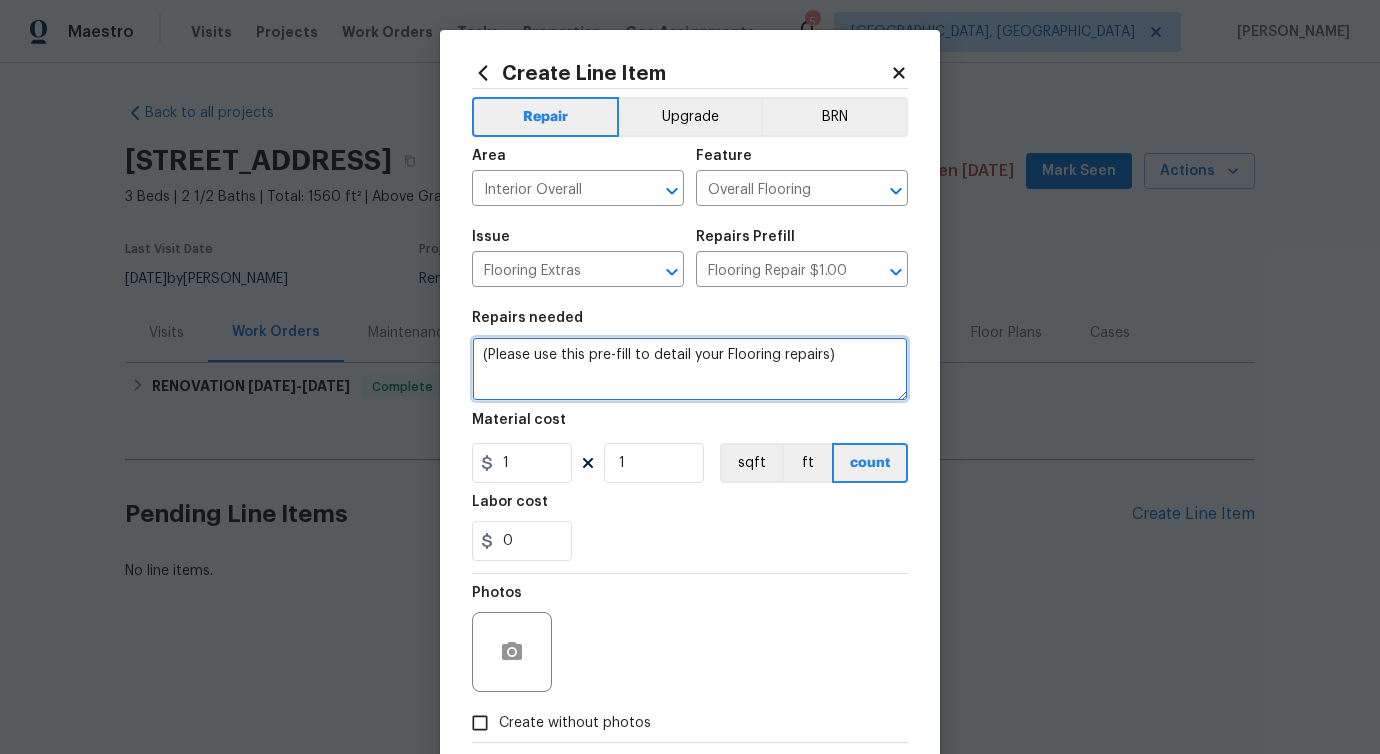paste on "Water is coming from the floor in the kitchen. Determine source of issue and address" 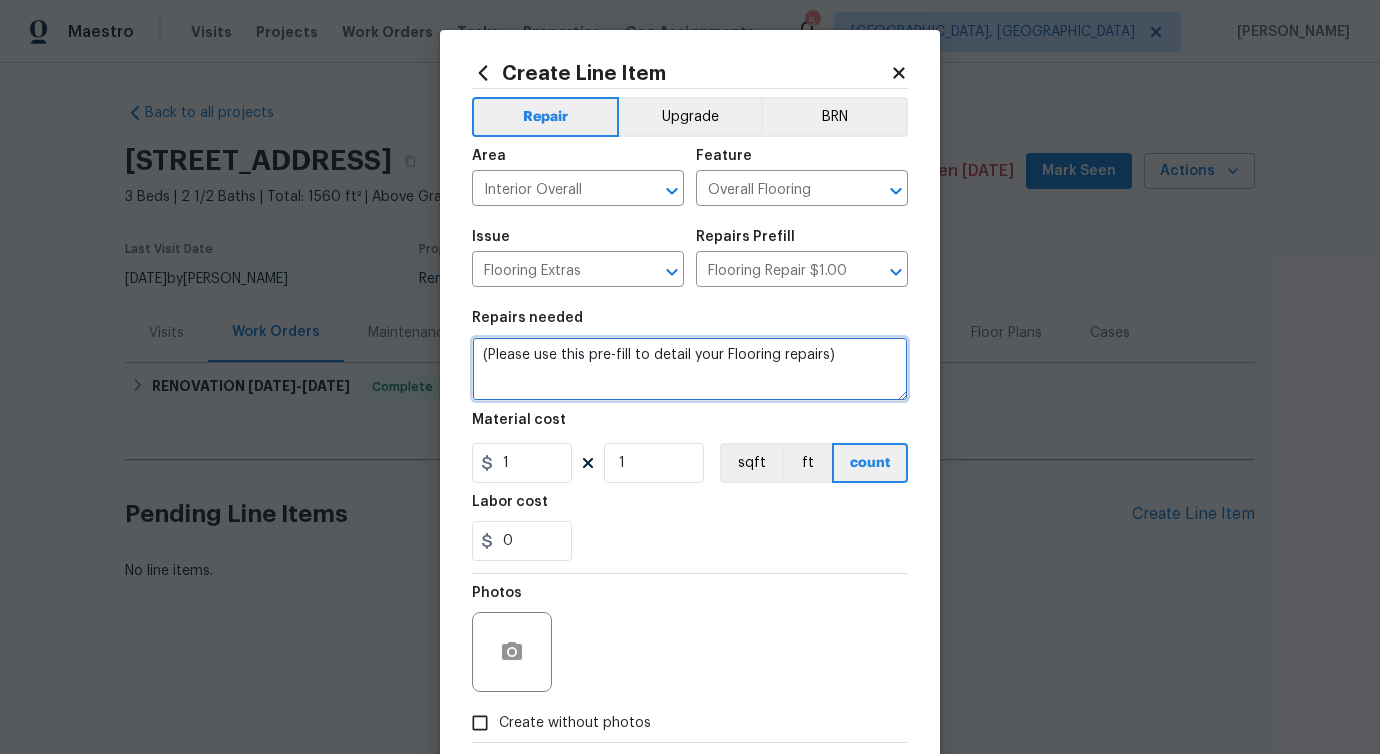 type on "(Please use this pre-fill to Water is coming from the floor in the kitchen. Determine source of issue and address your Flooring repairs)" 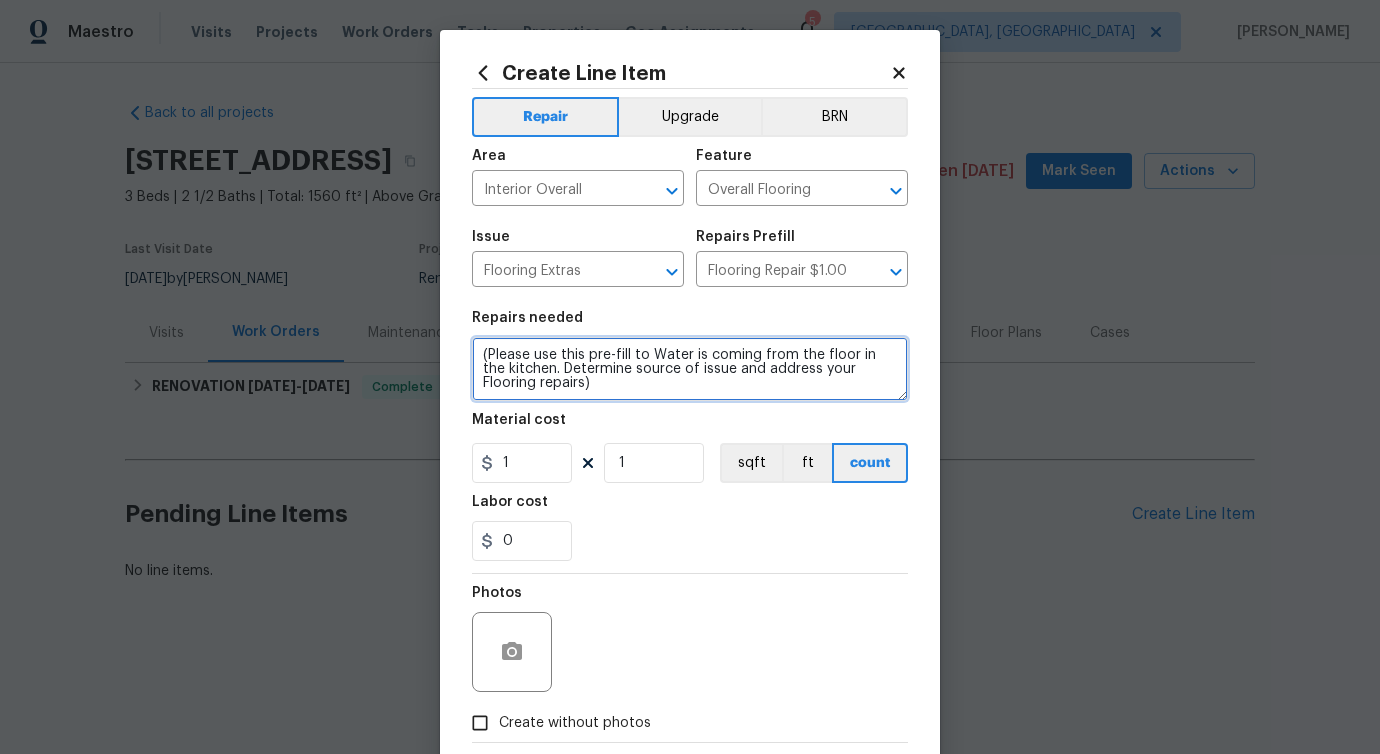 click on "(Please use this pre-fill to Water is coming from the floor in the kitchen. Determine source of issue and address your Flooring repairs)" at bounding box center [690, 369] 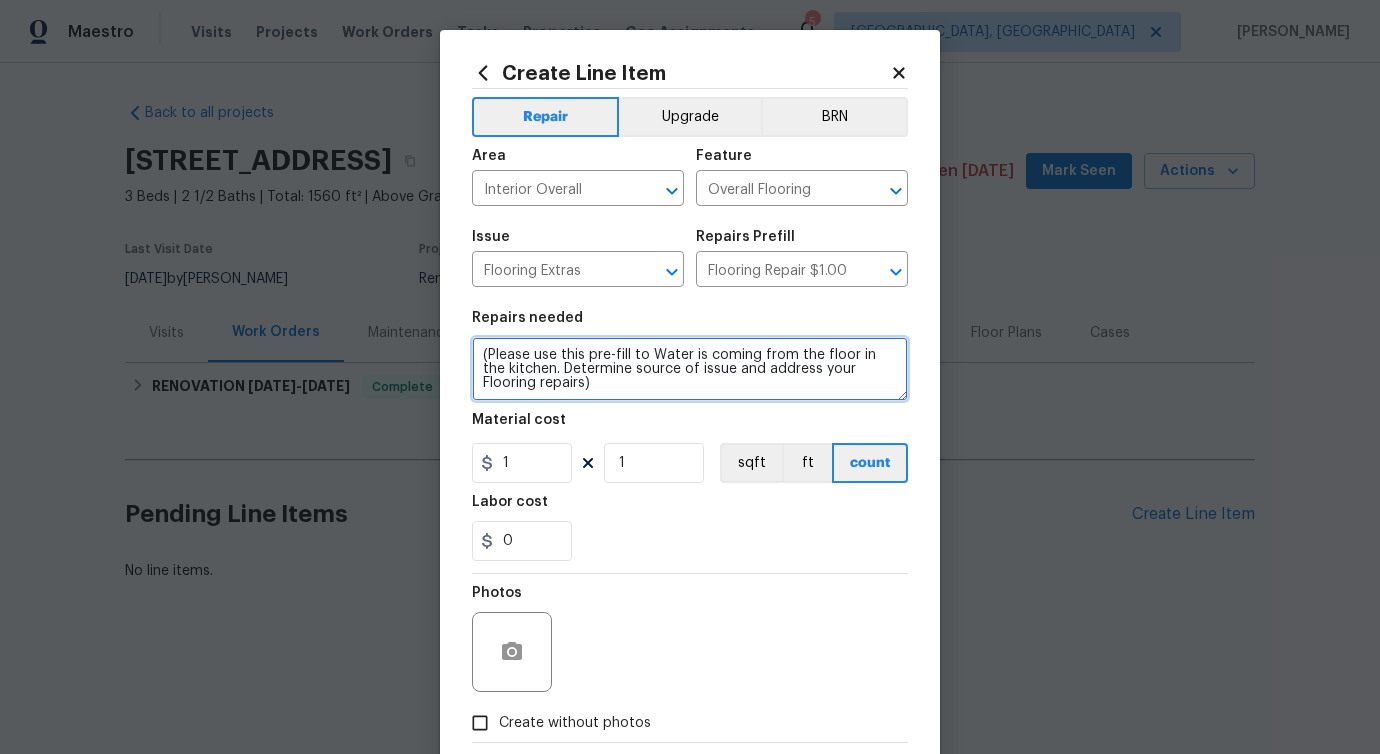 click on "(Please use this pre-fill to Water is coming from the floor in the kitchen. Determine source of issue and address your Flooring repairs)" at bounding box center [690, 369] 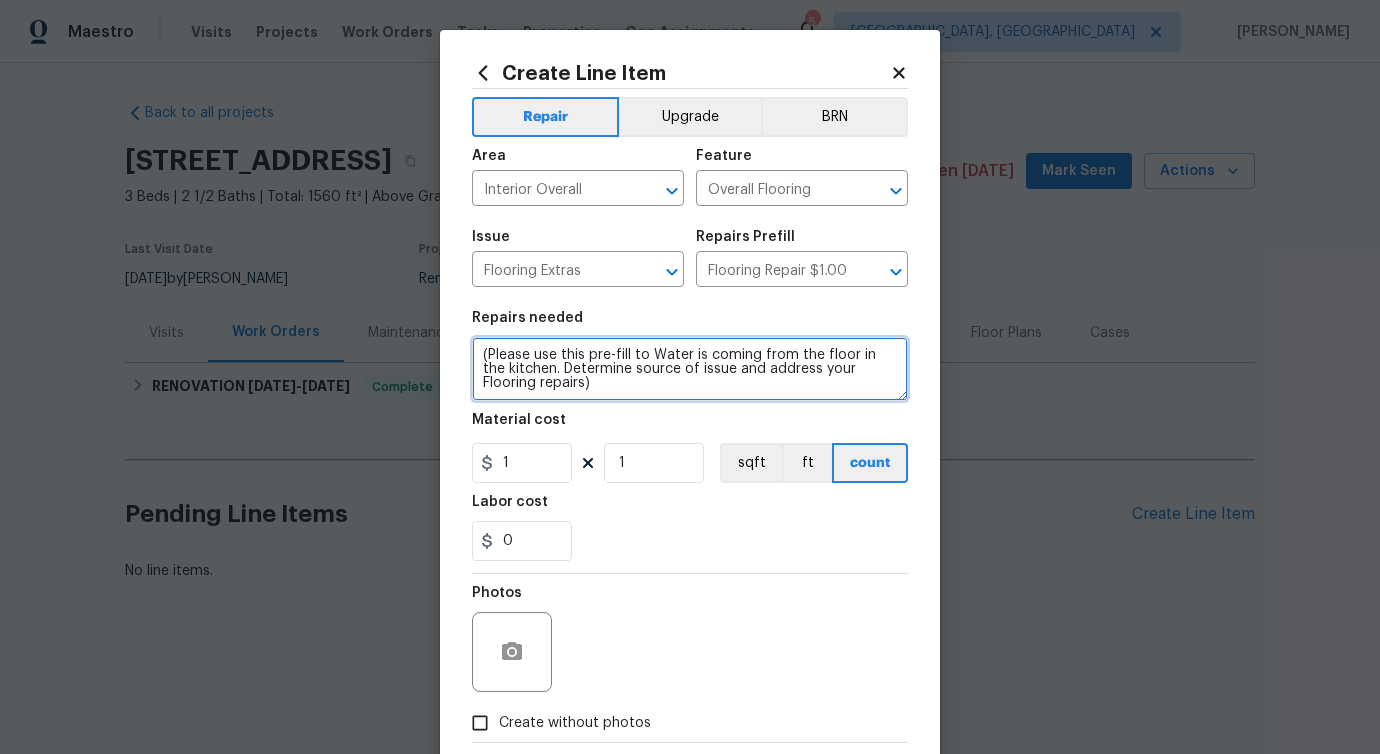 click on "(Please use this pre-fill to Water is coming from the floor in the kitchen. Determine source of issue and address your Flooring repairs)" at bounding box center [690, 369] 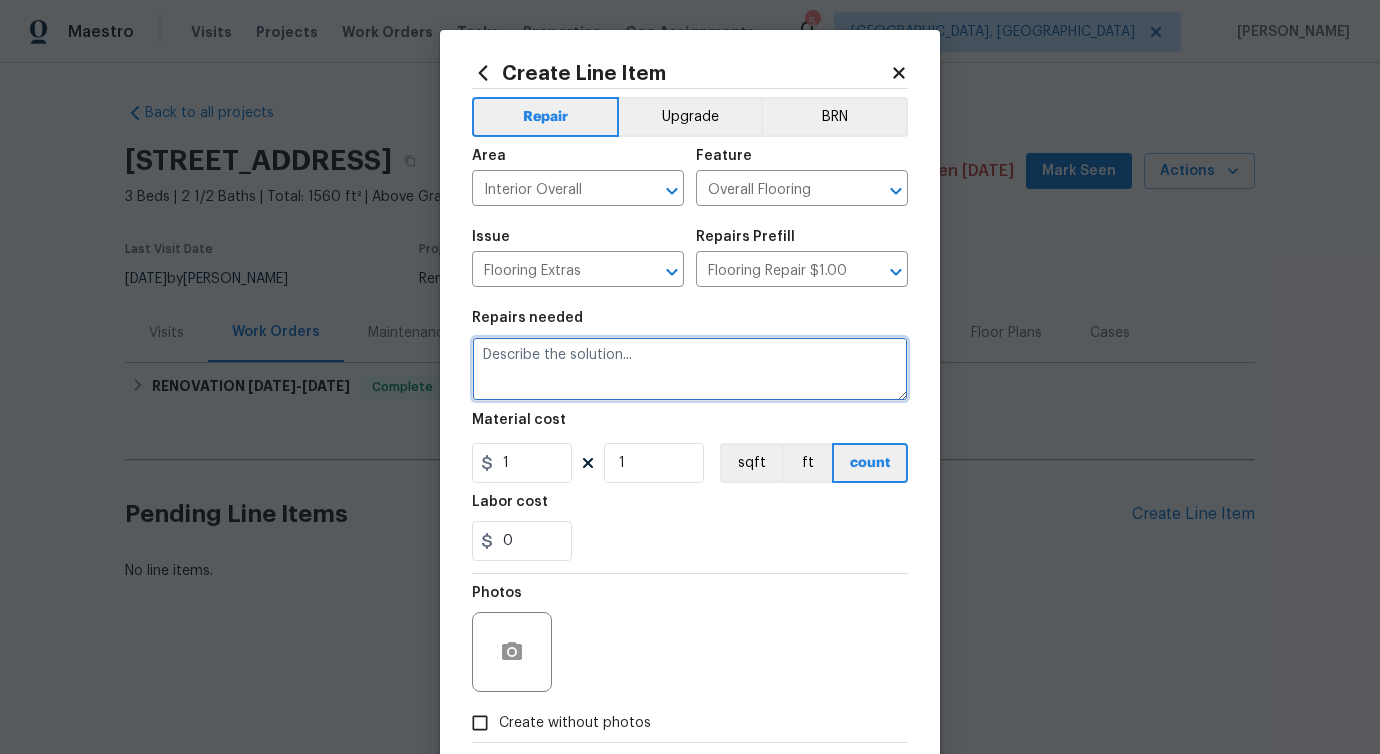 paste on "Water is coming from the floor in the kitchen. Determine source of issue and address" 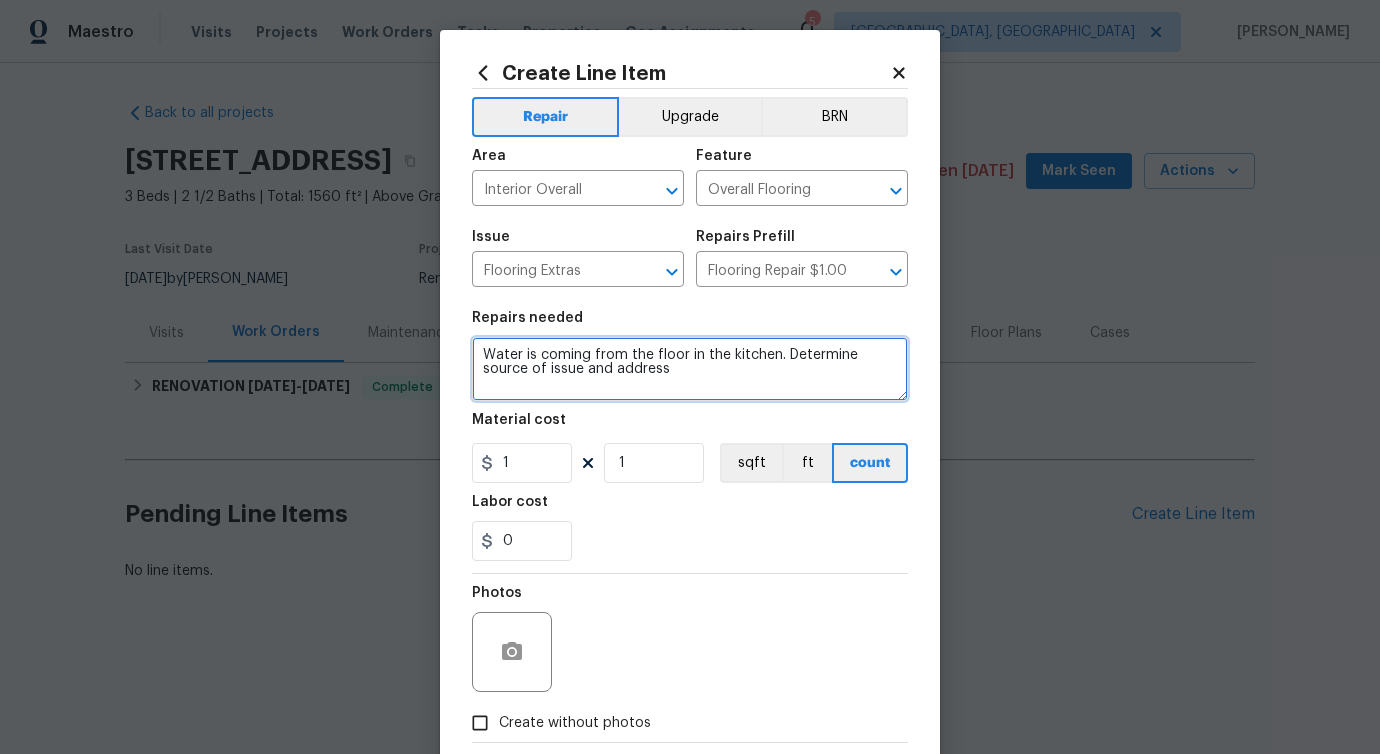 type on "Water is coming from the floor in the kitchen. Determine source of issue and address" 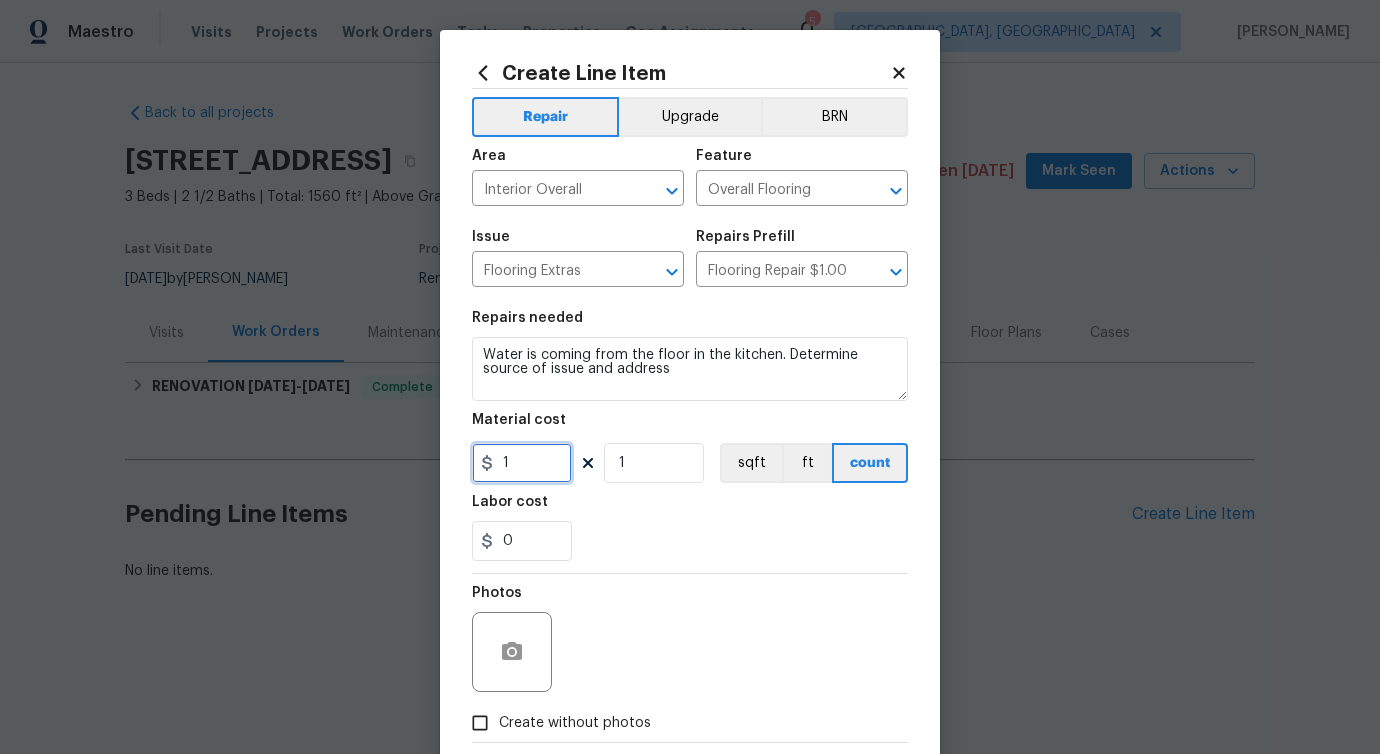 click on "1" at bounding box center (522, 463) 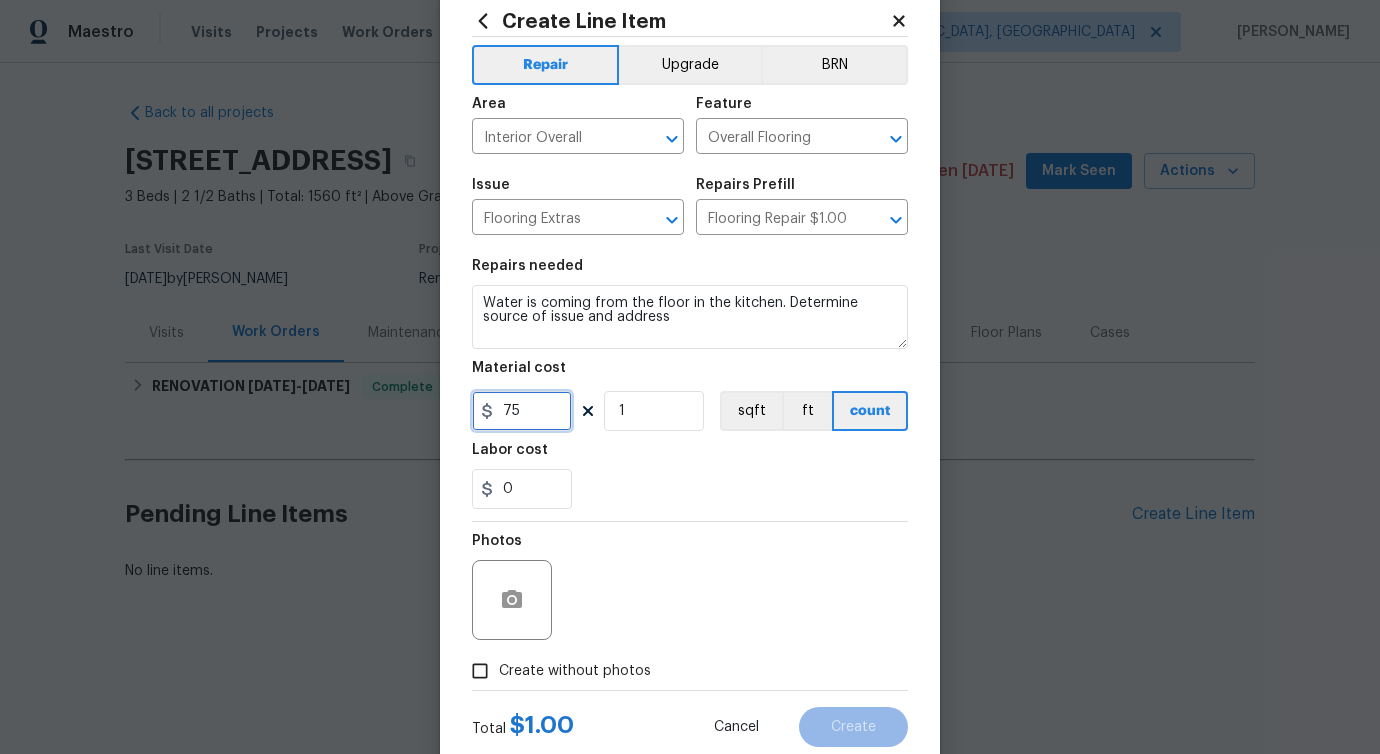 scroll, scrollTop: 108, scrollLeft: 0, axis: vertical 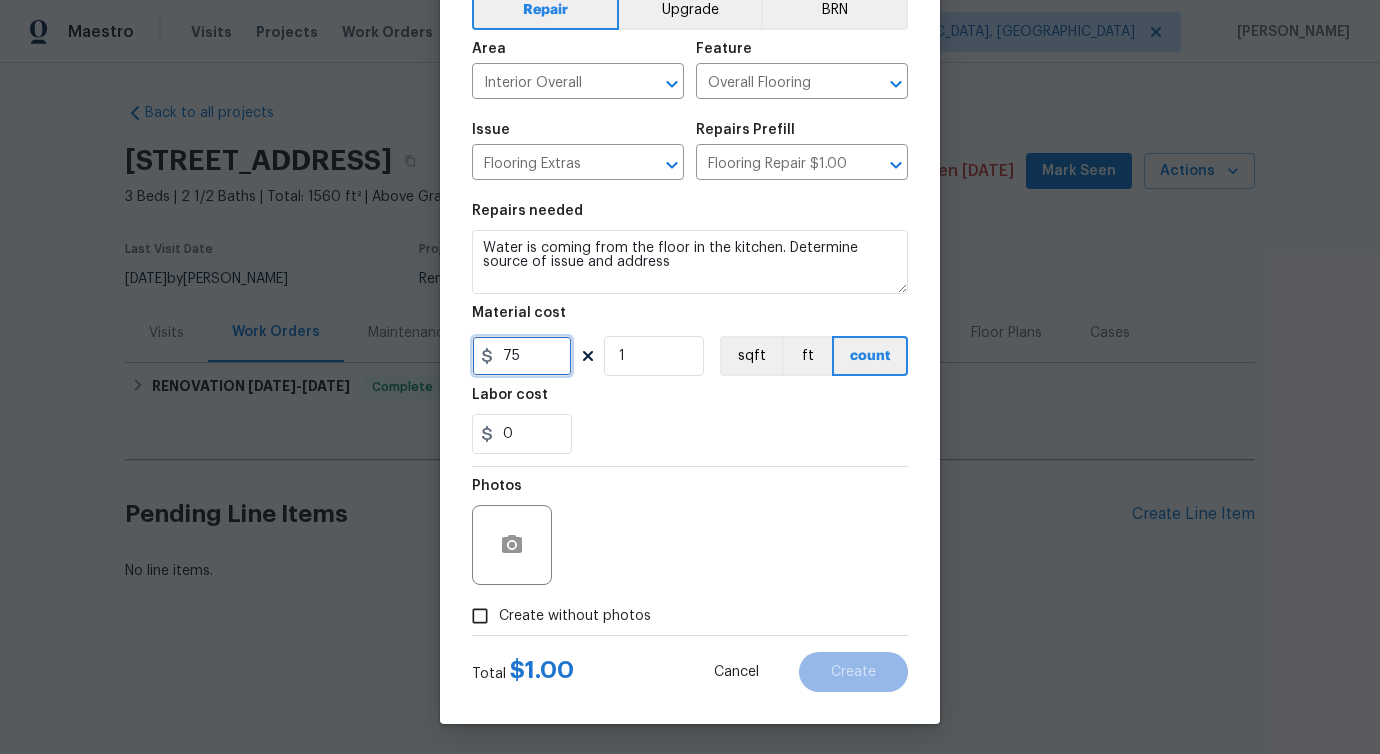 type on "75" 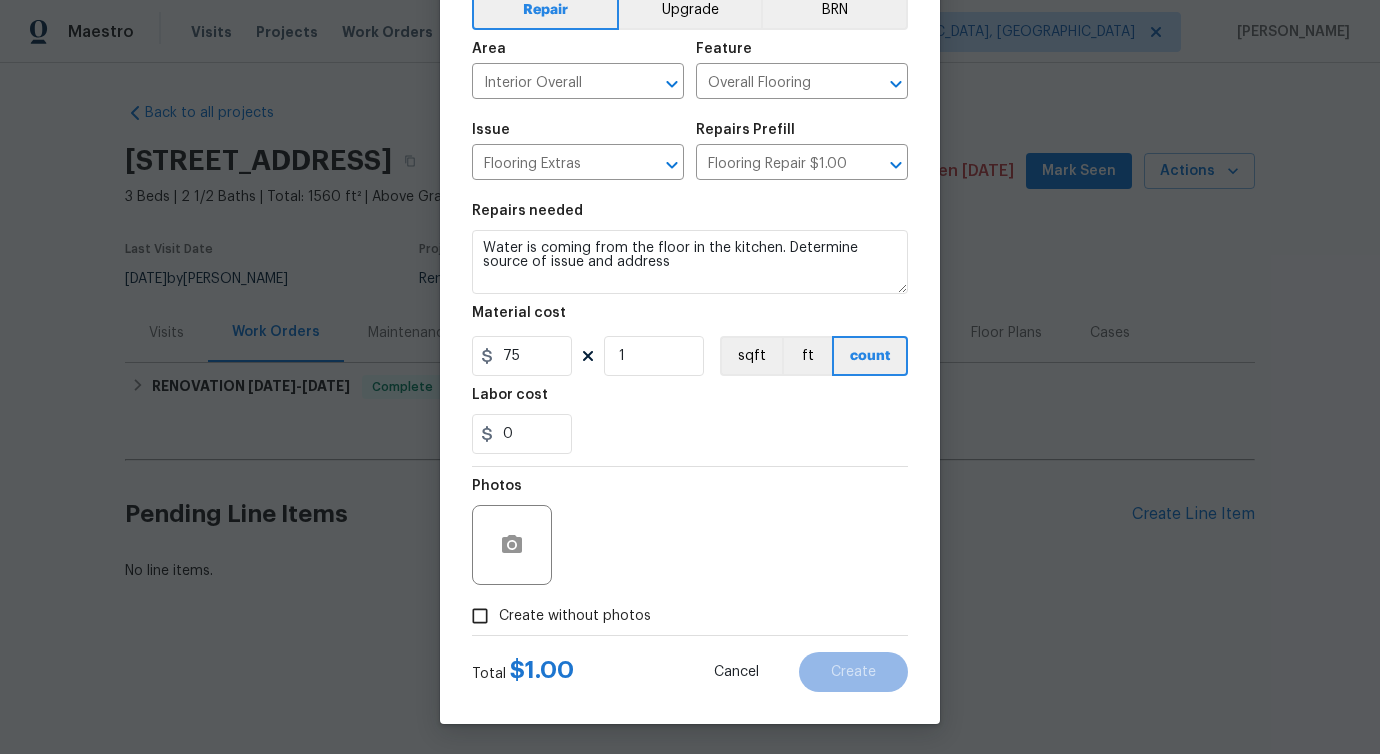 click at bounding box center (512, 545) 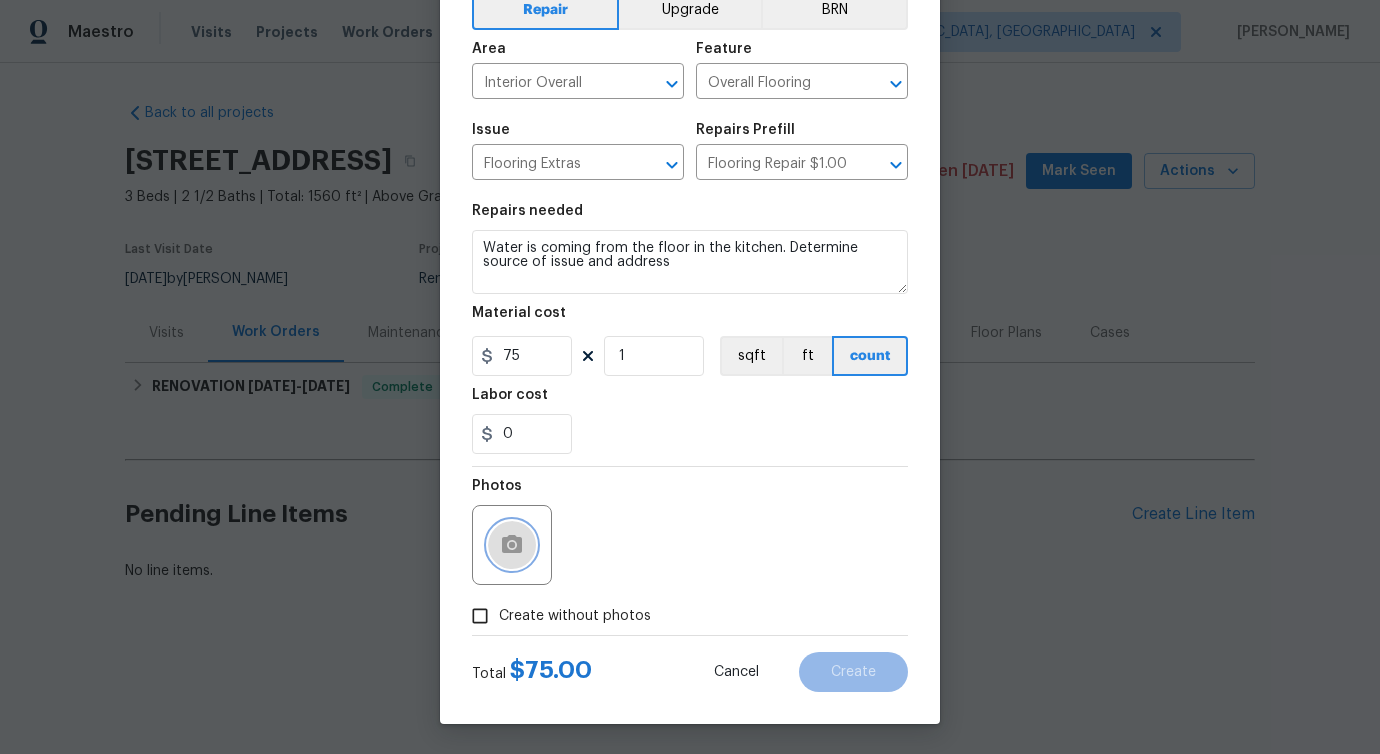 click at bounding box center (512, 545) 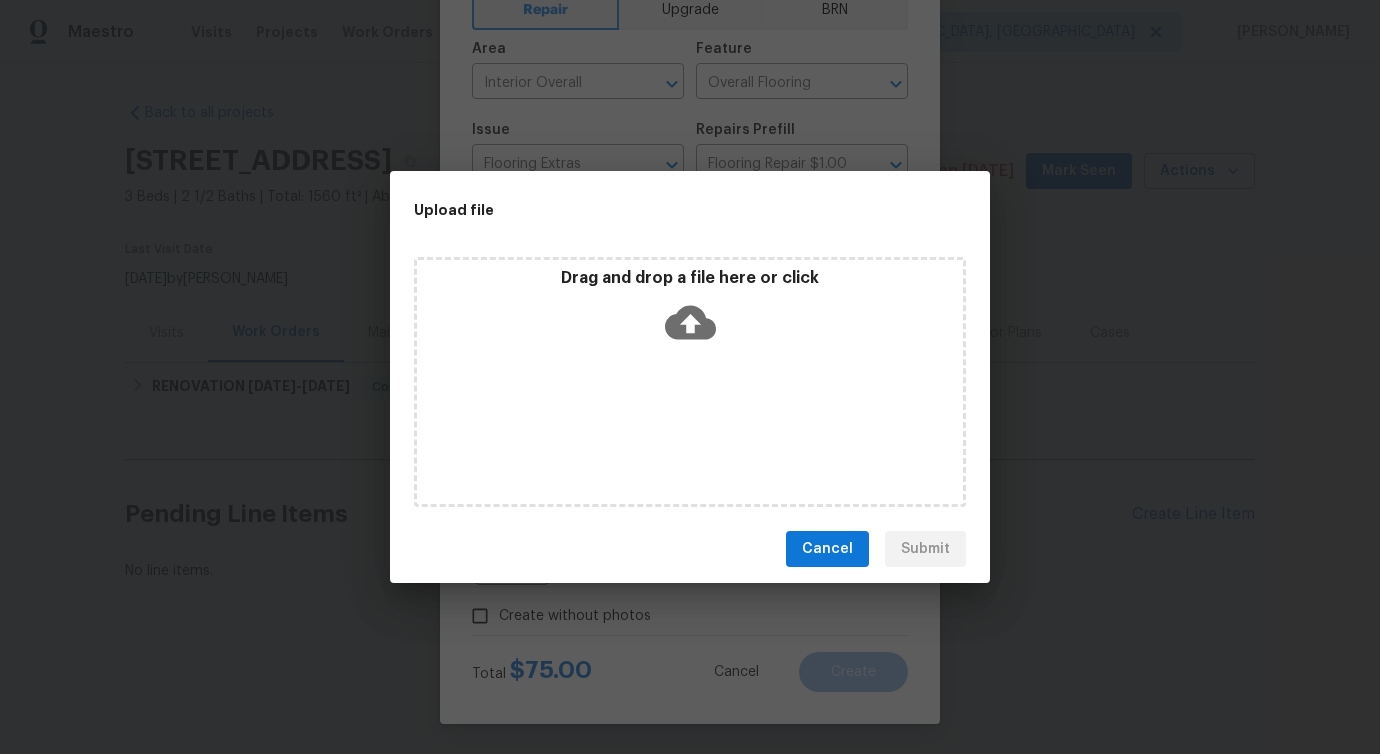 click 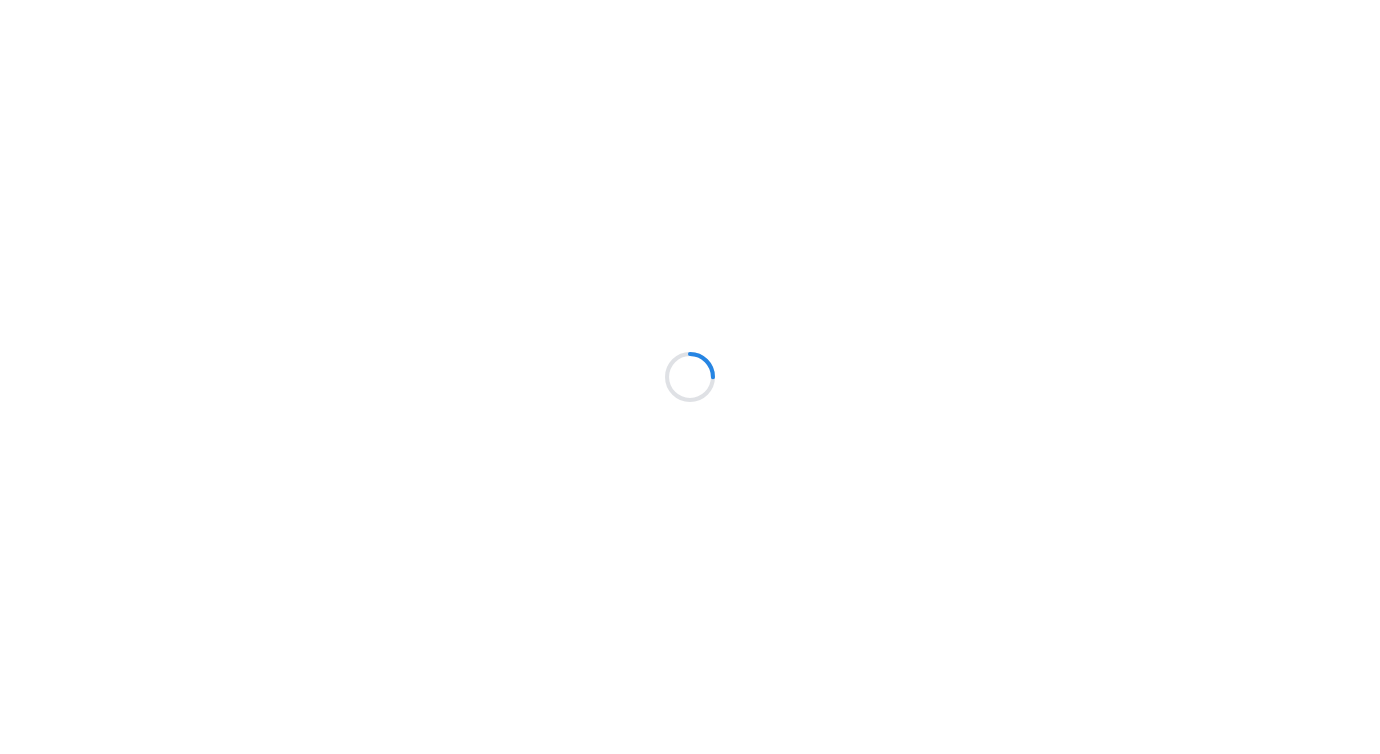 scroll, scrollTop: 0, scrollLeft: 0, axis: both 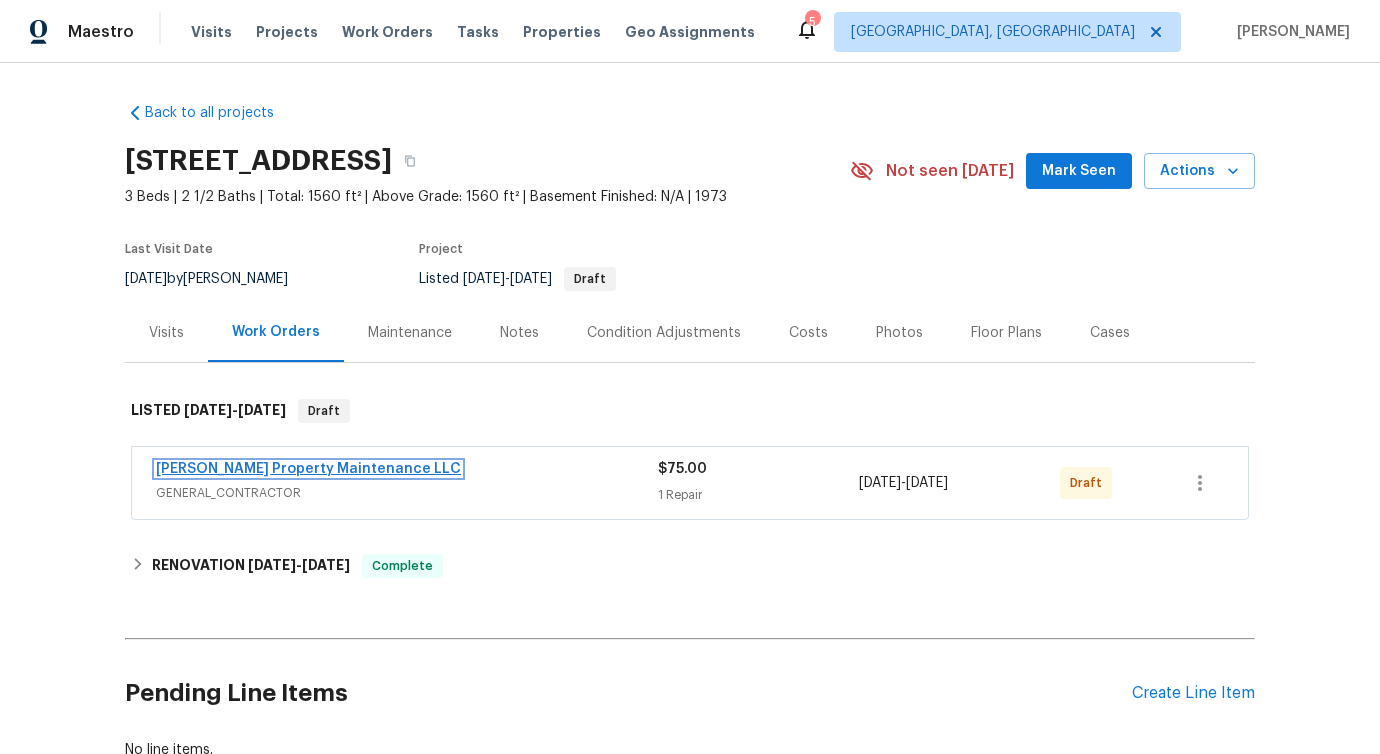 click on "[PERSON_NAME] Property Maintenance LLC" at bounding box center (308, 469) 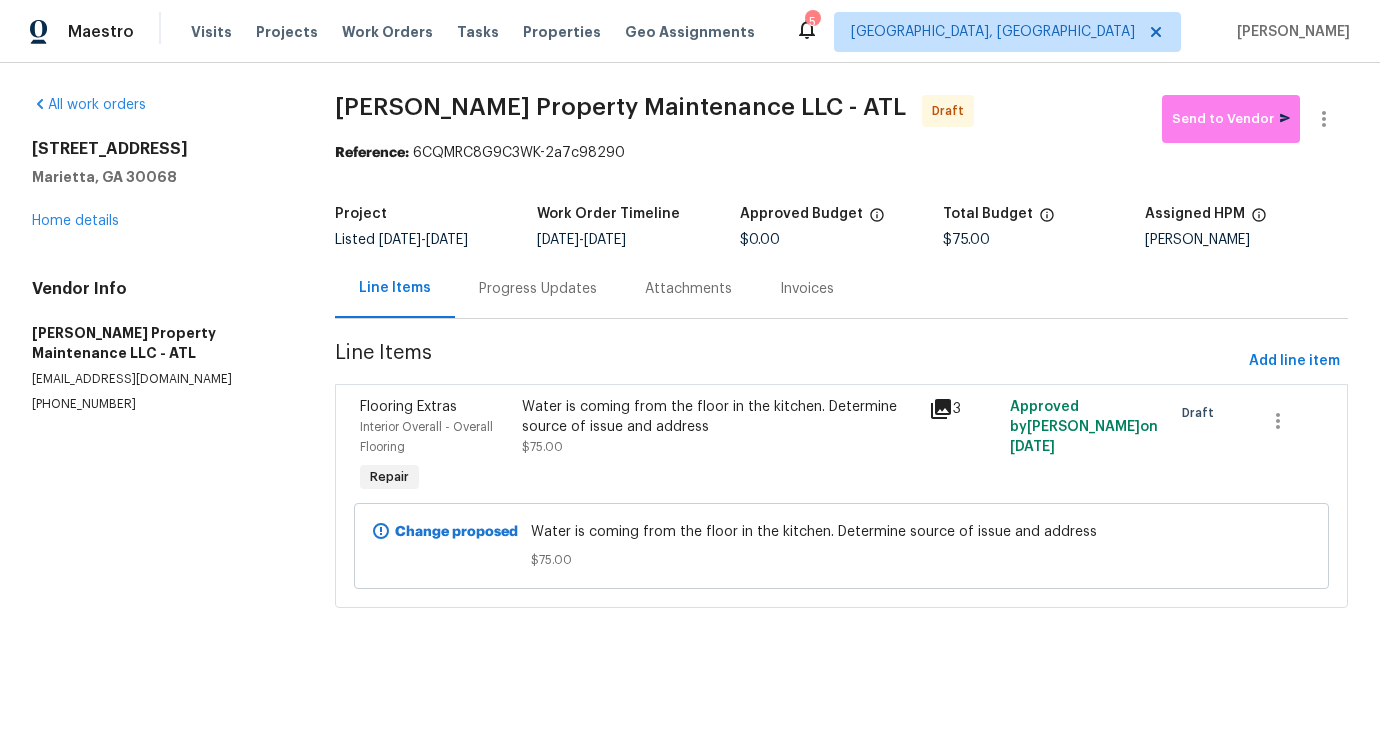 click on "Progress Updates" at bounding box center [538, 288] 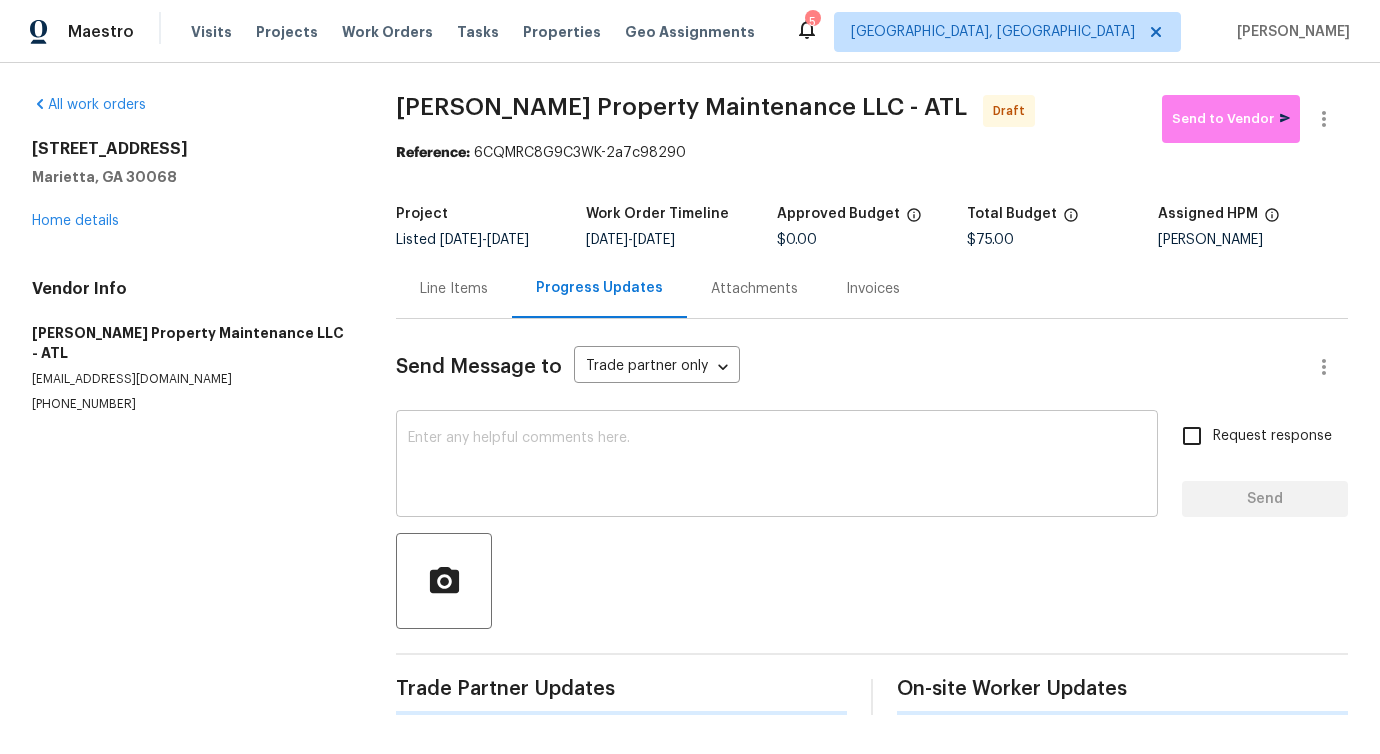 click at bounding box center (777, 466) 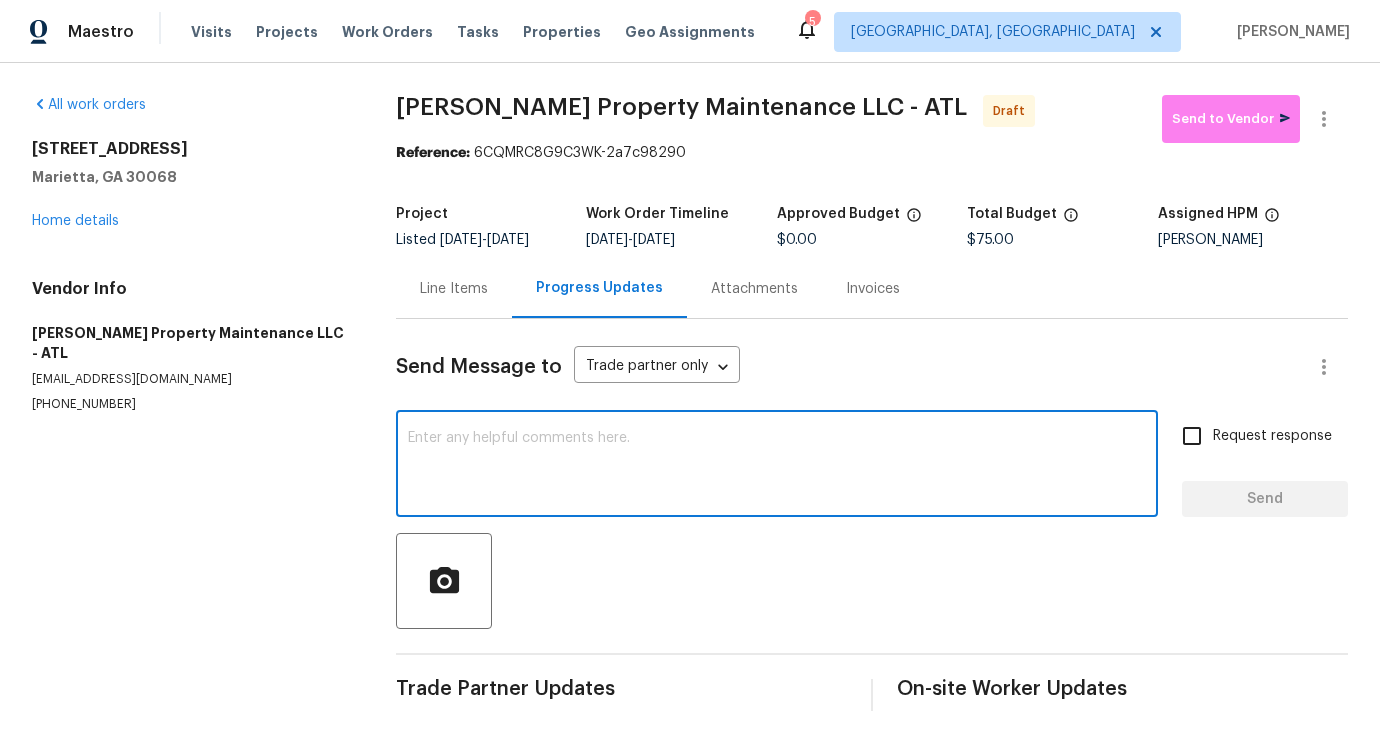paste on "Hi, this is [PERSON_NAME] with Opendoor. I’m confirming you received the WO for the property at (Address). Please review and accept the WO within 24 hours and provide a schedule date. Please disregard the contact information for the HPM included in the WO. Our Centralised LWO Team is responsible for Listed WOs." 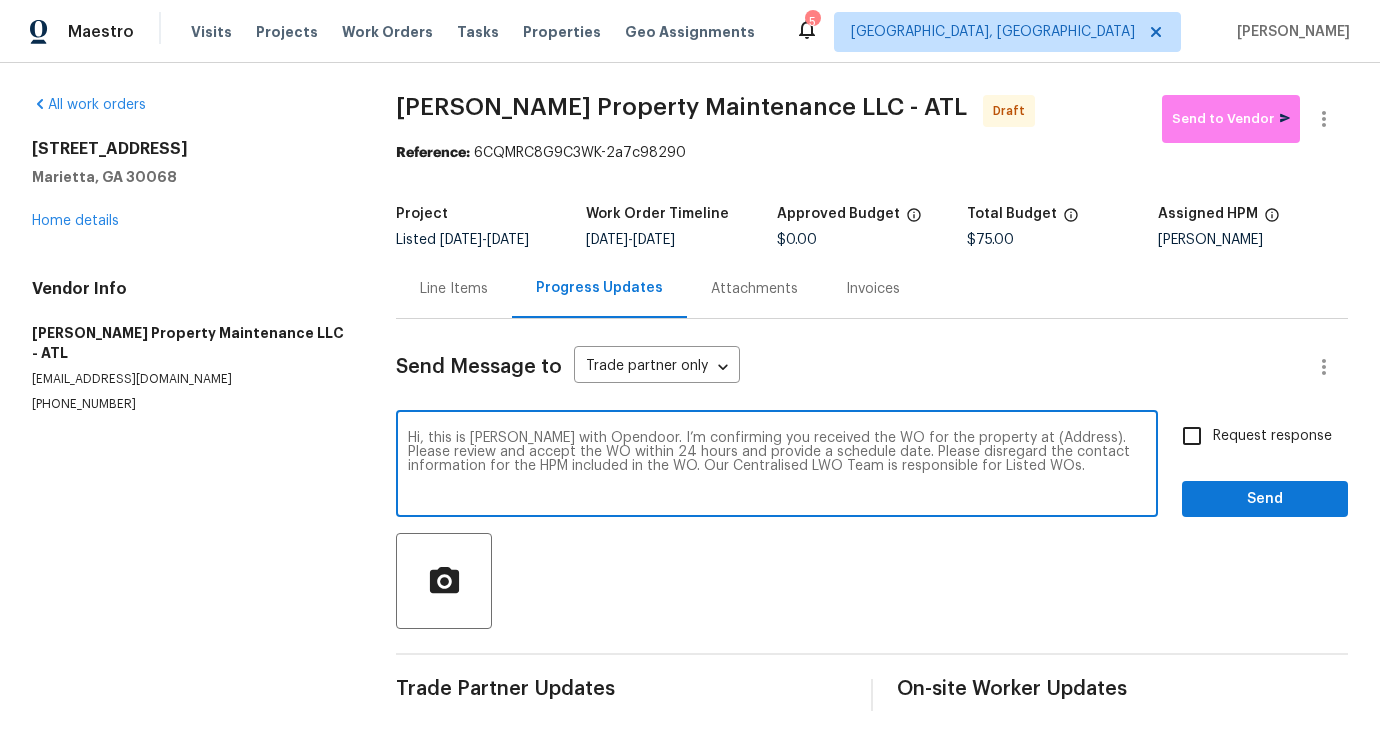 click on "Hi, this is [PERSON_NAME] with Opendoor. I’m confirming you received the WO for the property at (Address). Please review and accept the WO within 24 hours and provide a schedule date. Please disregard the contact information for the HPM included in the WO. Our Centralised LWO Team is responsible for Listed WOs." at bounding box center (777, 466) 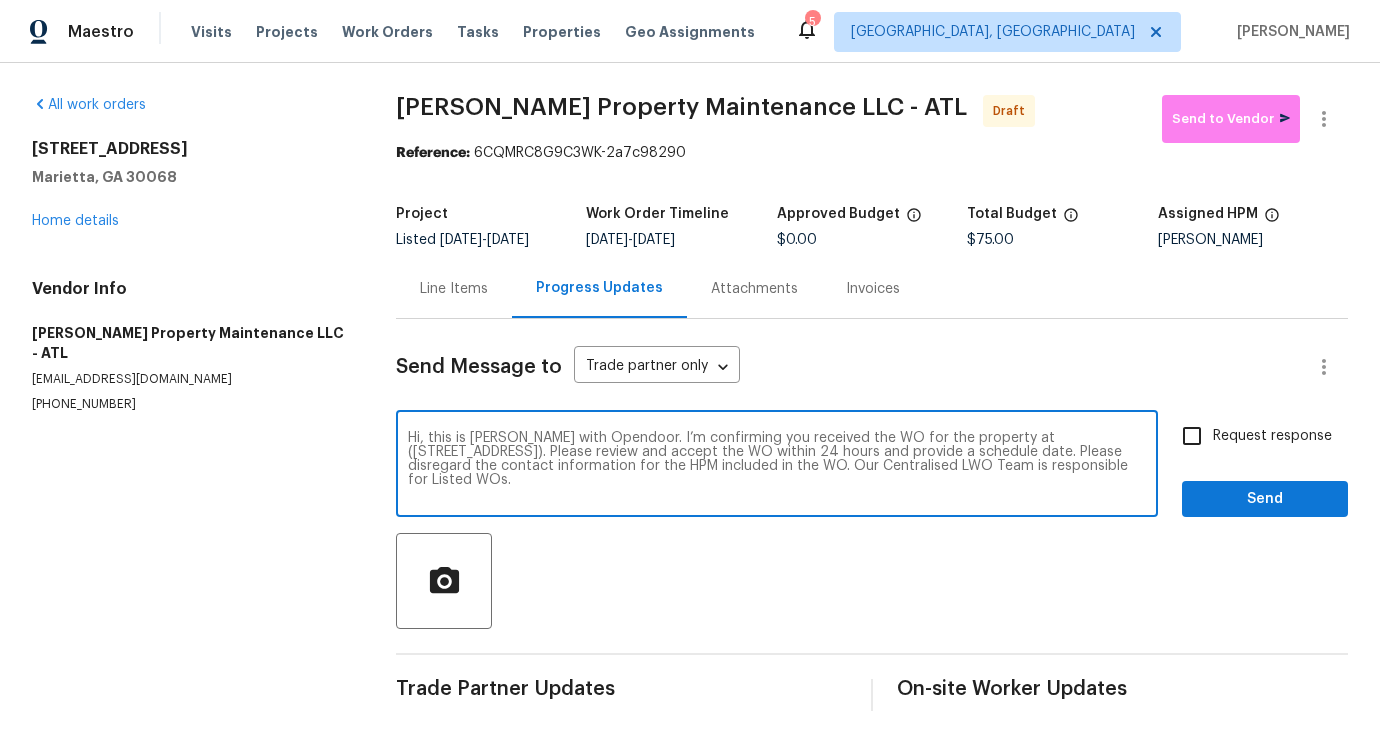 type on "Hi, this is [PERSON_NAME] with Opendoor. I’m confirming you received the WO for the property at ([STREET_ADDRESS]). Please review and accept the WO within 24 hours and provide a schedule date. Please disregard the contact information for the HPM included in the WO. Our Centralised LWO Team is responsible for Listed WOs." 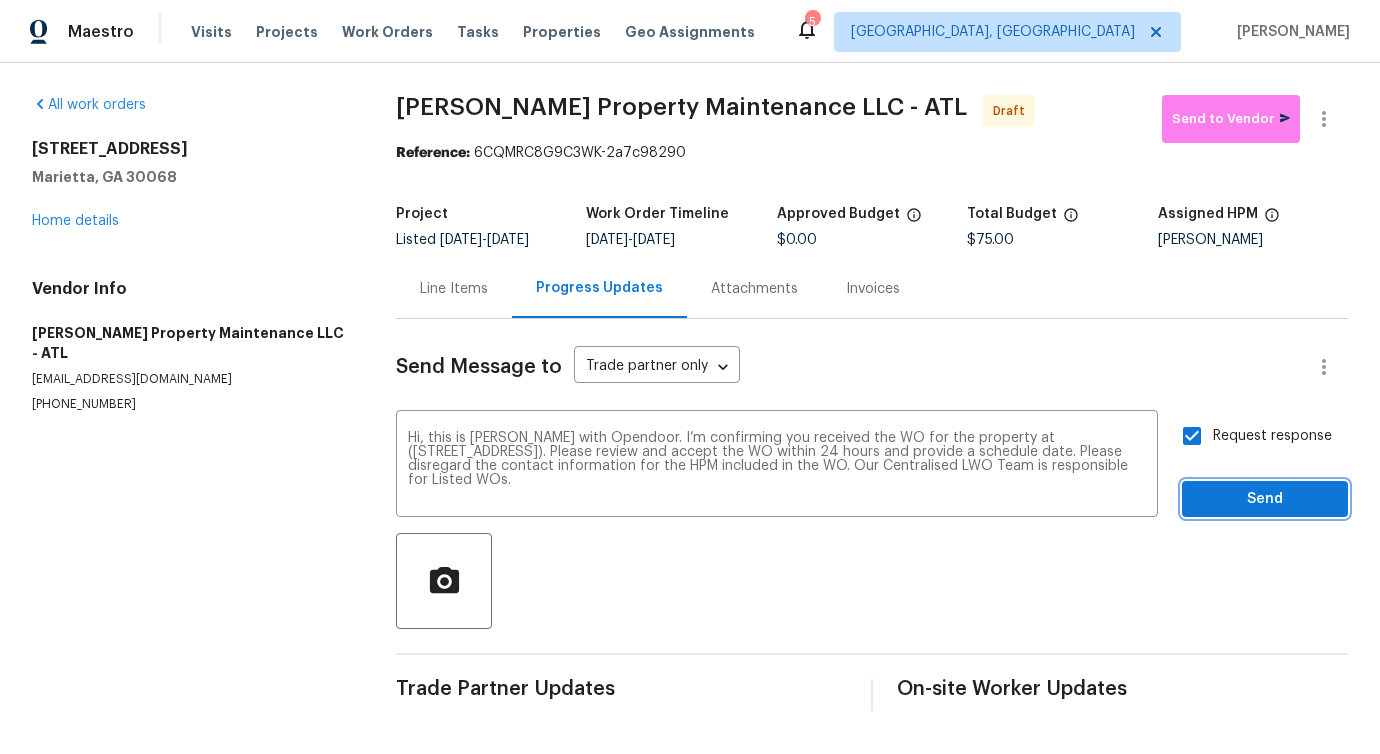 click on "Send" at bounding box center [1265, 499] 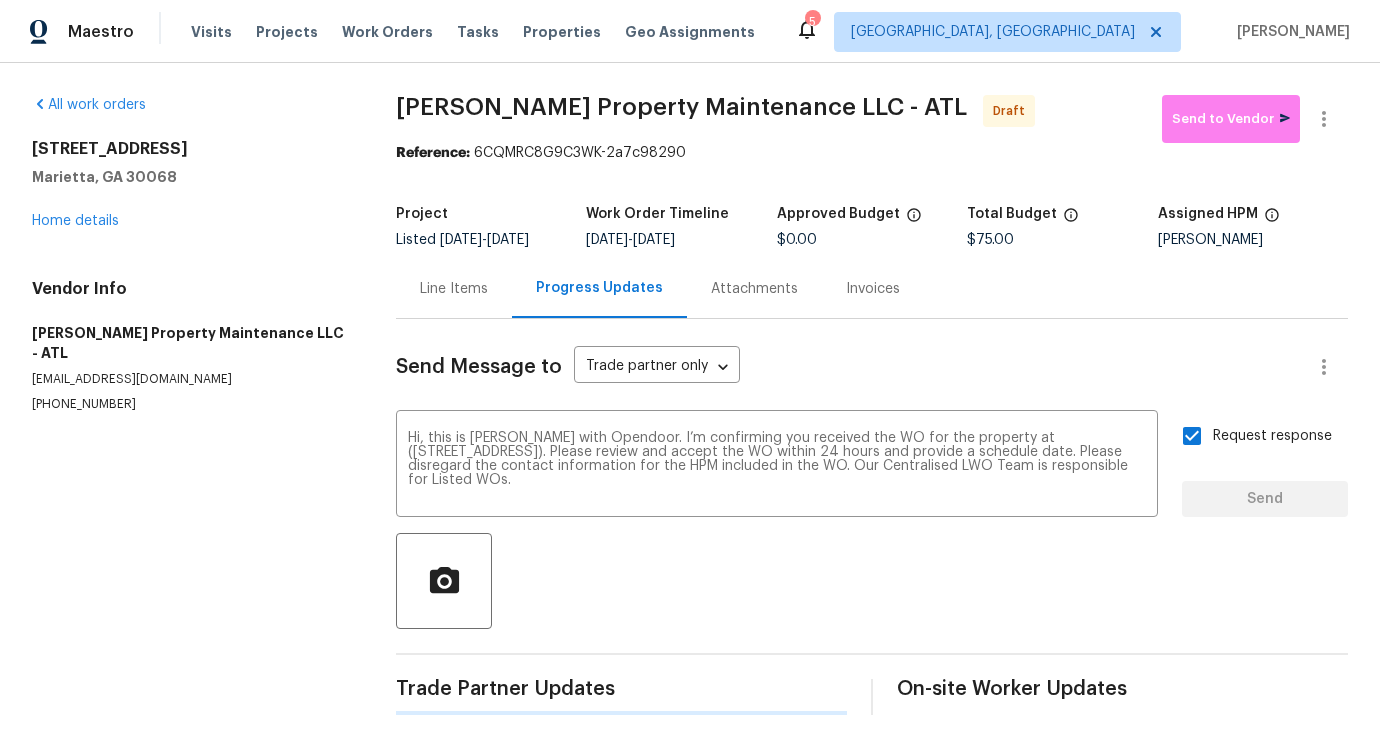 type 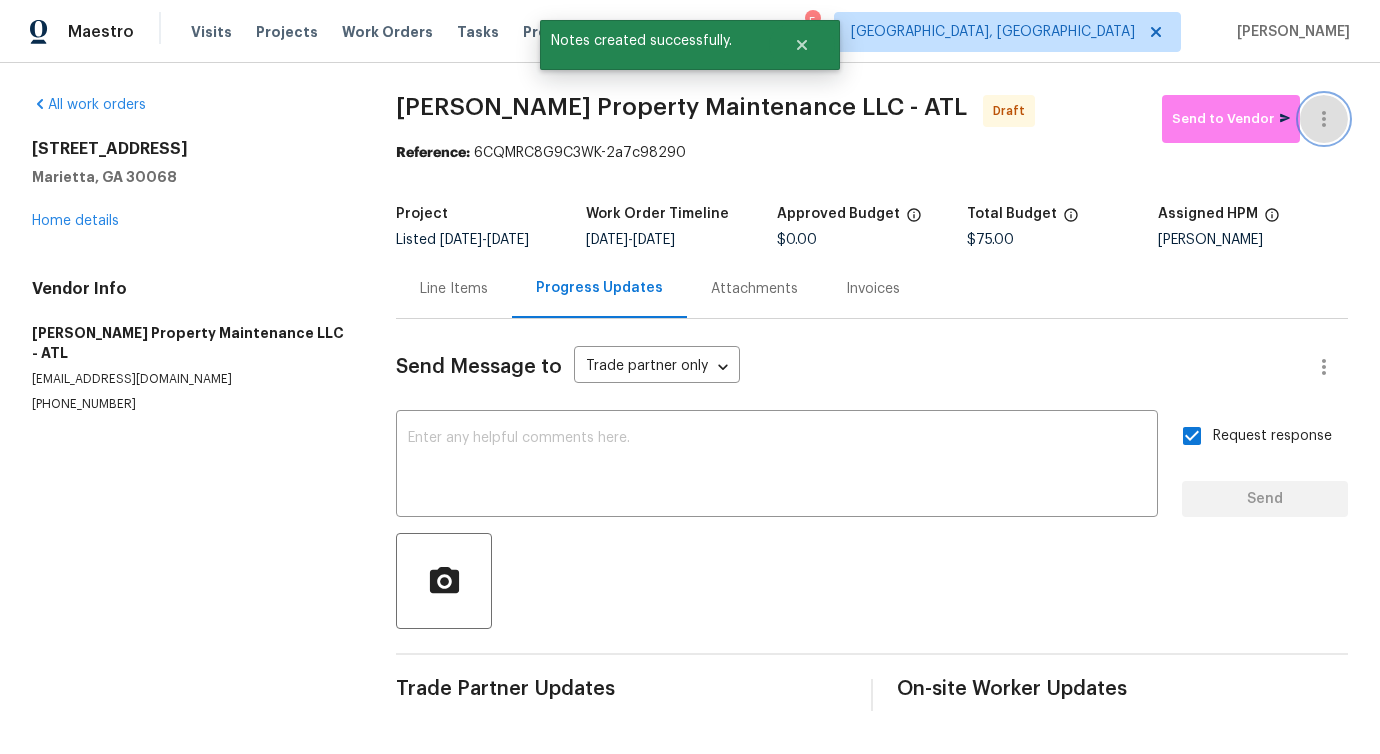 click 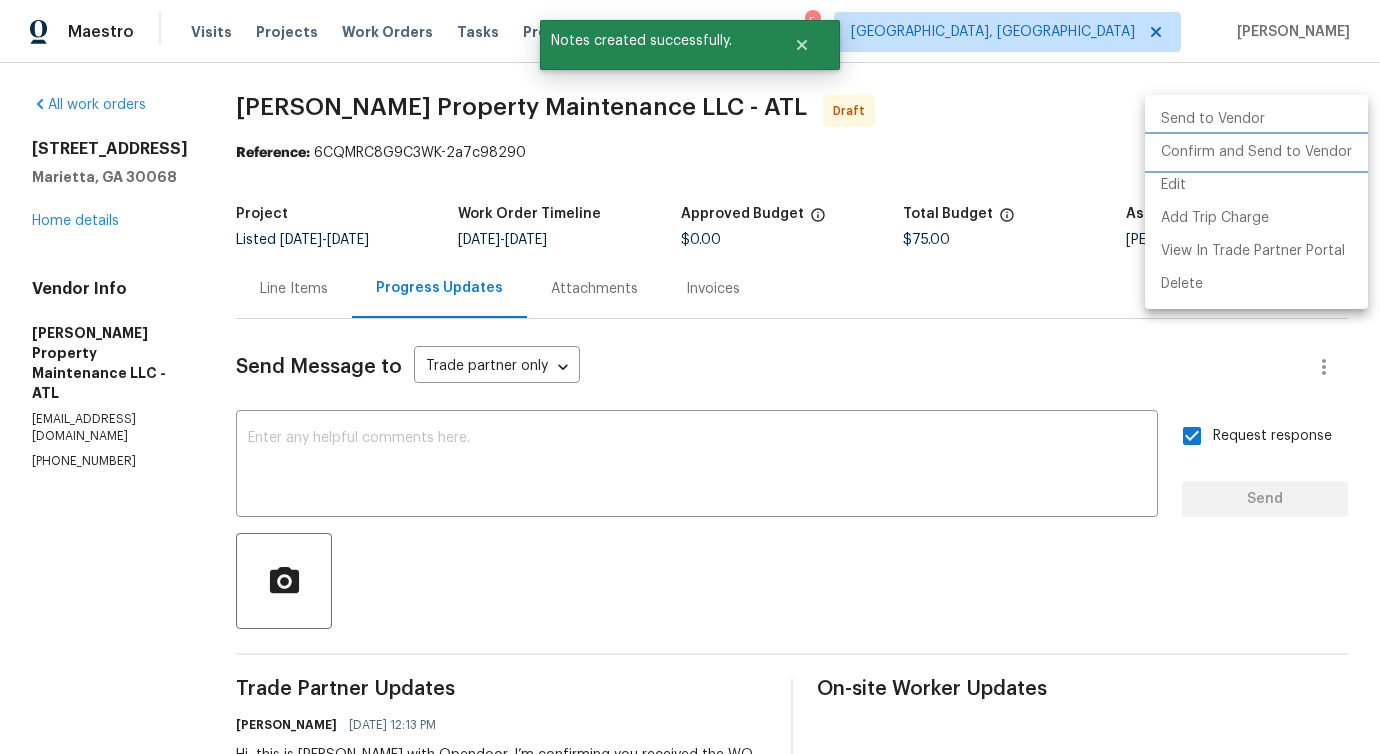 click on "Confirm and Send to Vendor" at bounding box center [1256, 152] 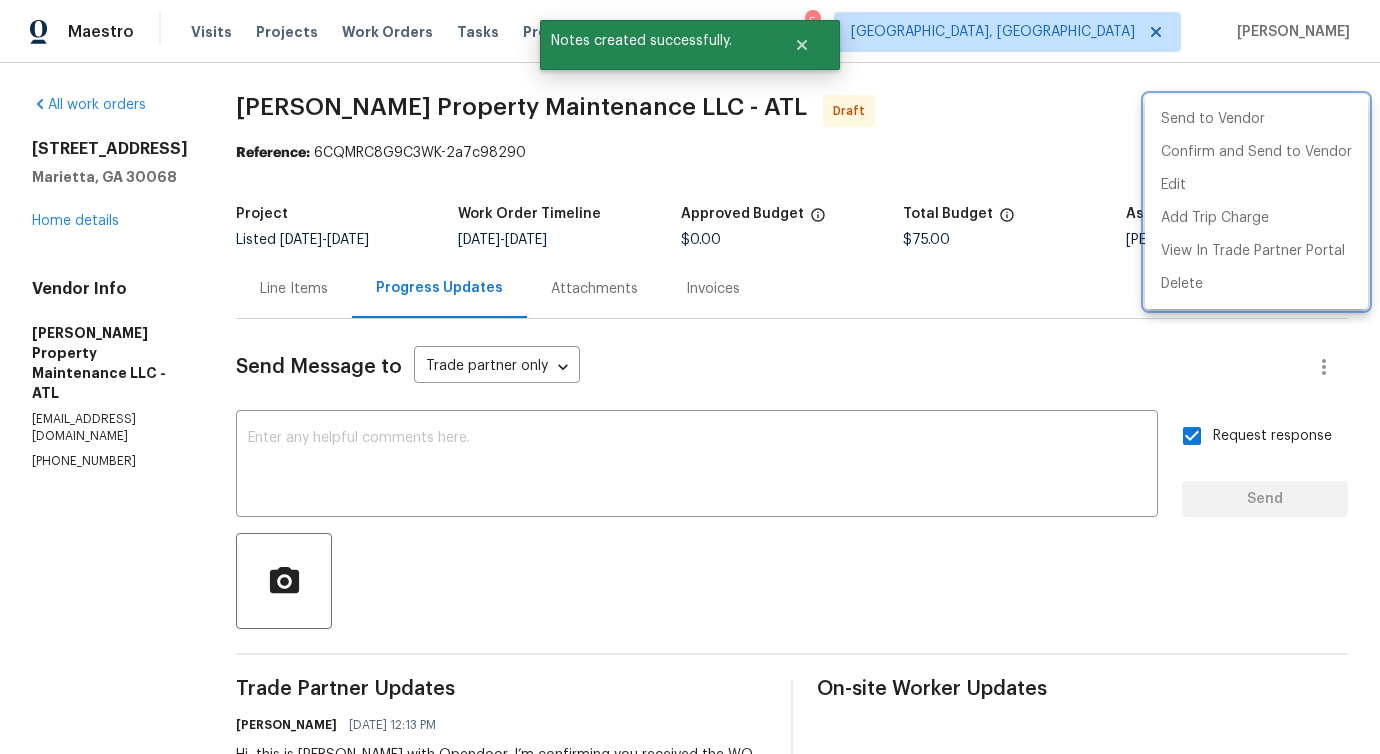 click at bounding box center [690, 377] 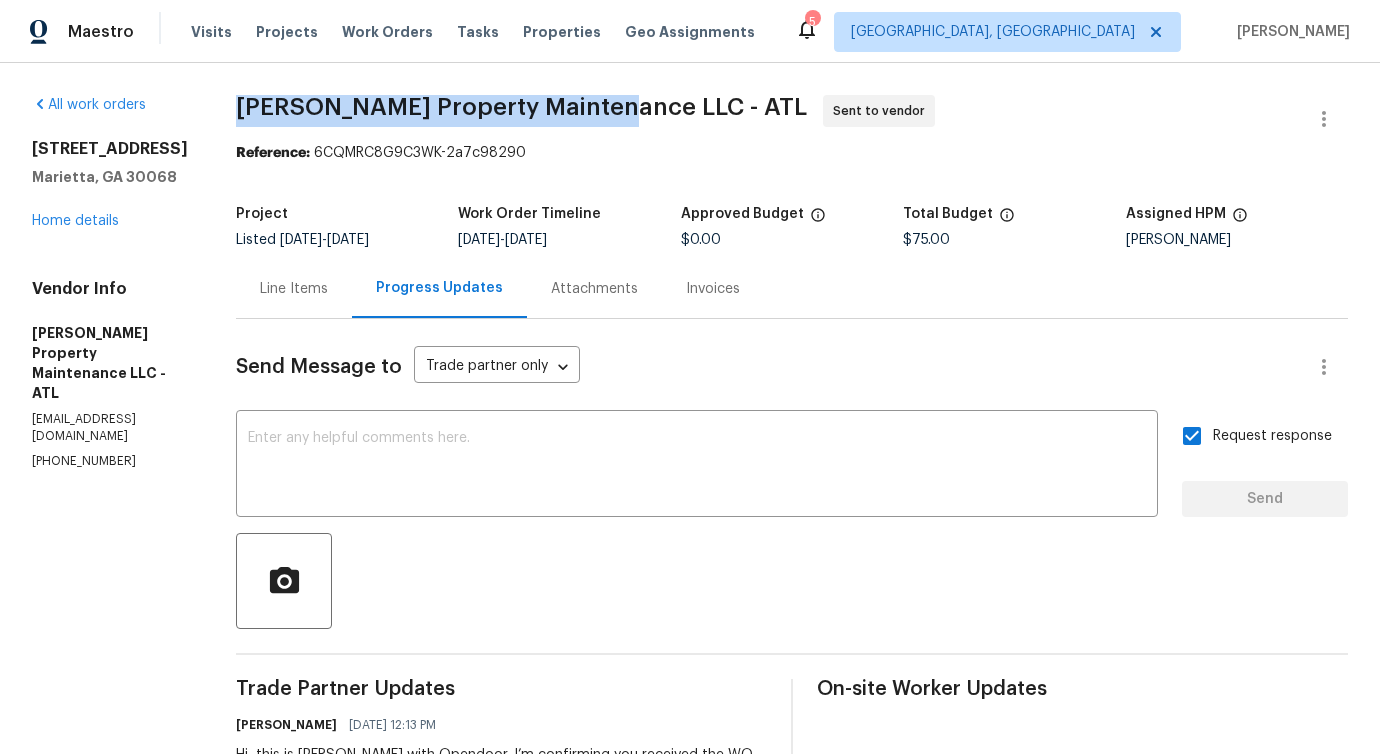 drag, startPoint x: 265, startPoint y: 102, endPoint x: 611, endPoint y: 103, distance: 346.00143 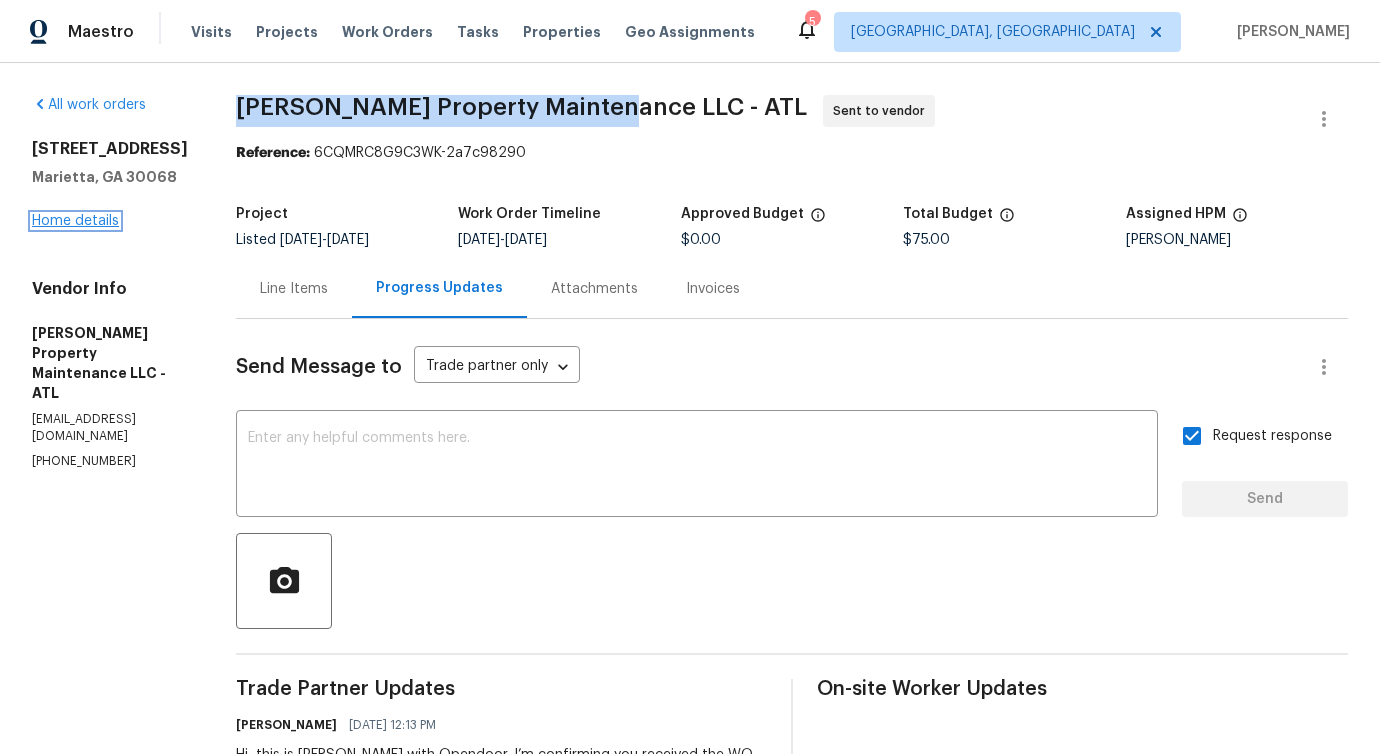 click on "Home details" at bounding box center (75, 221) 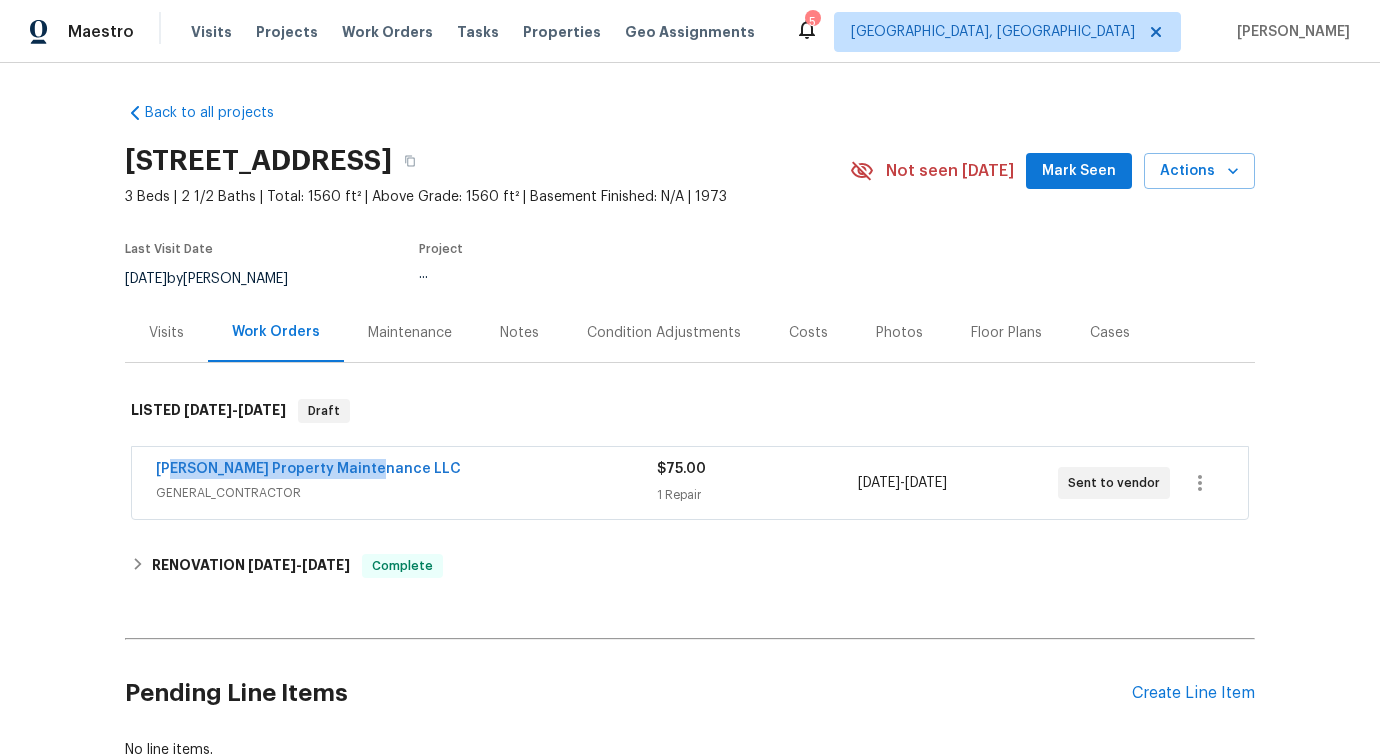 drag, startPoint x: 419, startPoint y: 463, endPoint x: 142, endPoint y: 468, distance: 277.04514 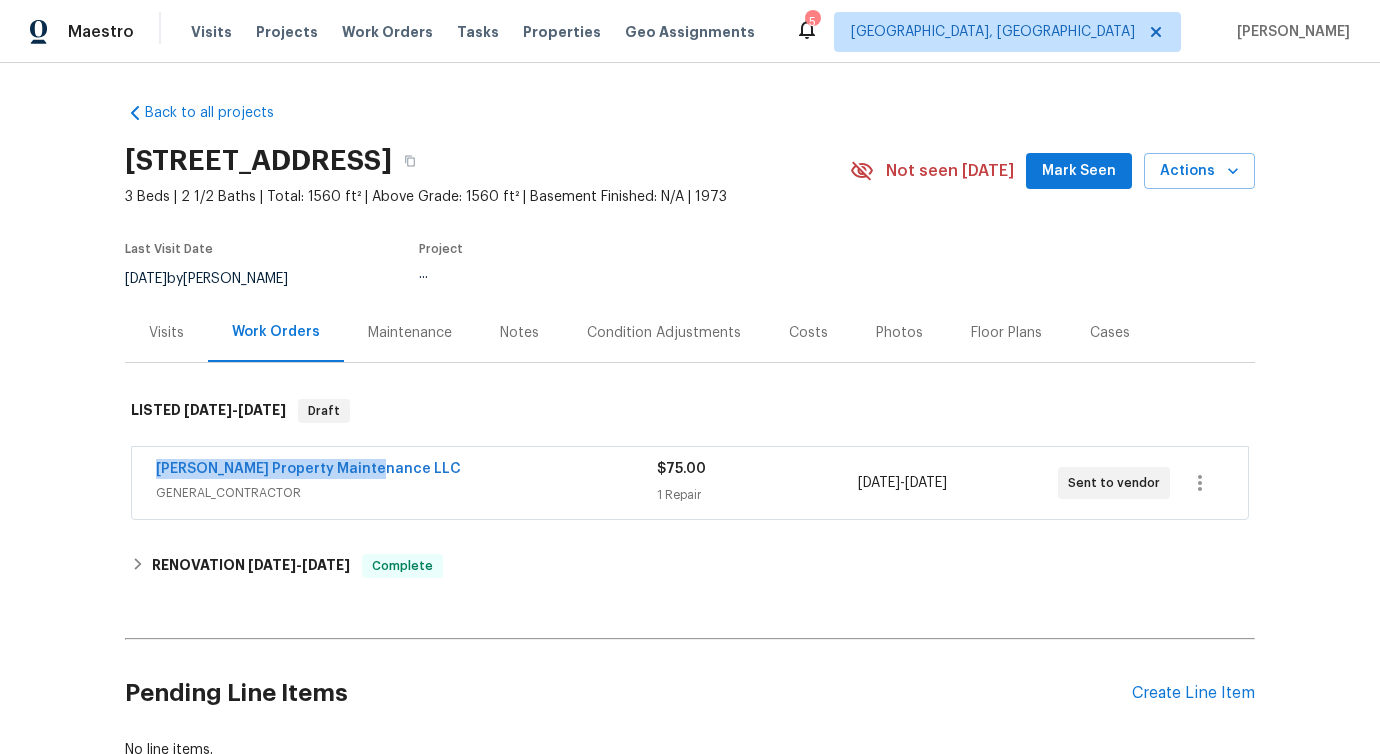 copy on "Glen Property Maintenance LLC" 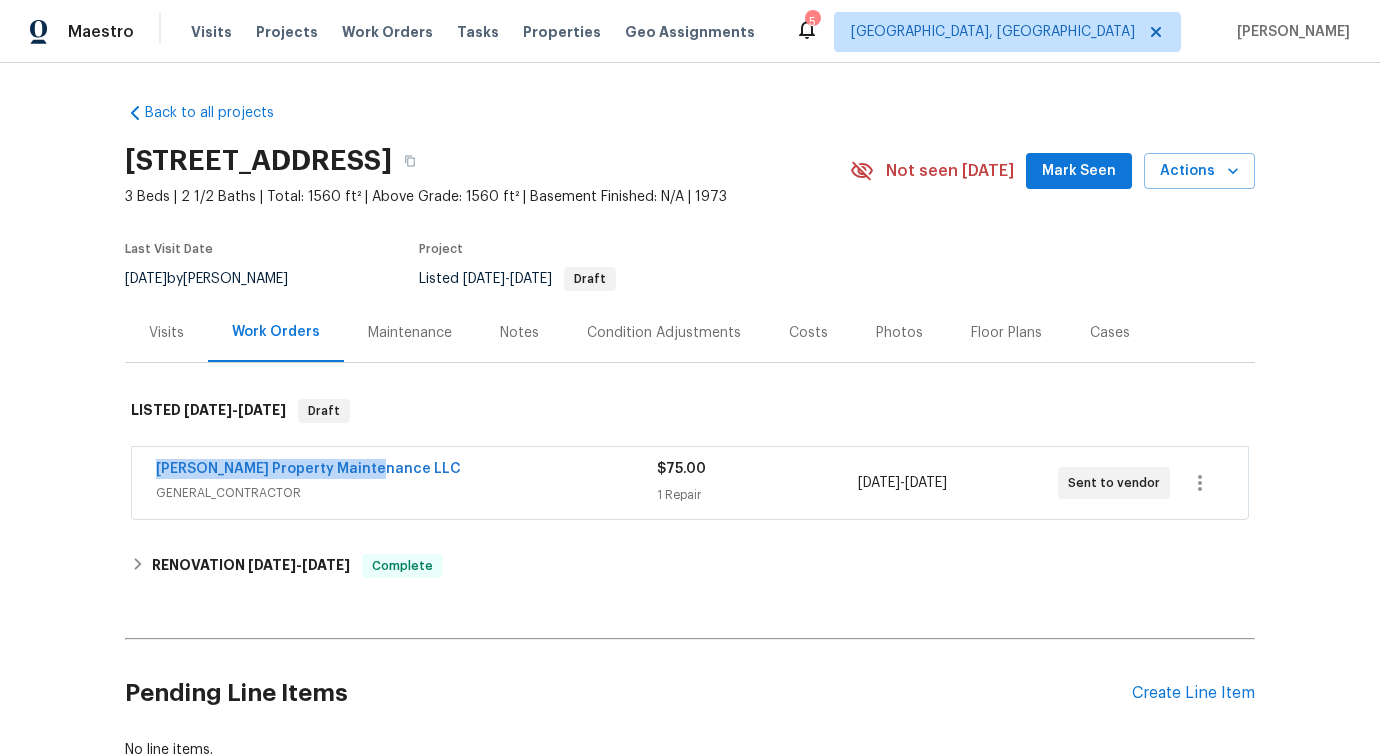 click on "Glen Property Maintenance LLC" at bounding box center (406, 471) 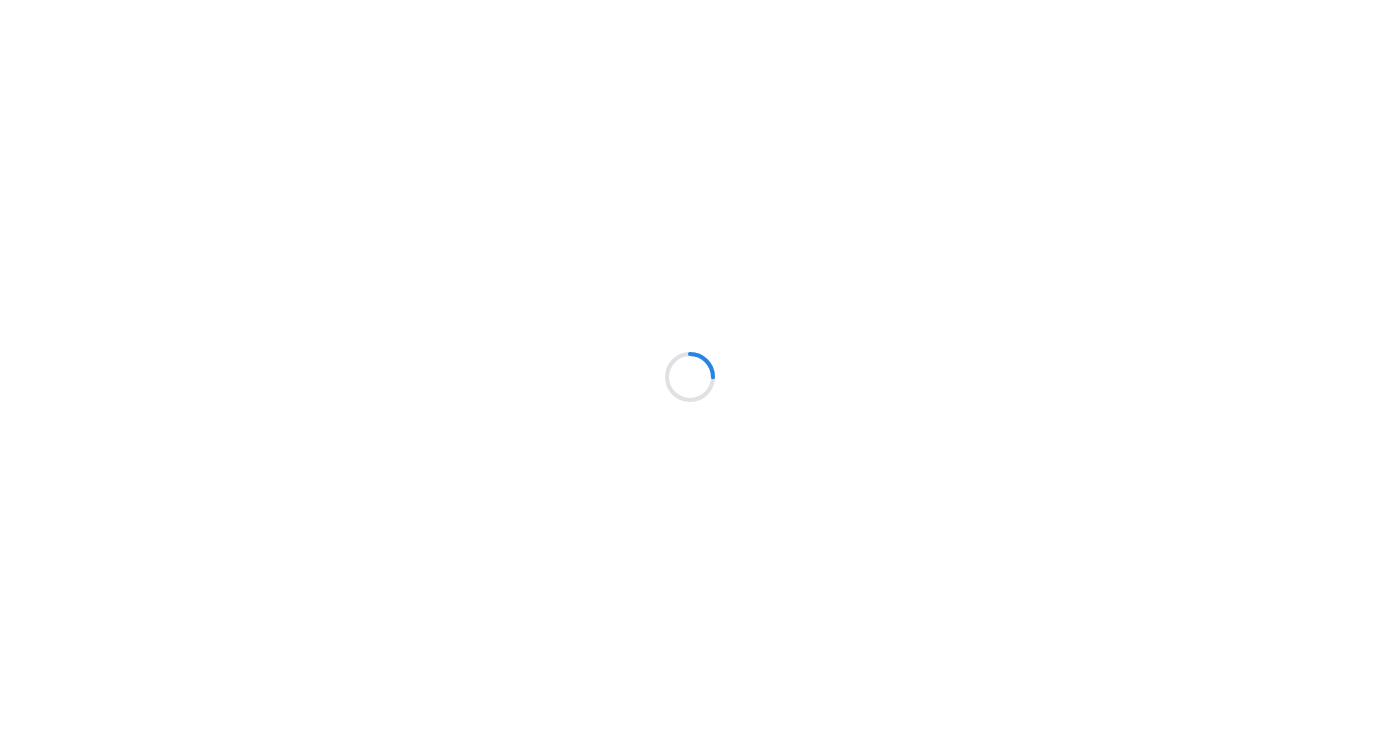 scroll, scrollTop: 0, scrollLeft: 0, axis: both 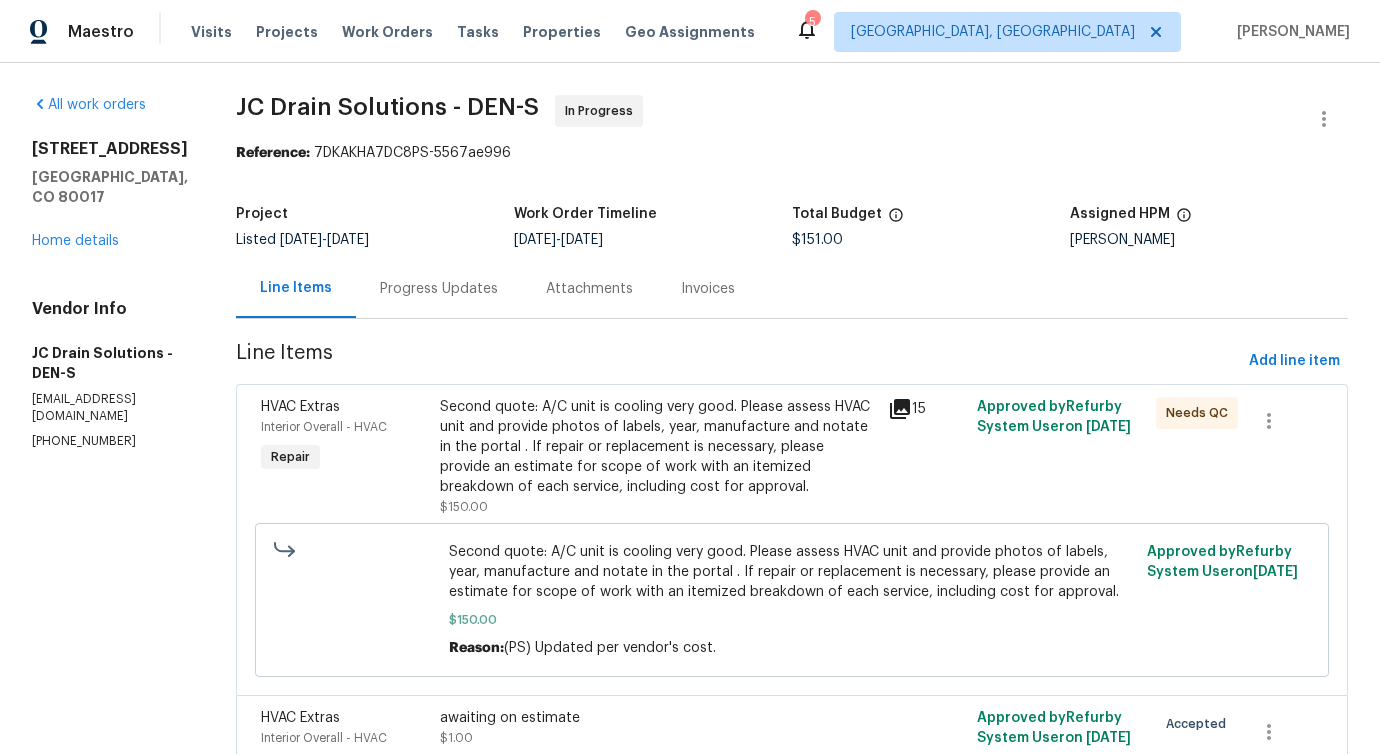click on "Progress Updates" at bounding box center [439, 289] 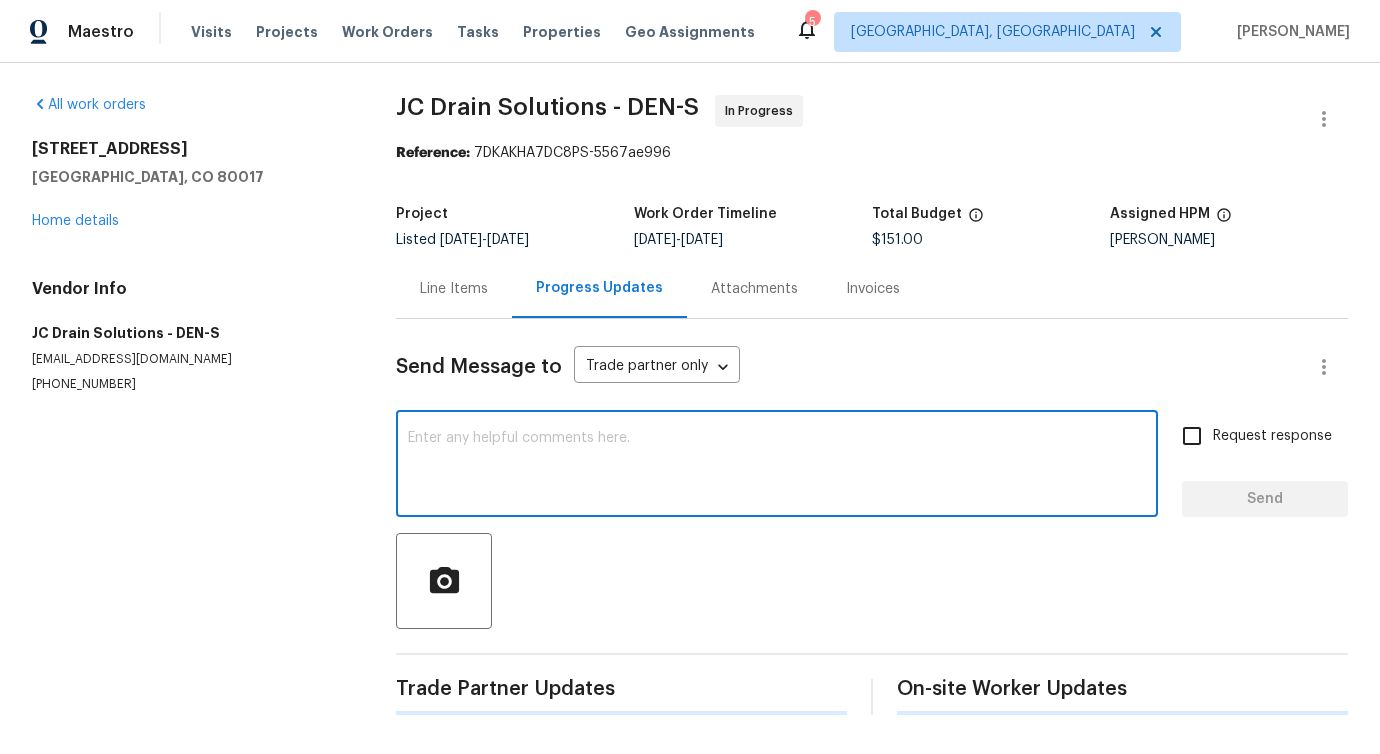 click at bounding box center [777, 466] 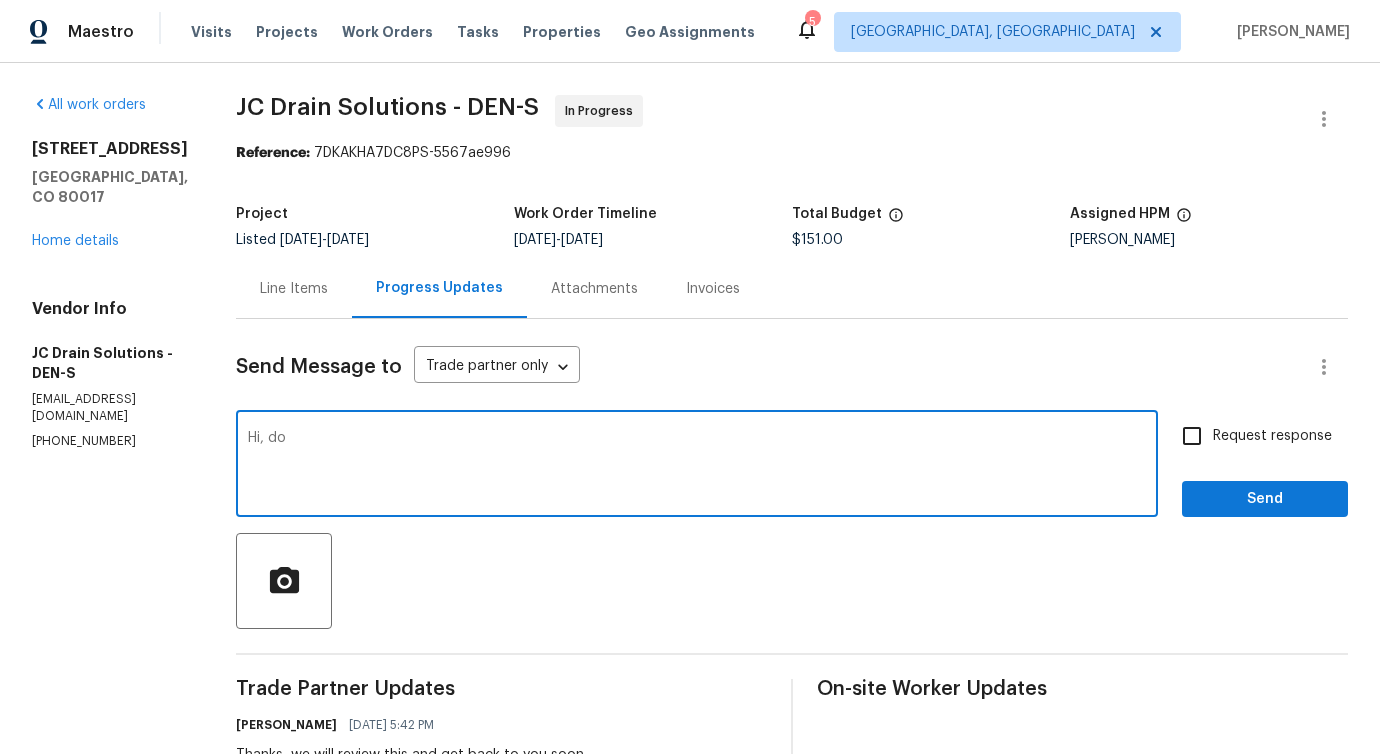 paste on "have a quote for repairs/replacement" 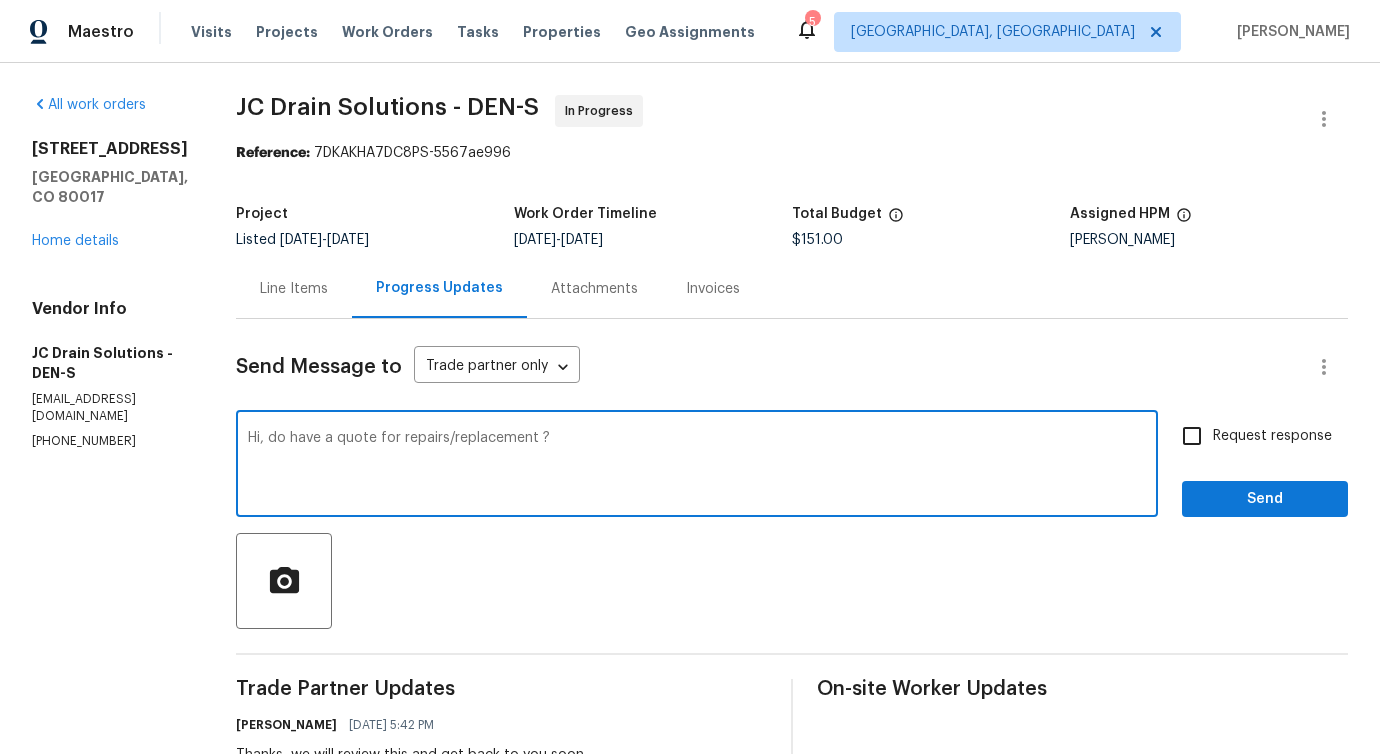 type on "Hi, do have a quote for repairs/replacement ?" 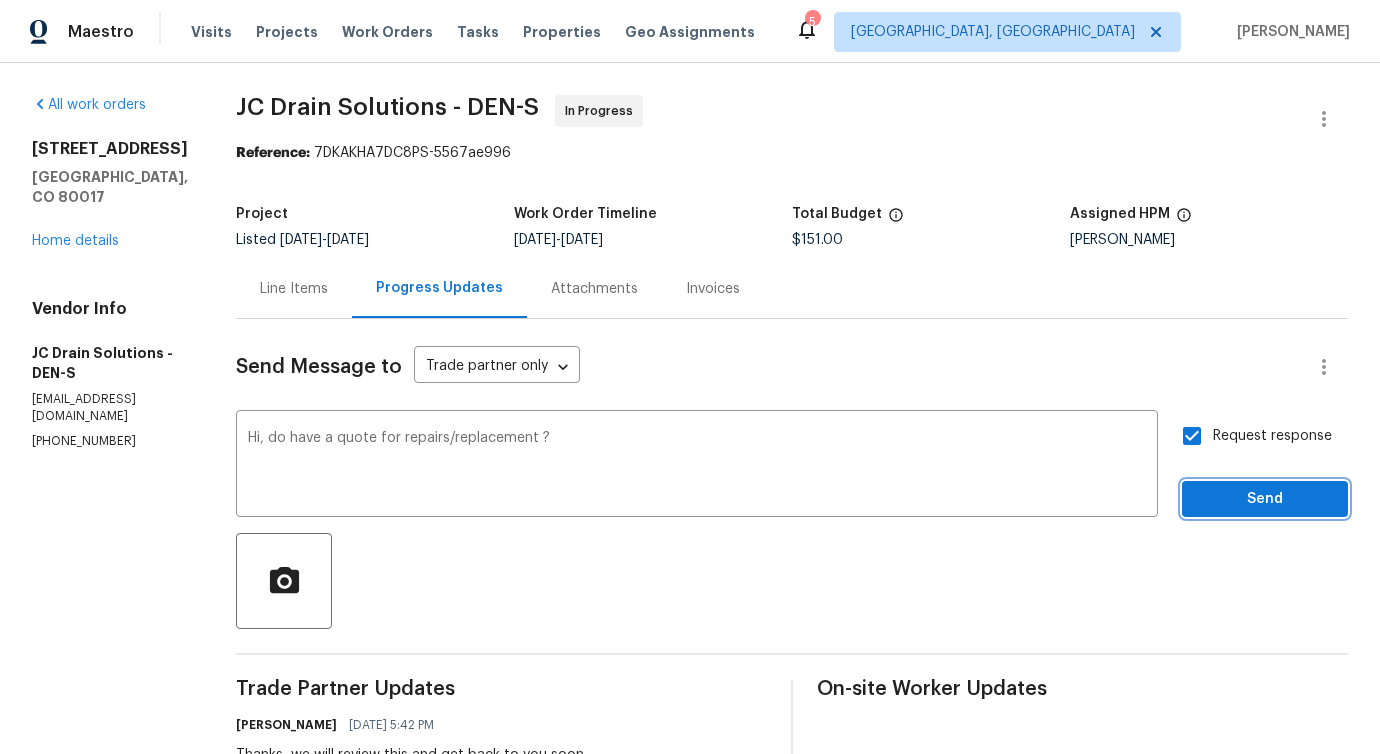 click on "Send" at bounding box center [1265, 499] 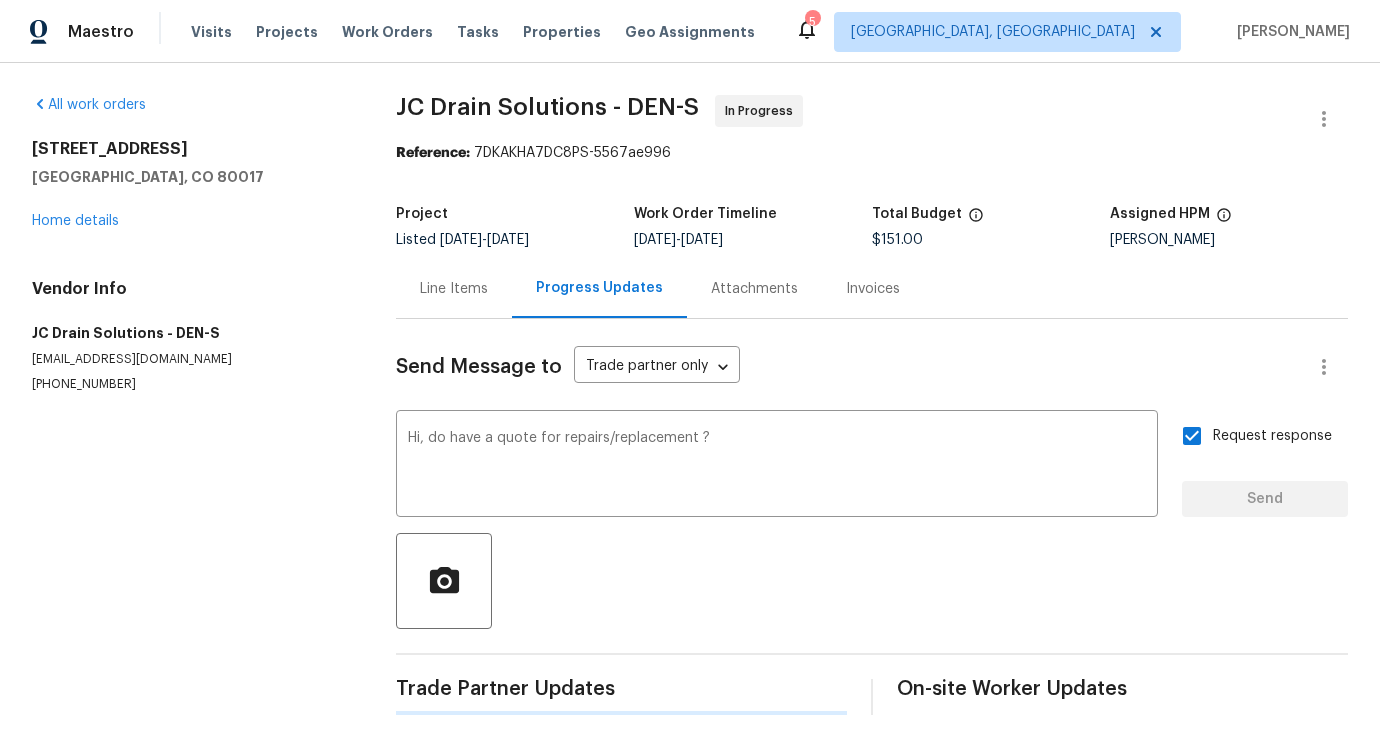 type 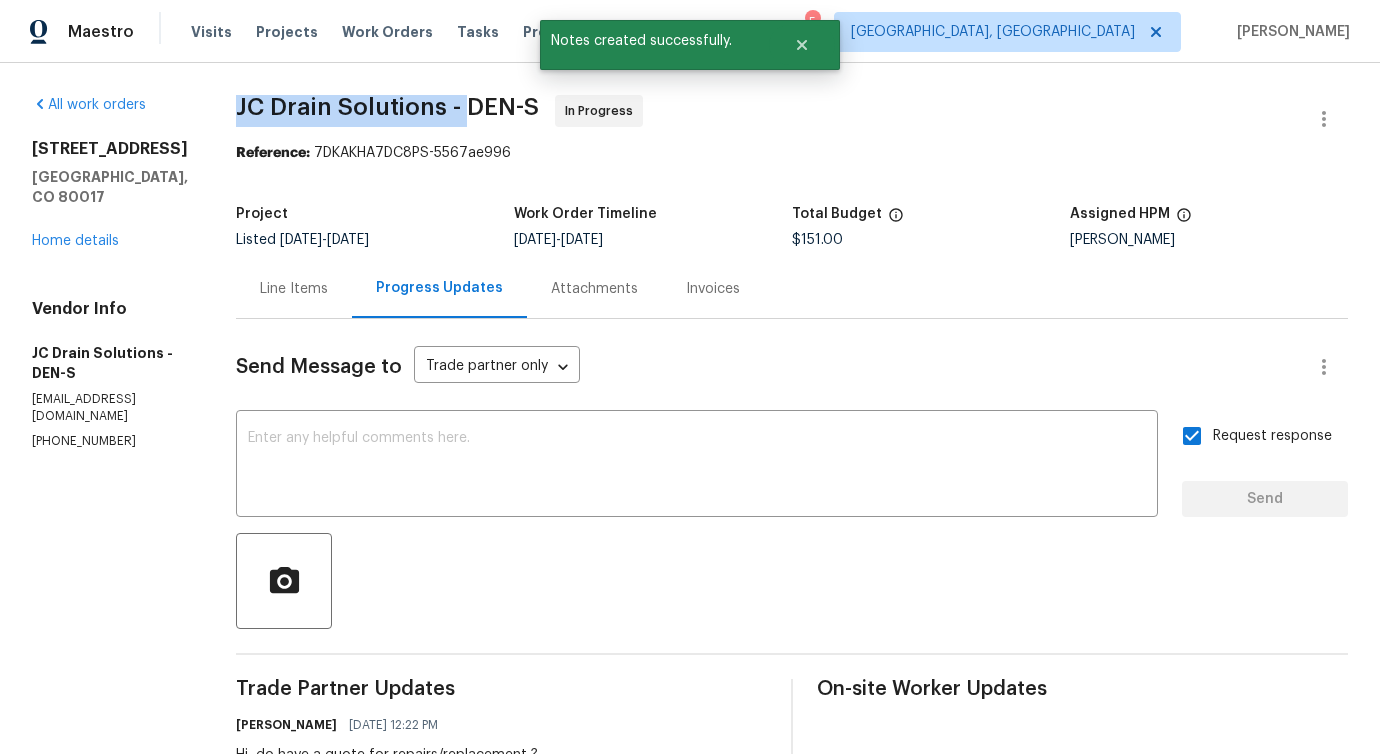 drag, startPoint x: 247, startPoint y: 107, endPoint x: 489, endPoint y: 118, distance: 242.24988 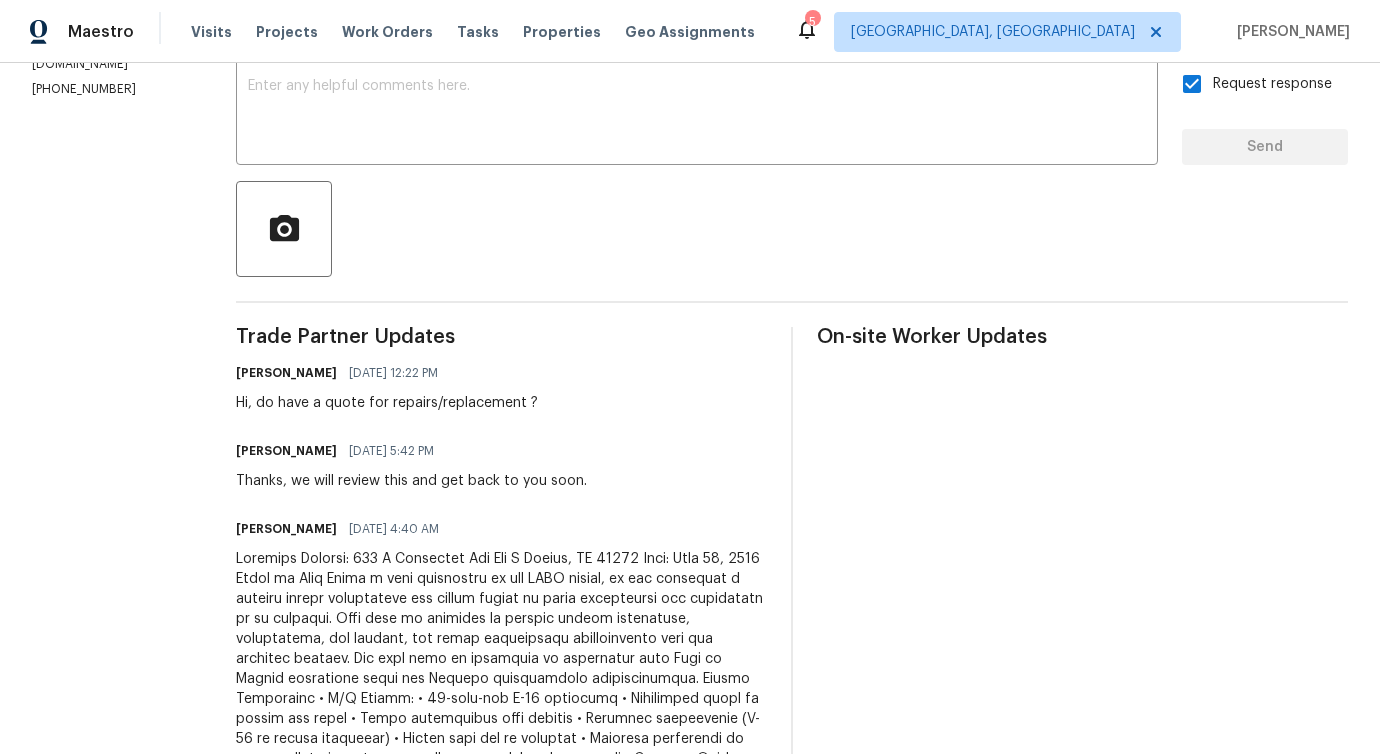 scroll, scrollTop: 571, scrollLeft: 0, axis: vertical 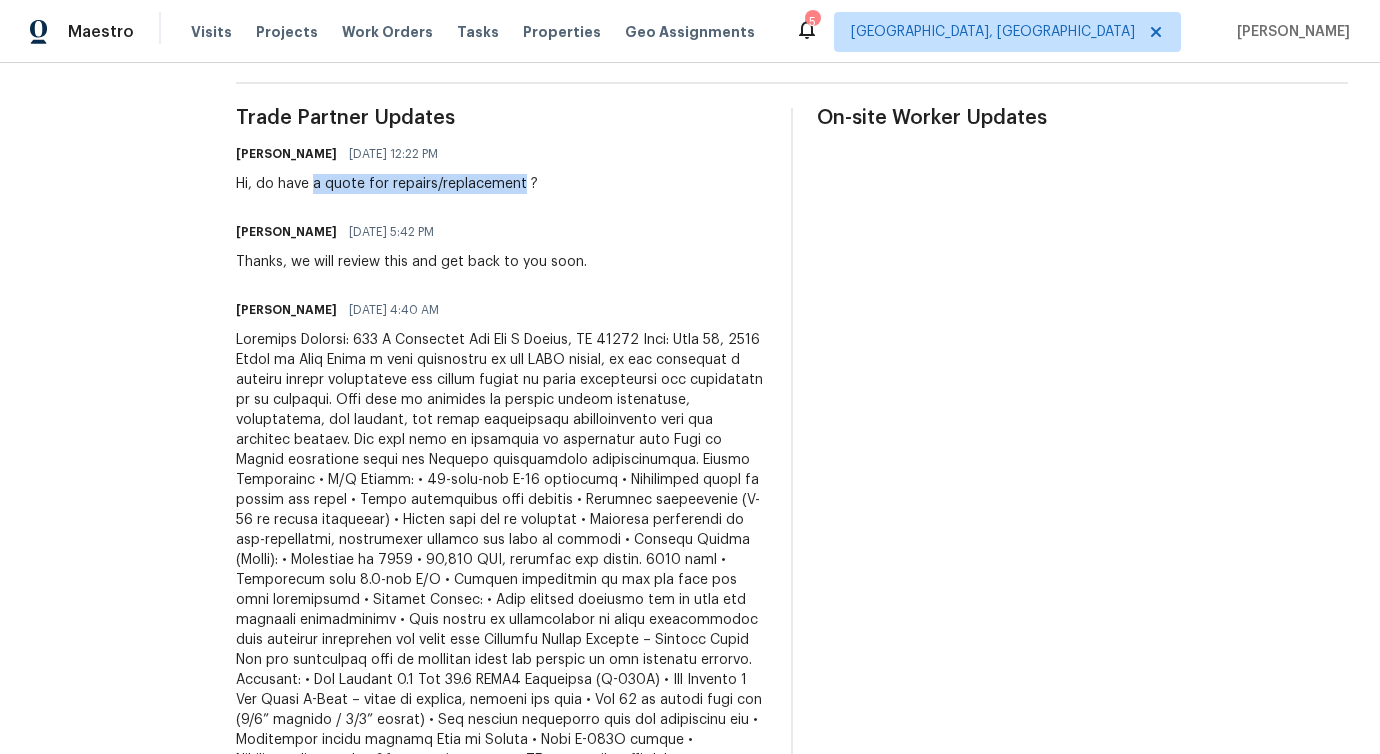 drag, startPoint x: 334, startPoint y: 182, endPoint x: 544, endPoint y: 190, distance: 210.15233 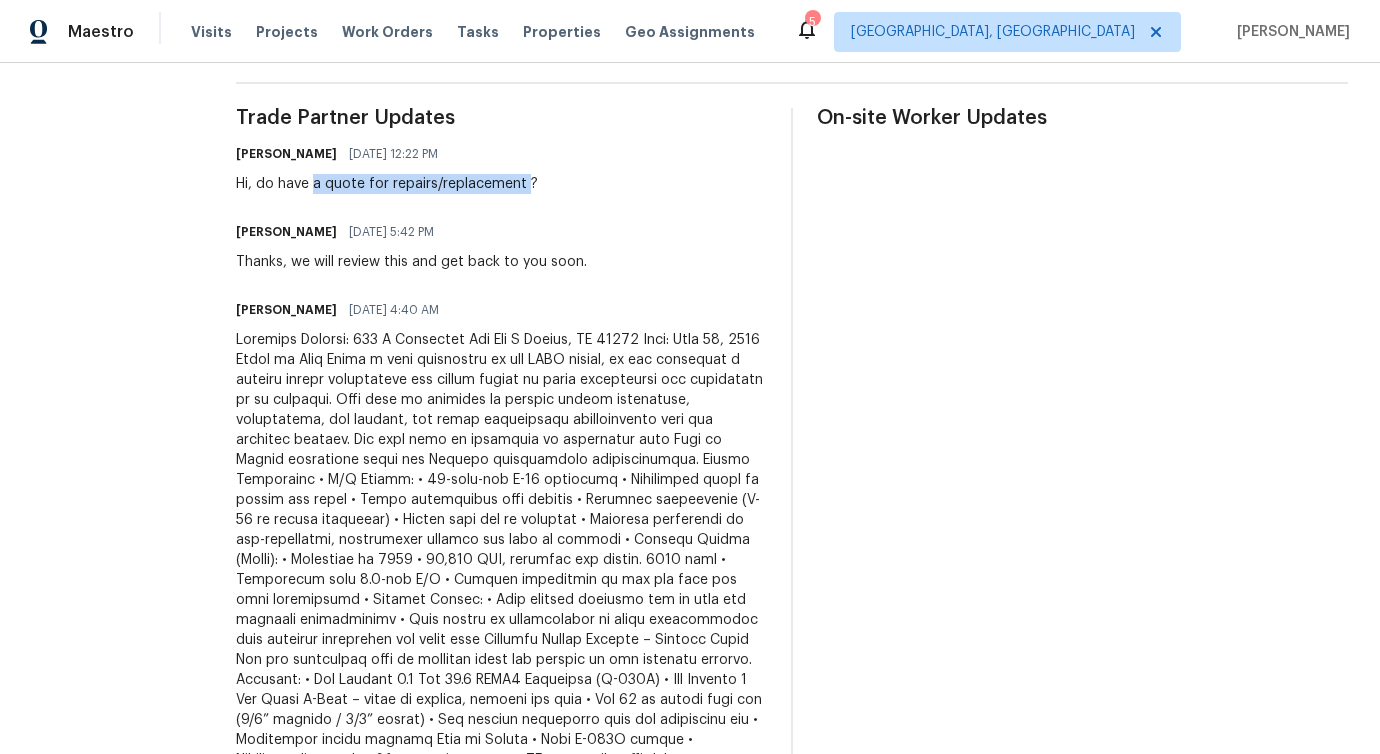 drag, startPoint x: 337, startPoint y: 187, endPoint x: 545, endPoint y: 180, distance: 208.11775 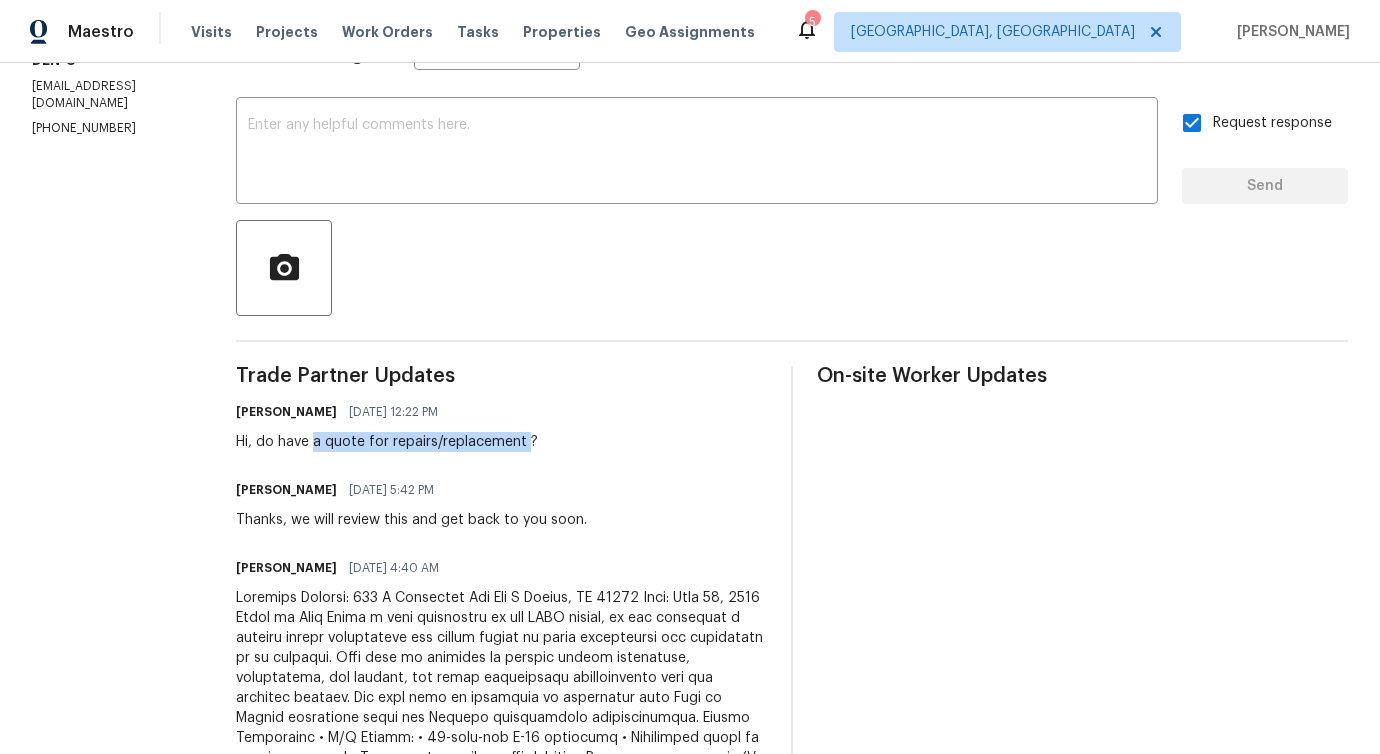 scroll, scrollTop: 138, scrollLeft: 0, axis: vertical 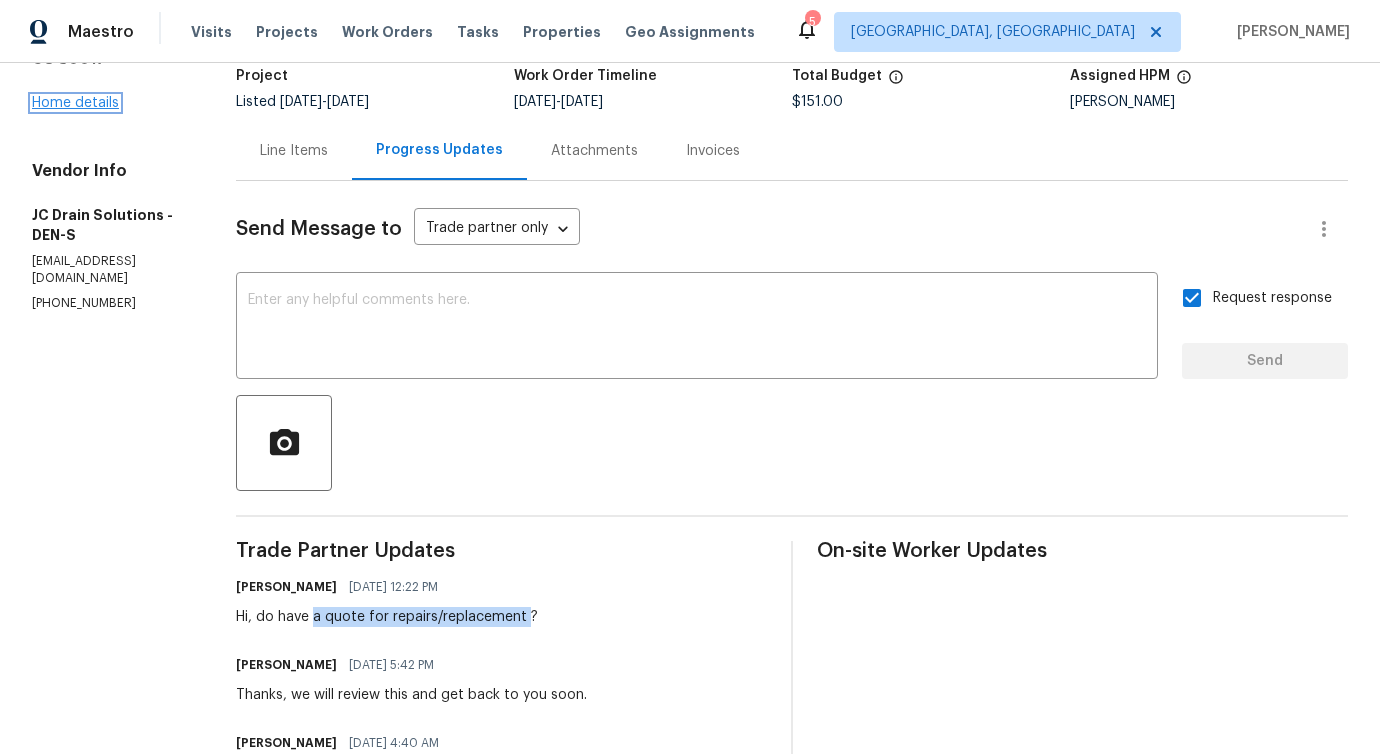 click on "Home details" at bounding box center [75, 103] 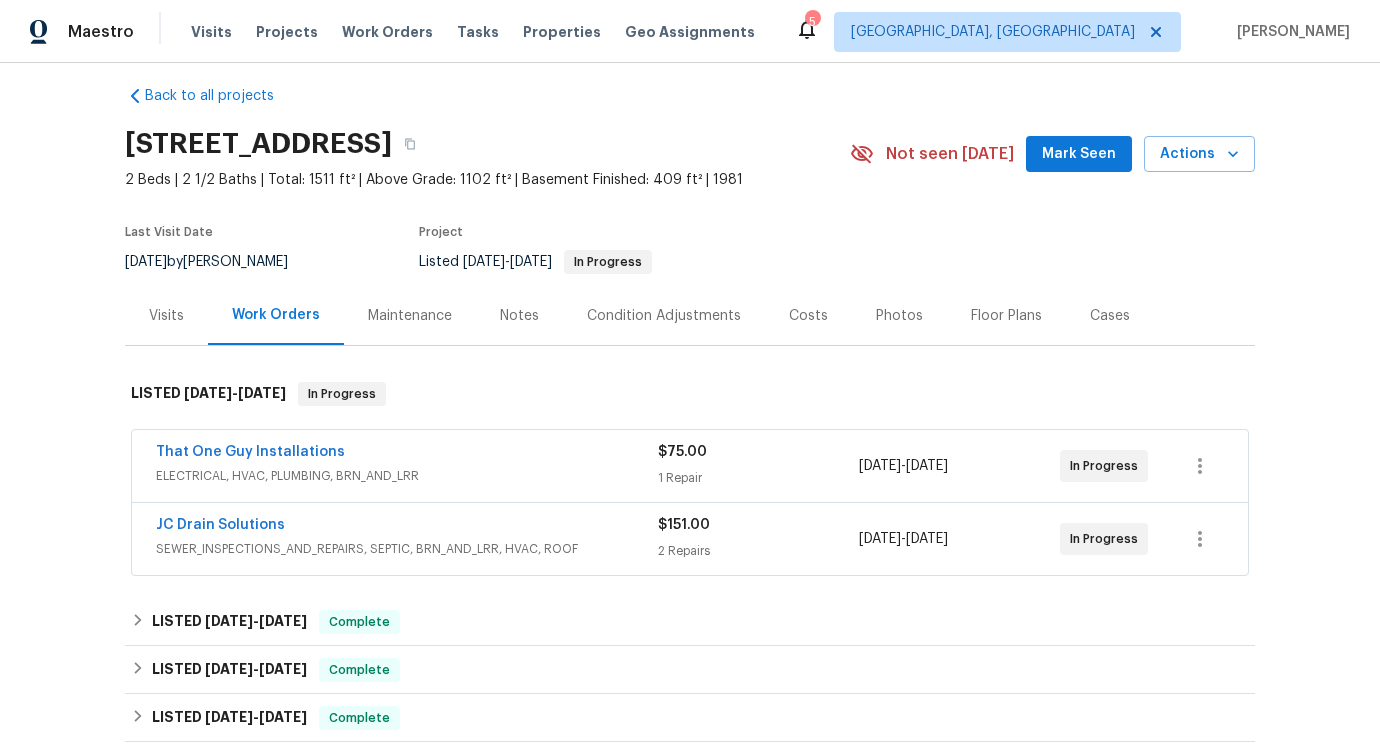 scroll, scrollTop: 33, scrollLeft: 0, axis: vertical 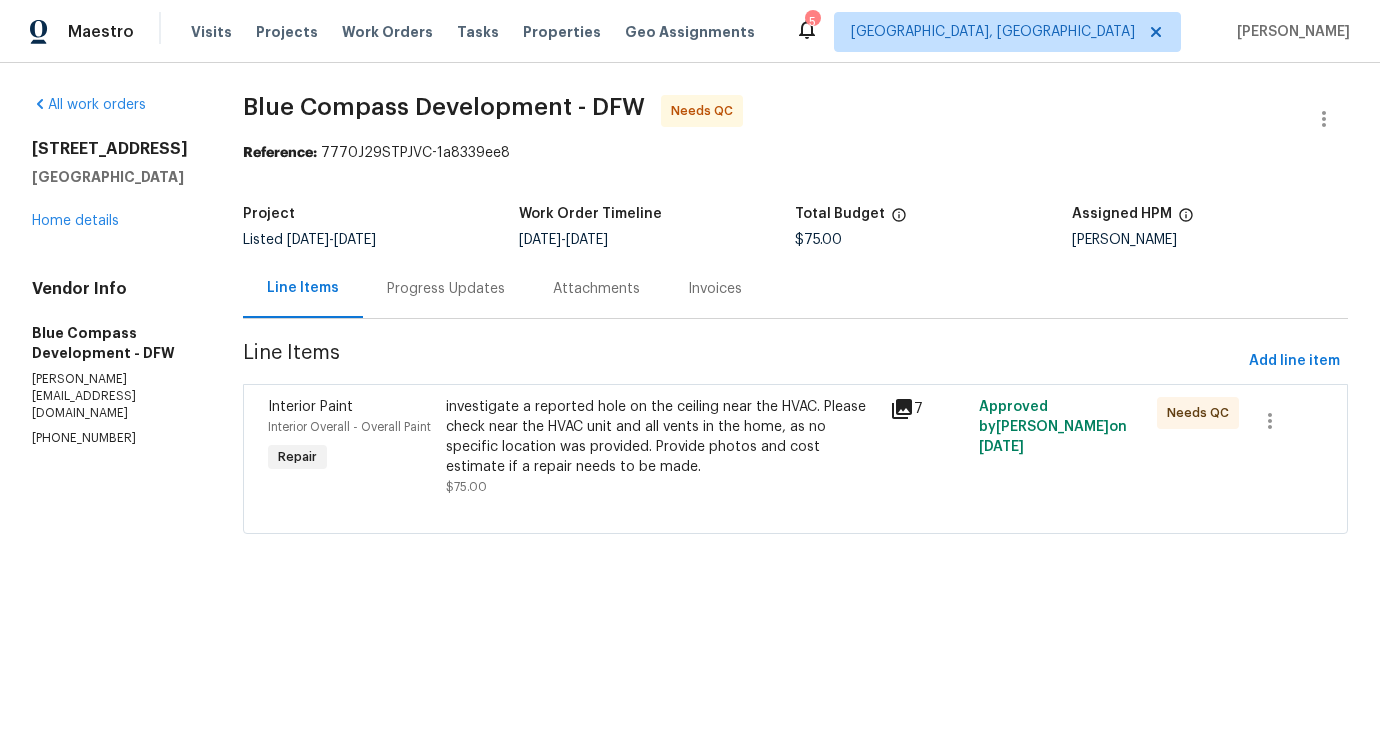 click on "Progress Updates" at bounding box center [446, 288] 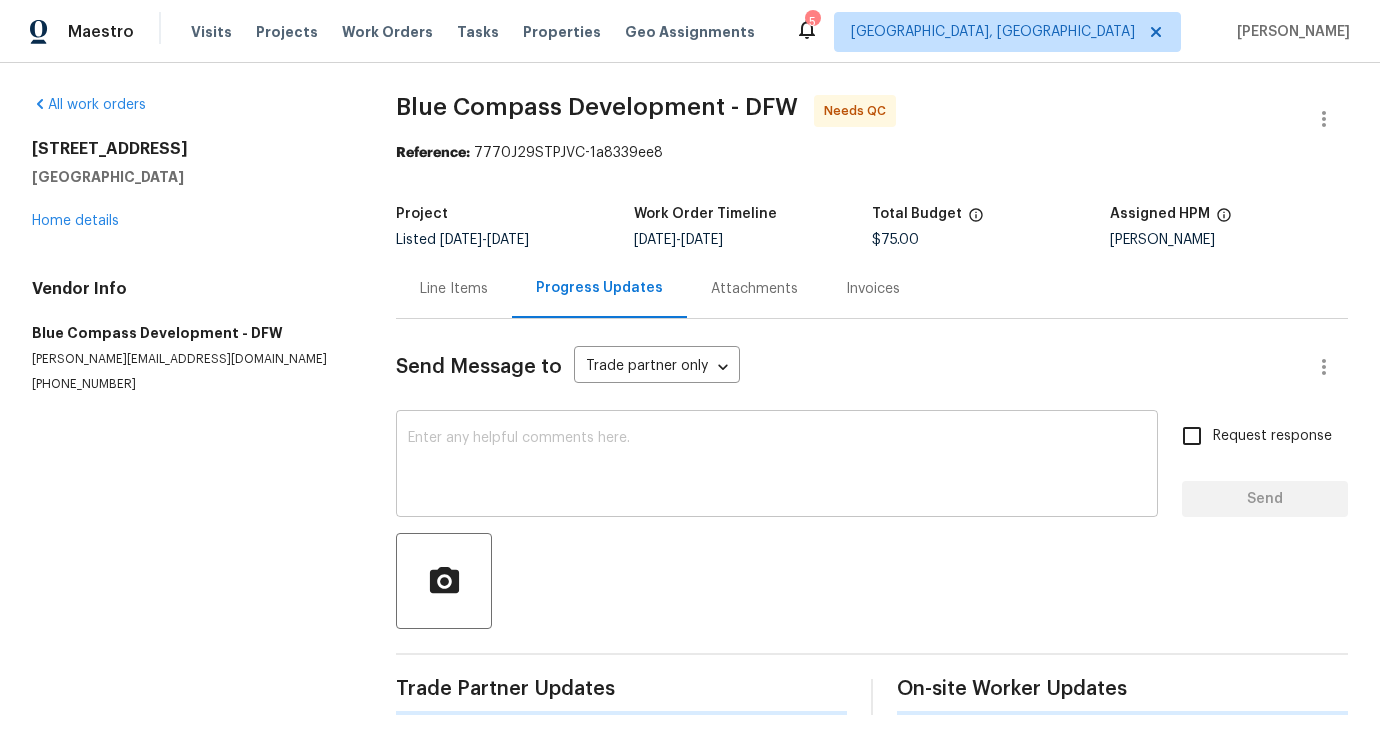 click at bounding box center (777, 466) 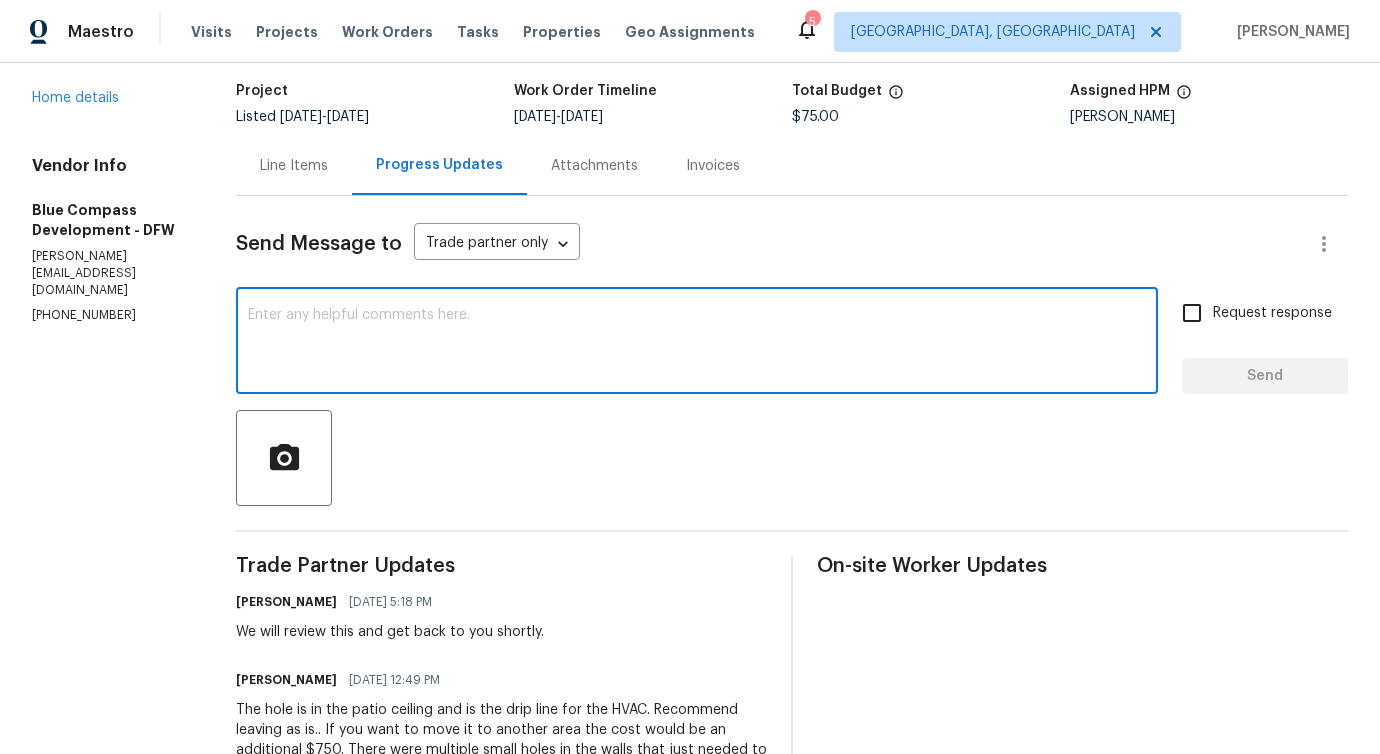 scroll, scrollTop: 183, scrollLeft: 0, axis: vertical 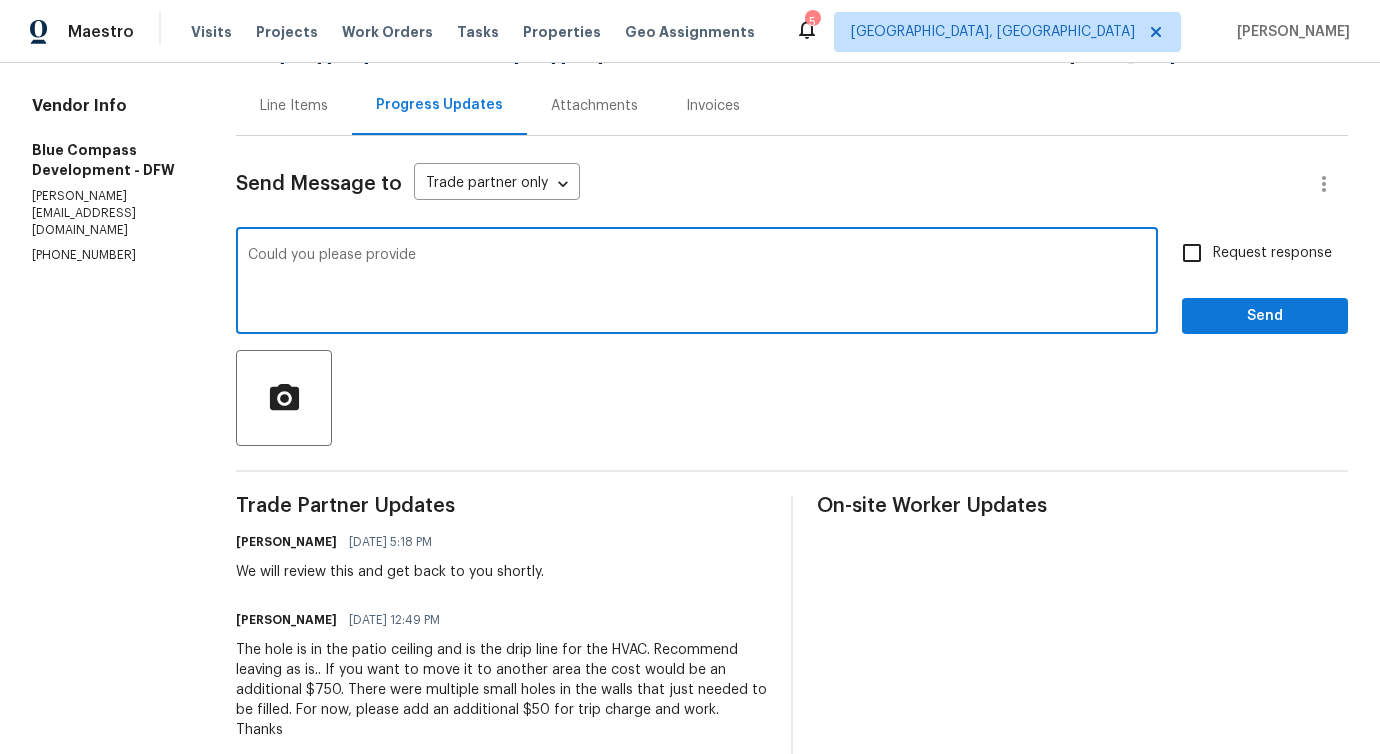paste on "where the HVAC condensate drain line is draining too. possibly a photo as well that shows the area." 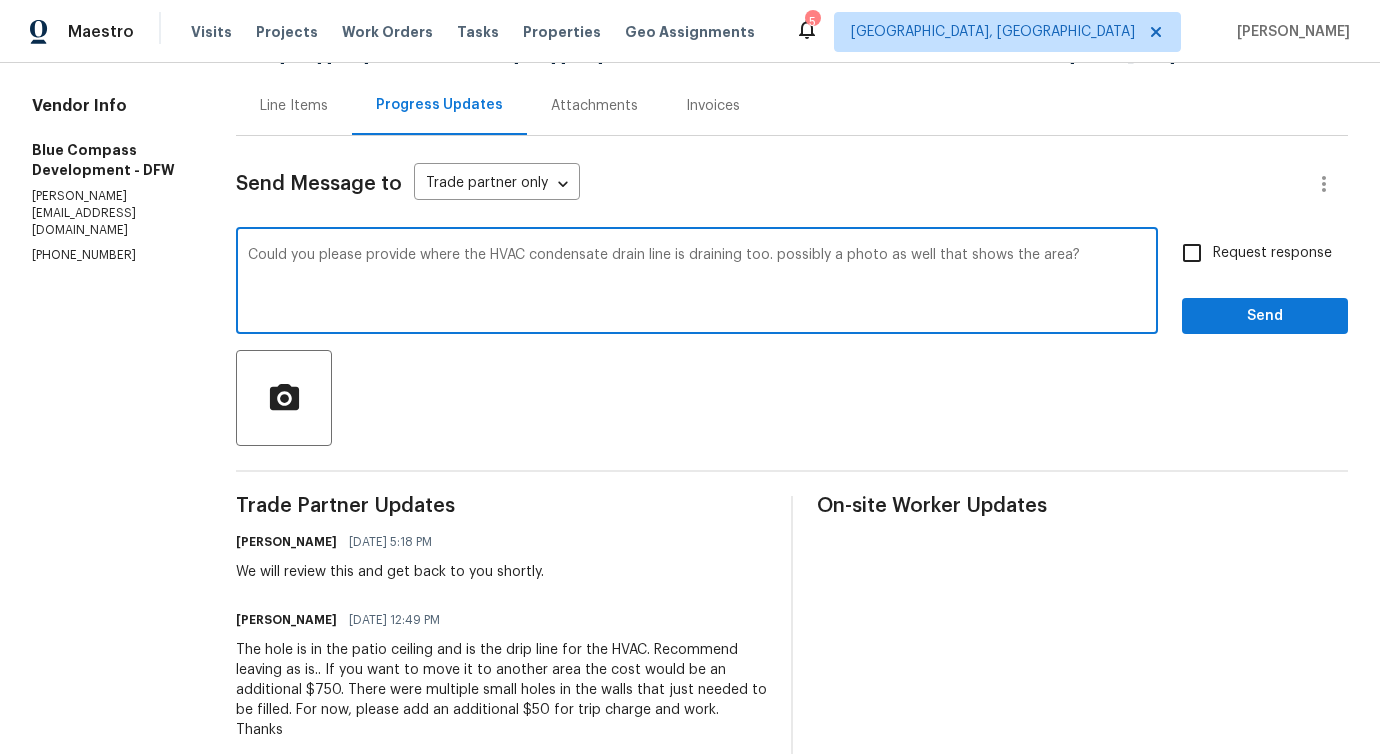 type on "Could you please provide where the HVAC condensate drain line is draining too. possibly a photo as well that shows the area?" 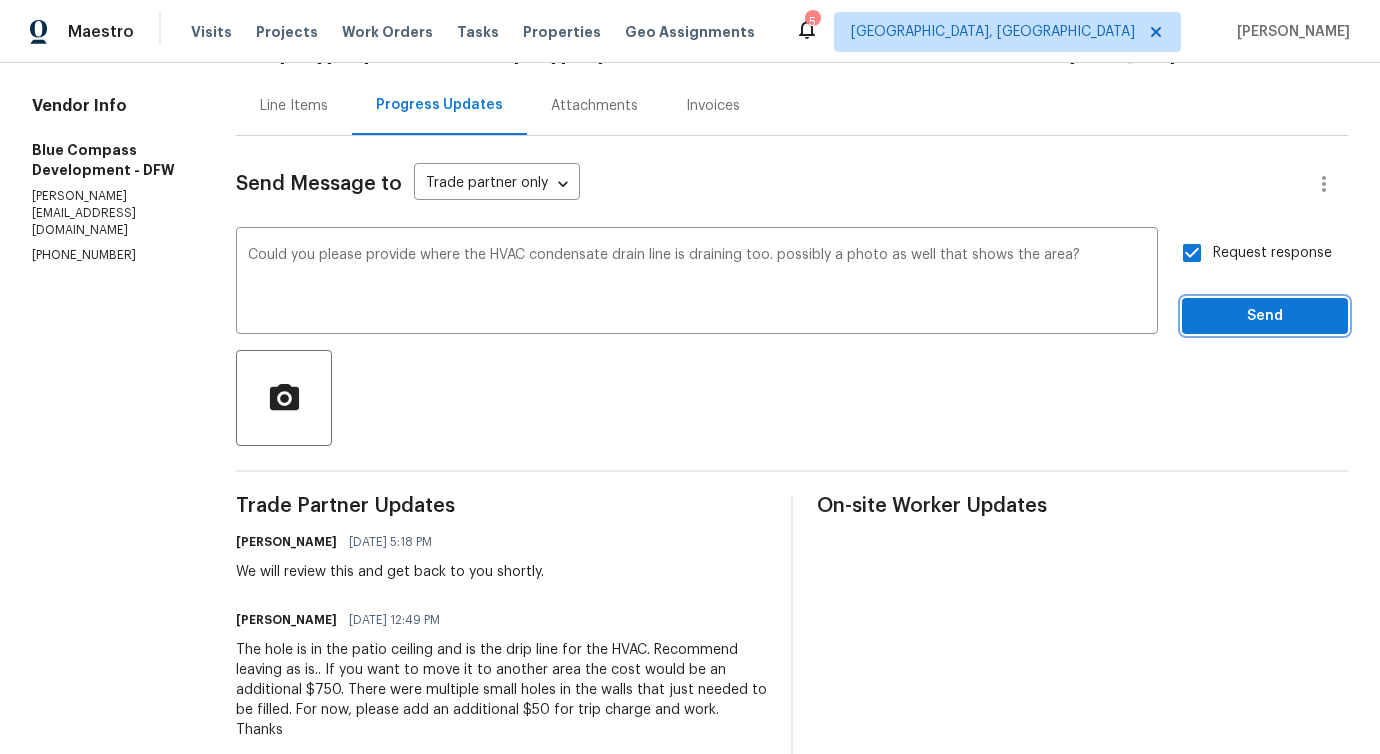 click on "Send" at bounding box center (1265, 316) 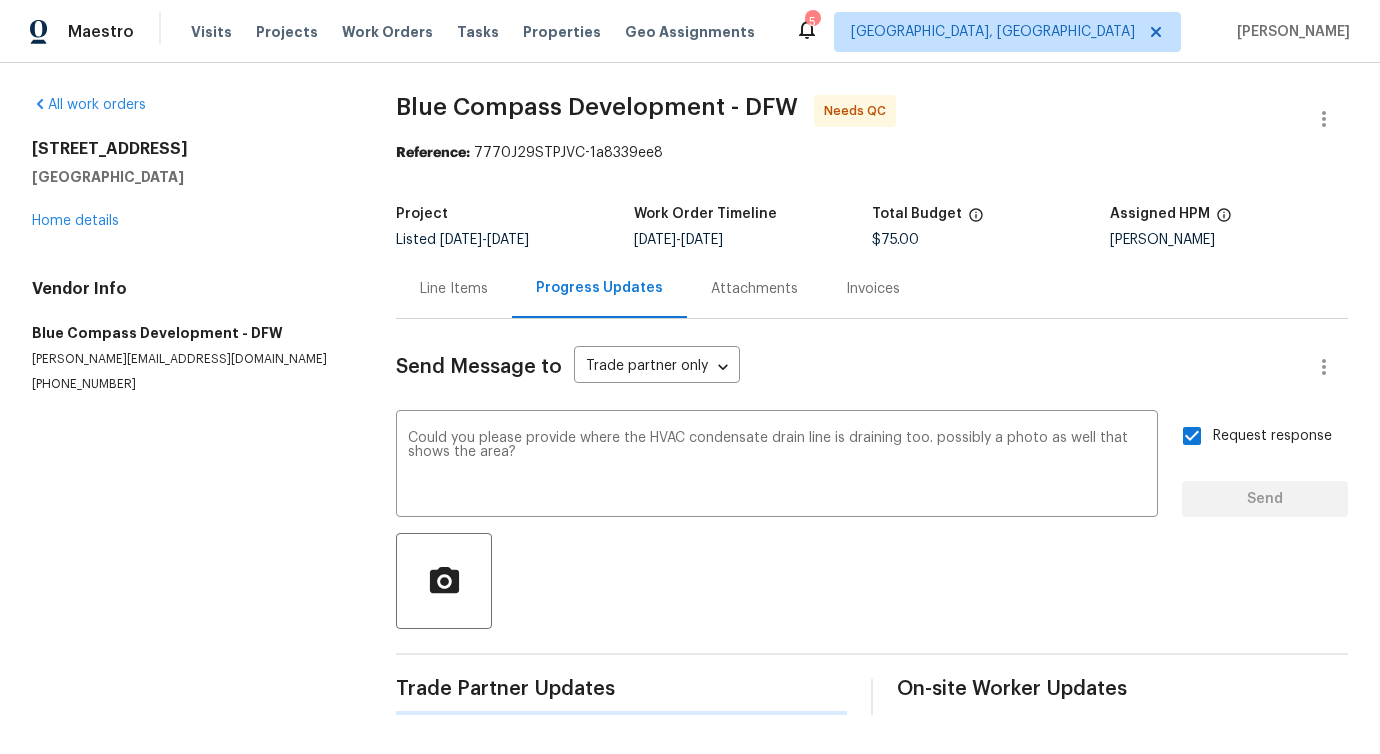 type 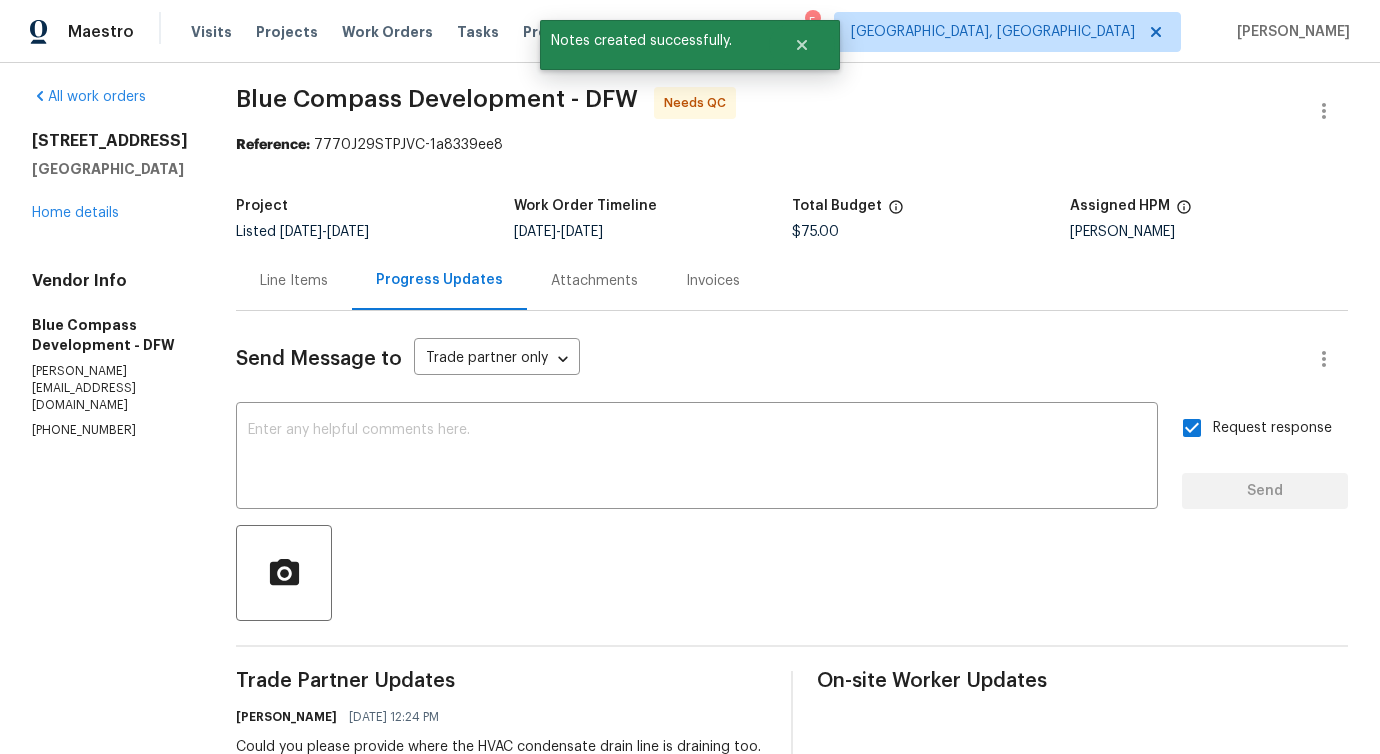 scroll, scrollTop: 183, scrollLeft: 0, axis: vertical 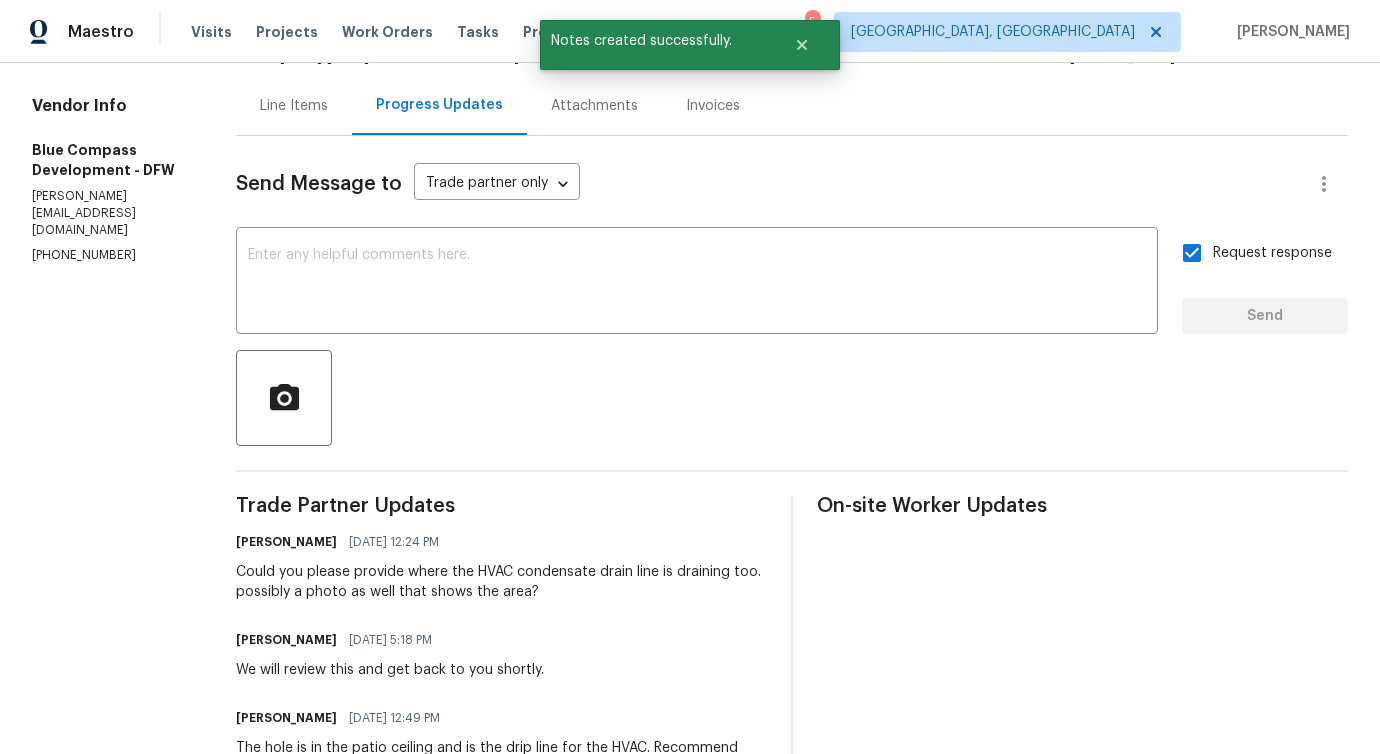 click on "Line Items" at bounding box center (294, 106) 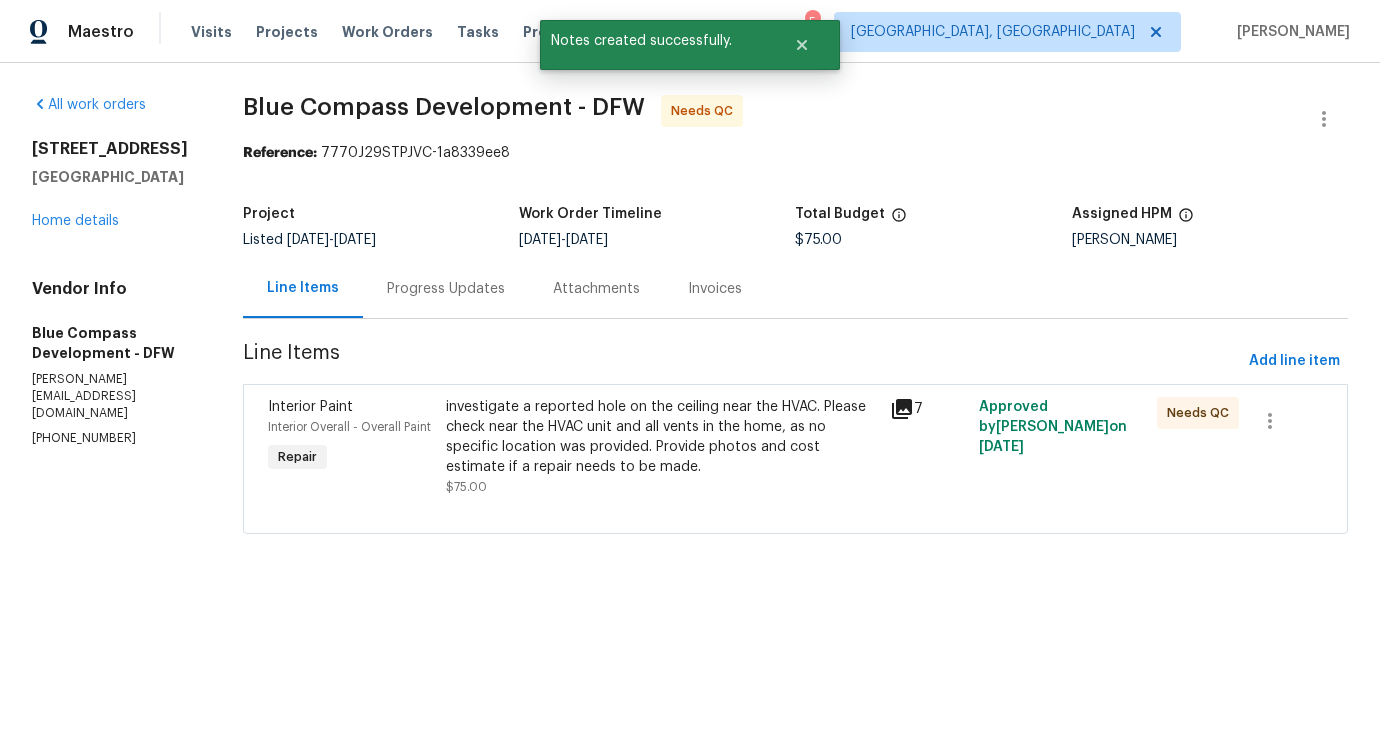 scroll, scrollTop: 0, scrollLeft: 0, axis: both 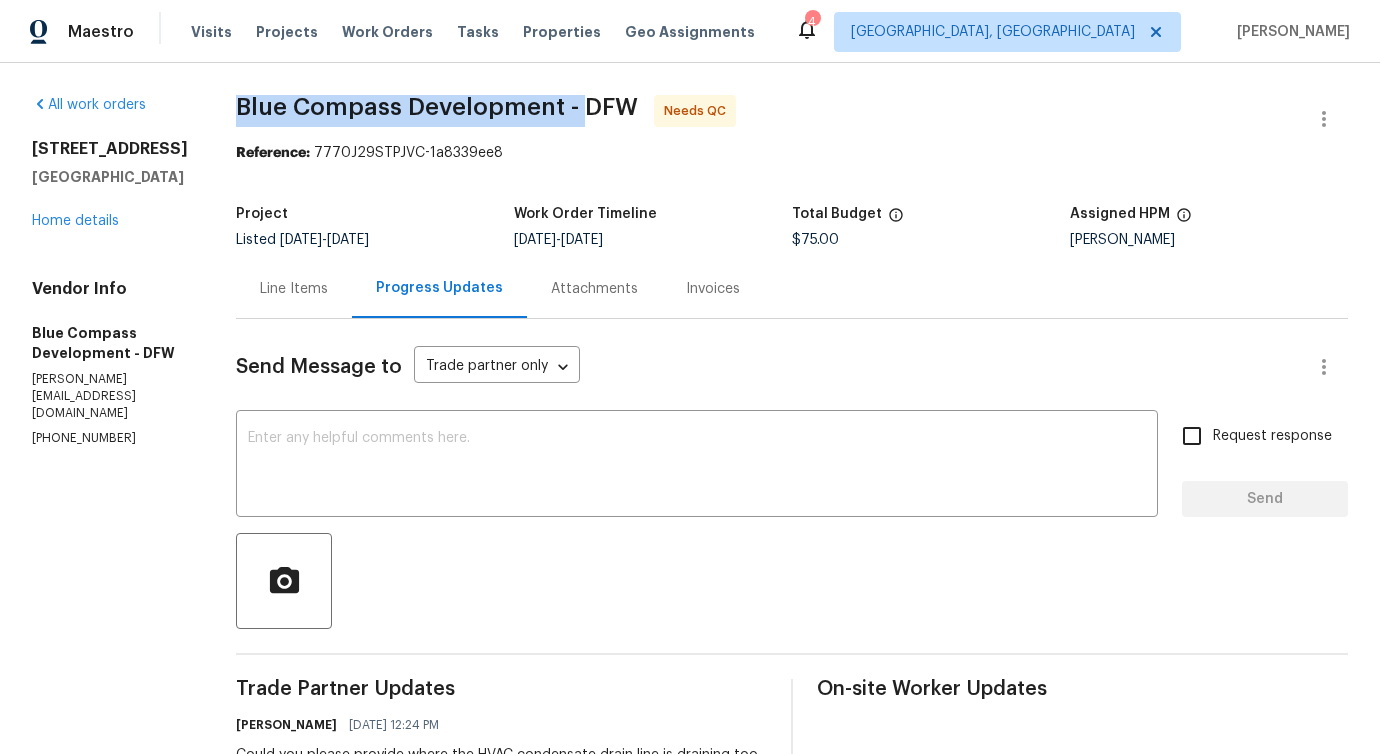 drag, startPoint x: 298, startPoint y: 107, endPoint x: 633, endPoint y: 104, distance: 335.01343 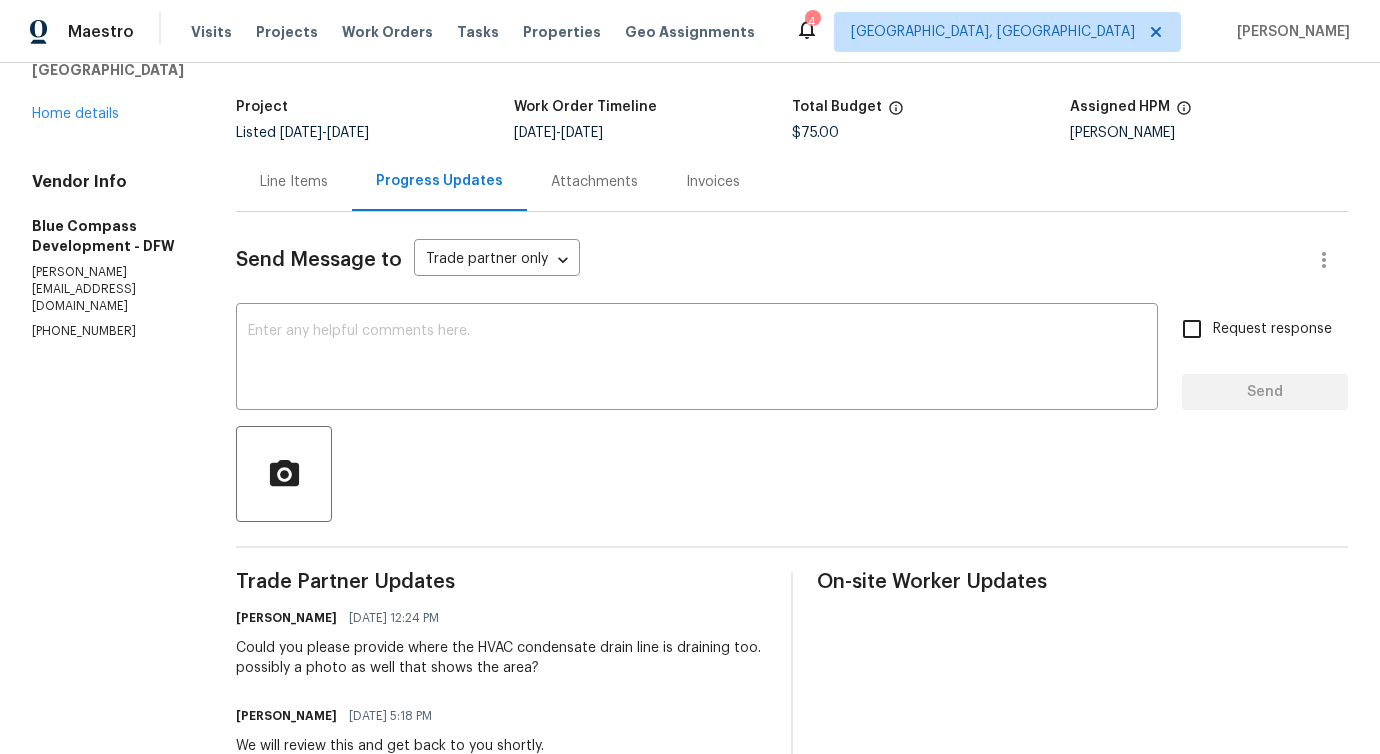 scroll, scrollTop: 190, scrollLeft: 0, axis: vertical 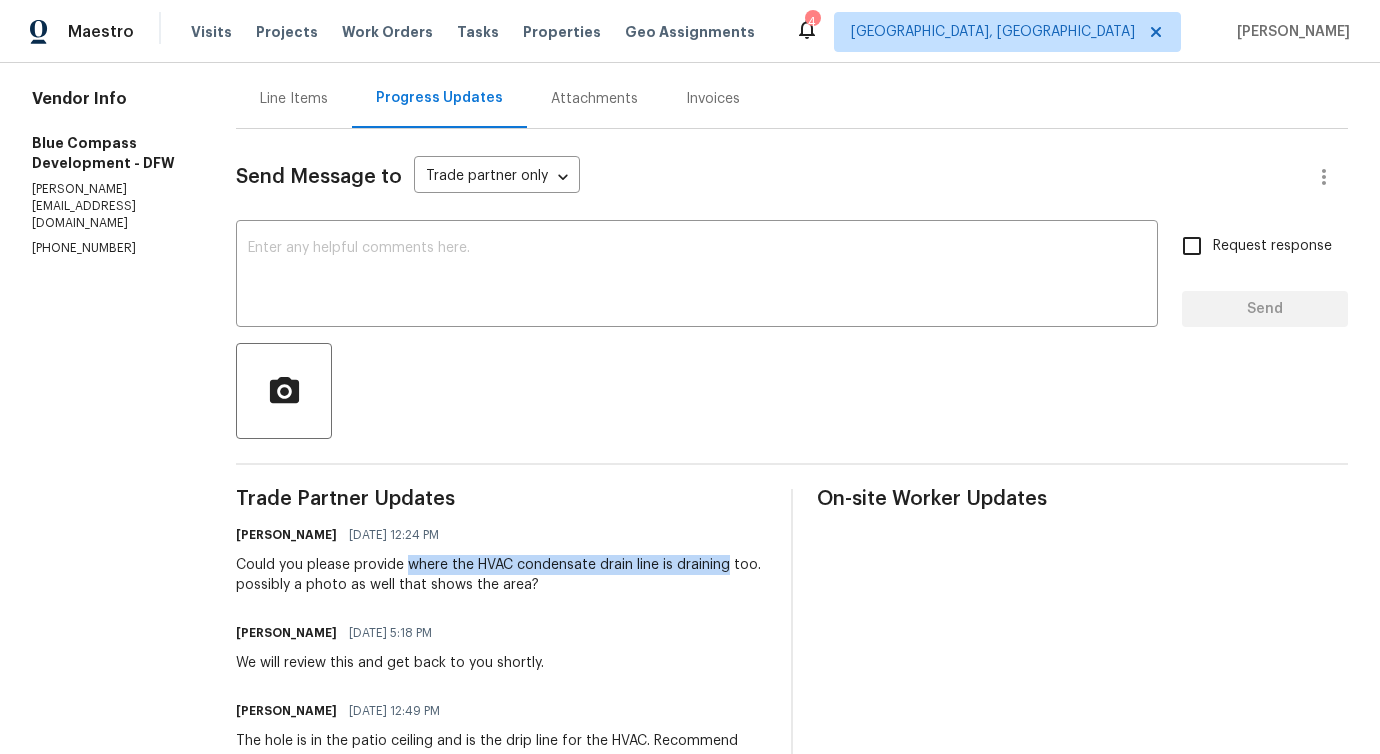 drag, startPoint x: 463, startPoint y: 565, endPoint x: 802, endPoint y: 562, distance: 339.01328 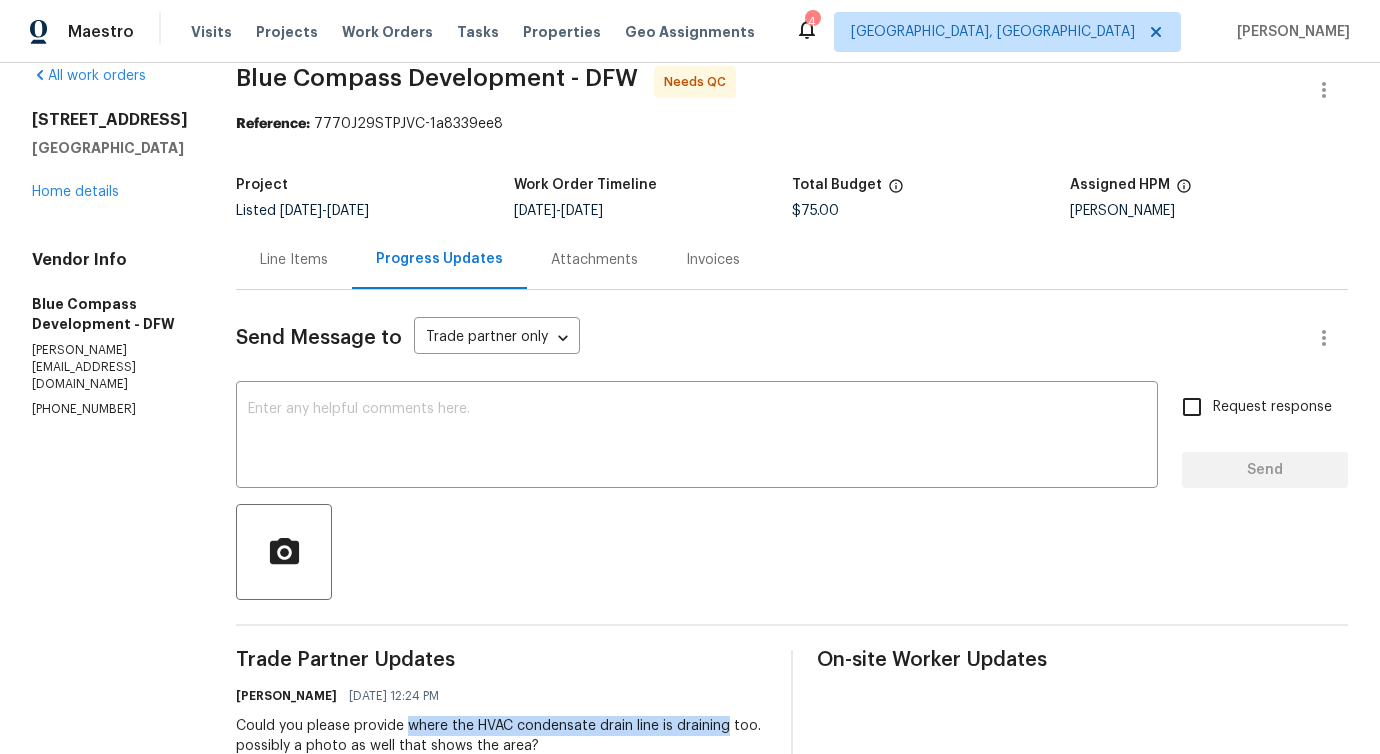 scroll, scrollTop: 0, scrollLeft: 0, axis: both 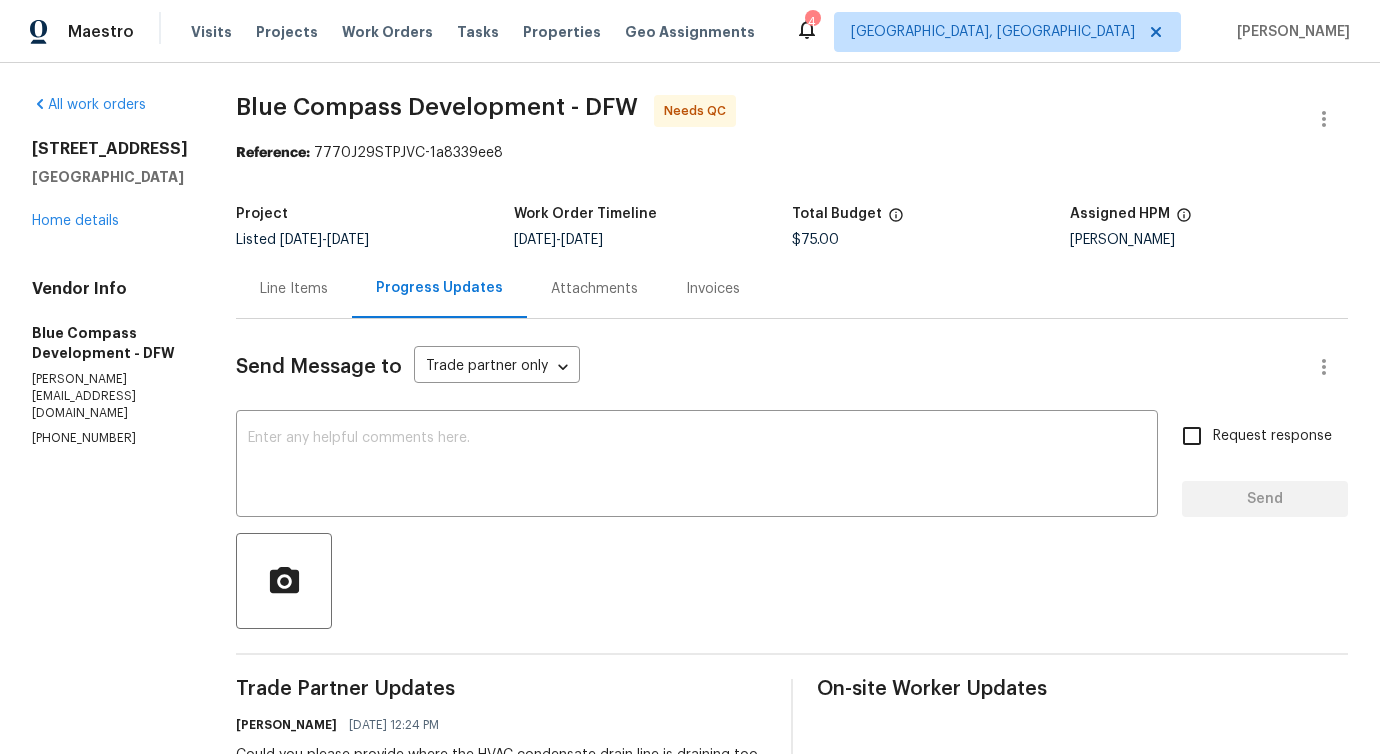click on "All work orders 2602 Shalimar Dr Garland, TX 75040 Home details Vendor Info Blue Compass Development - DFW ryan@bluecompassdevelopment.com (678) 360-7249" at bounding box center (110, 271) 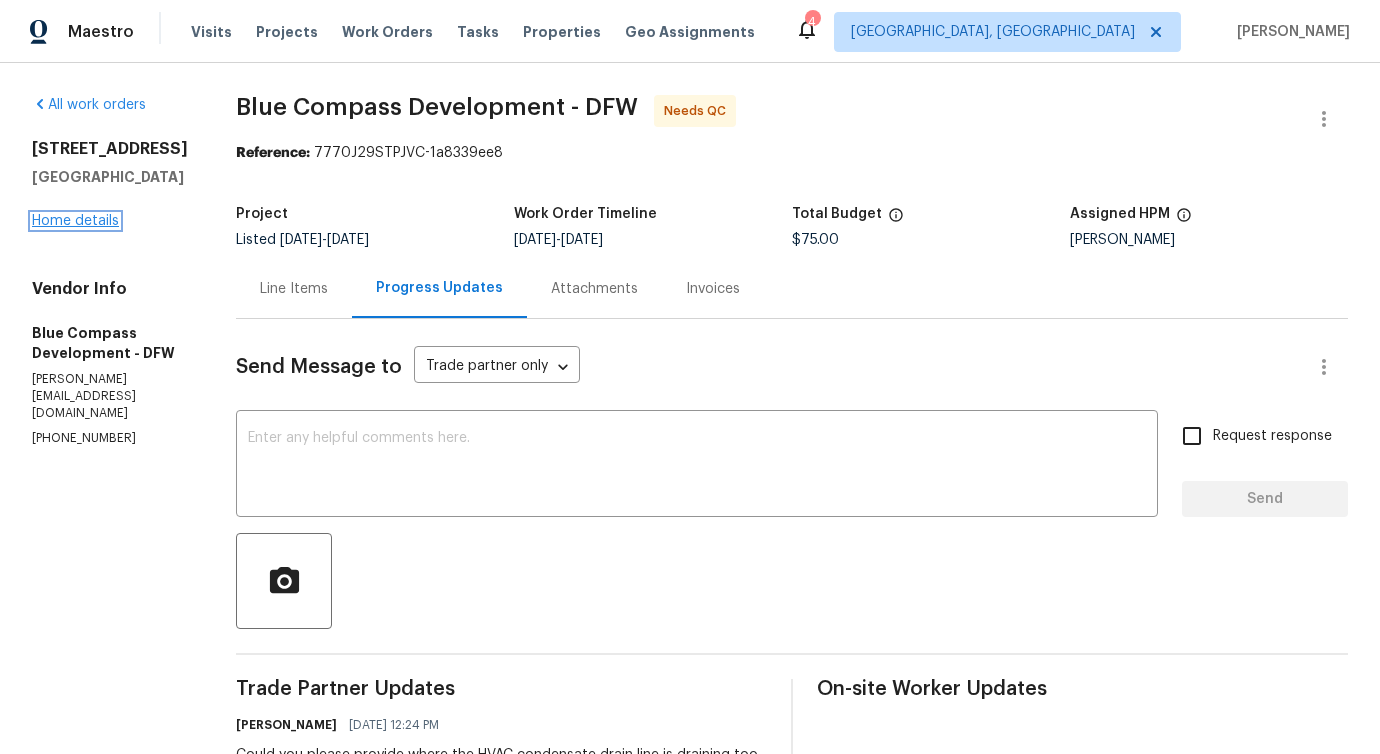 click on "Home details" at bounding box center (75, 221) 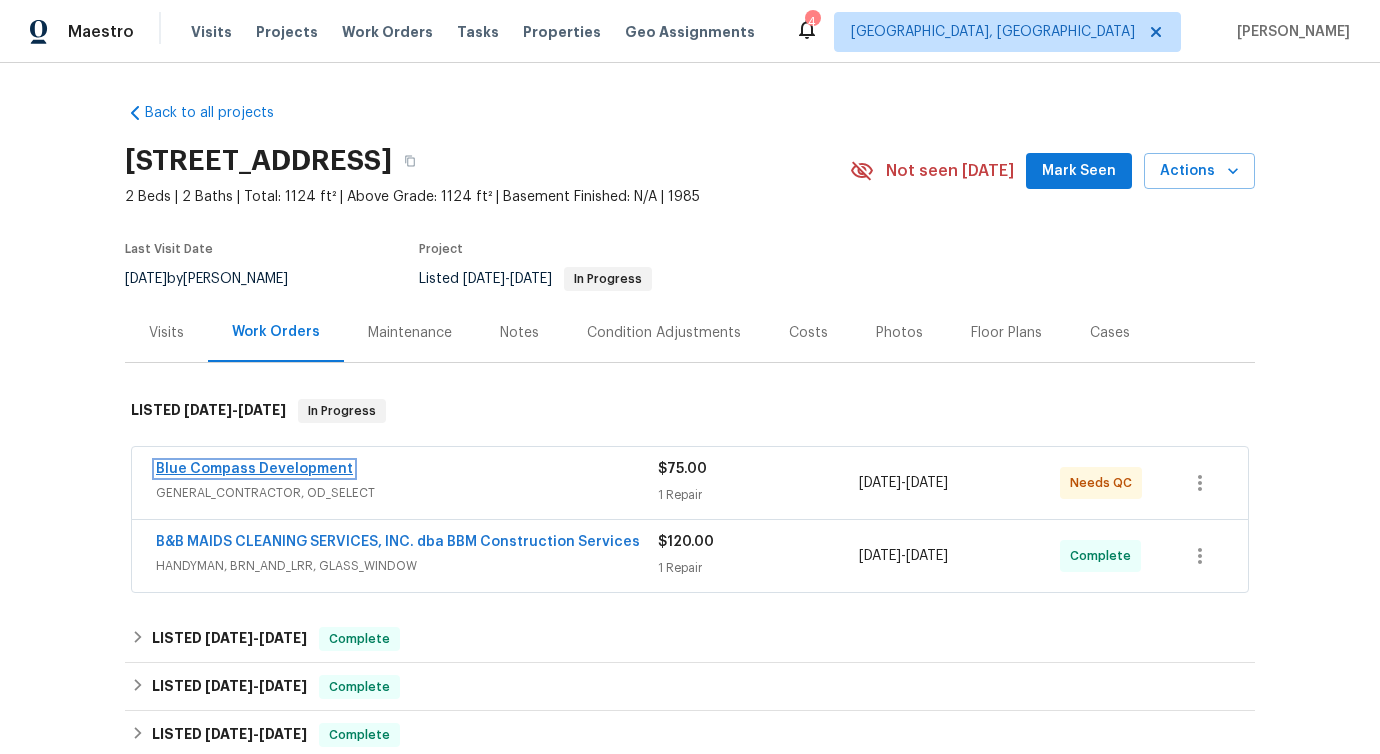 click on "Blue Compass Development" at bounding box center (254, 469) 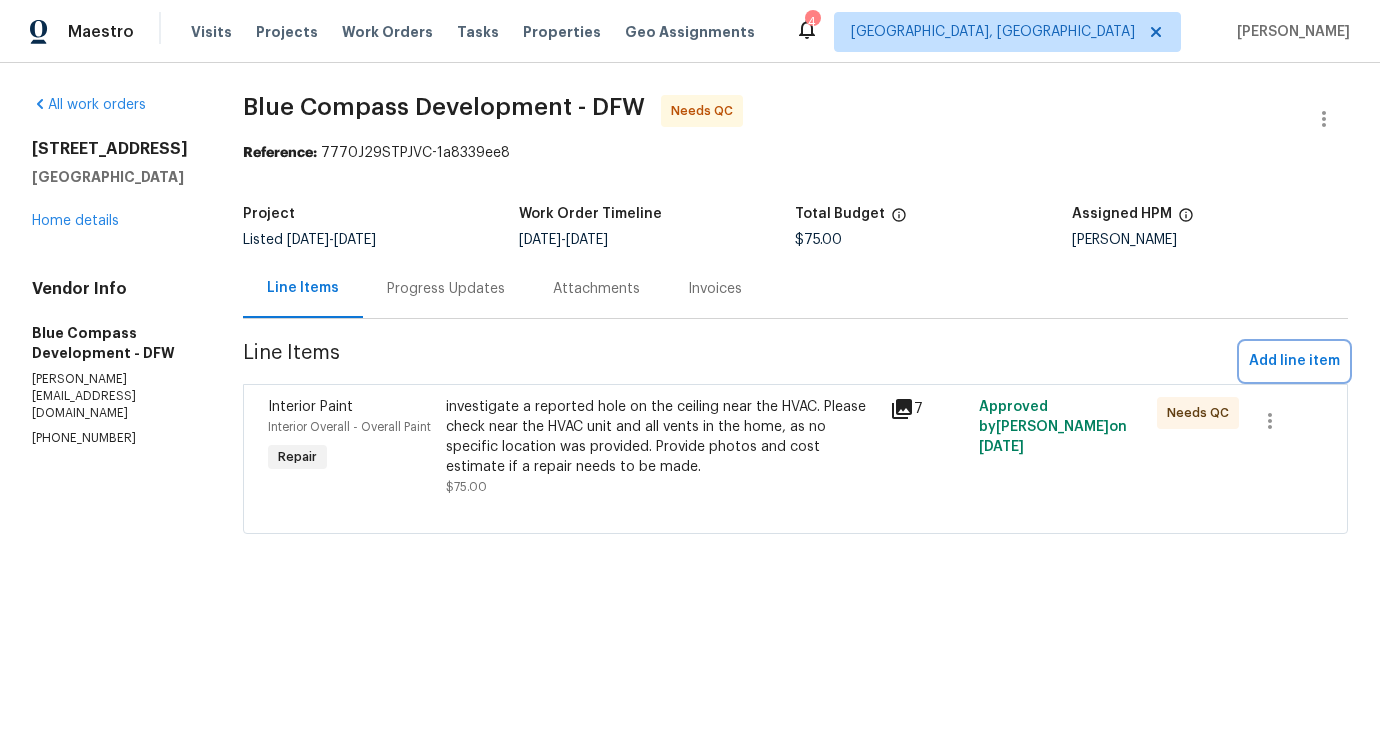 click on "Add line item" at bounding box center [1294, 361] 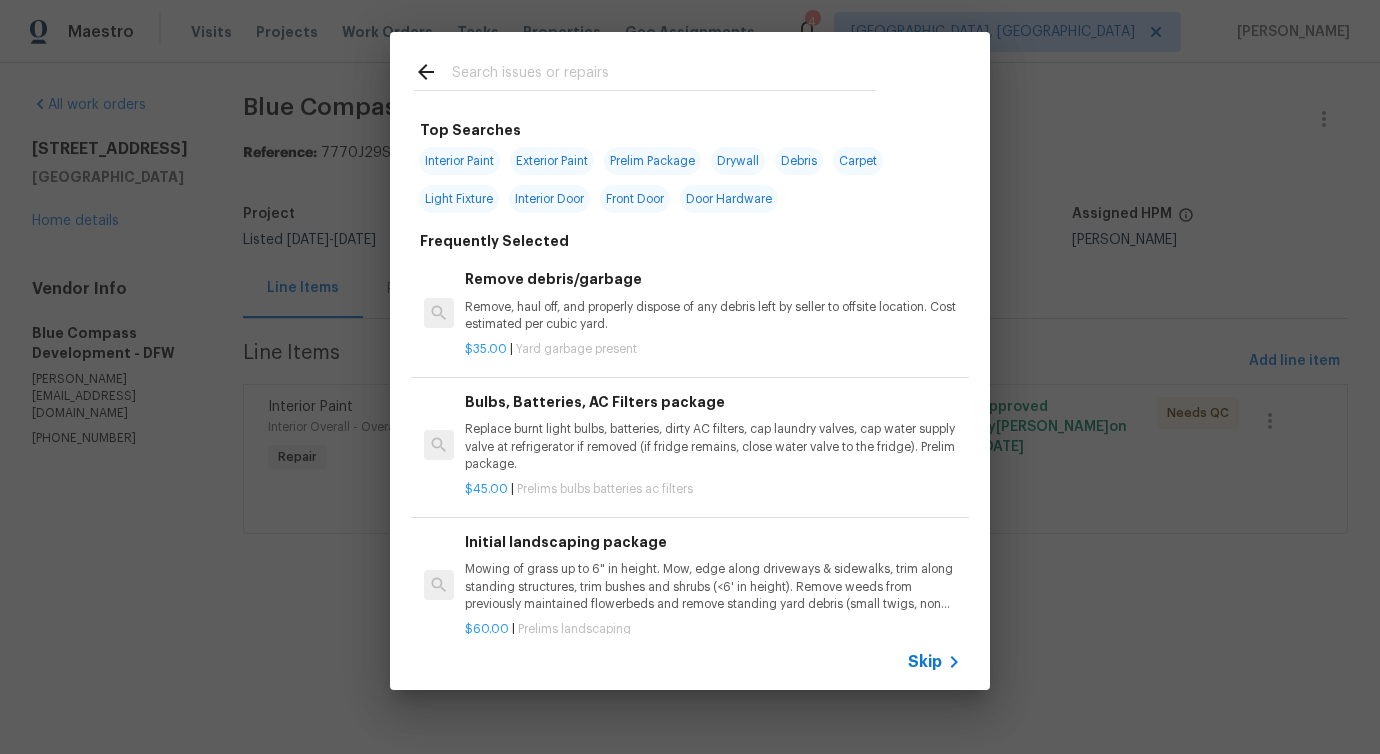click at bounding box center [645, 71] 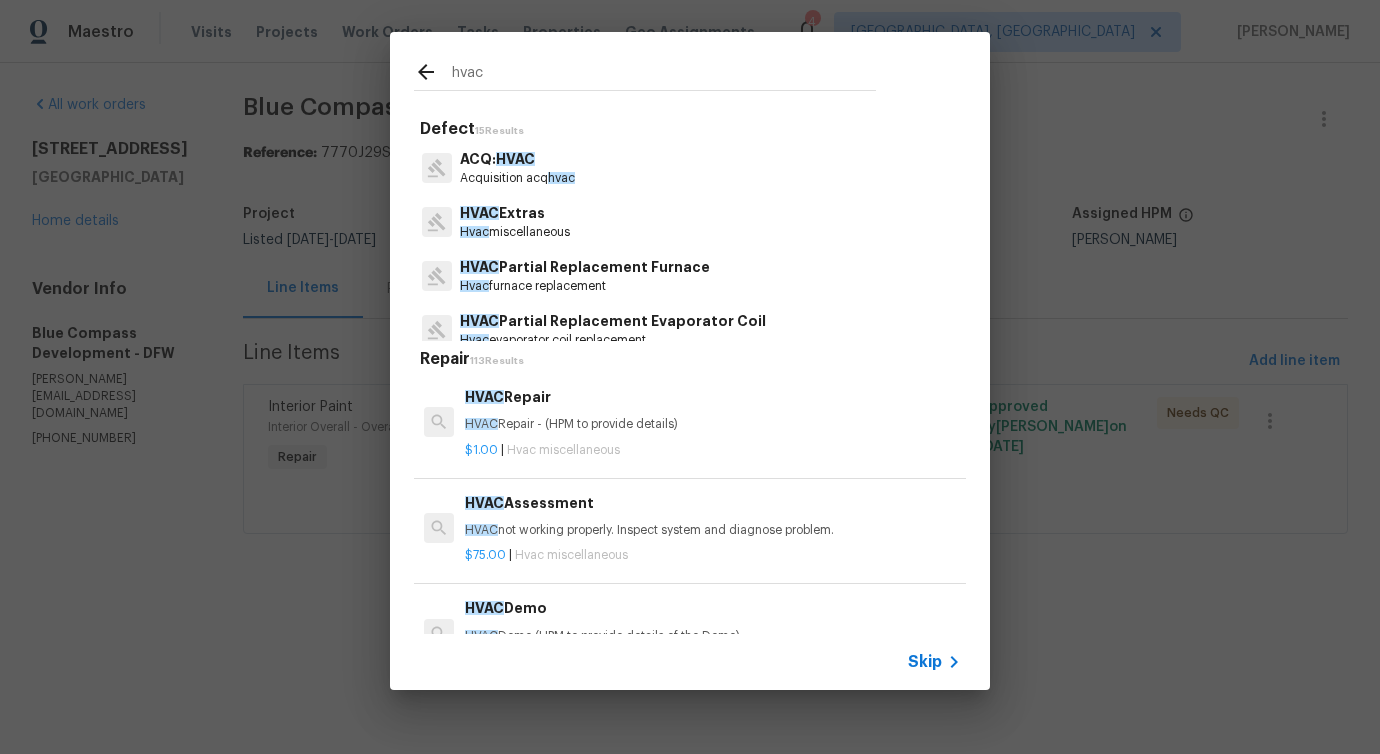 type on "hvac" 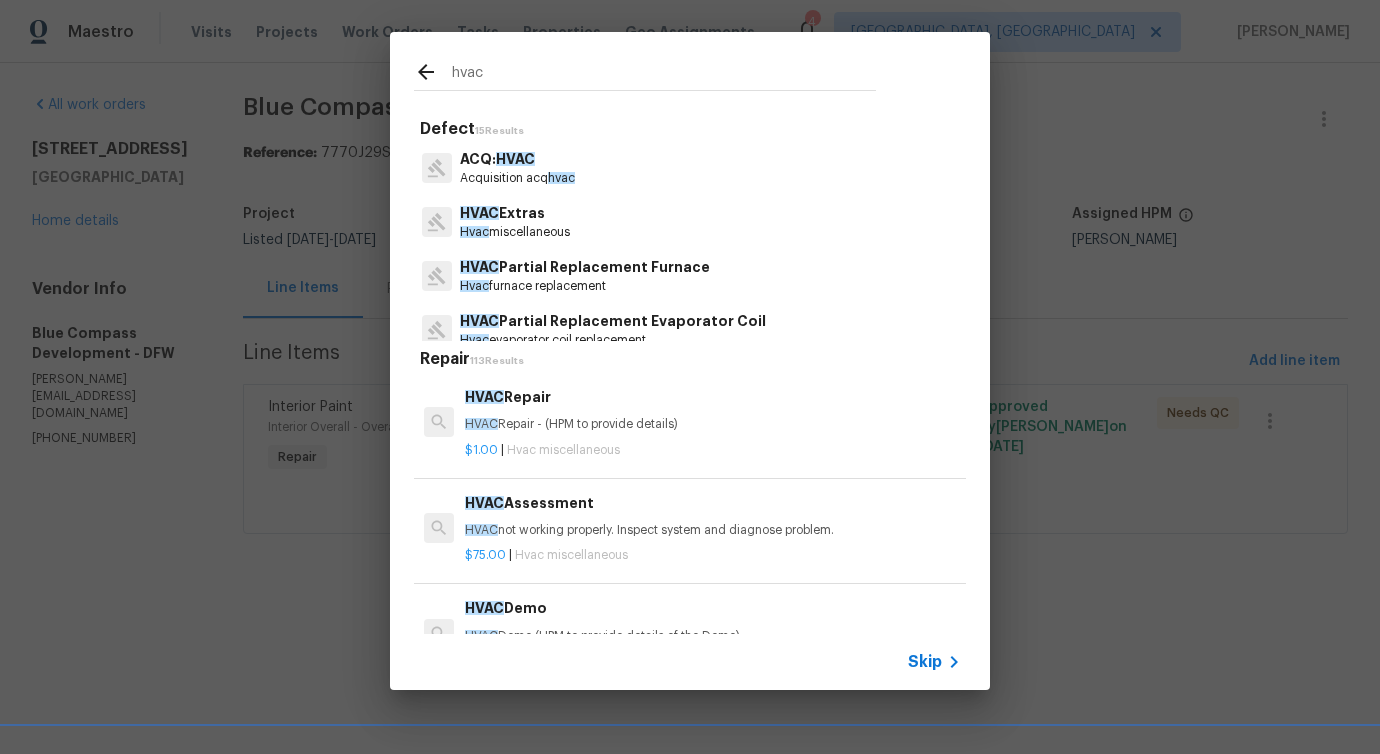 click on "Hvac  miscellaneous" at bounding box center (515, 232) 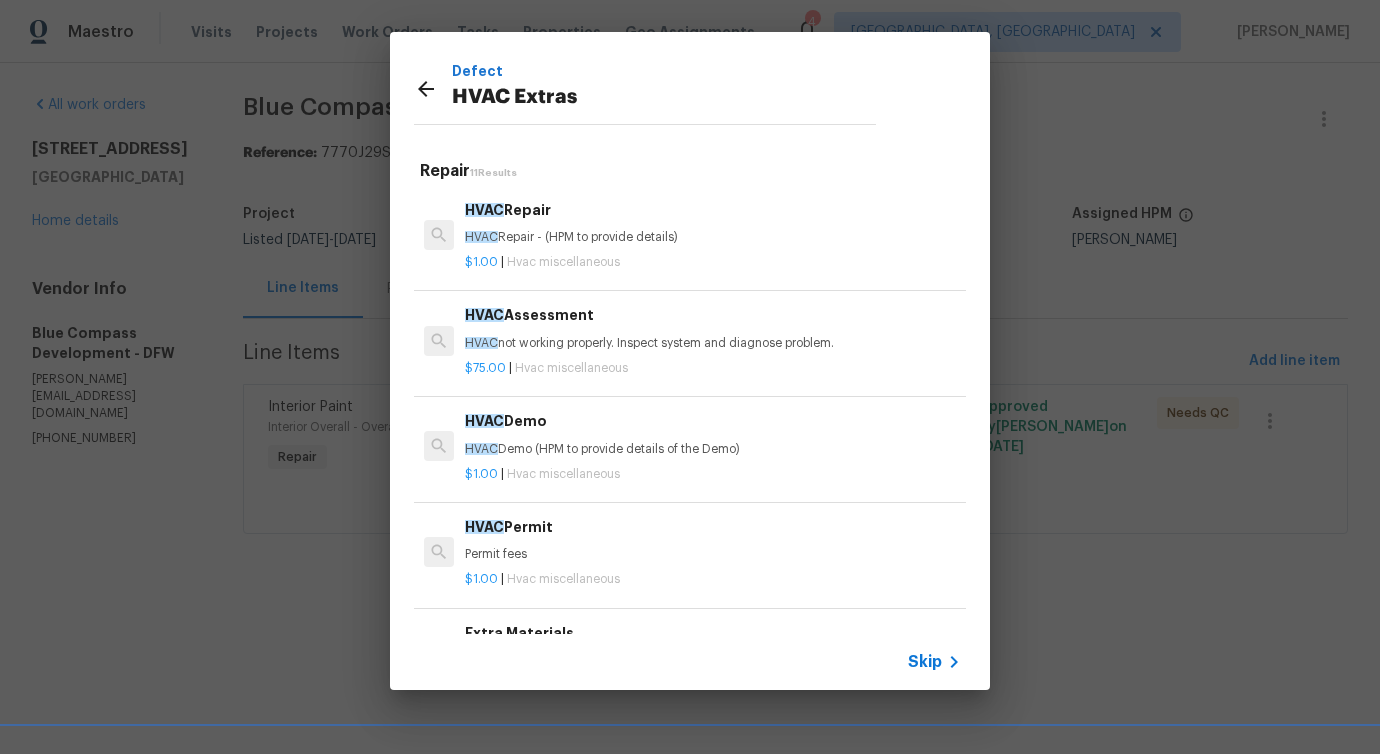 click on "HVAC  Repair - (HPM to provide details)" at bounding box center [713, 237] 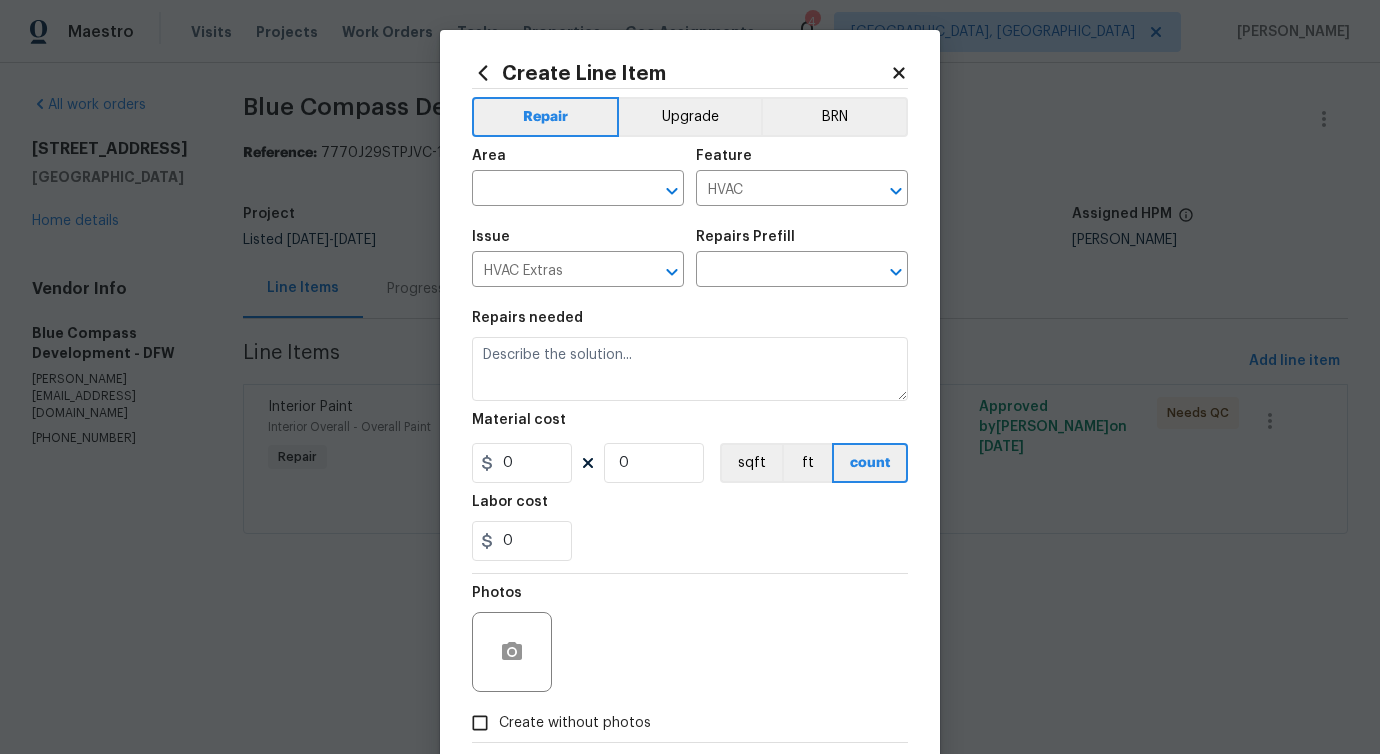 type on "HVAC Repair $1.00" 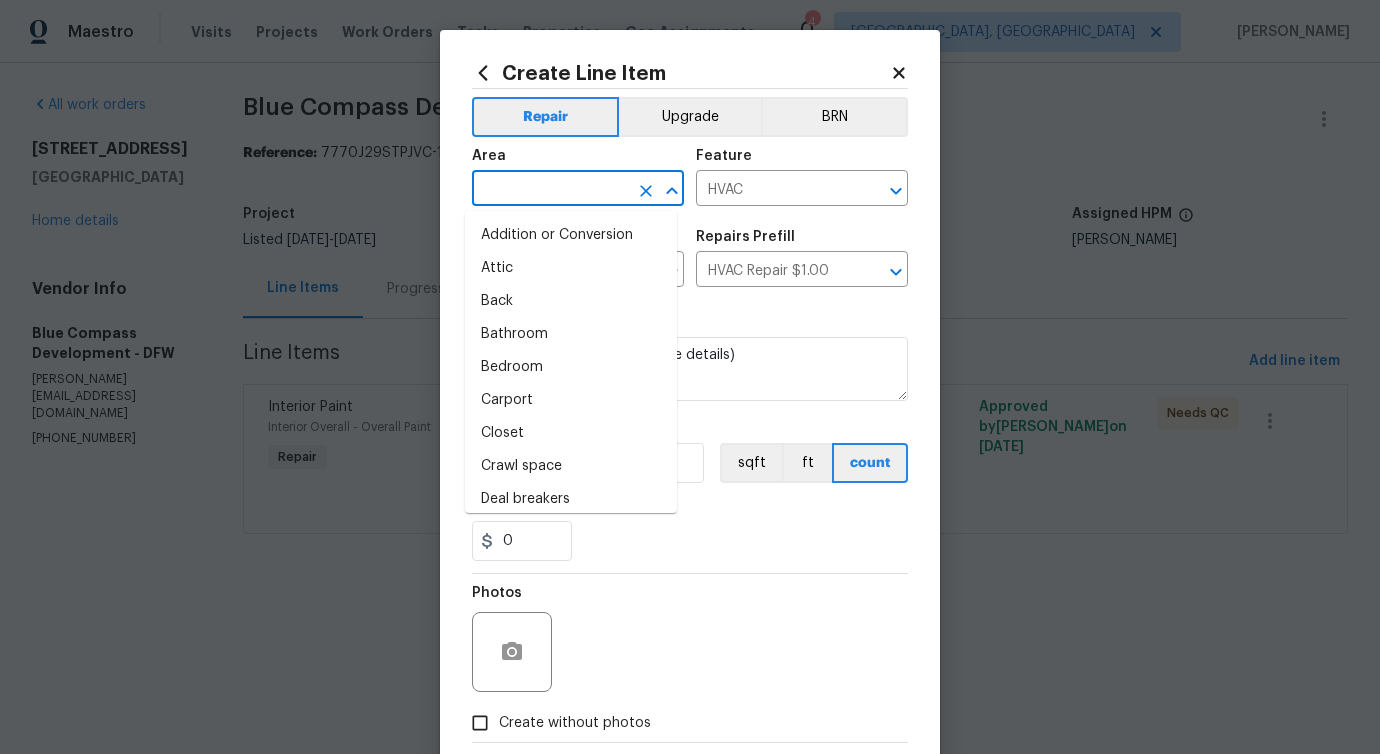 click at bounding box center [550, 190] 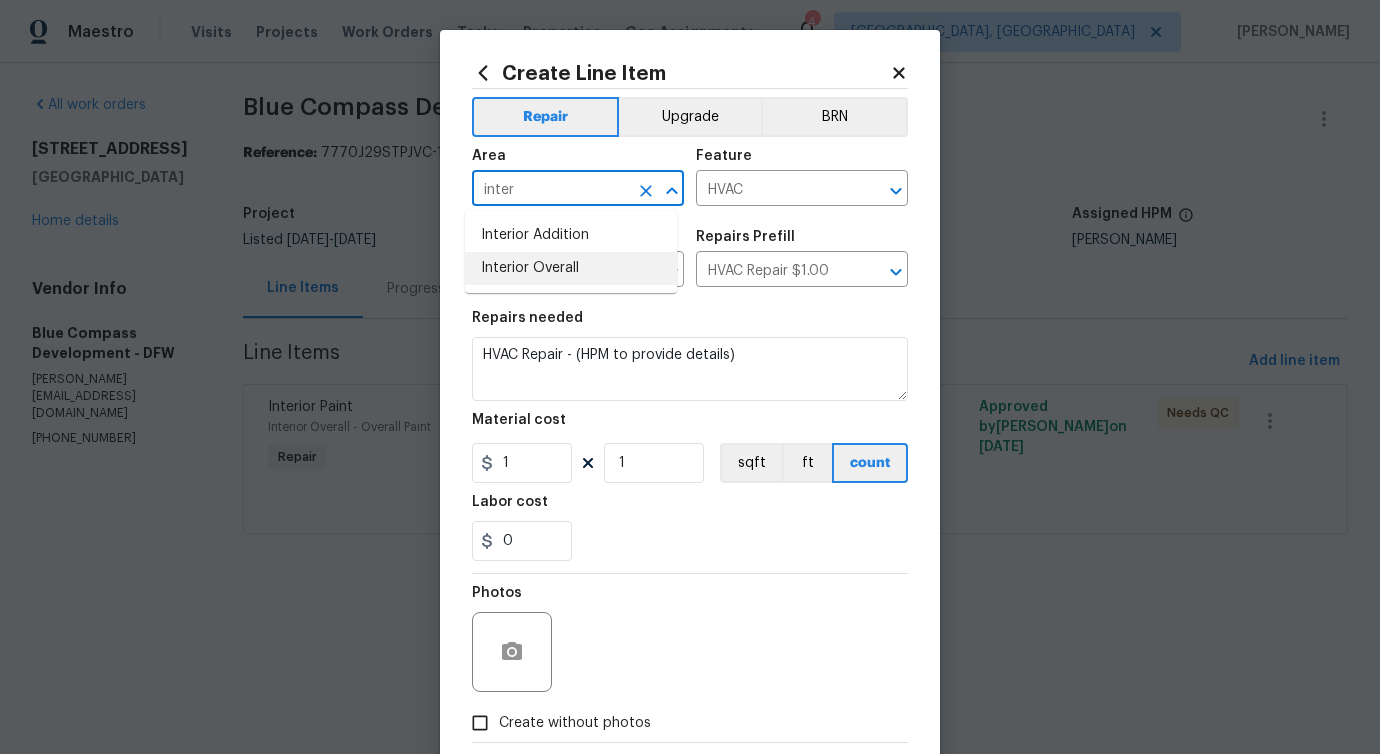 click on "Interior Overall" at bounding box center [571, 268] 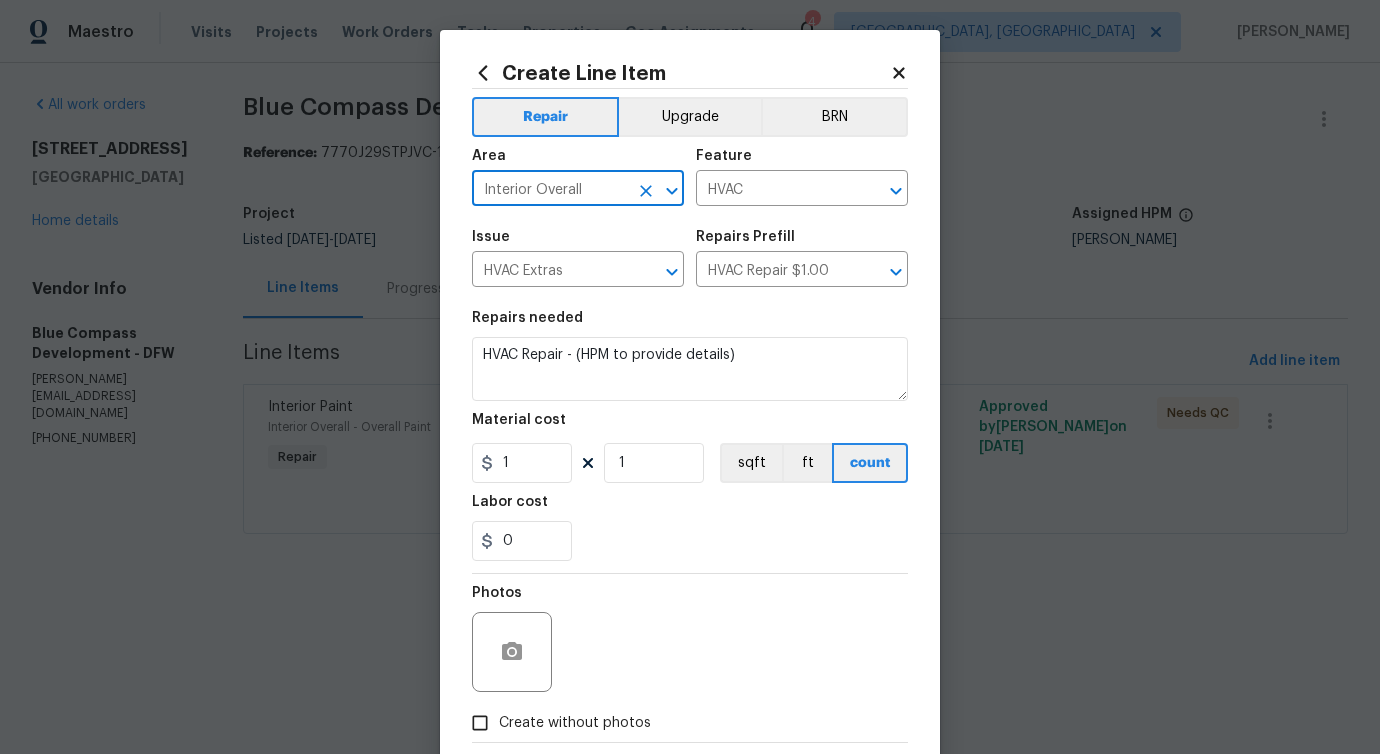 type on "Interior Overall" 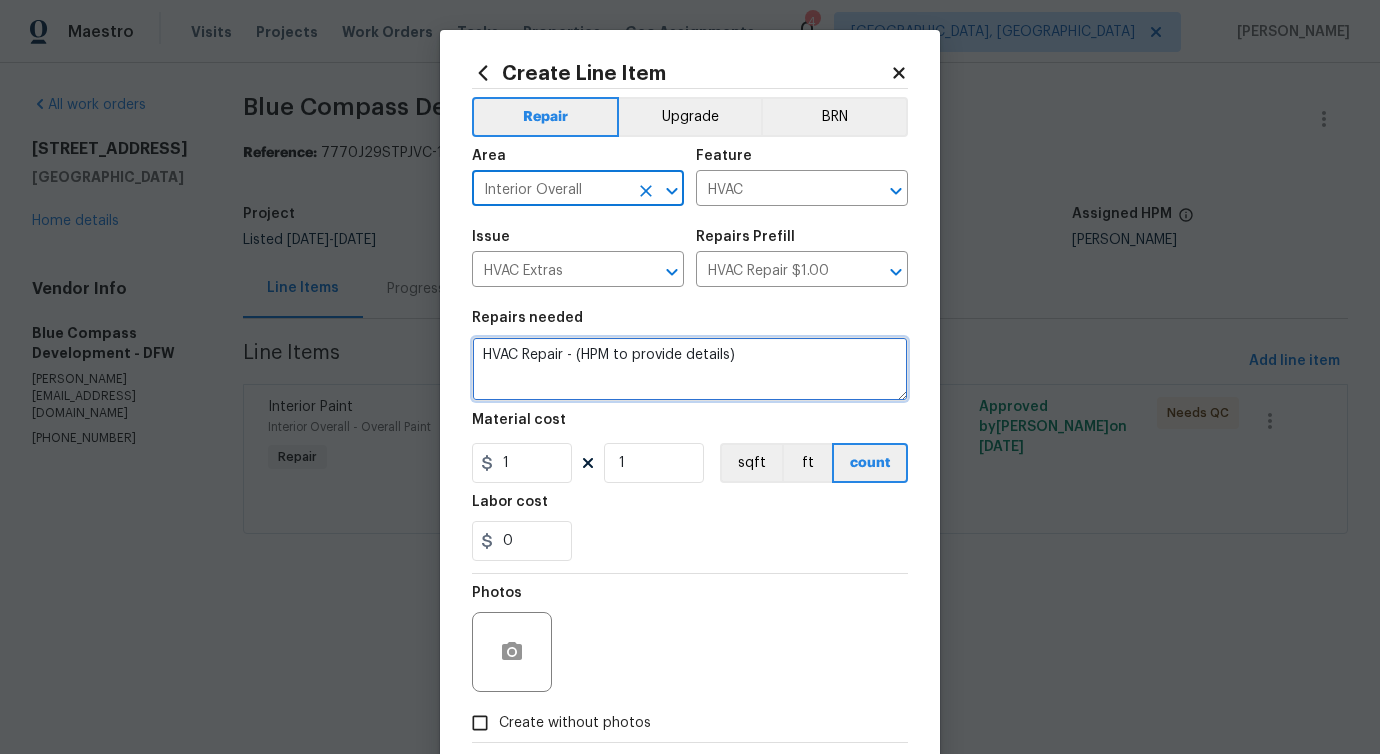 click on "HVAC Repair - (HPM to provide details)" at bounding box center [690, 369] 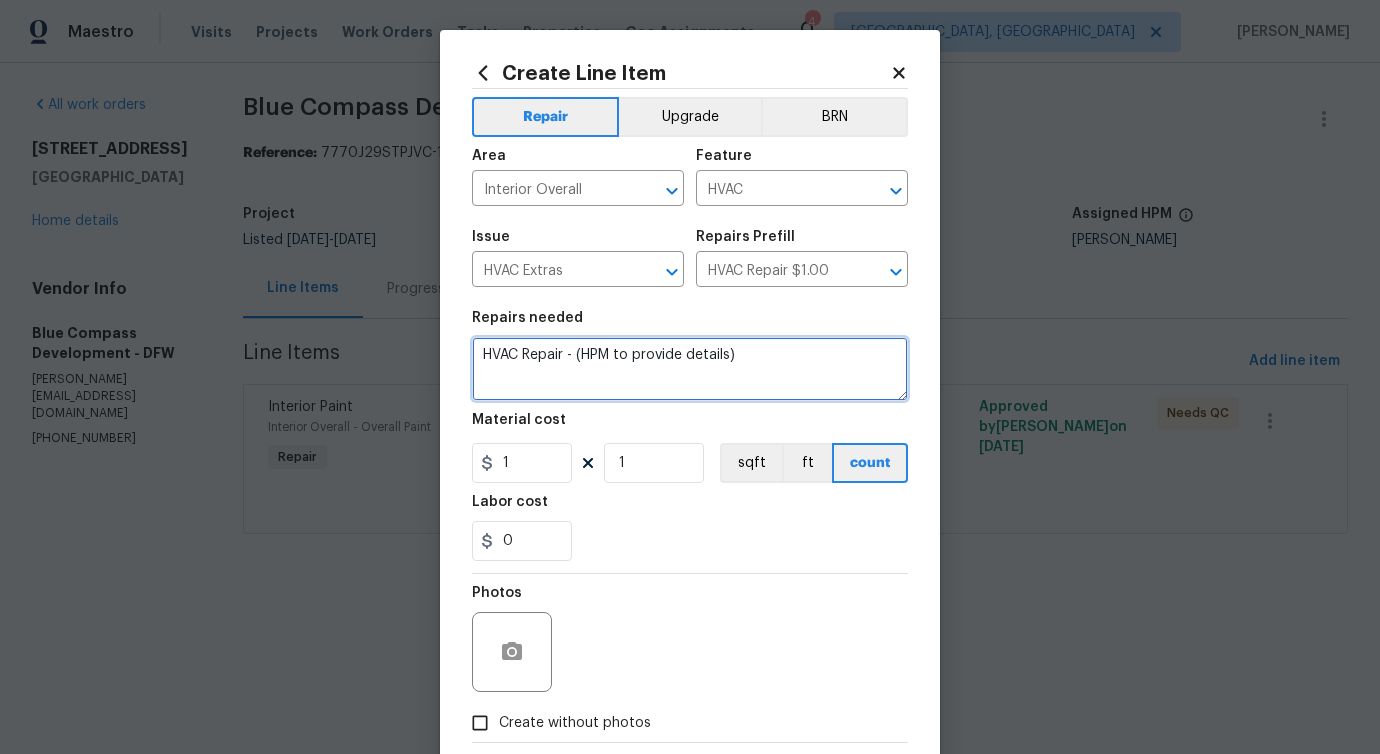 click on "HVAC Repair - (HPM to provide details)" at bounding box center (690, 369) 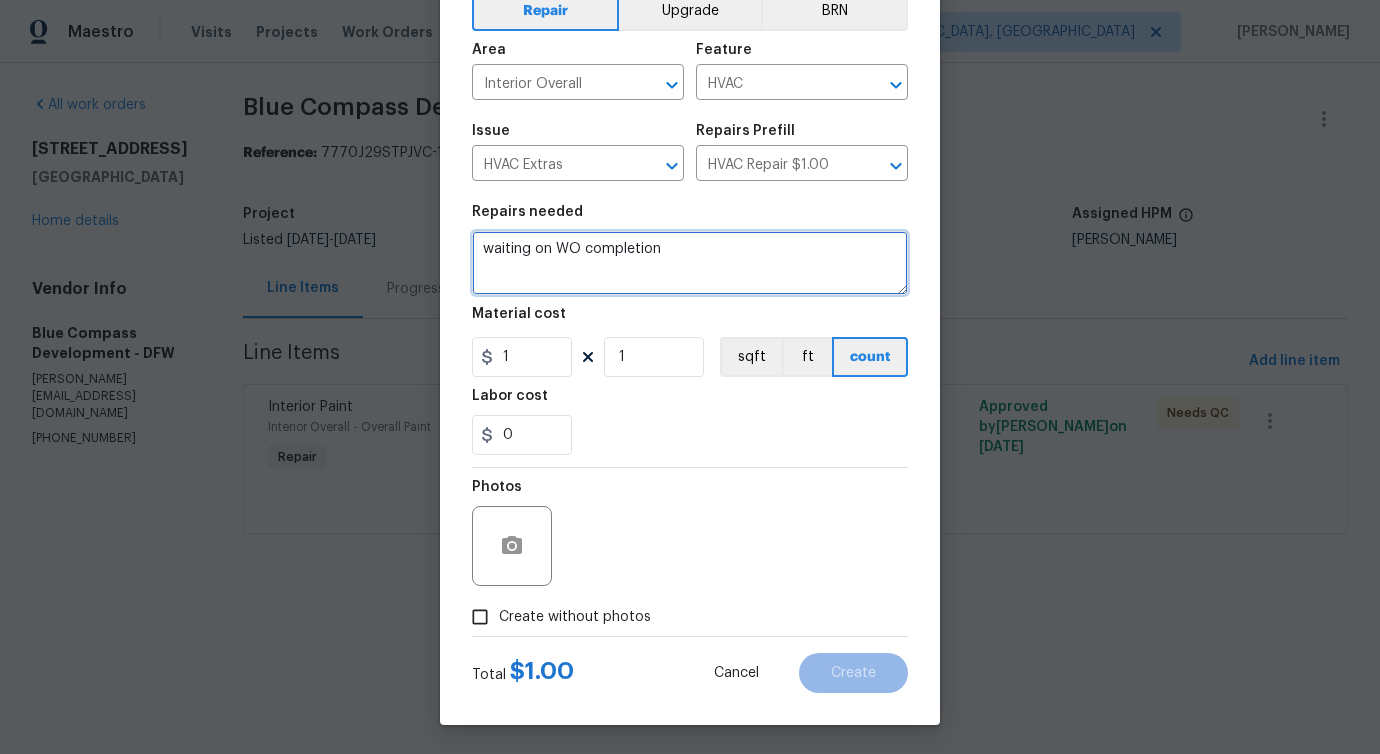 scroll, scrollTop: 108, scrollLeft: 0, axis: vertical 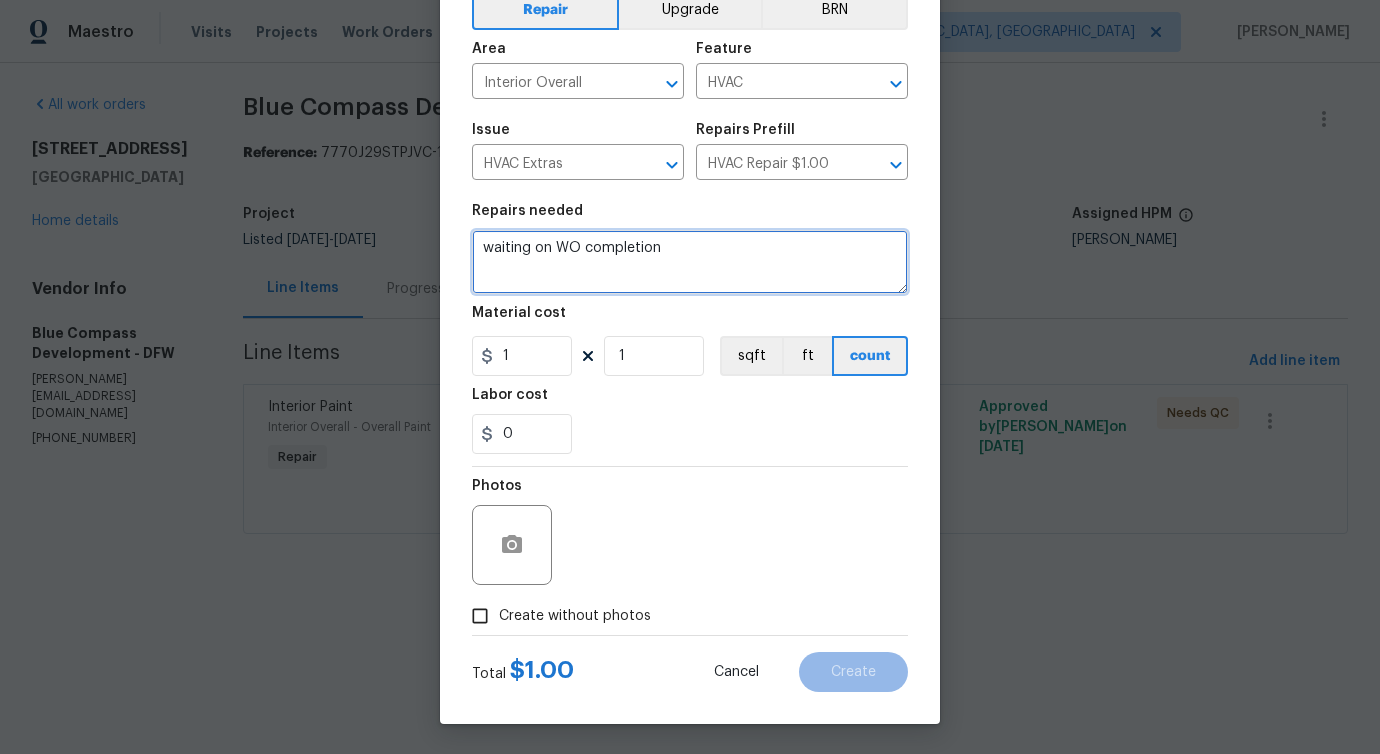 type on "waiting on WO completion" 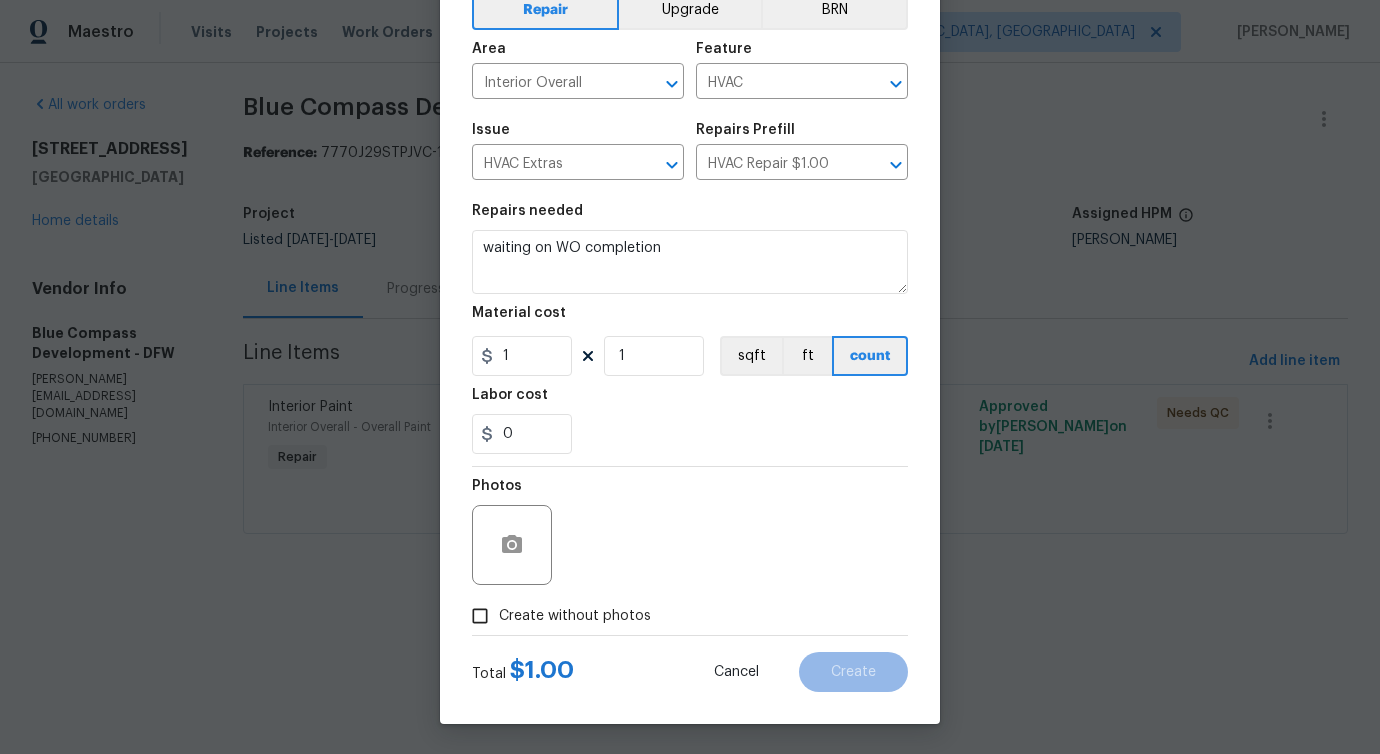 click on "Create without photos" at bounding box center (556, 616) 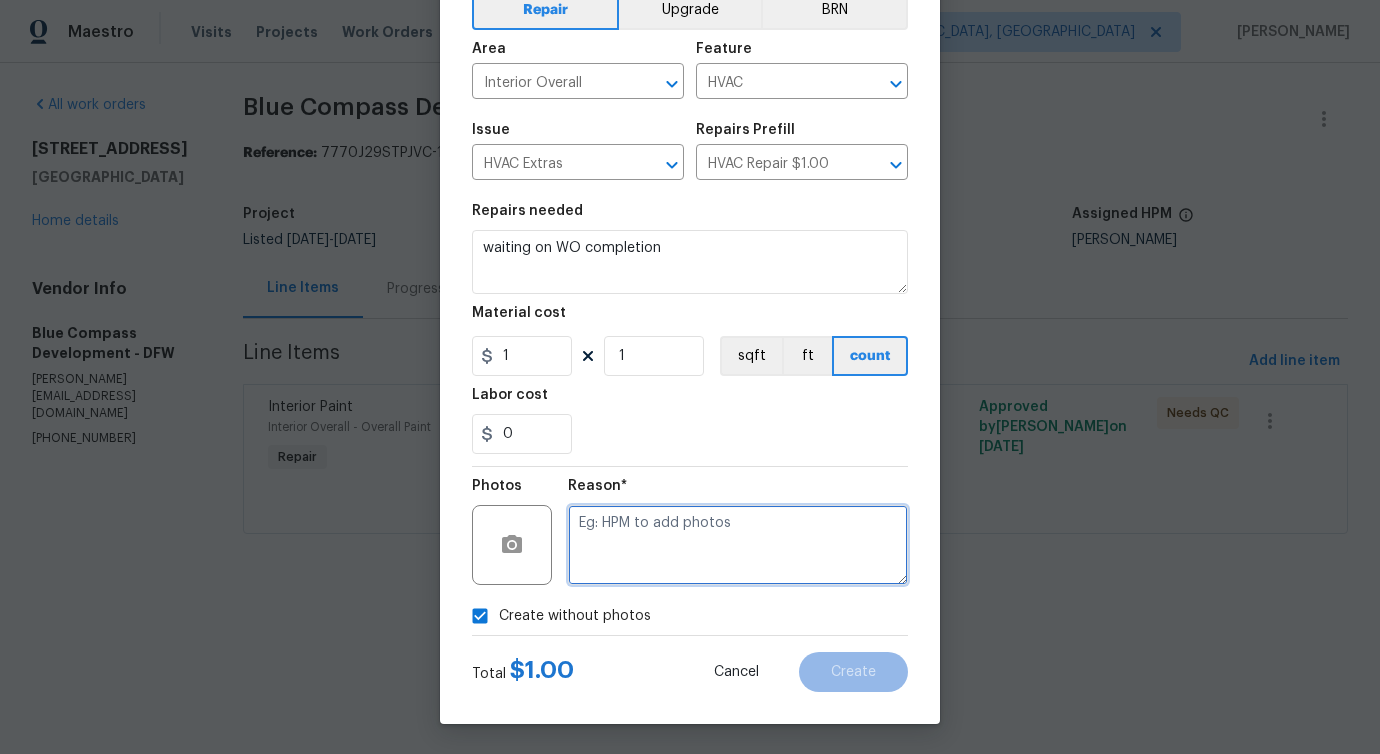 click at bounding box center [738, 545] 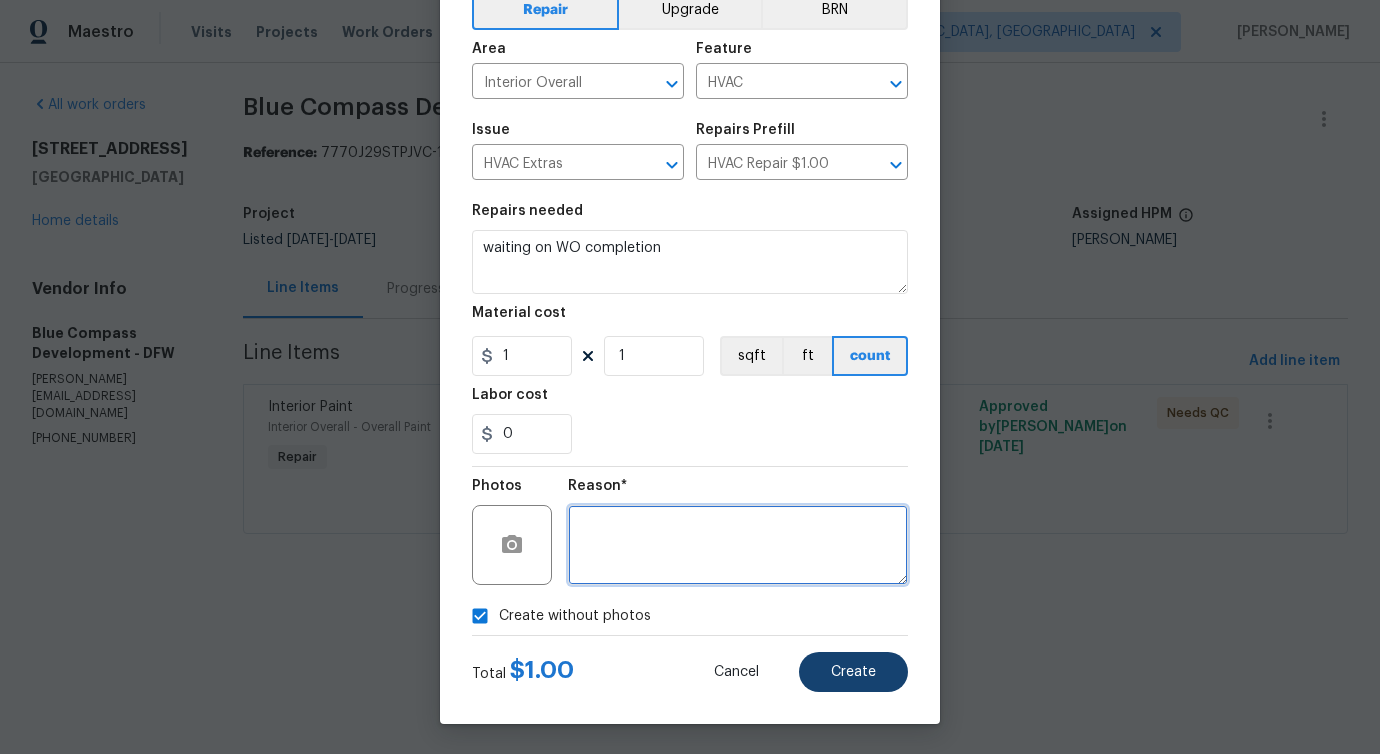 type 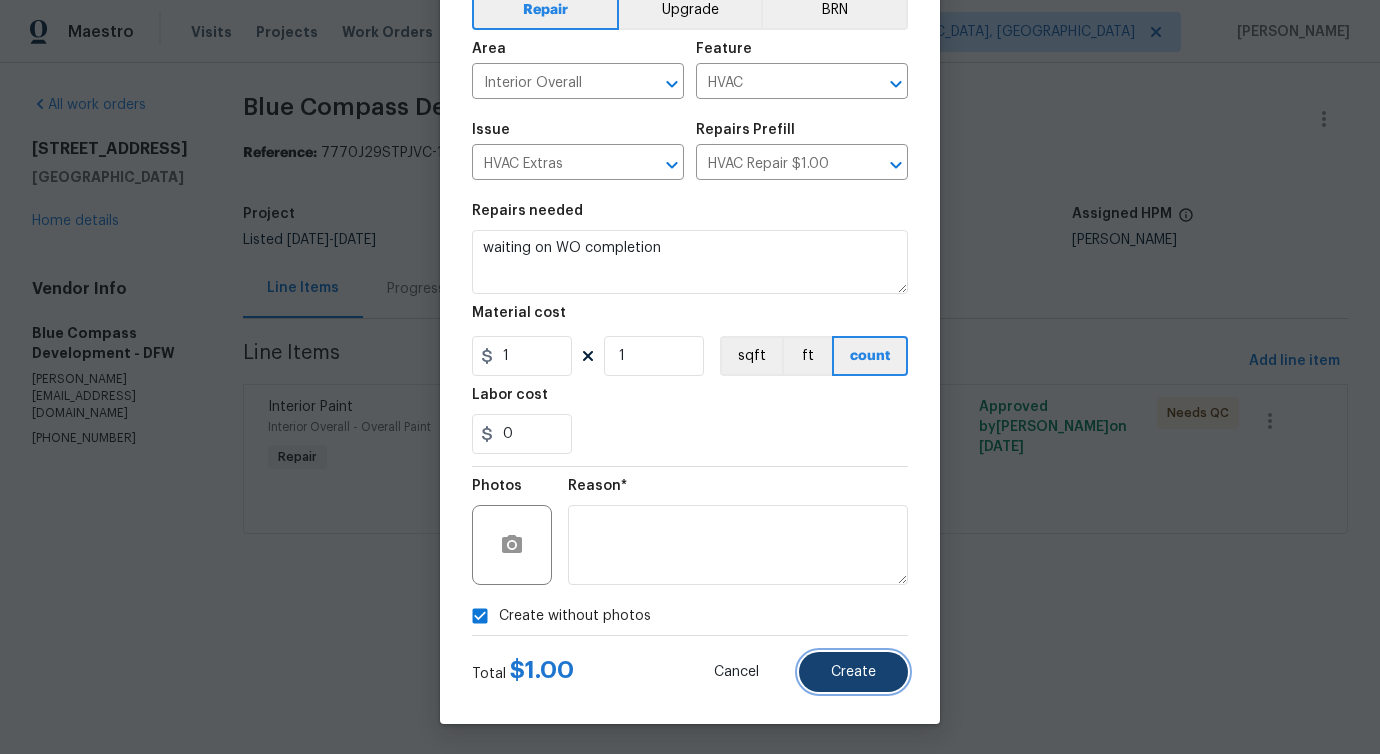 click on "Create" at bounding box center [853, 672] 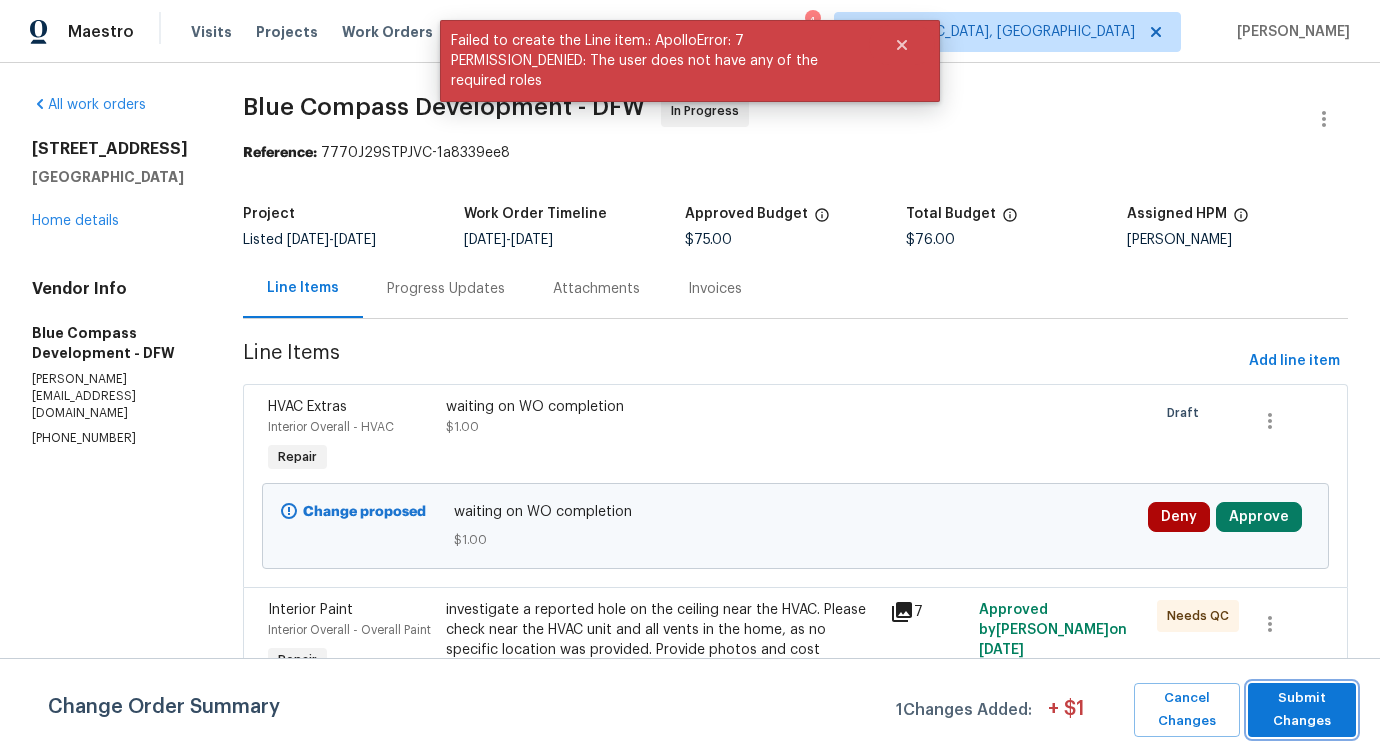 click on "Submit Changes" at bounding box center (1302, 710) 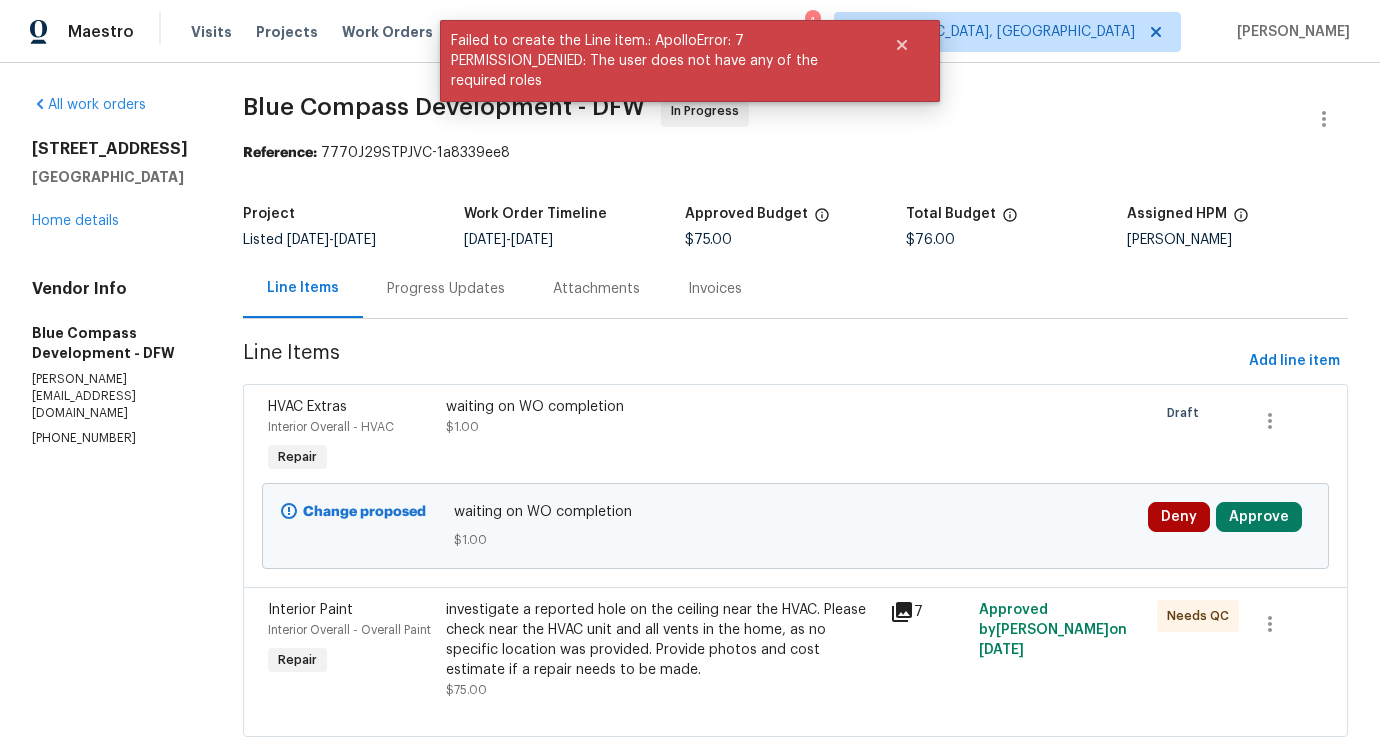 click on "Blue Compass Development - DFW In Progress Reference:   7770J29STPJVC-1a8339ee8 Project Listed   7/3/2025  -  7/11/2025 Work Order Timeline 7/9/2025  -  7/11/2025 Approved Budget $75.00 Total Budget $76.00 Assigned HPM Brad Limes Line Items Progress Updates Attachments Invoices Line Items Add line item HVAC Extras Interior Overall - HVAC Repair waiting on WO completion $1.00 Draft Change proposed waiting on WO completion $1.00 Deny Approve Interior Paint Interior Overall - Overall Paint Repair investigate a reported hole on the ceiling near the HVAC. Please check near the HVAC unit and all vents in the home, as no specific location was provided. Provide photos and cost estimate if a repair needs to be made. $75.00   7 Approved by  Pavithra Sekar  on   7/9/2025 Needs QC" at bounding box center [795, 428] 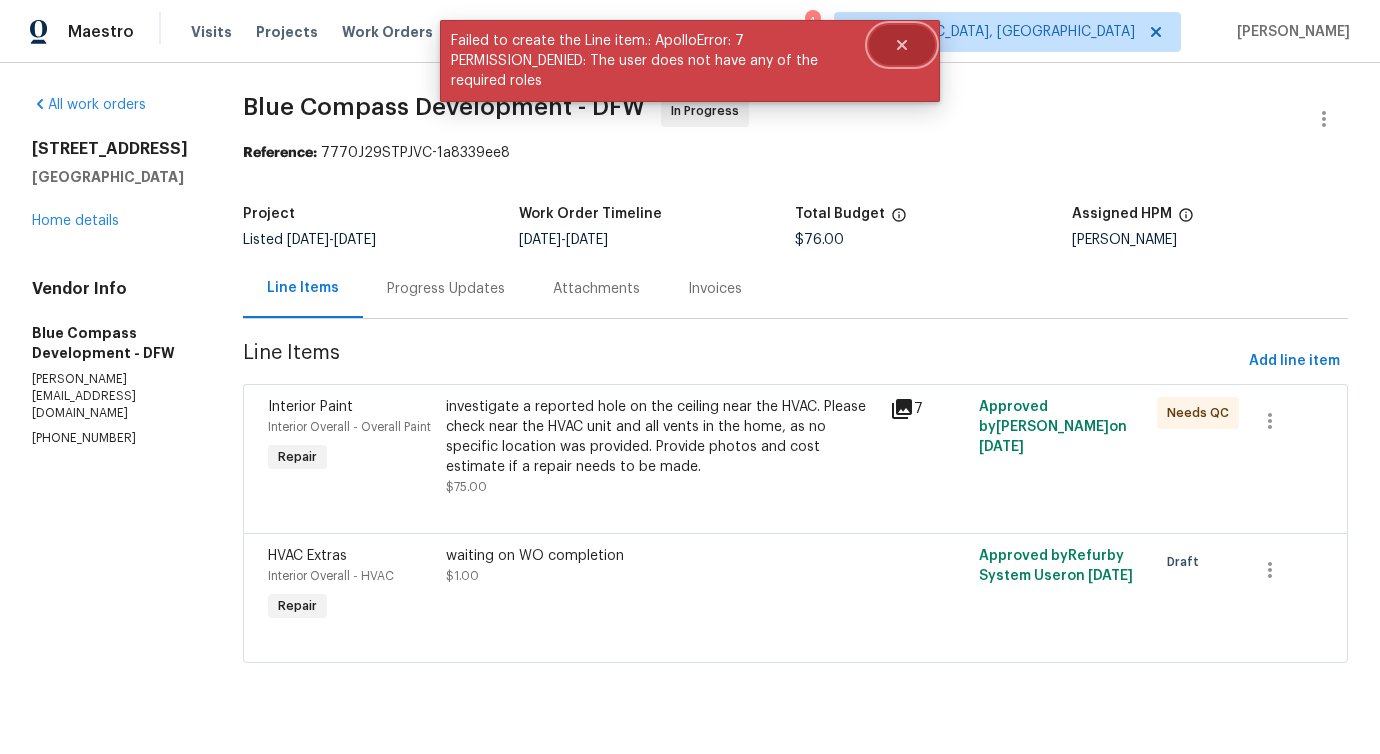 click 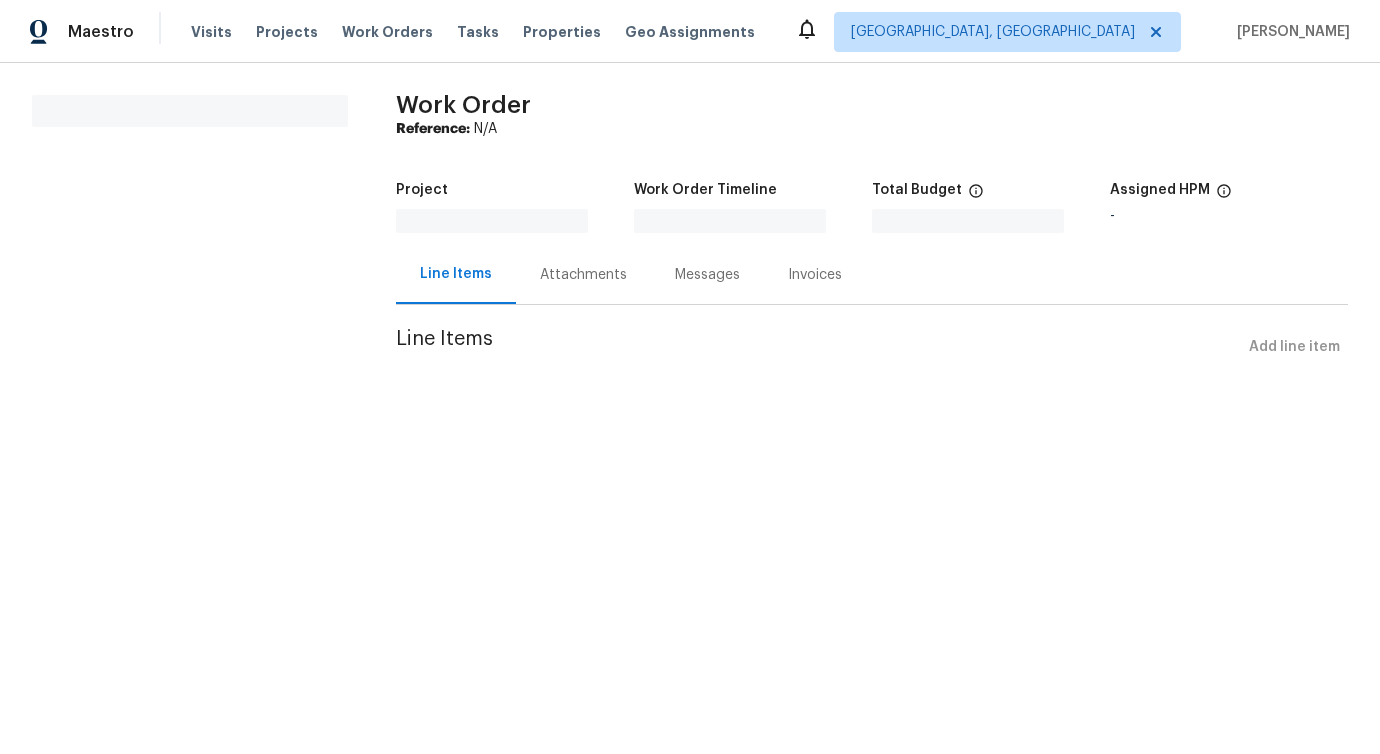 scroll, scrollTop: 0, scrollLeft: 0, axis: both 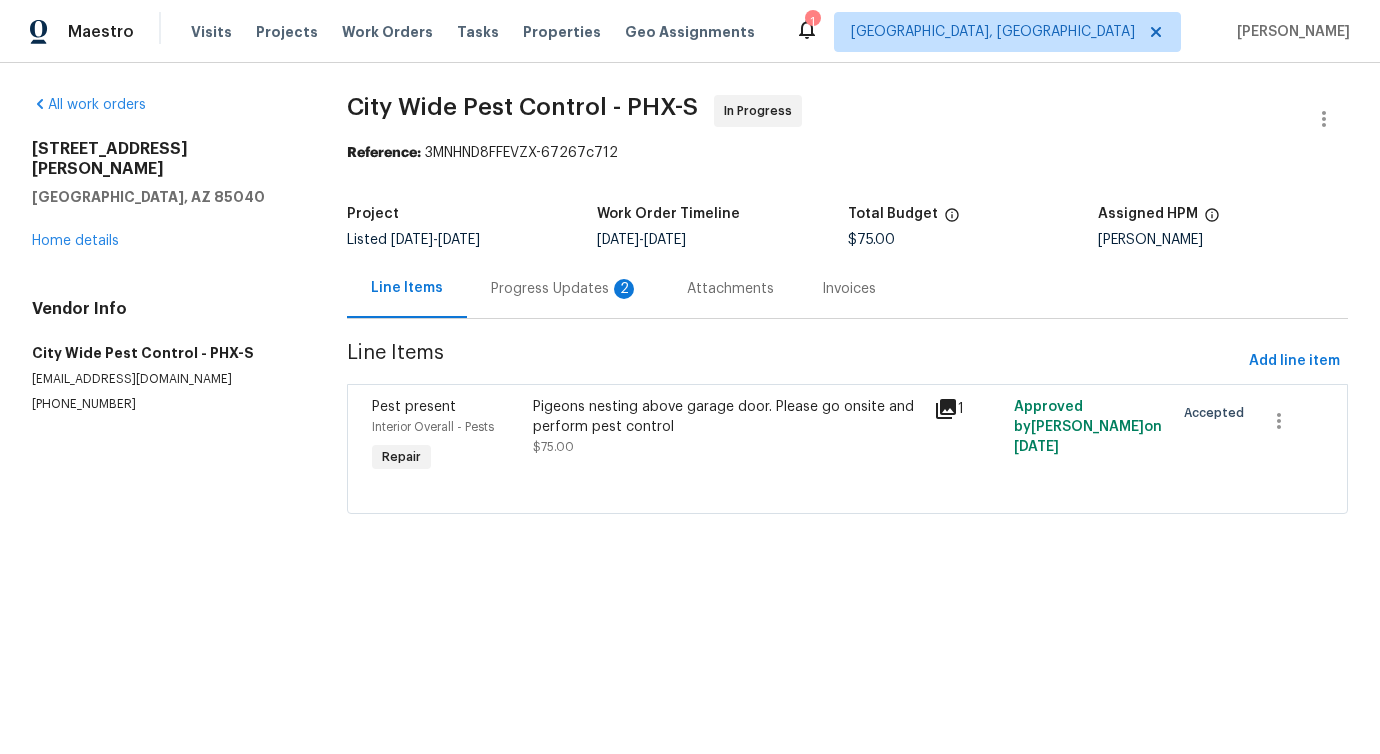 click on "Progress Updates 2" at bounding box center [565, 289] 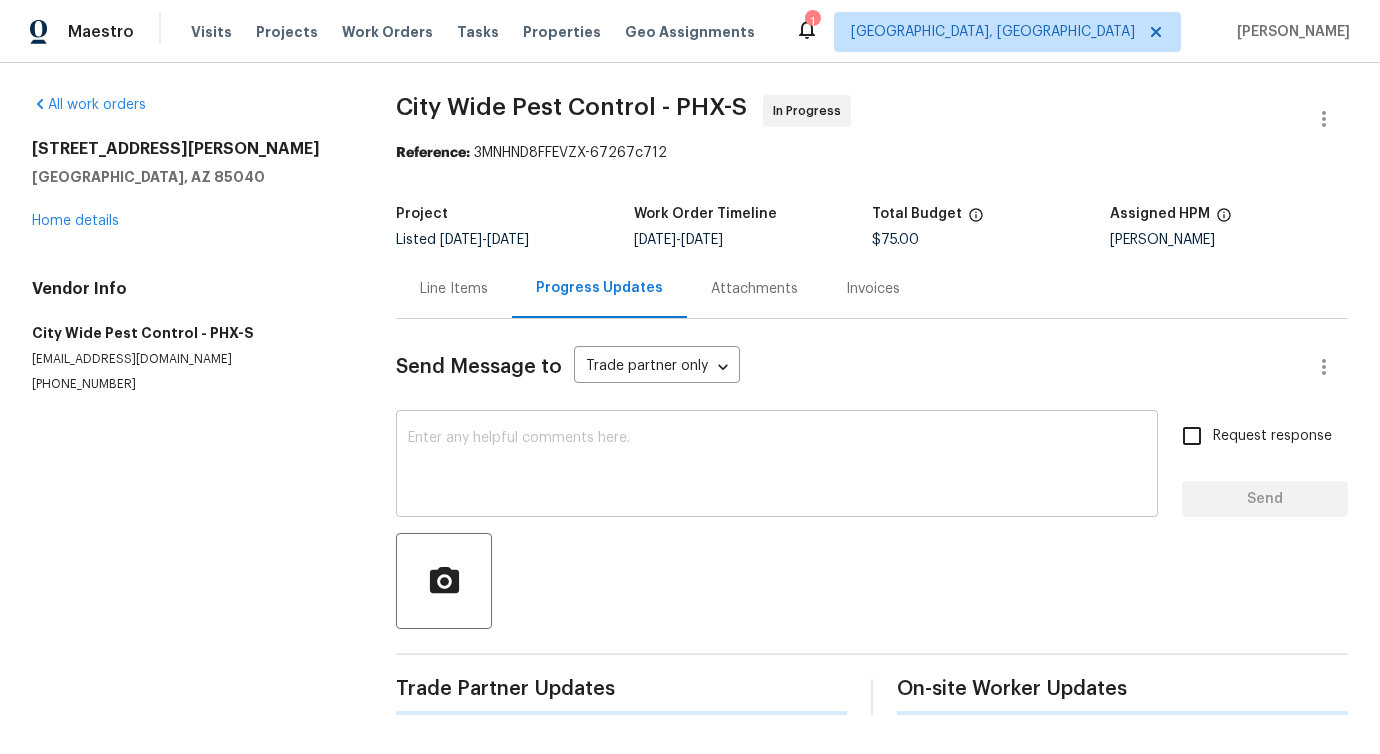 click at bounding box center (777, 466) 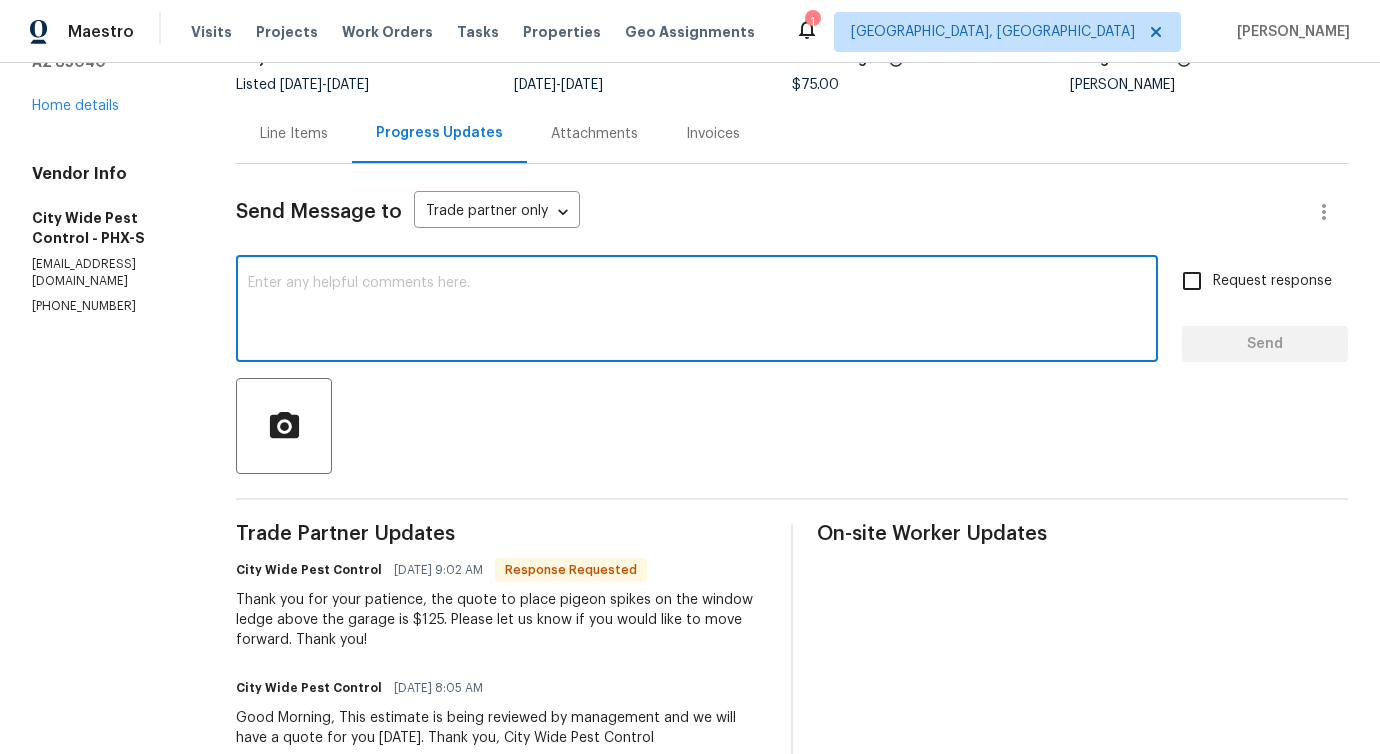 scroll, scrollTop: 0, scrollLeft: 0, axis: both 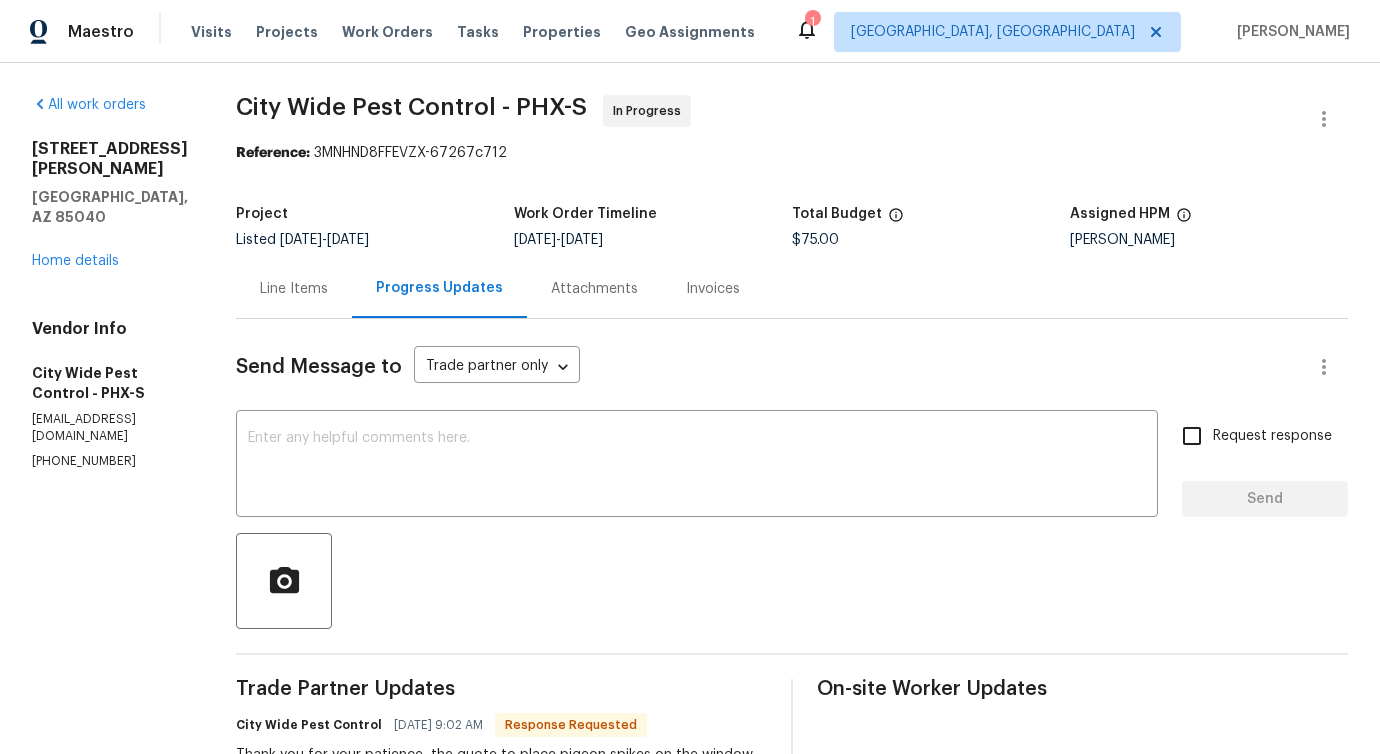 click on "Line Items" at bounding box center [294, 289] 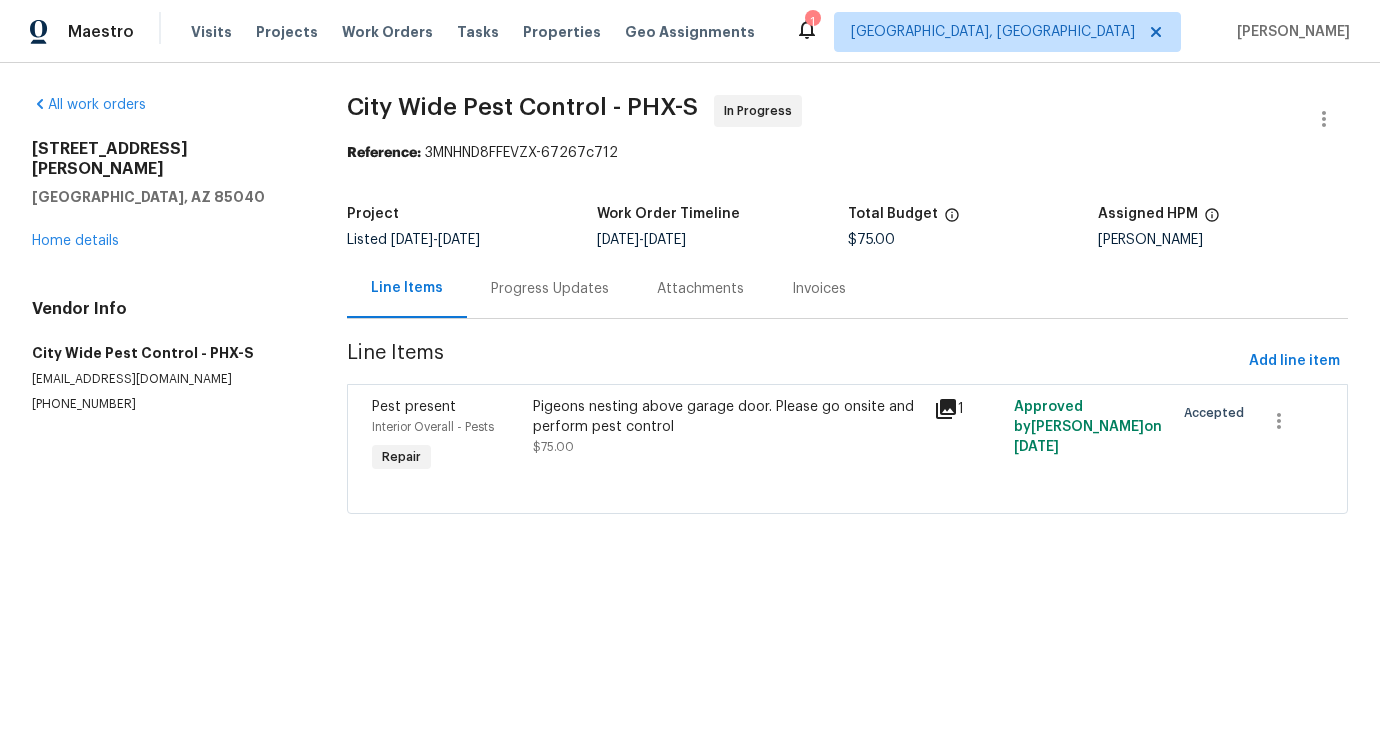 click on "Pigeons nesting above garage door. Please go onsite and perform pest control $75.00" at bounding box center [727, 427] 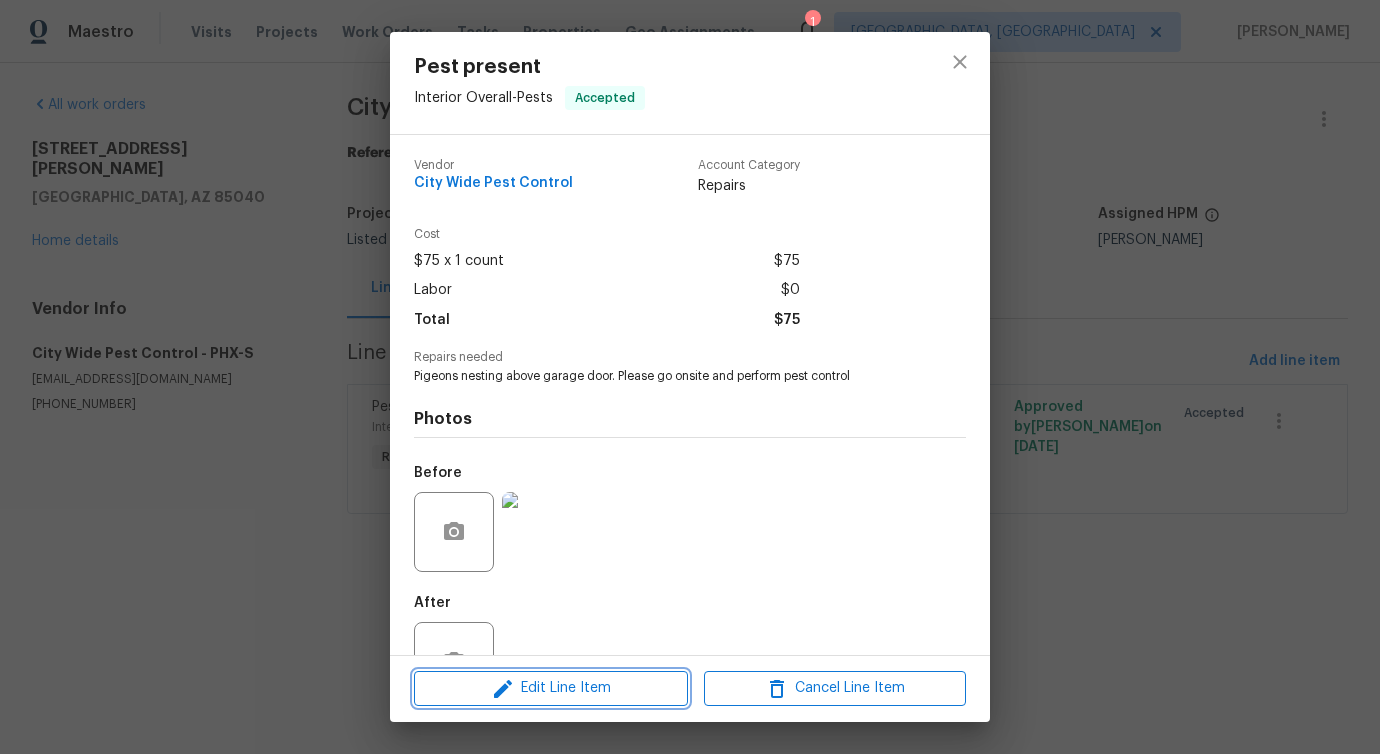 click on "Edit Line Item" at bounding box center [551, 688] 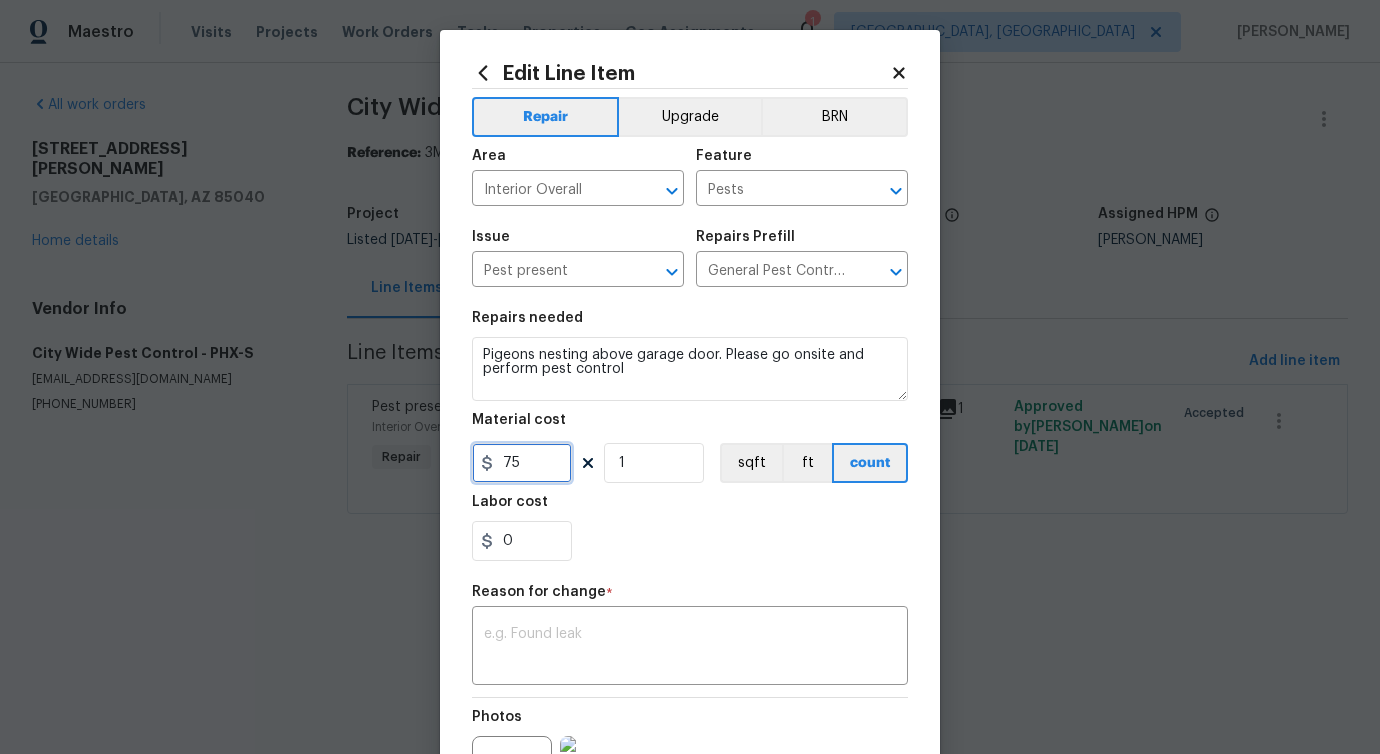 click on "75" at bounding box center [522, 463] 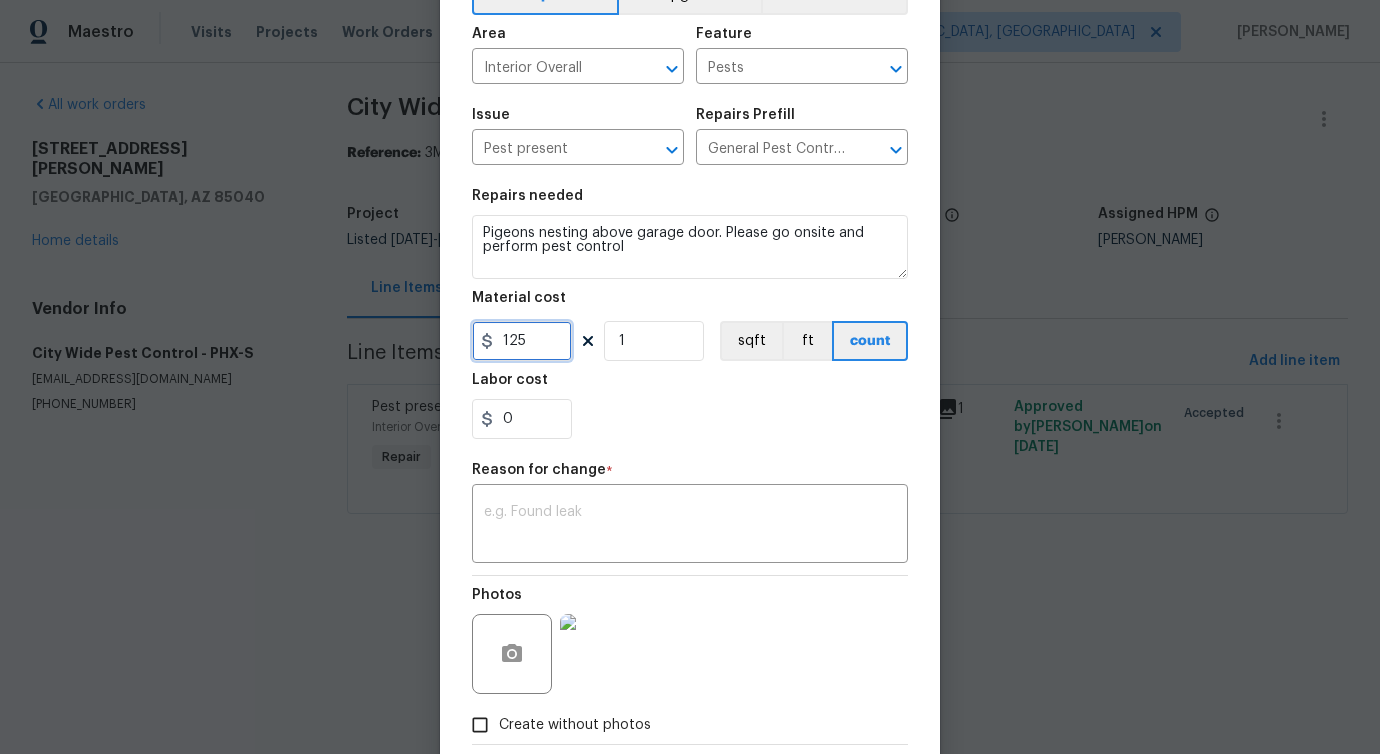 scroll, scrollTop: 196, scrollLeft: 0, axis: vertical 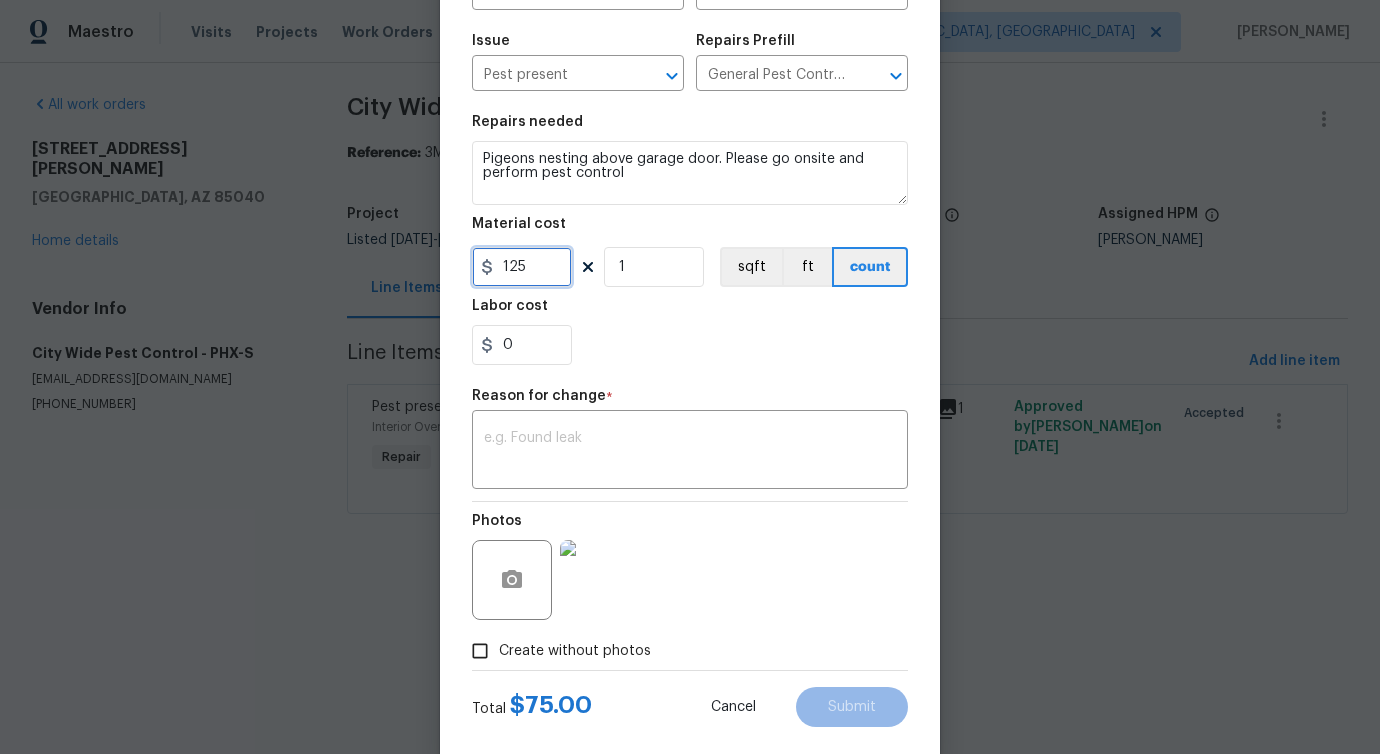 type on "125" 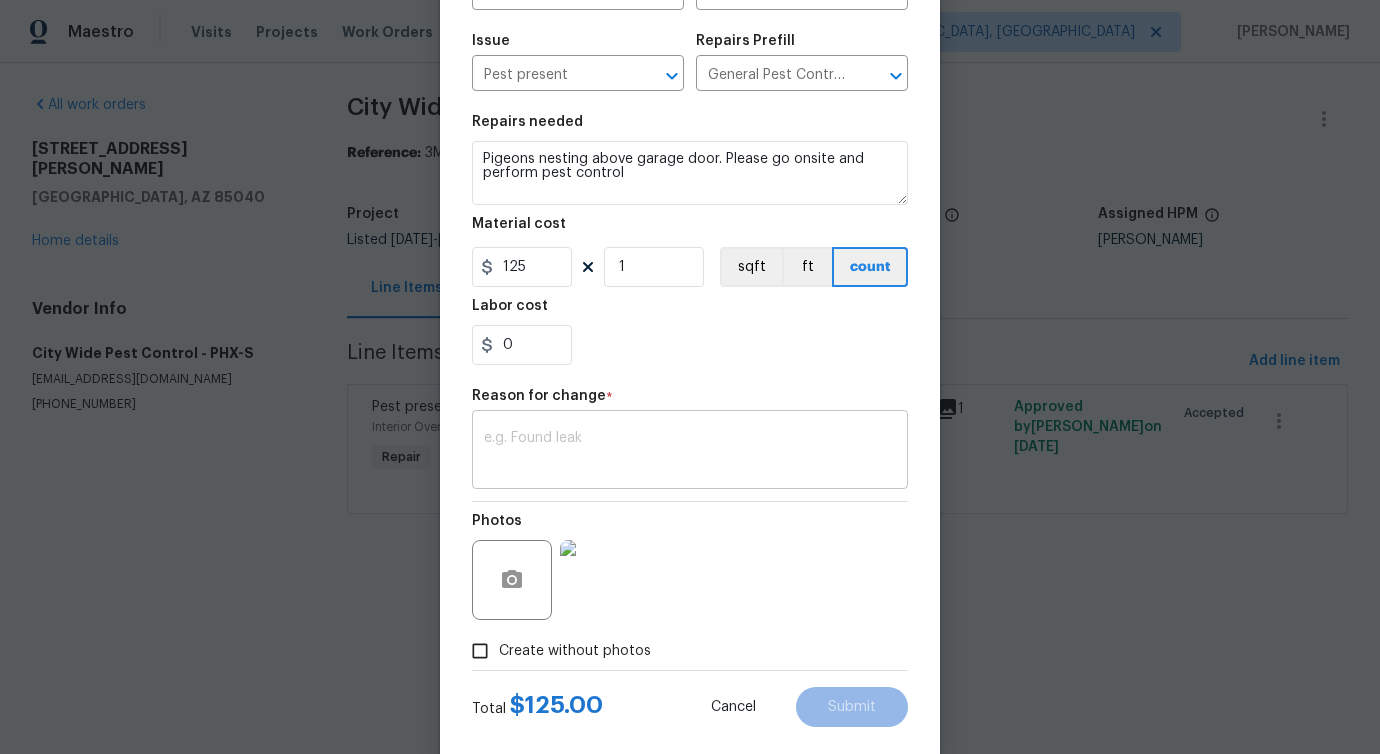 click on "x ​" at bounding box center (690, 452) 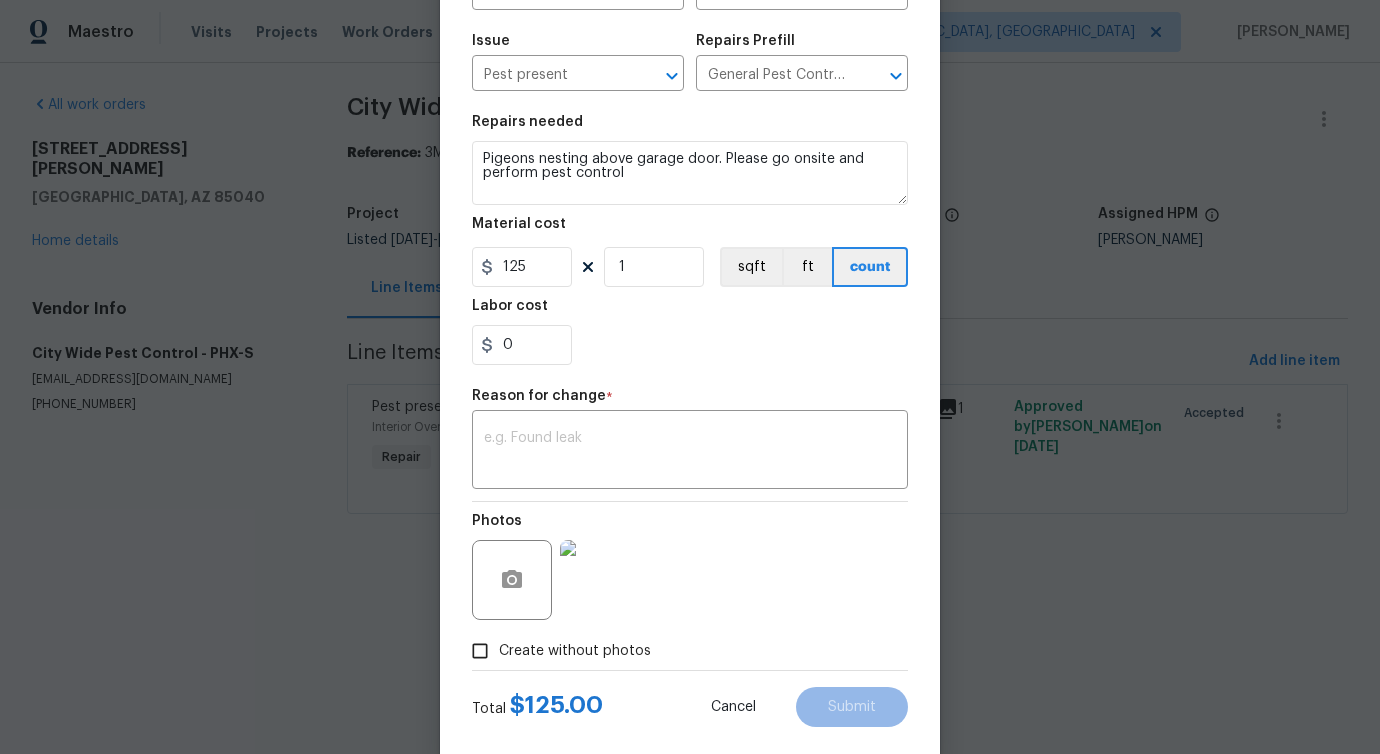 paste on "(PS) Updated per vendor's final cost." 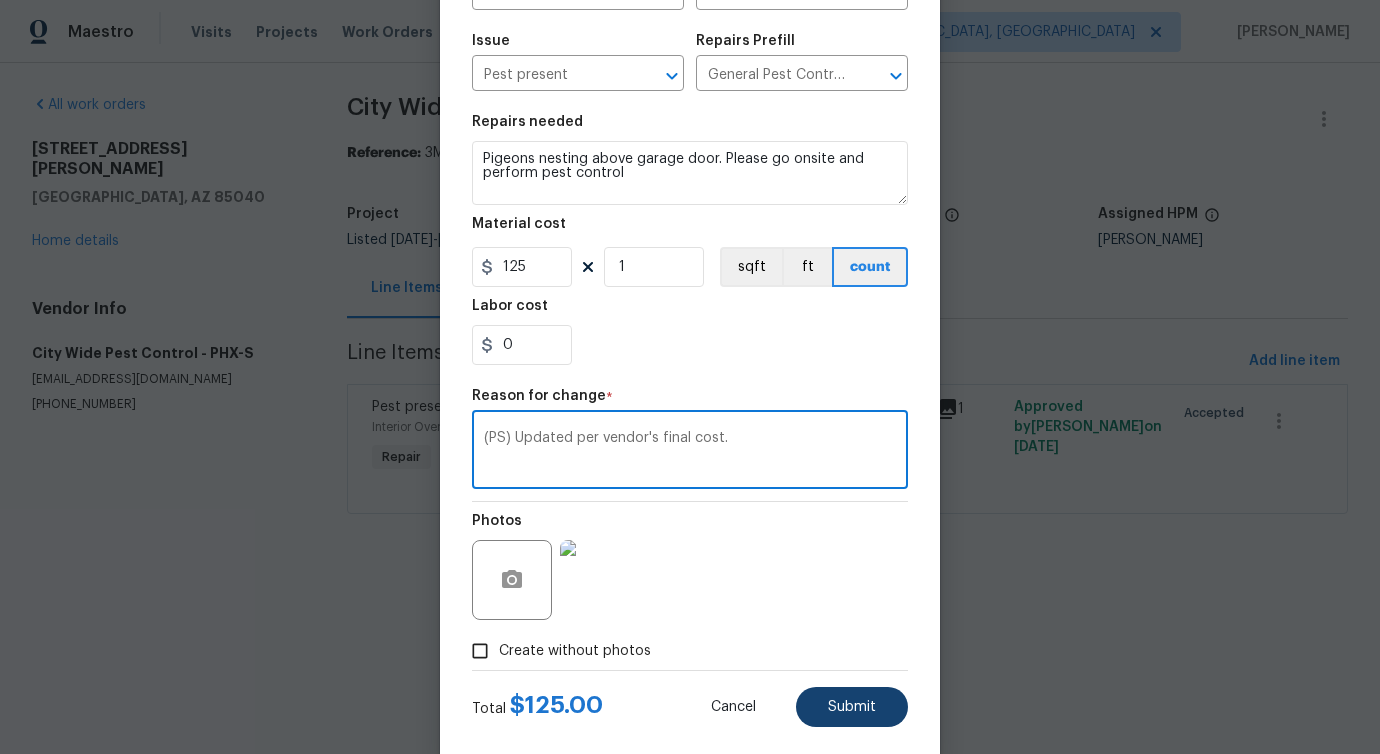 type on "(PS) Updated per vendor's final cost." 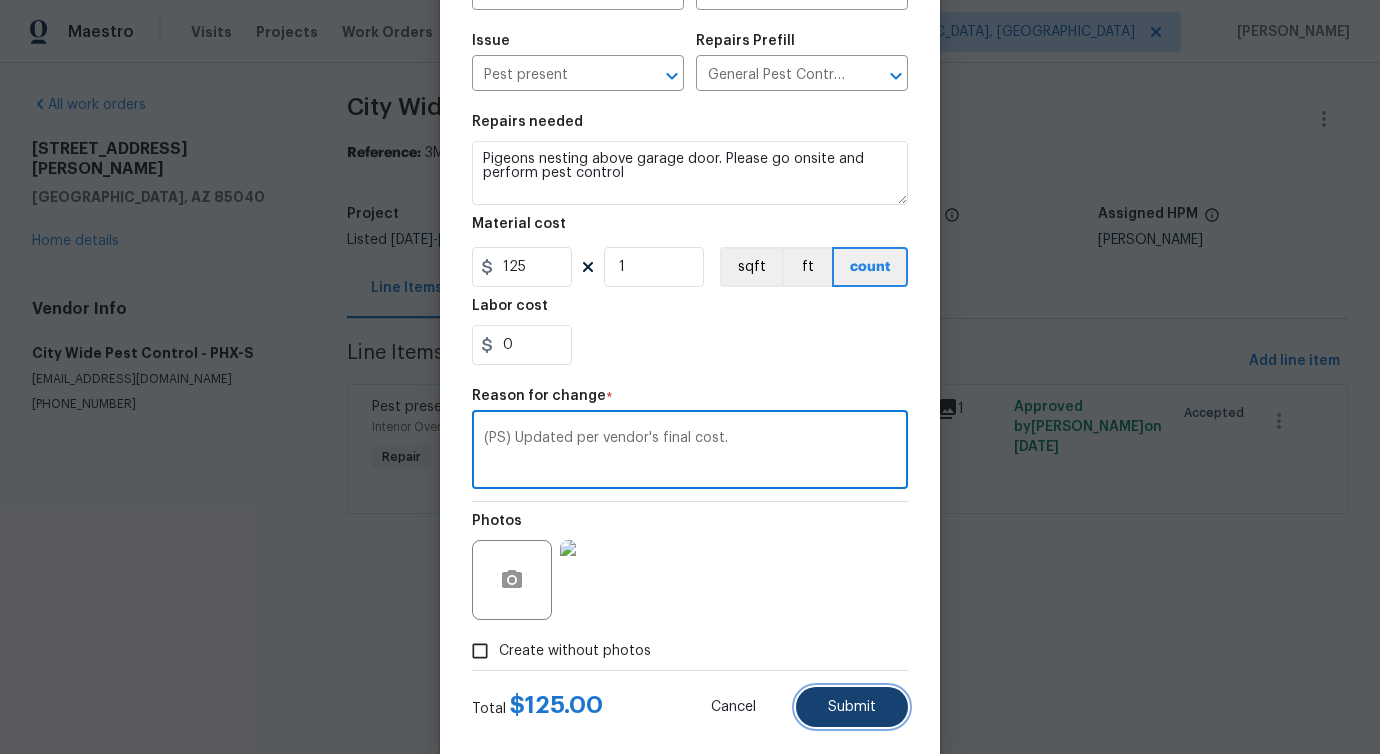 click on "Submit" at bounding box center (852, 707) 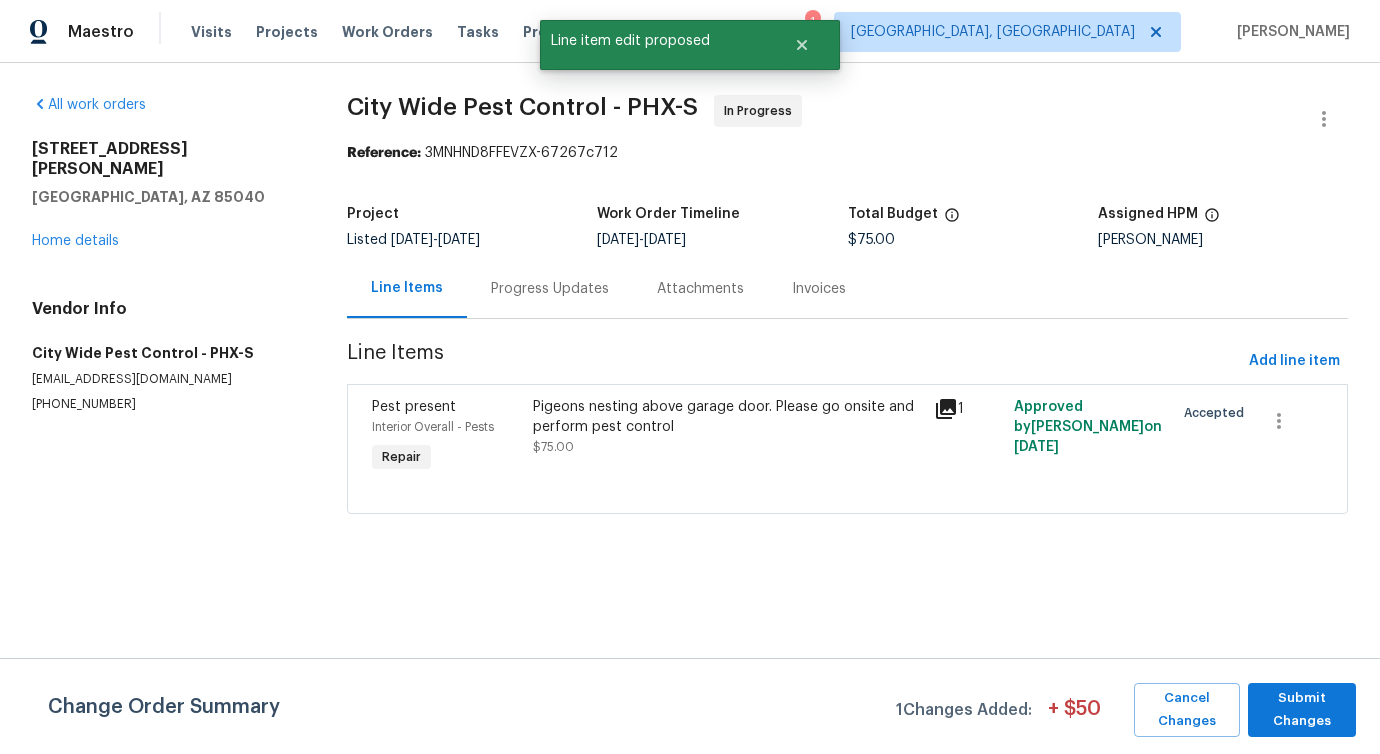 scroll, scrollTop: 0, scrollLeft: 0, axis: both 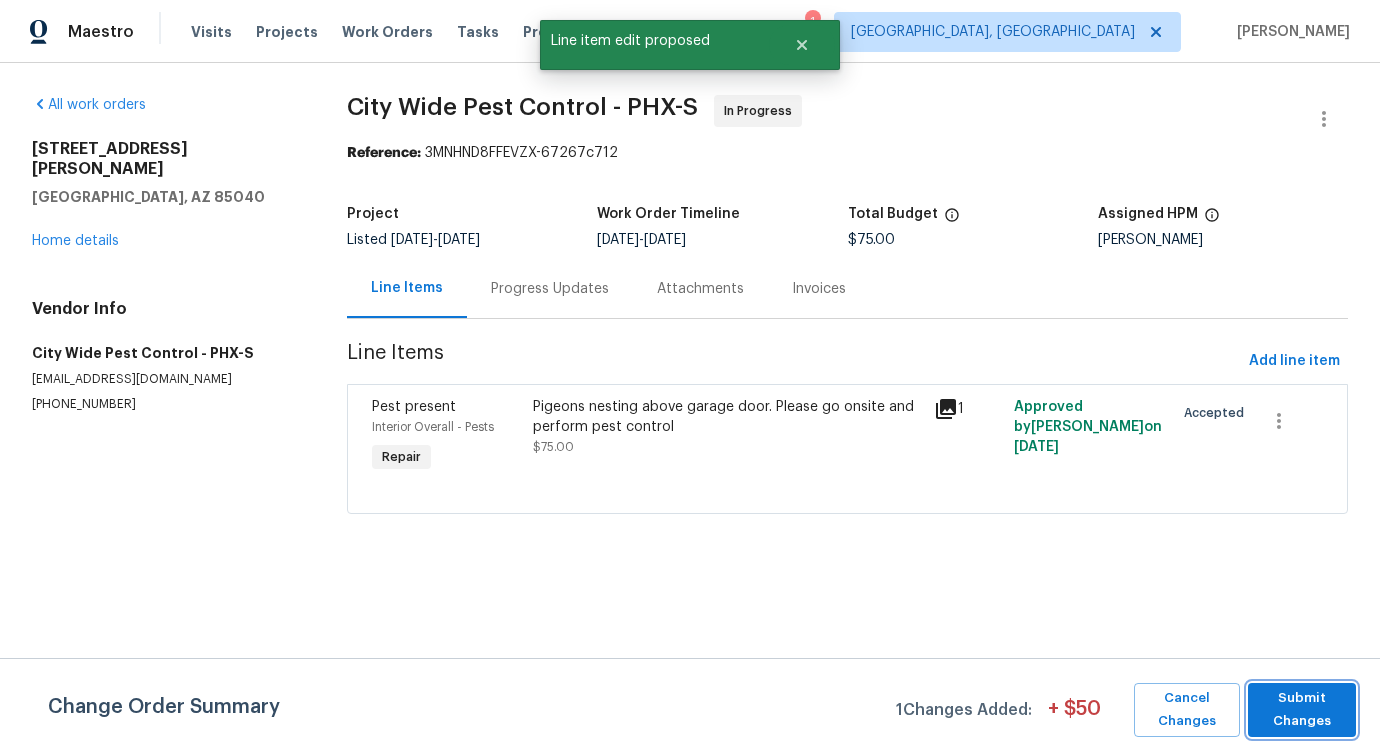 click on "Submit Changes" at bounding box center [1302, 710] 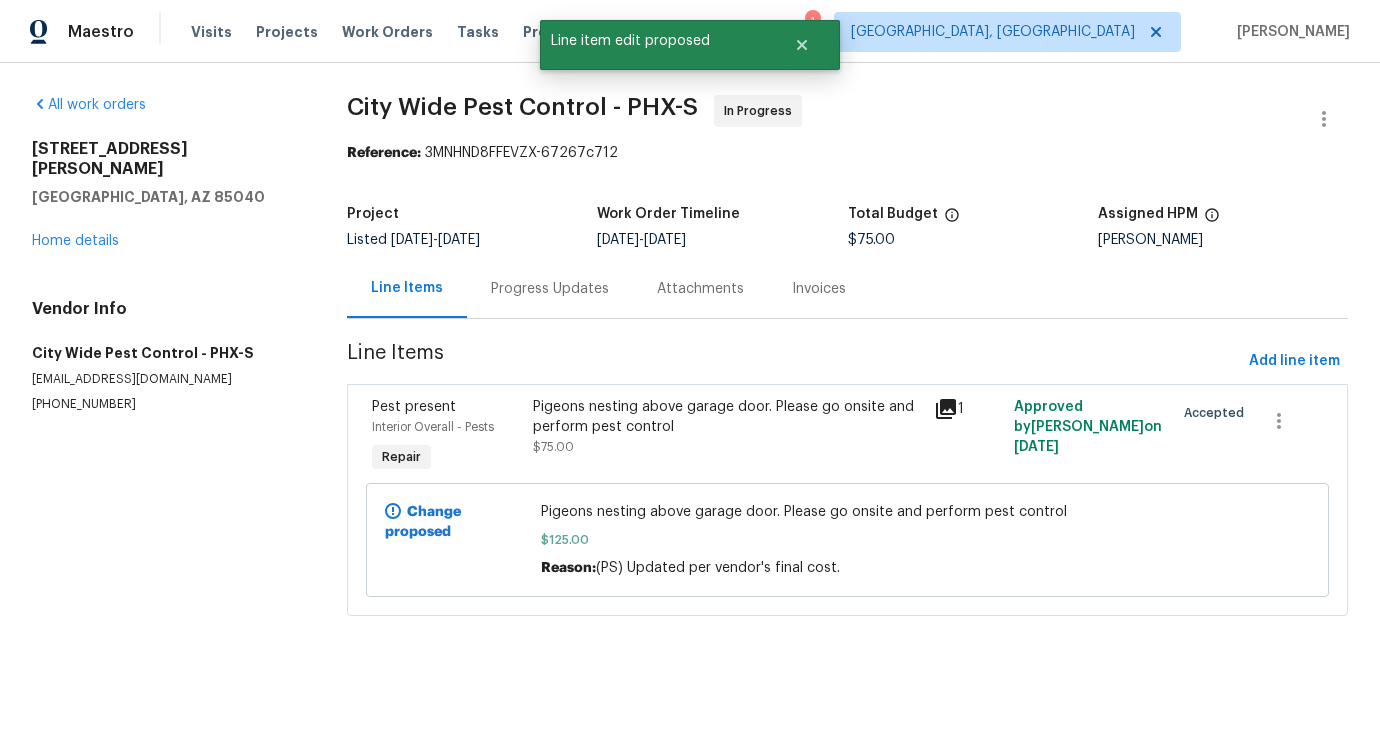 click on "Progress Updates" at bounding box center [550, 289] 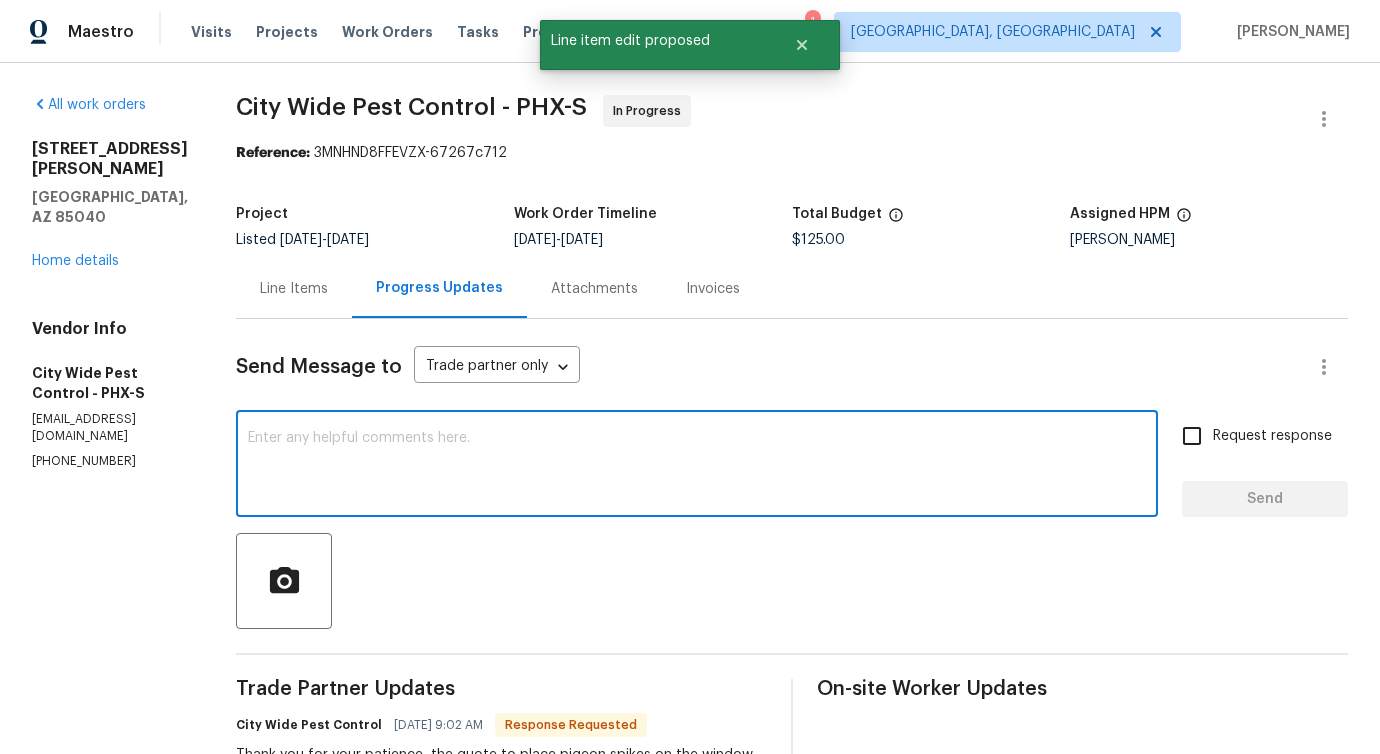 click at bounding box center (697, 466) 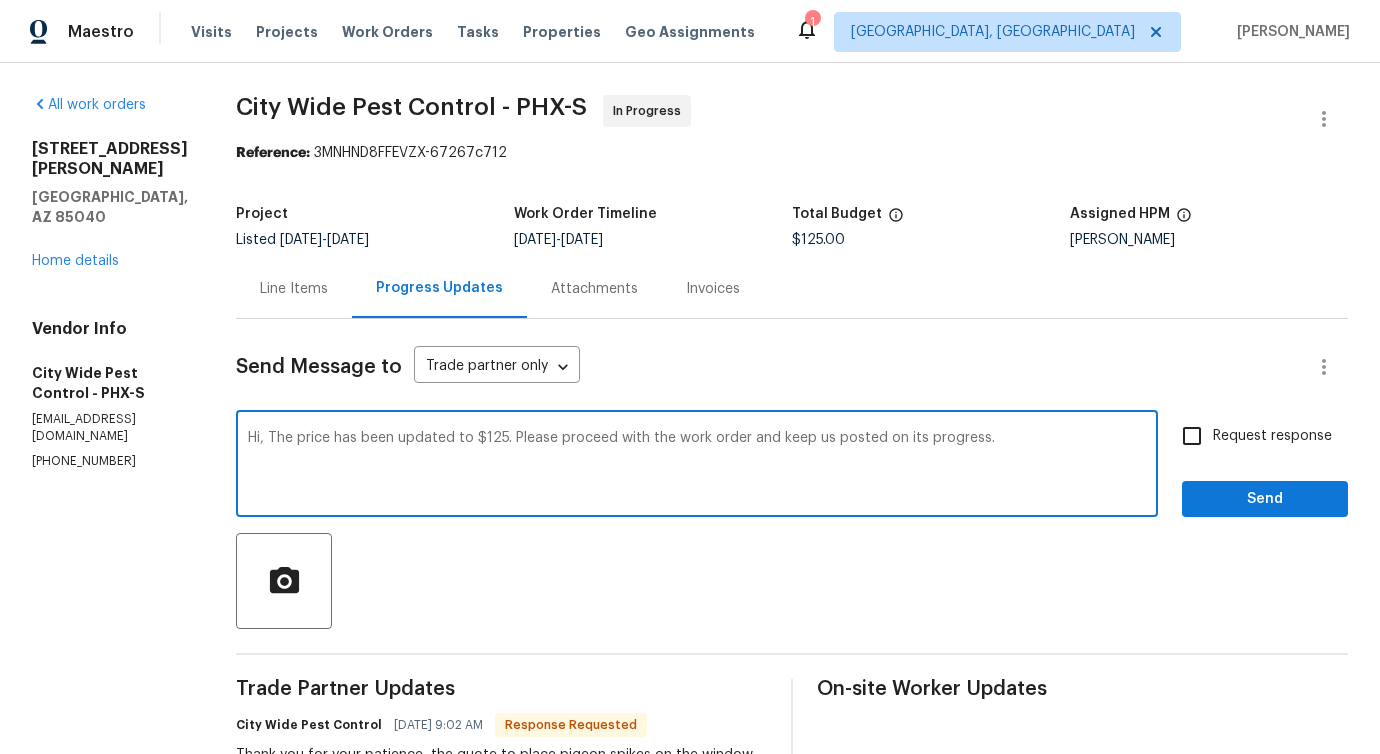 type on "Hi, The price has been updated to $125. Please proceed with the work order and keep us posted on its progress." 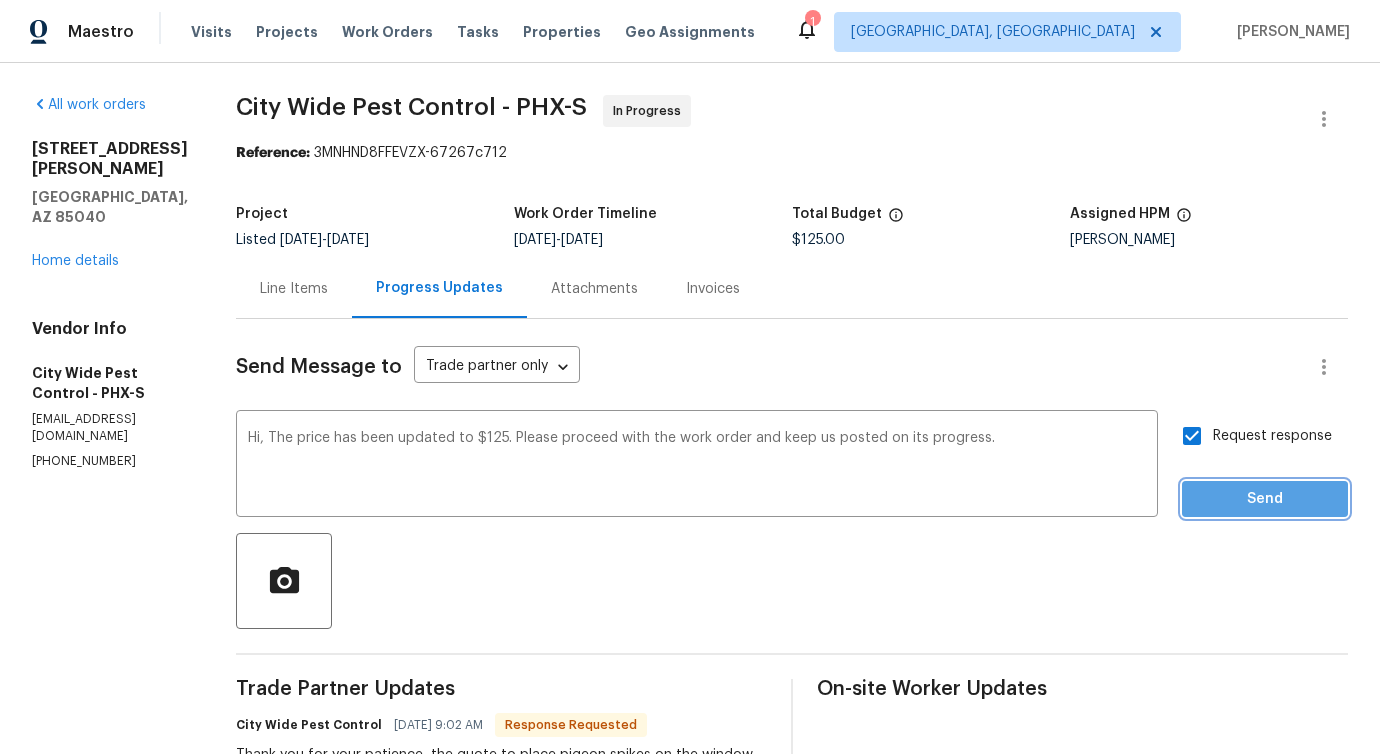 click on "Send" at bounding box center [1265, 499] 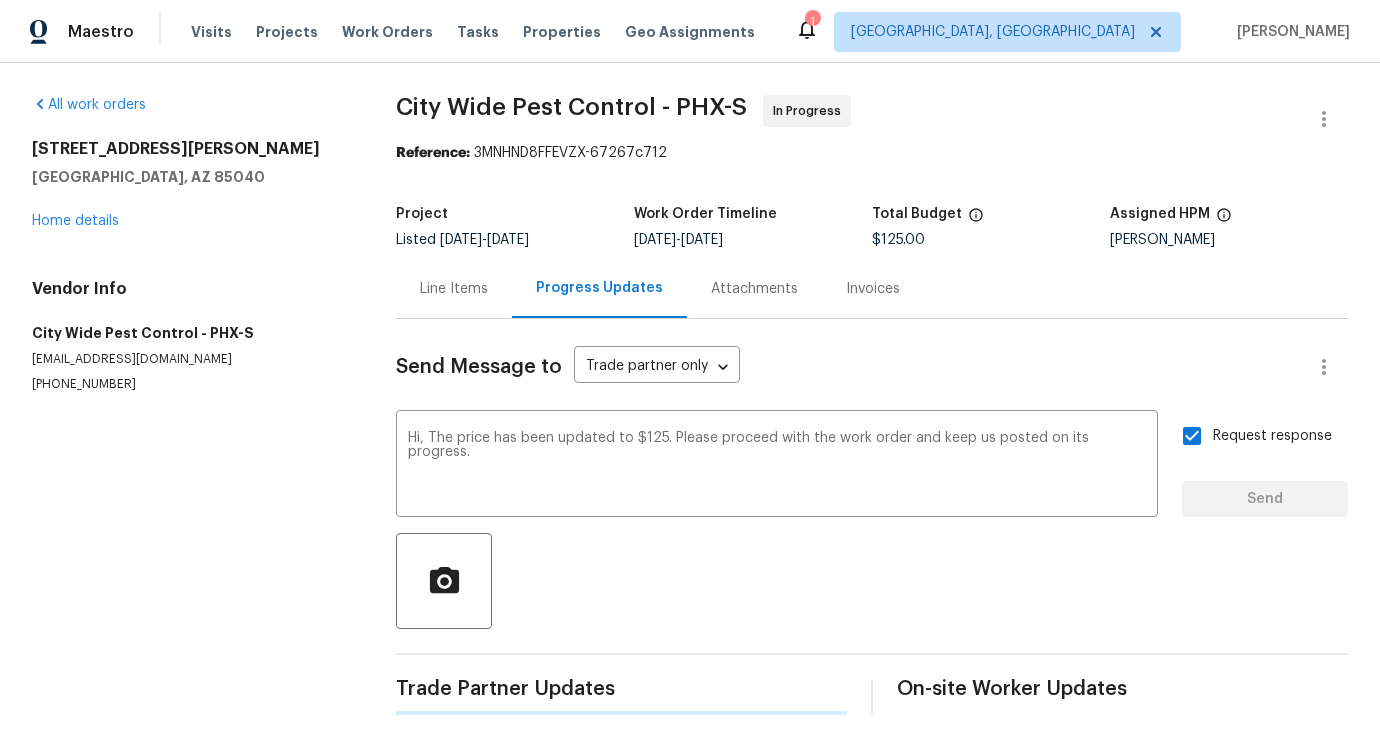 type 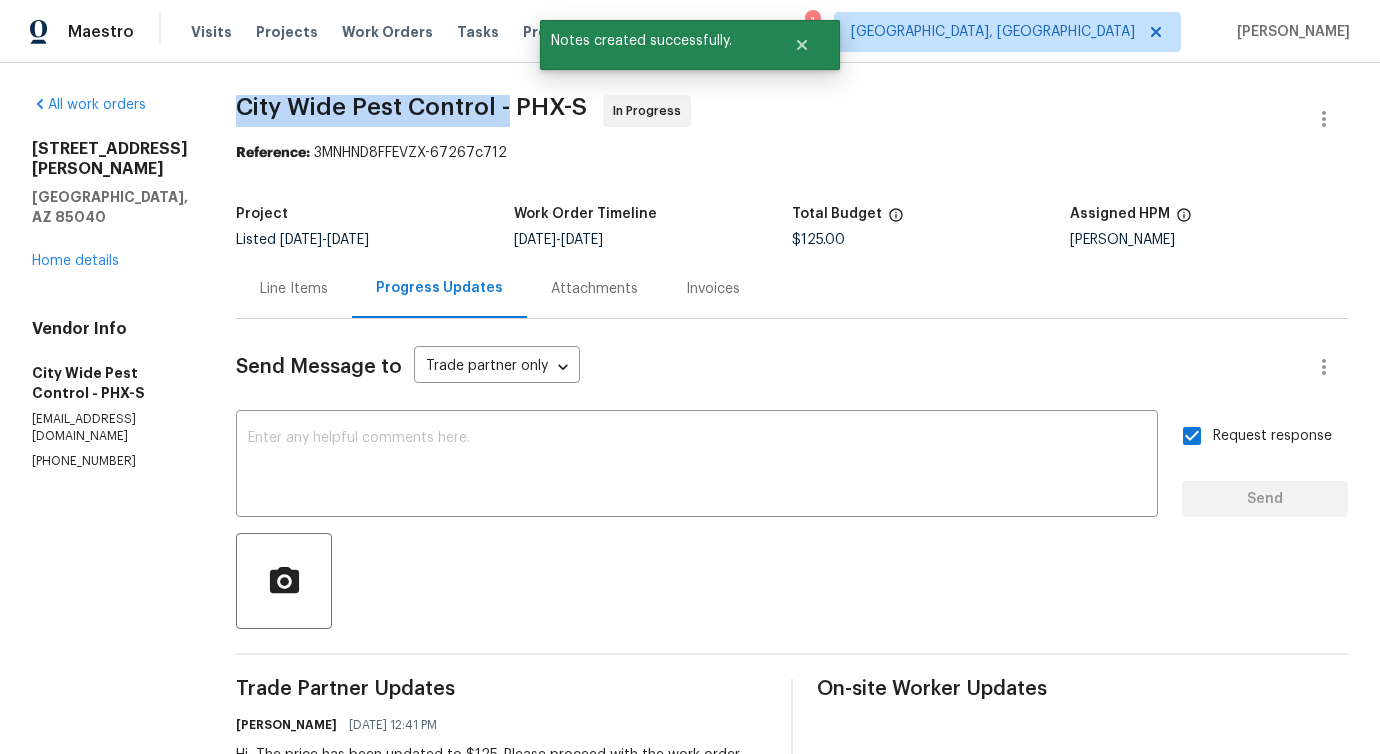 drag, startPoint x: 231, startPoint y: 106, endPoint x: 506, endPoint y: 108, distance: 275.00726 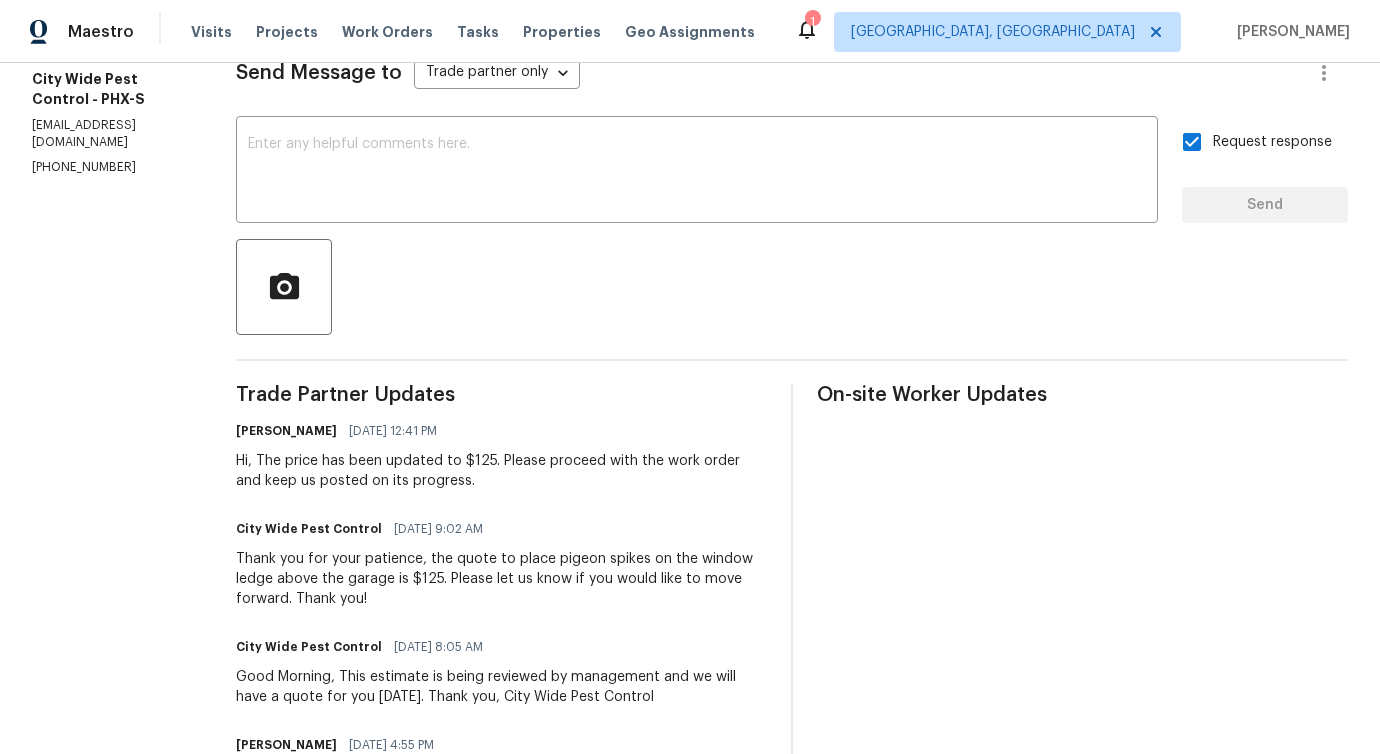 scroll, scrollTop: 304, scrollLeft: 0, axis: vertical 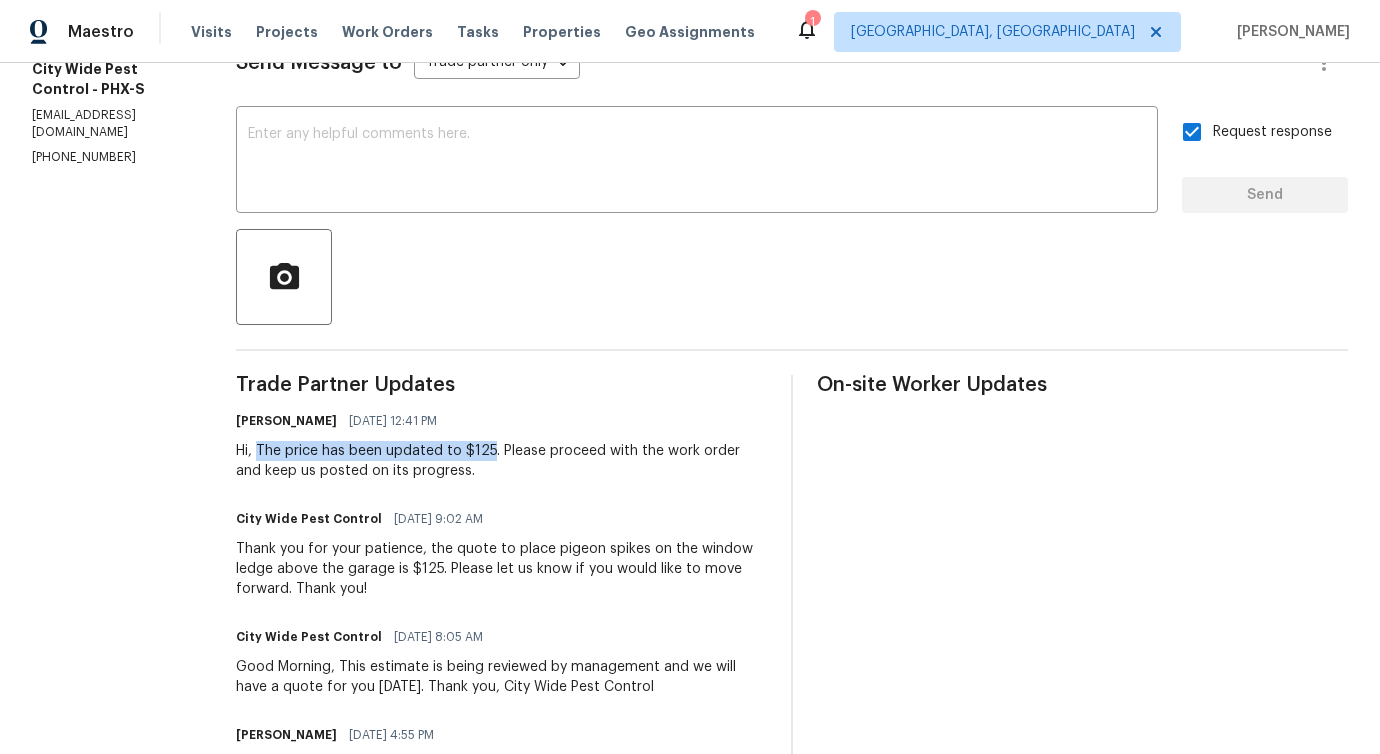 drag, startPoint x: 258, startPoint y: 450, endPoint x: 492, endPoint y: 451, distance: 234.00214 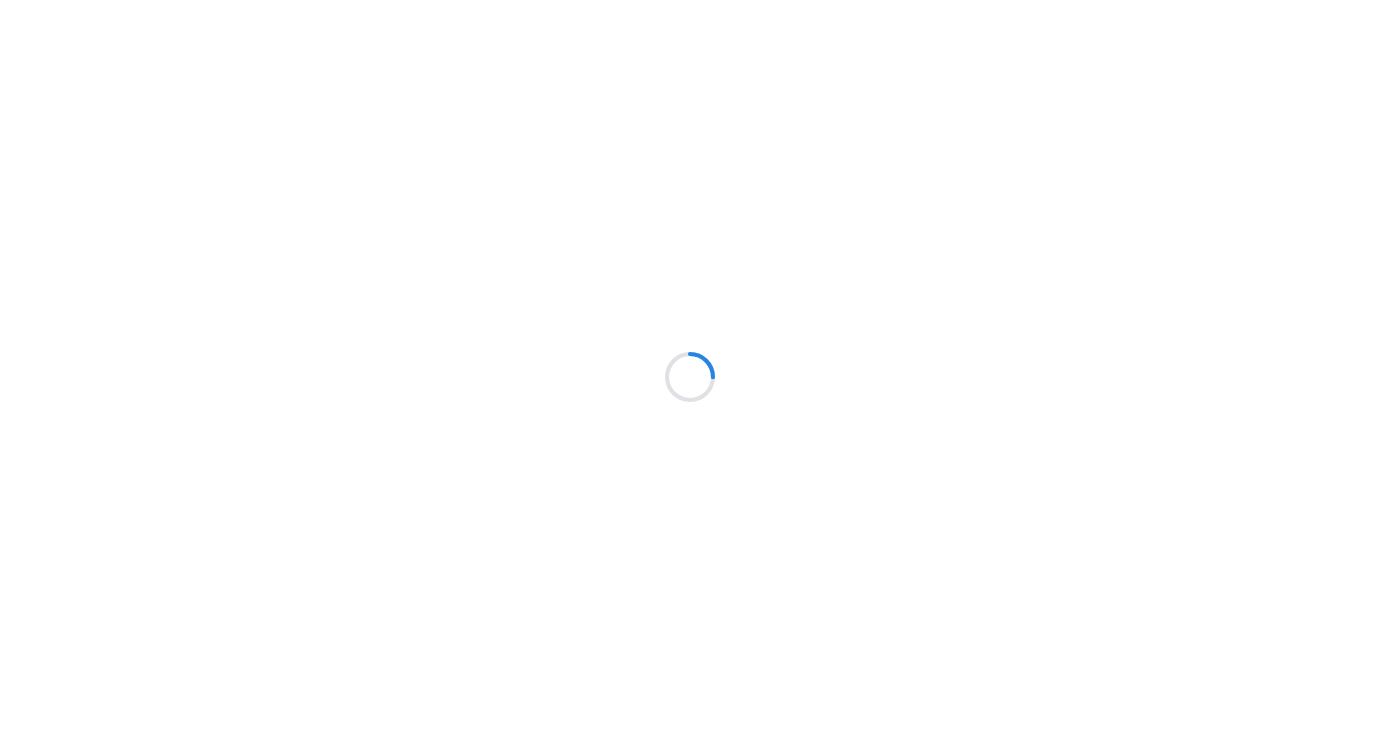scroll, scrollTop: 0, scrollLeft: 0, axis: both 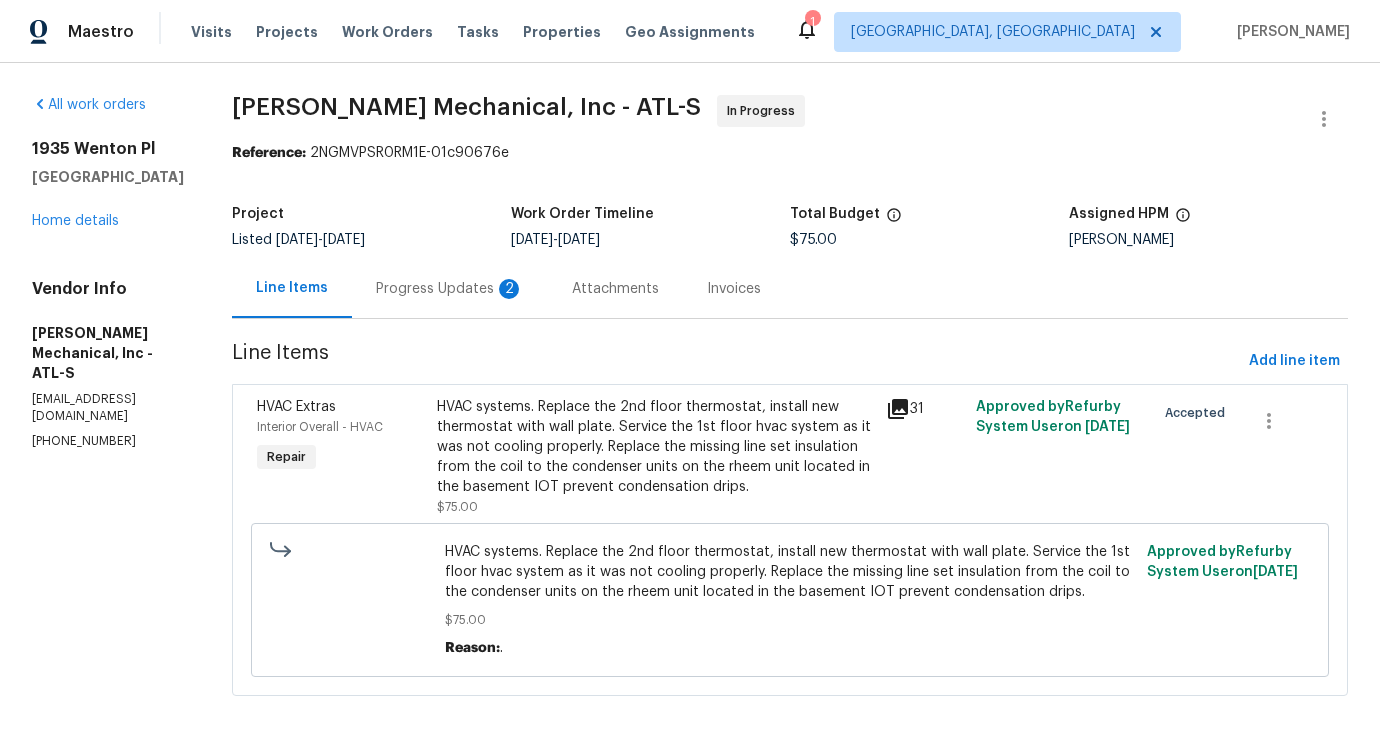 click on "Progress Updates 2" at bounding box center [450, 288] 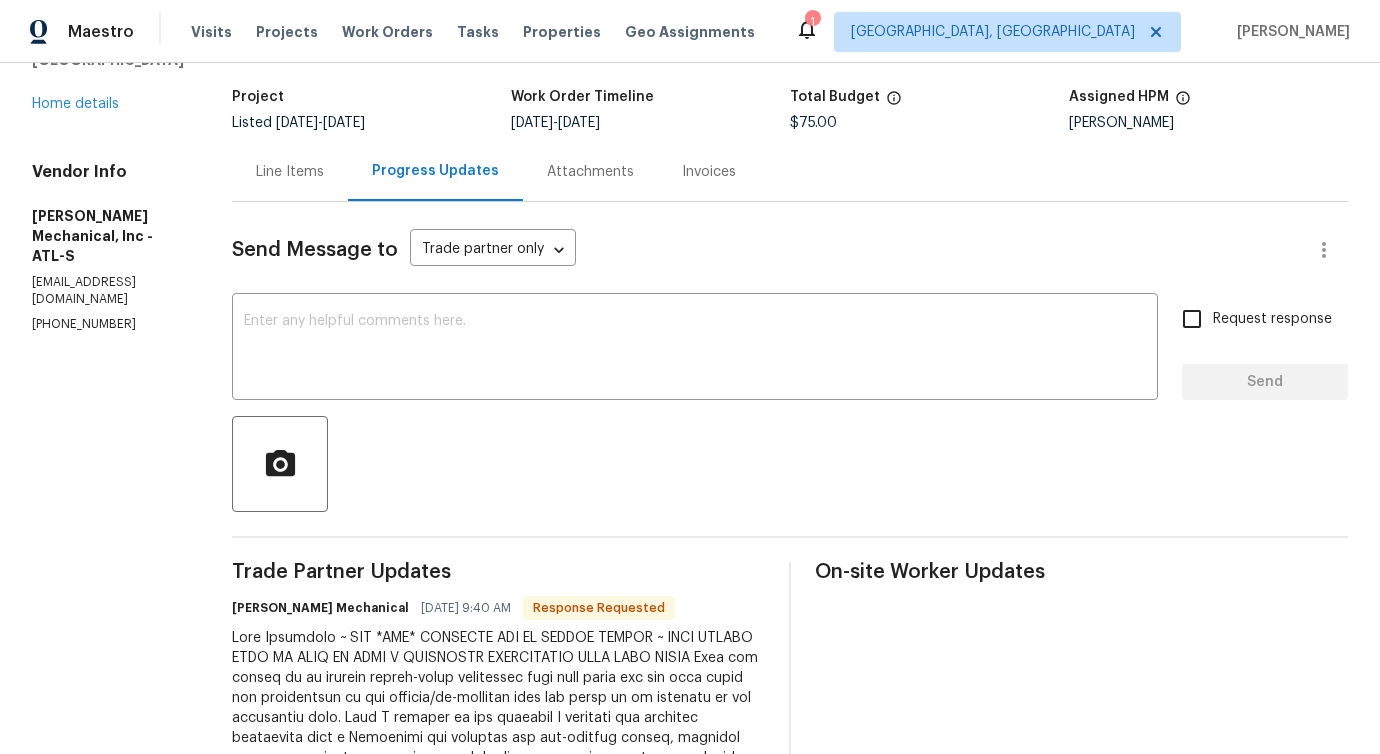 scroll, scrollTop: 0, scrollLeft: 0, axis: both 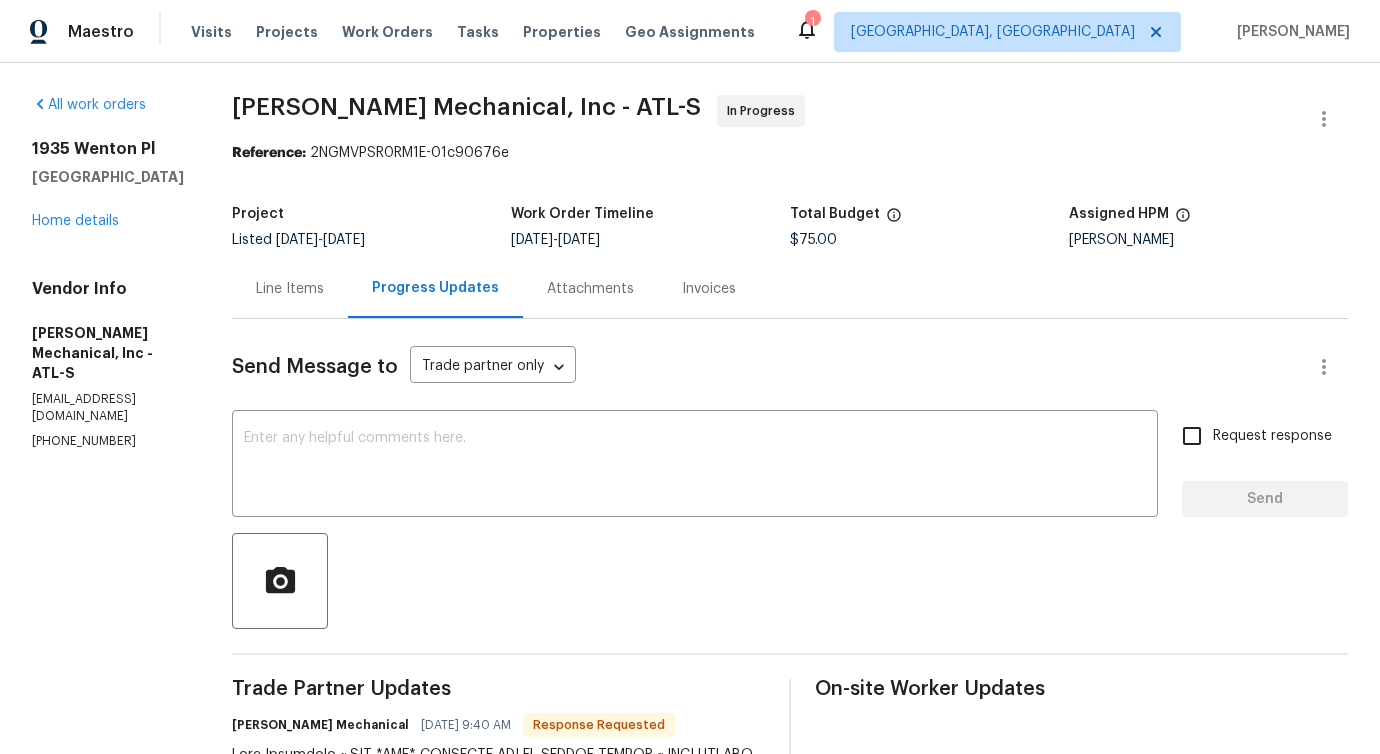 click on "Line Items" at bounding box center (290, 289) 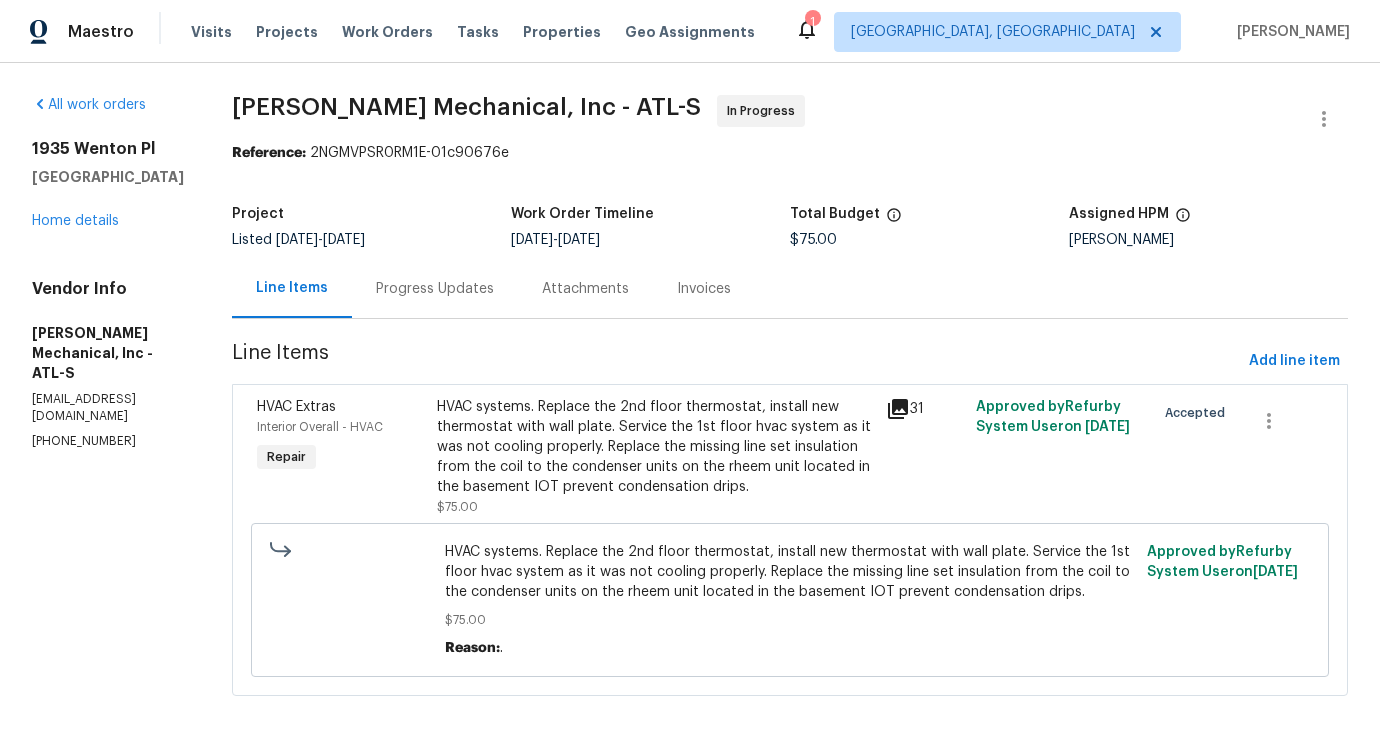 click on "HVAC systems.
Replace the 2nd floor thermostat, install new thermostat with wall plate.
Service the 1st floor hvac system as it was not cooling properly.
Replace the missing line set insulation from the coil to the condenser units on the rheem unit located in the basement IOT prevent condensation drips." at bounding box center [655, 447] 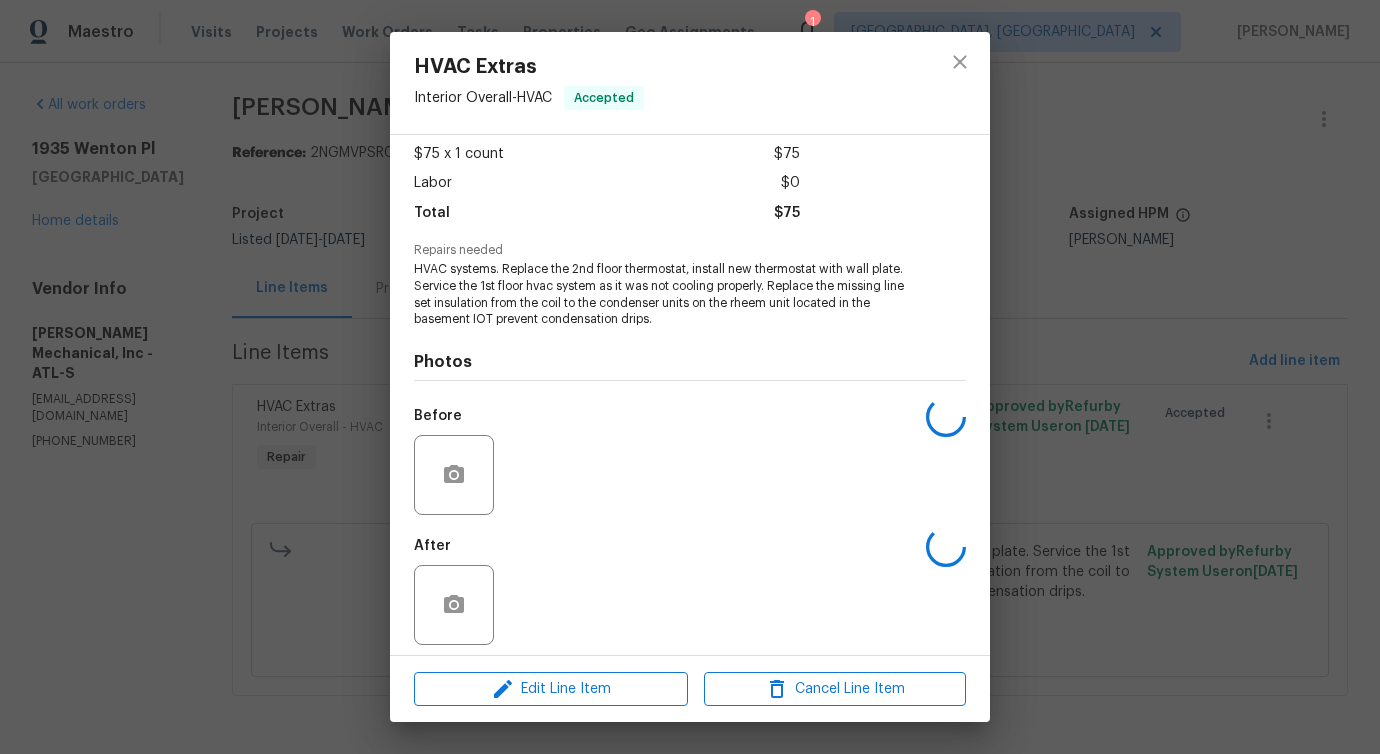 scroll, scrollTop: 117, scrollLeft: 0, axis: vertical 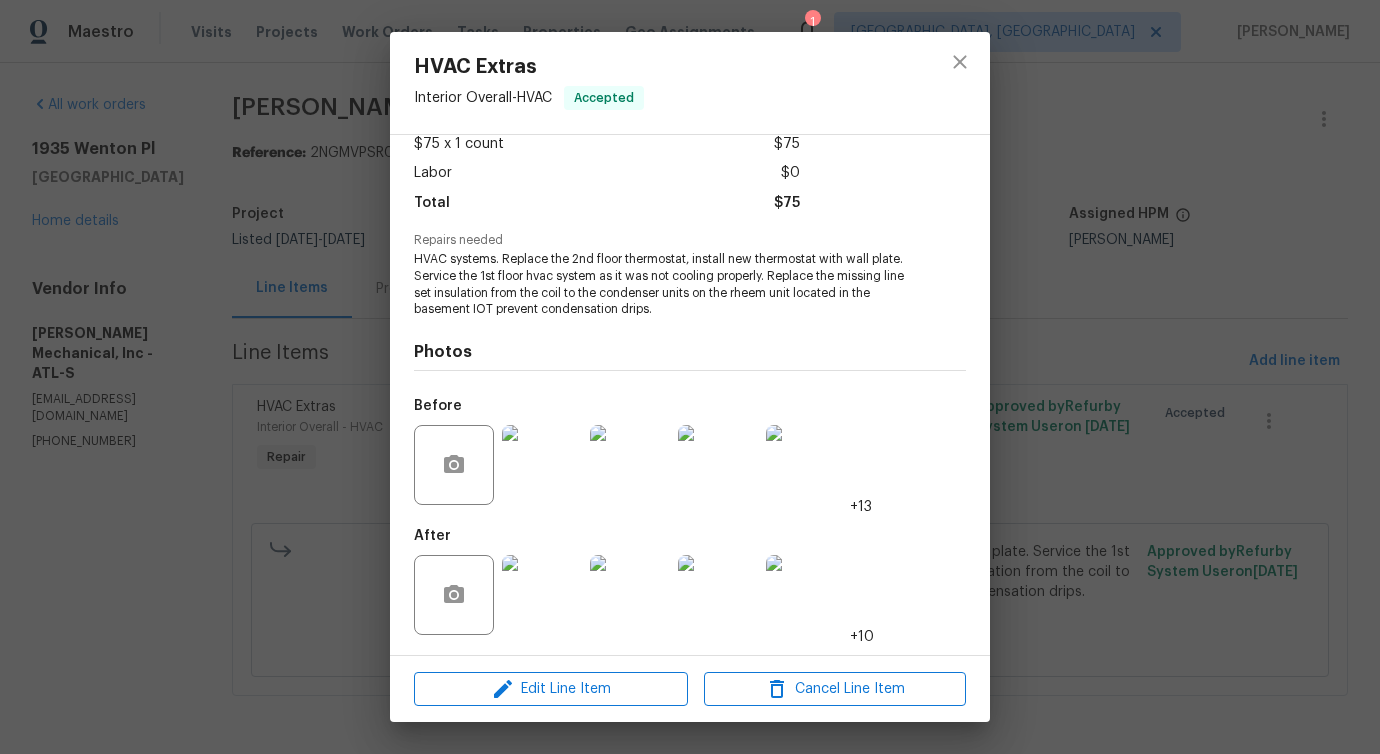 click at bounding box center (542, 595) 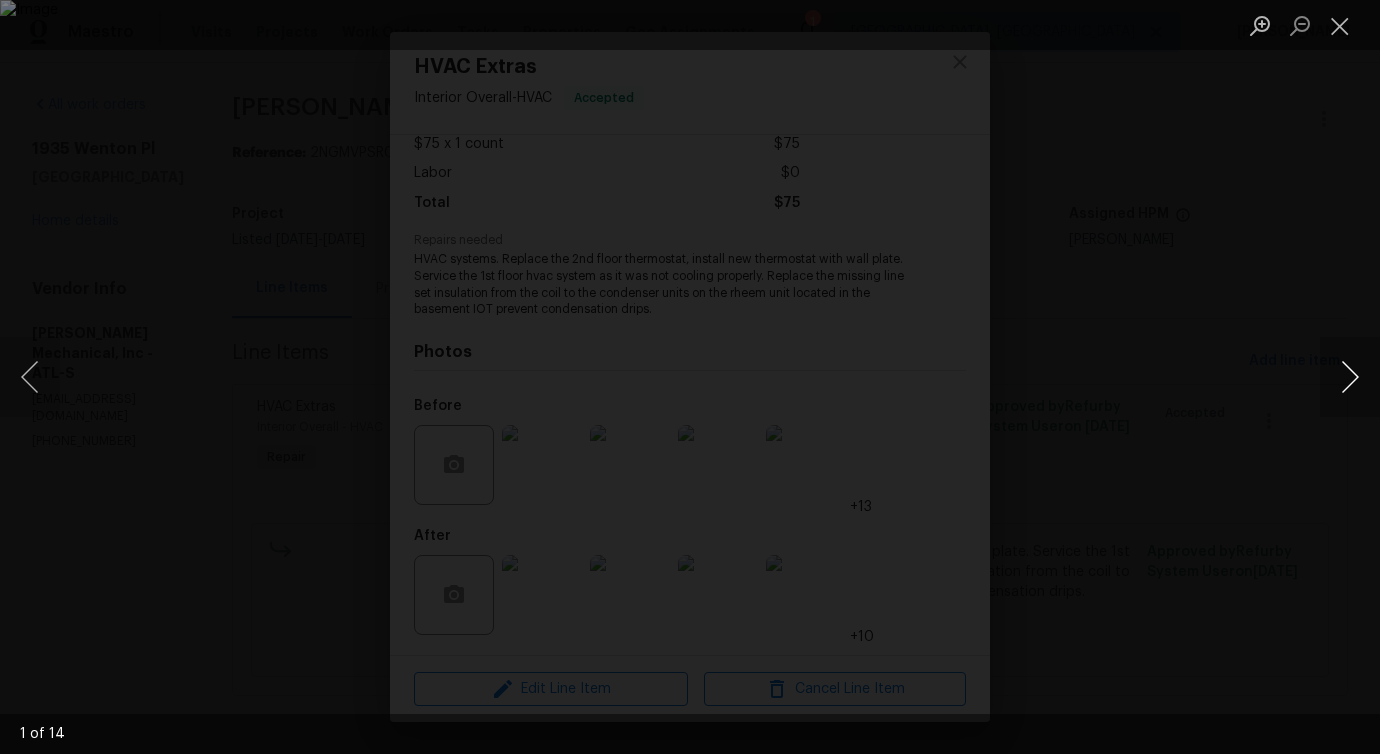 click at bounding box center [1350, 377] 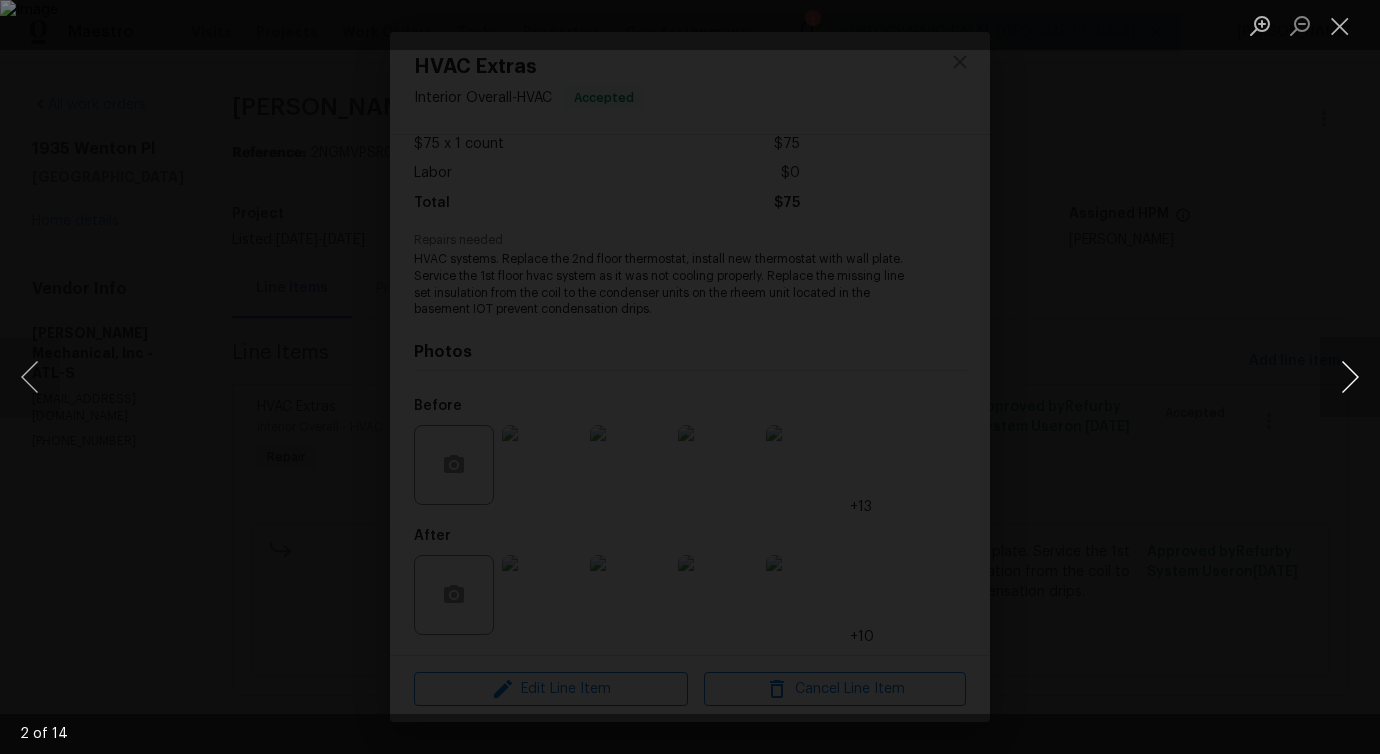 click at bounding box center [1350, 377] 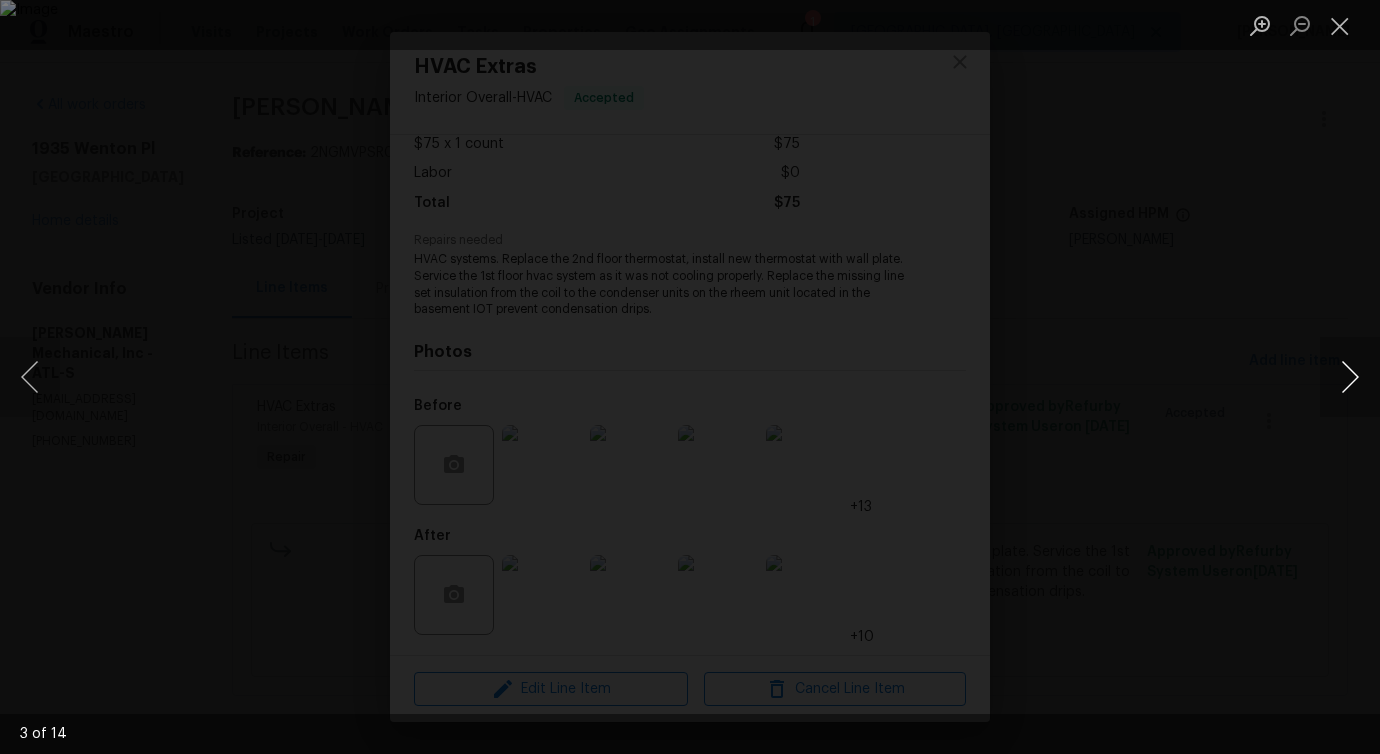 click at bounding box center [1350, 377] 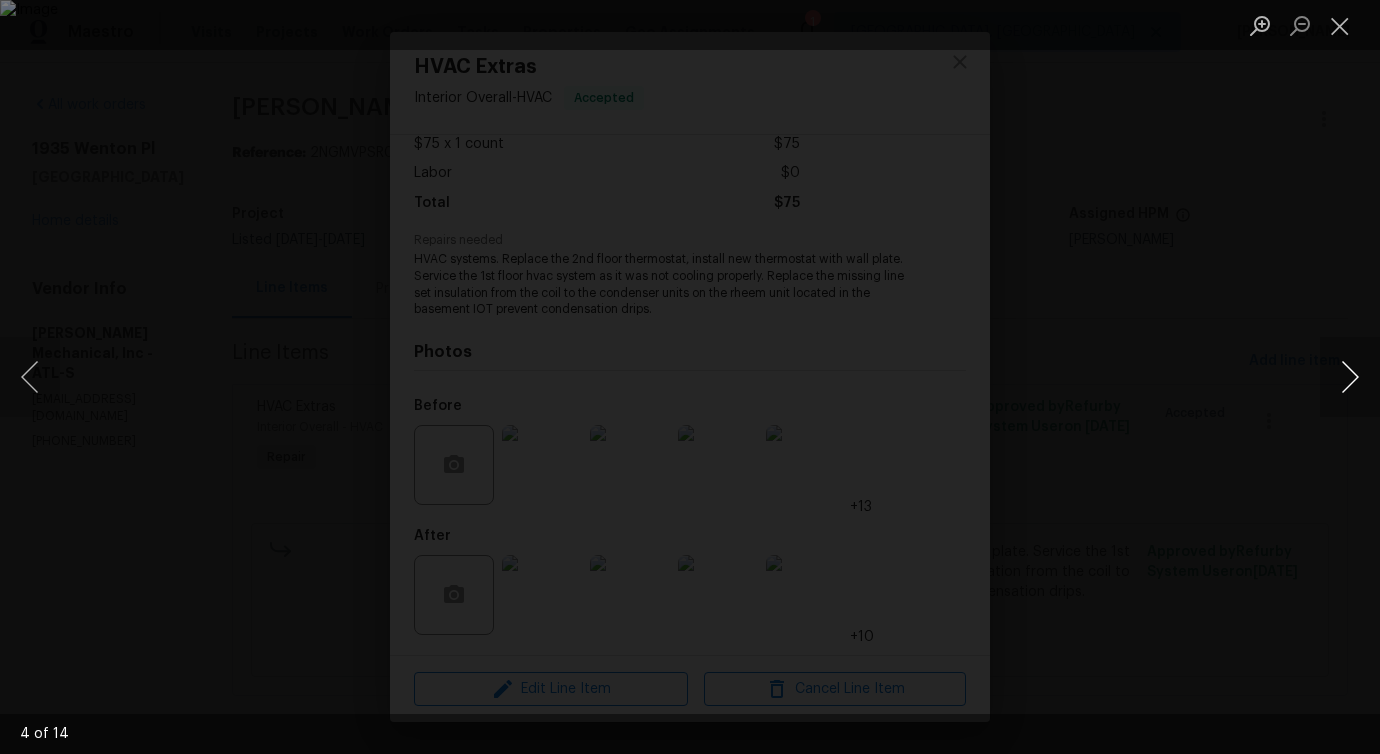 click at bounding box center [1350, 377] 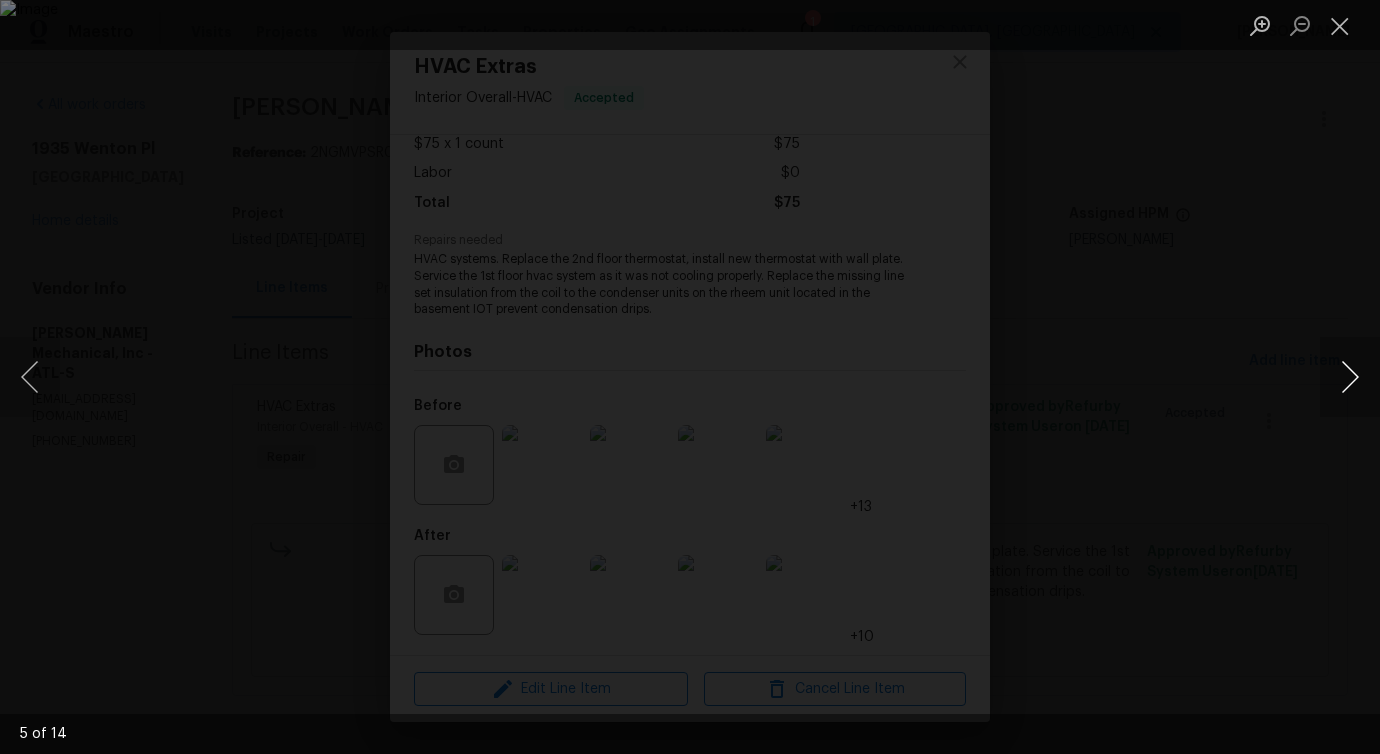 click at bounding box center [1350, 377] 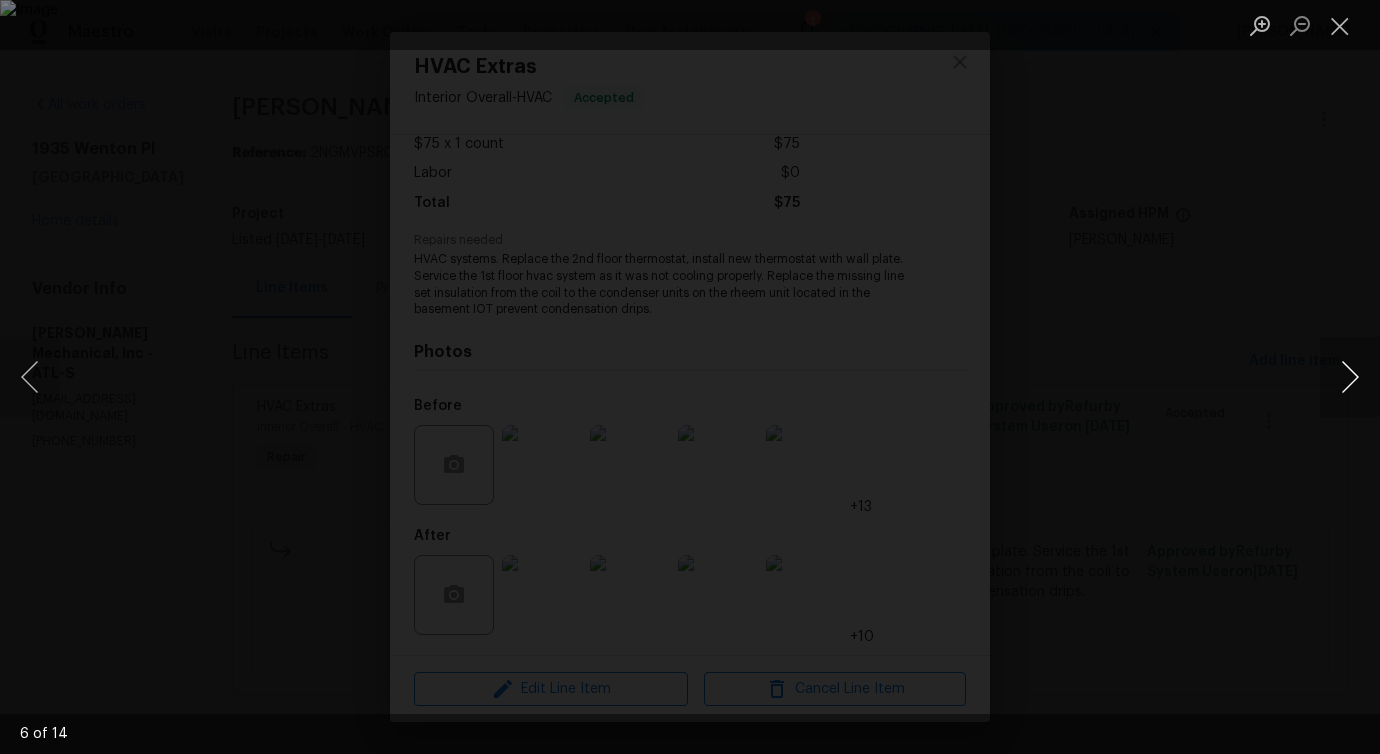 click at bounding box center (1350, 377) 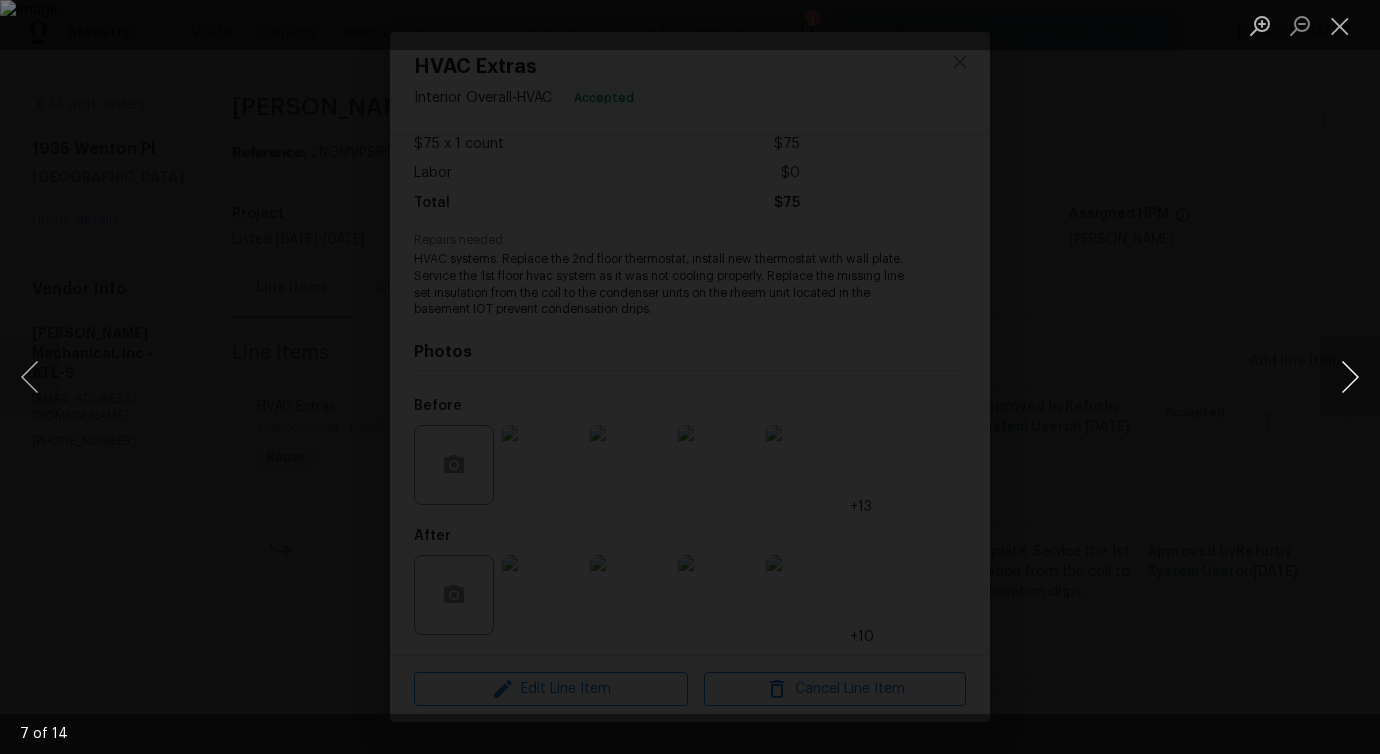 click at bounding box center (1350, 377) 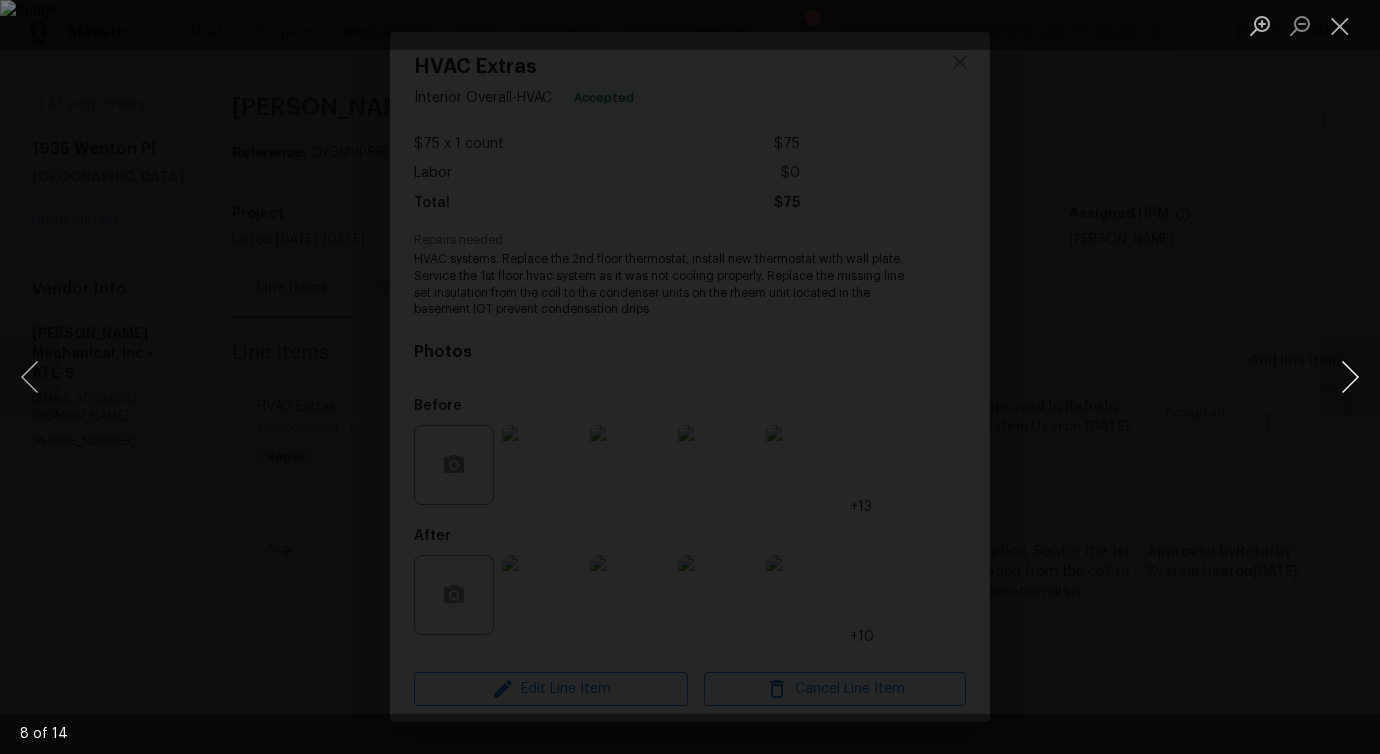 click at bounding box center [1350, 377] 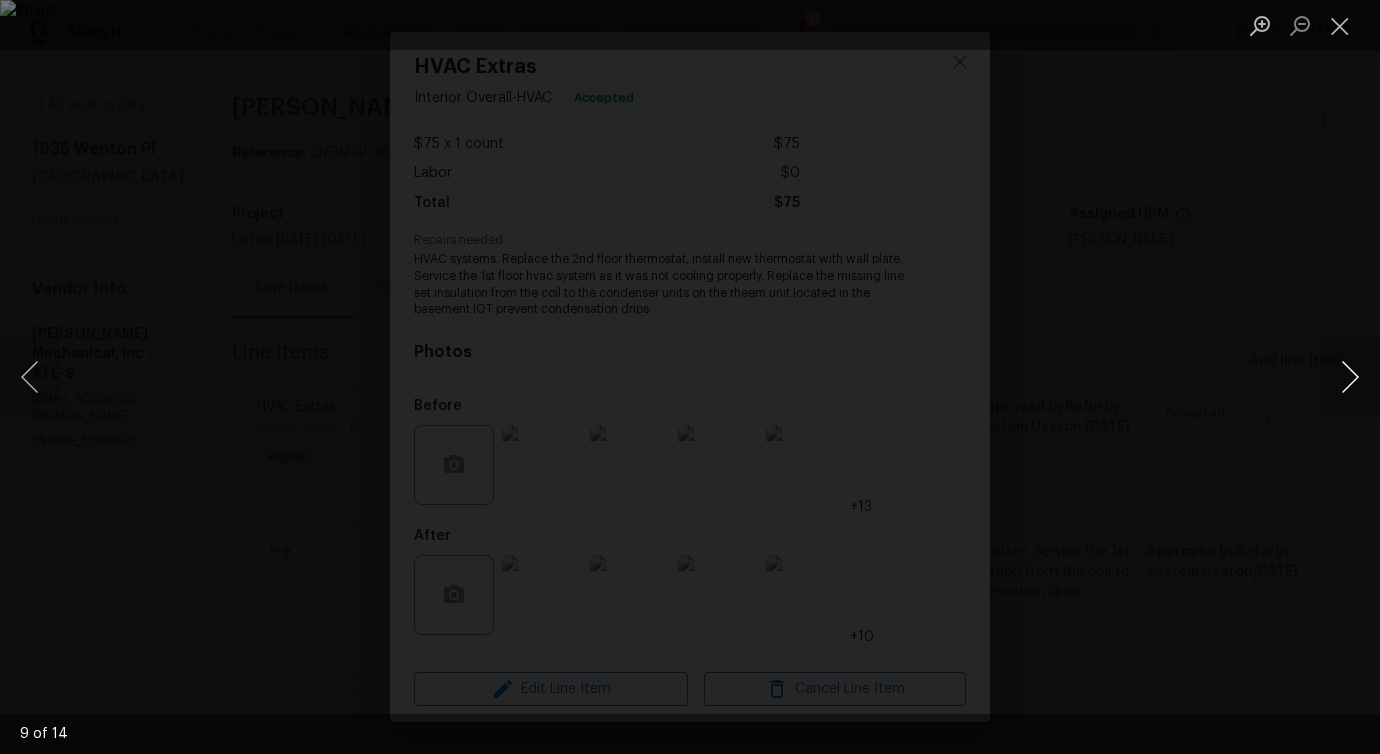 click at bounding box center [1350, 377] 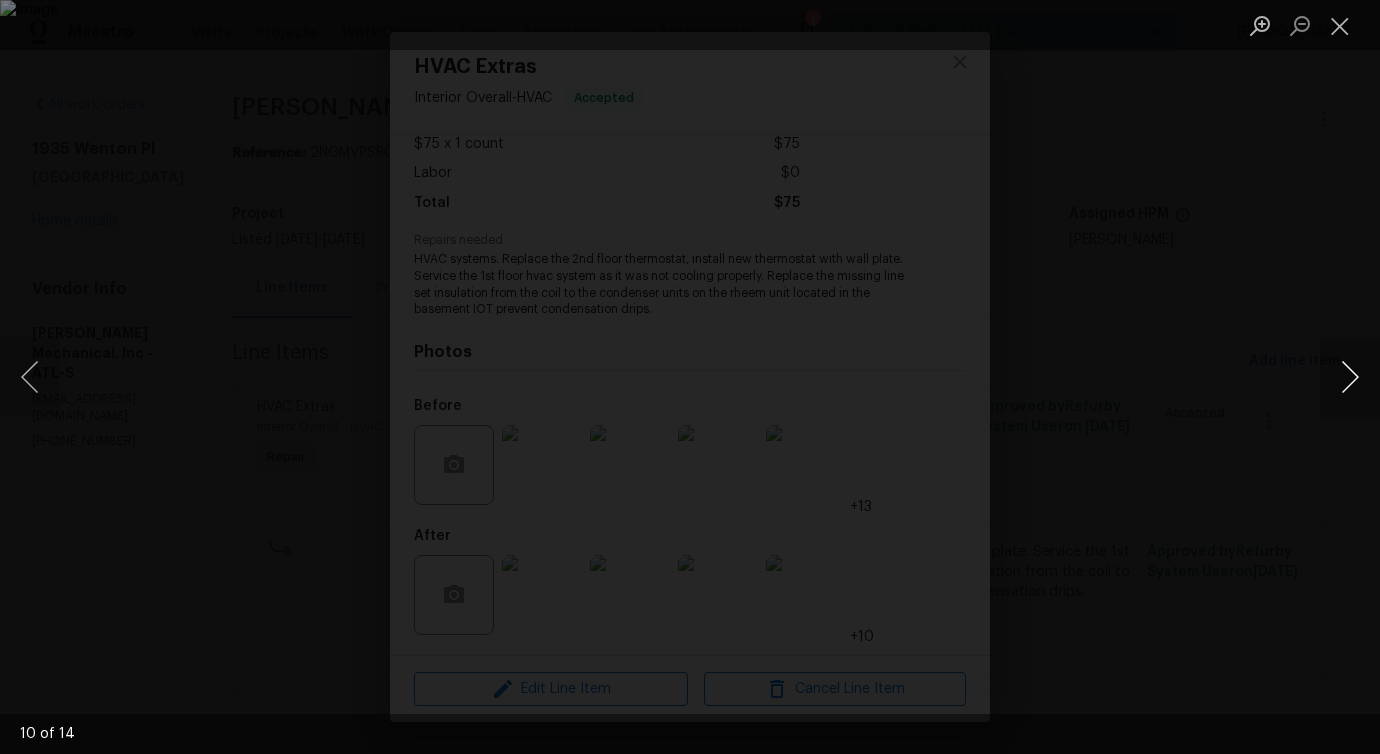 click at bounding box center [1350, 377] 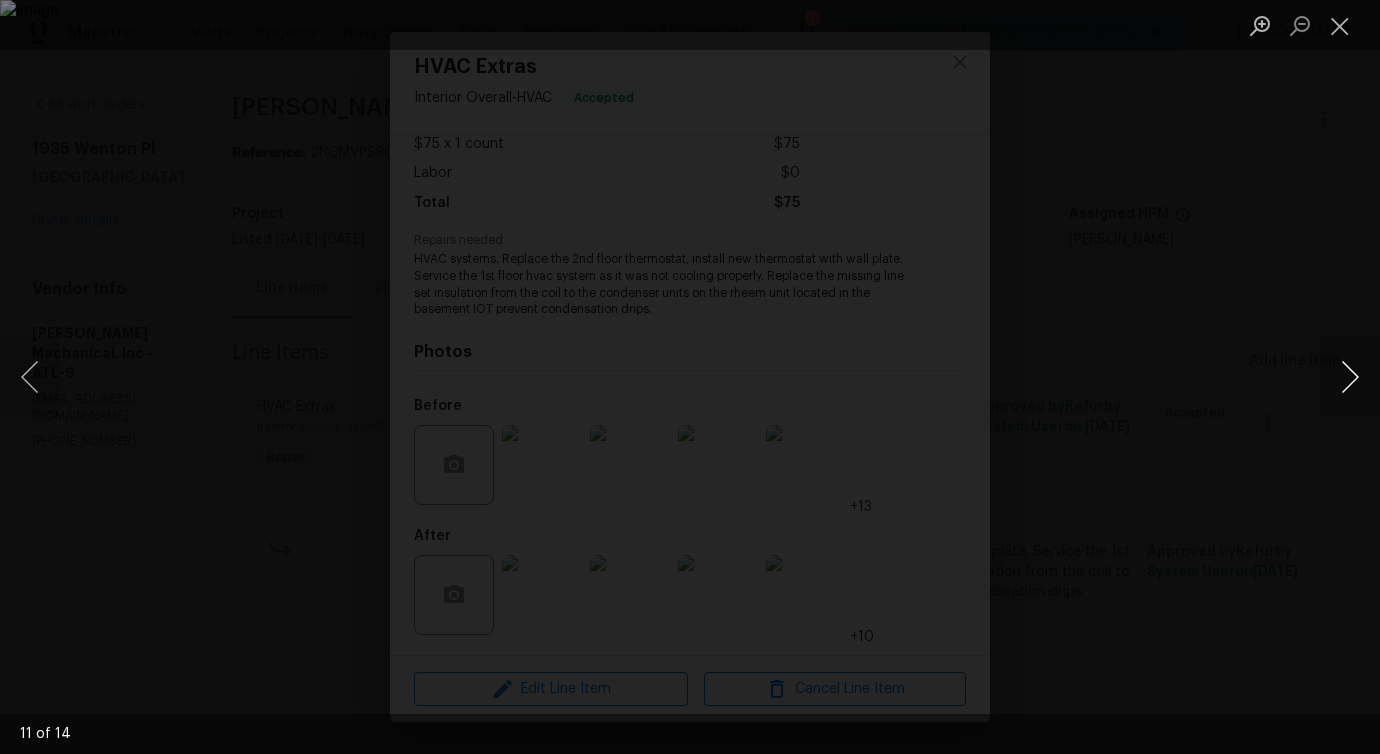 click at bounding box center (1350, 377) 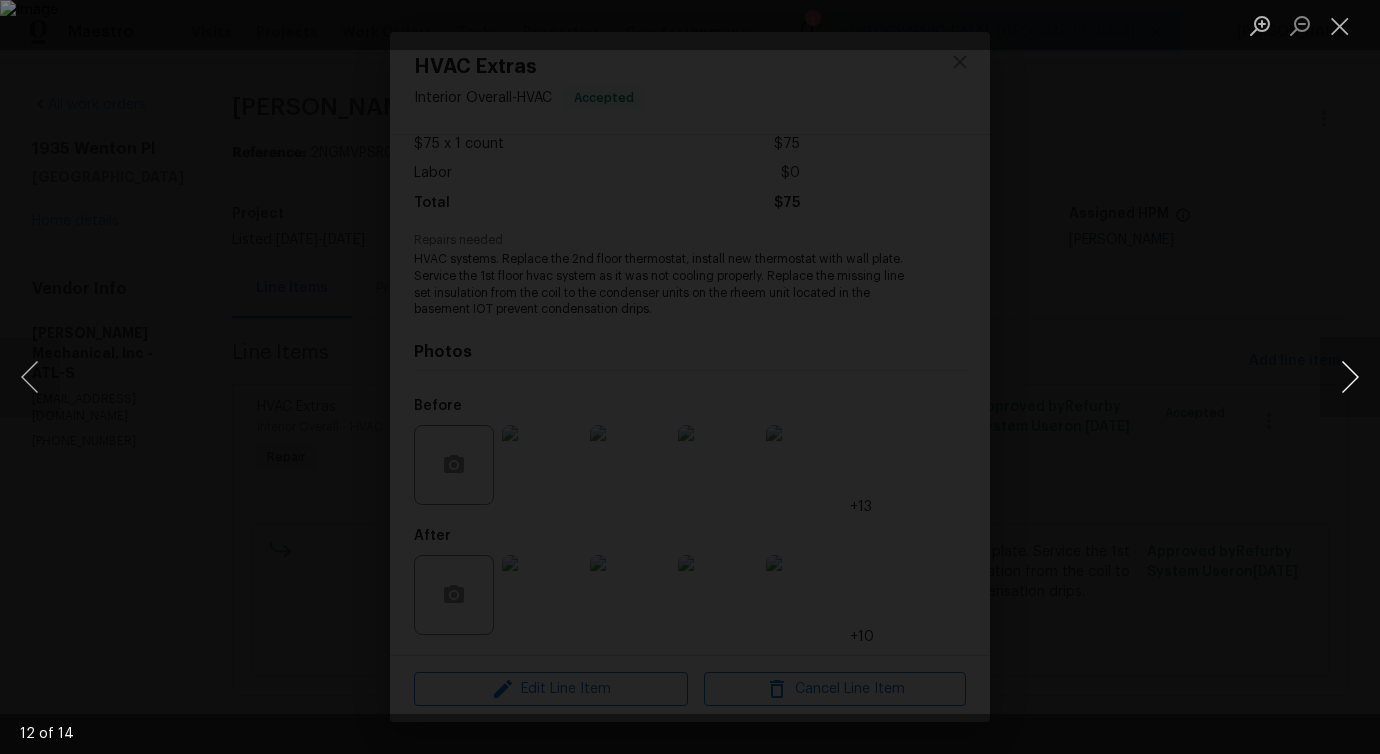 click at bounding box center (1350, 377) 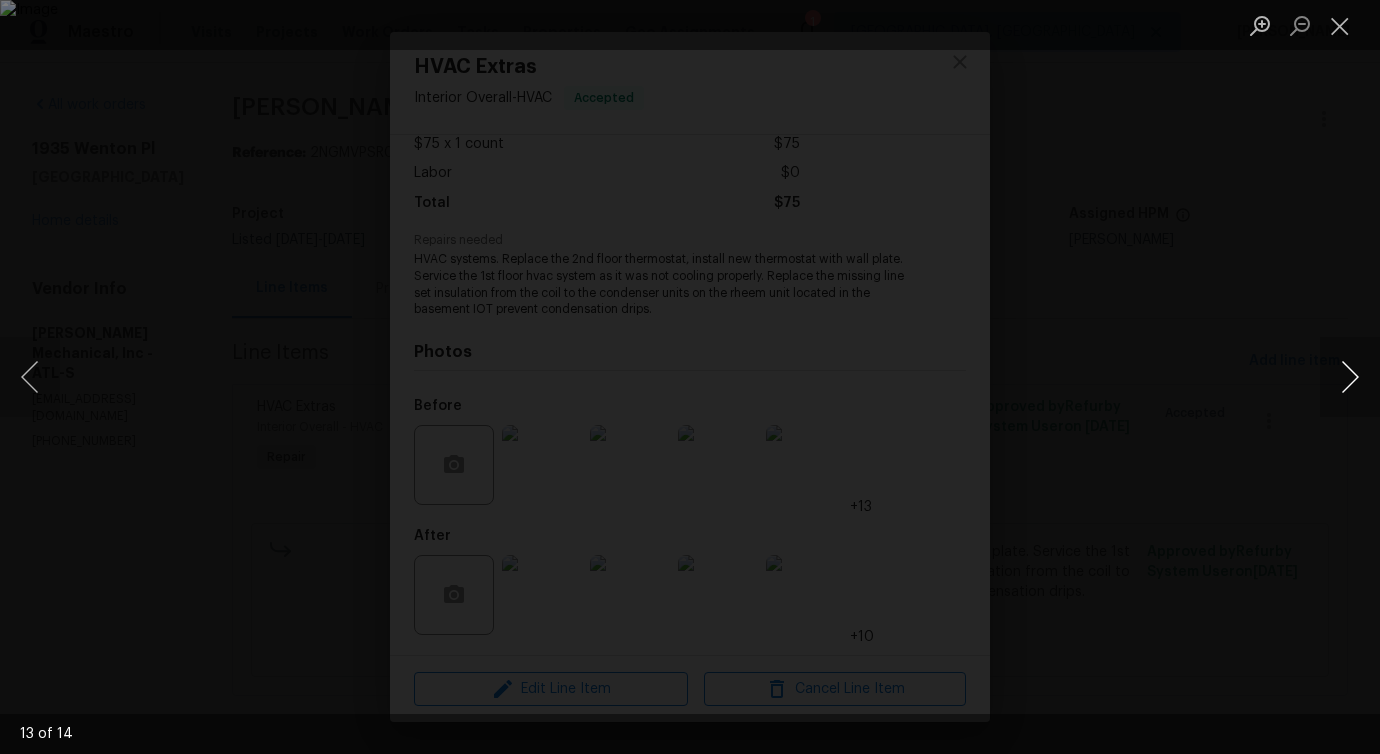 click at bounding box center (1350, 377) 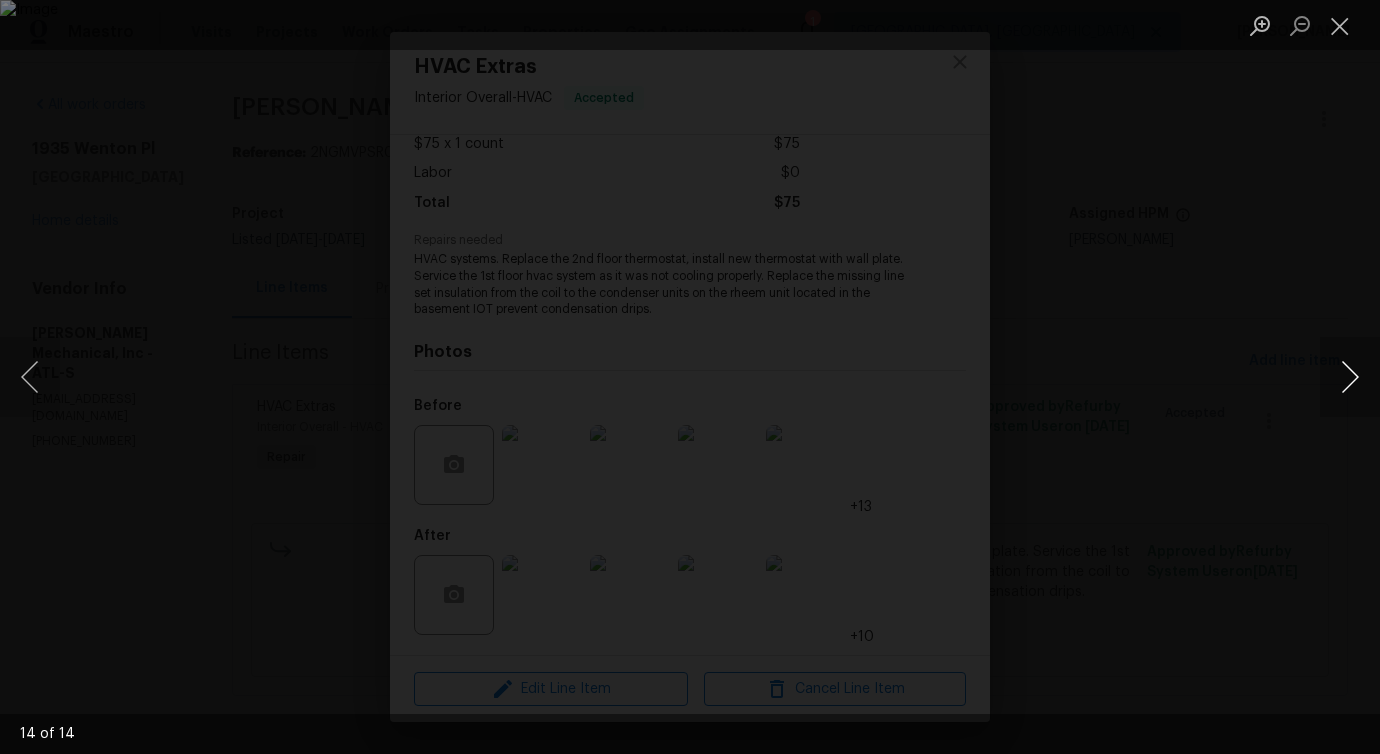 click at bounding box center (1350, 377) 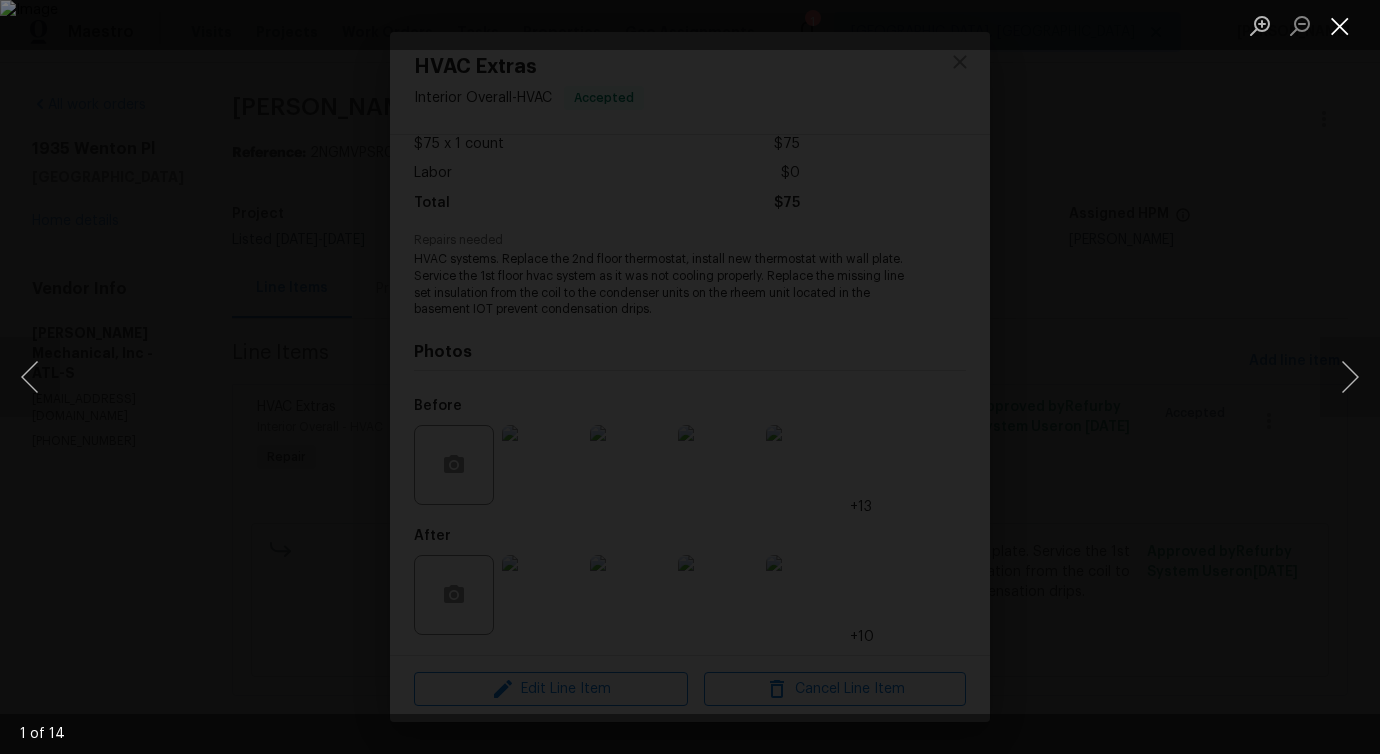 click at bounding box center [1340, 25] 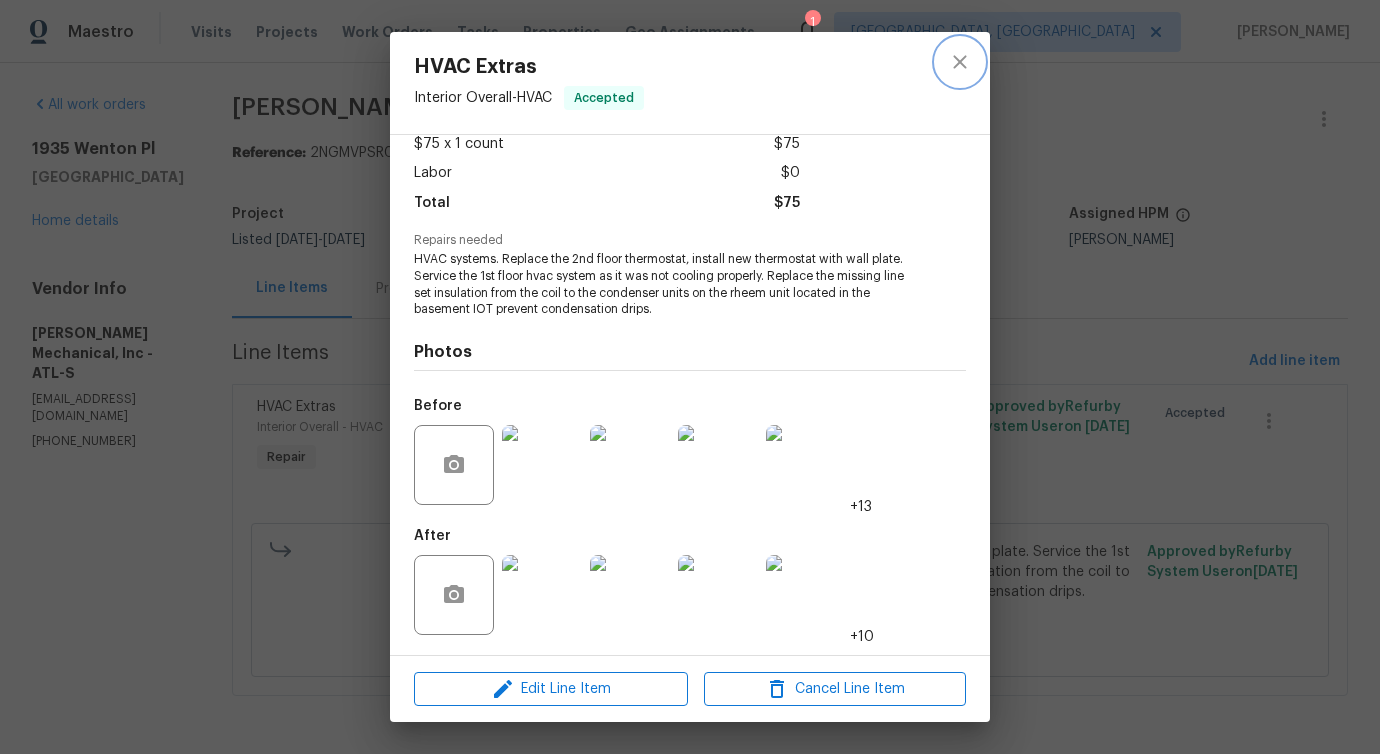 click at bounding box center (960, 62) 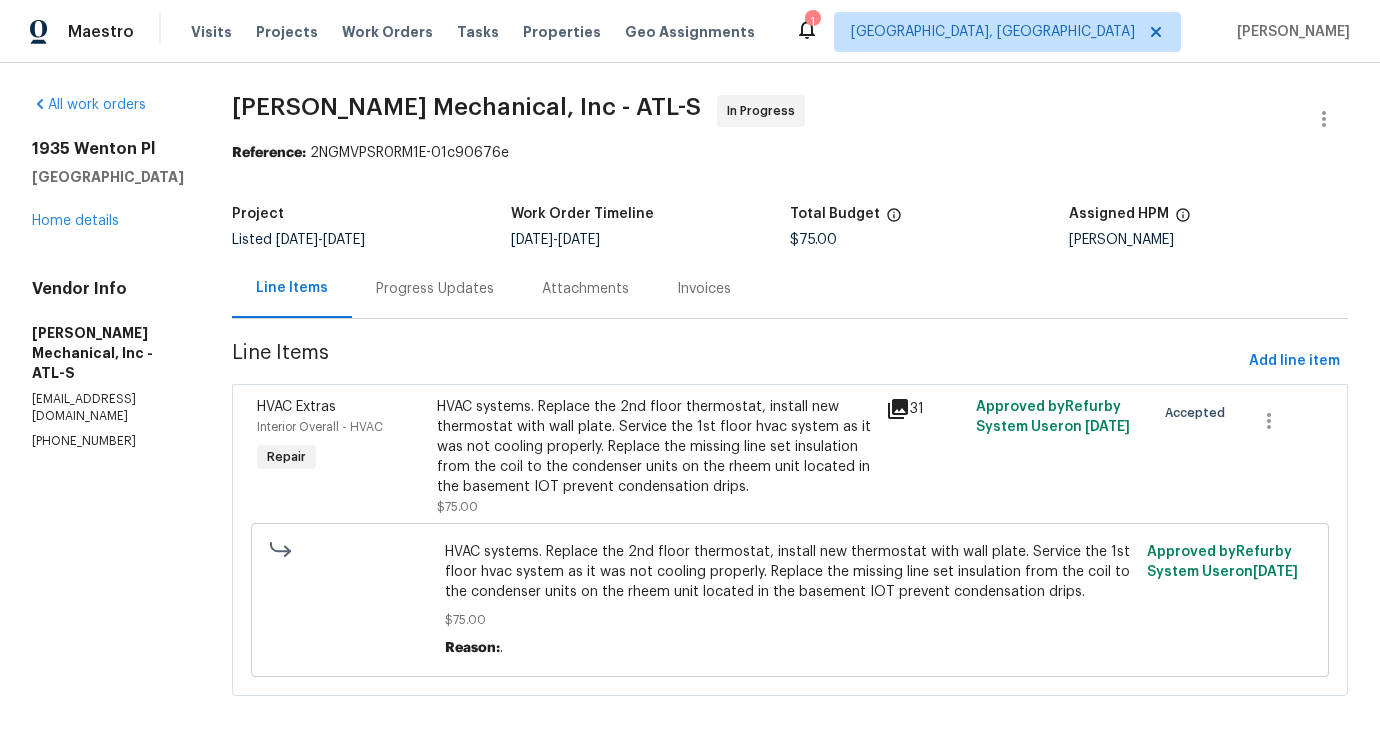click on "Progress Updates" at bounding box center (435, 288) 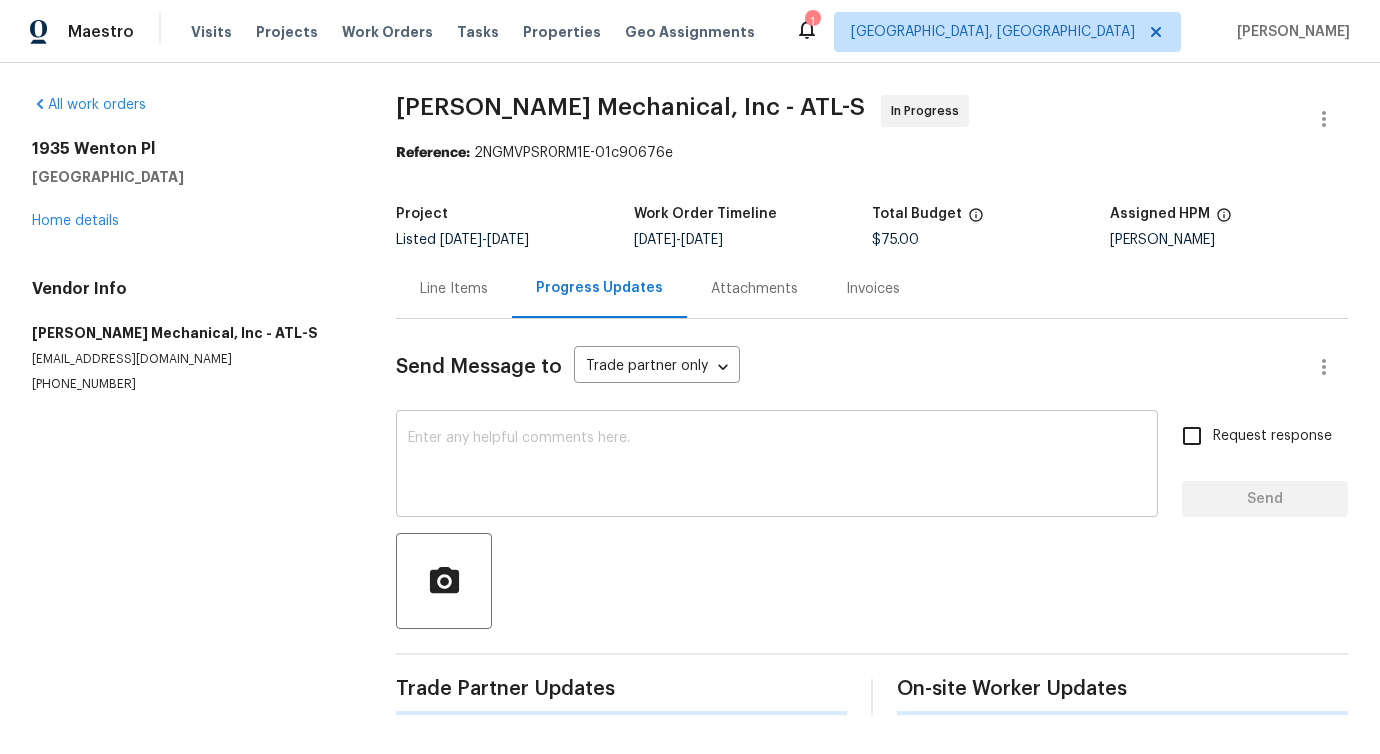 click at bounding box center (777, 466) 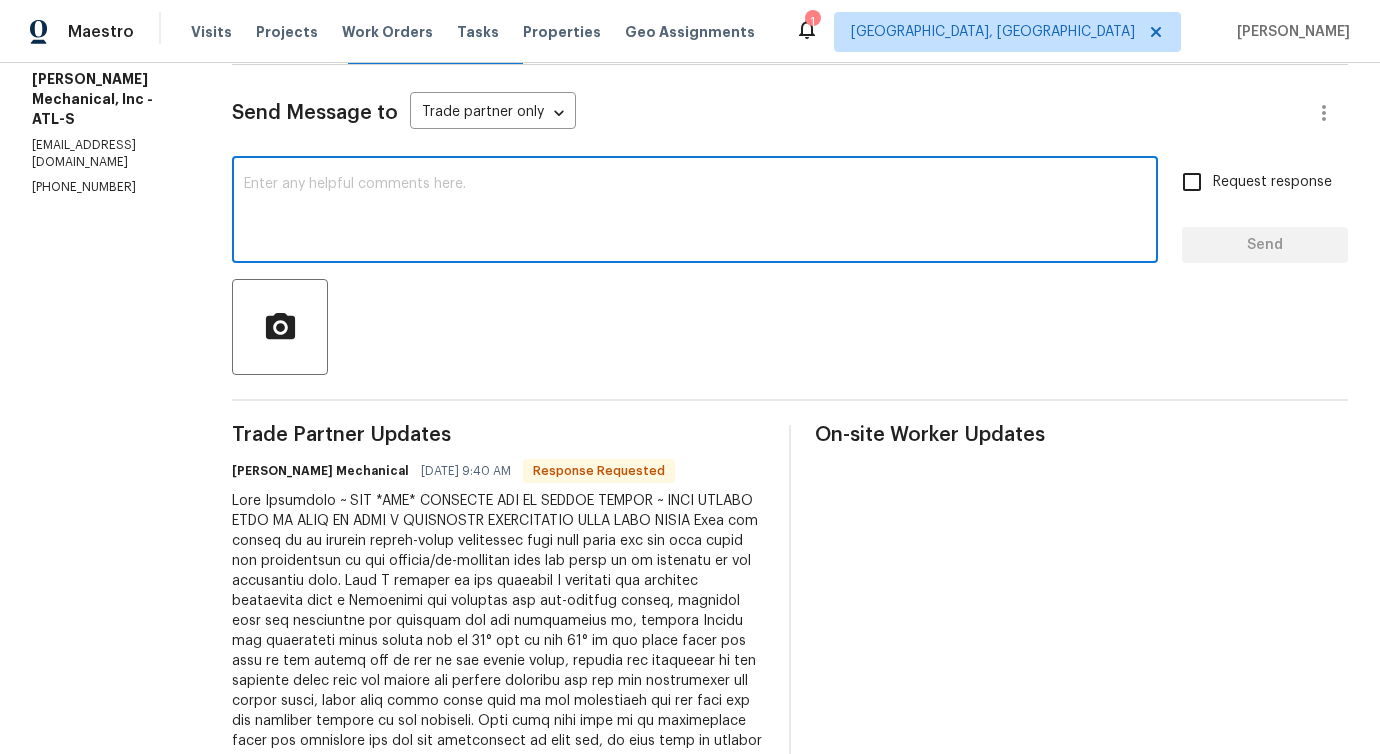 scroll, scrollTop: 0, scrollLeft: 0, axis: both 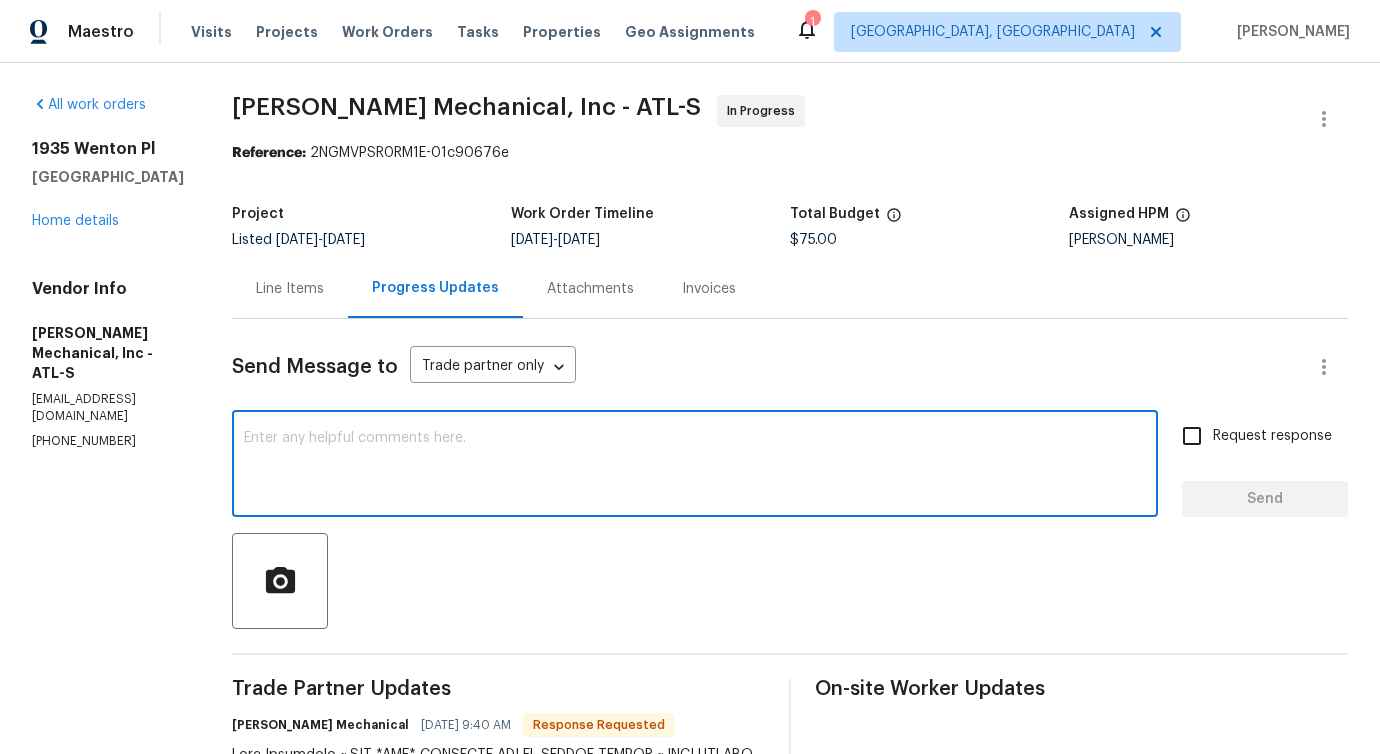 click at bounding box center [695, 466] 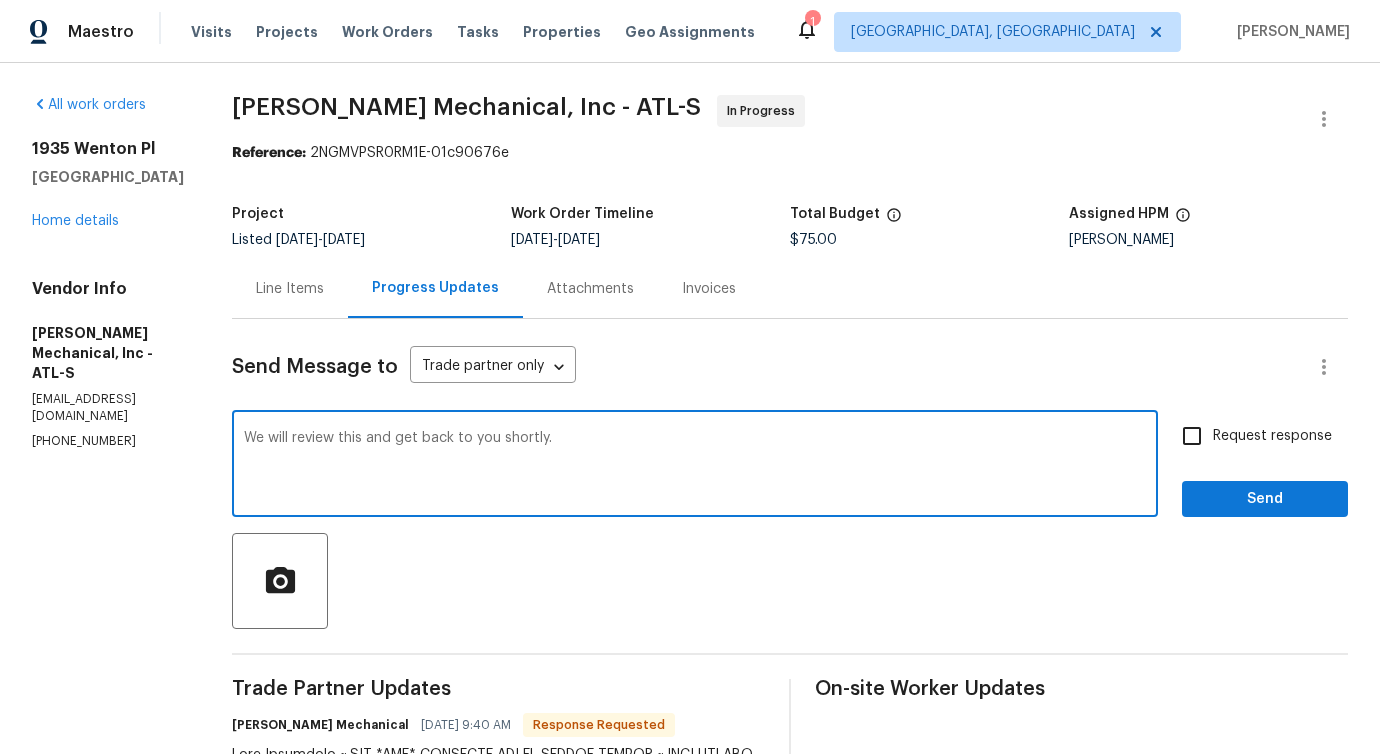 type on "We will review this and get back to you shortly." 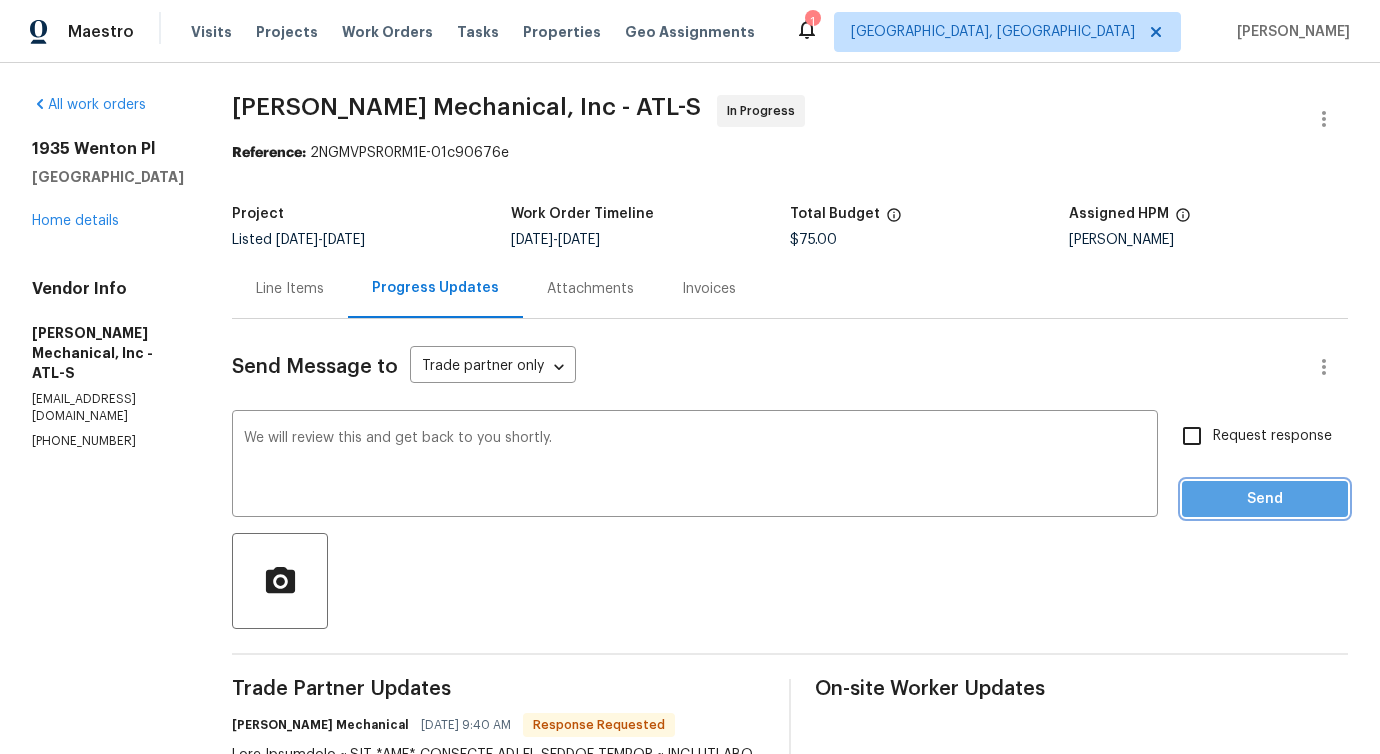 click on "Send" at bounding box center [1265, 499] 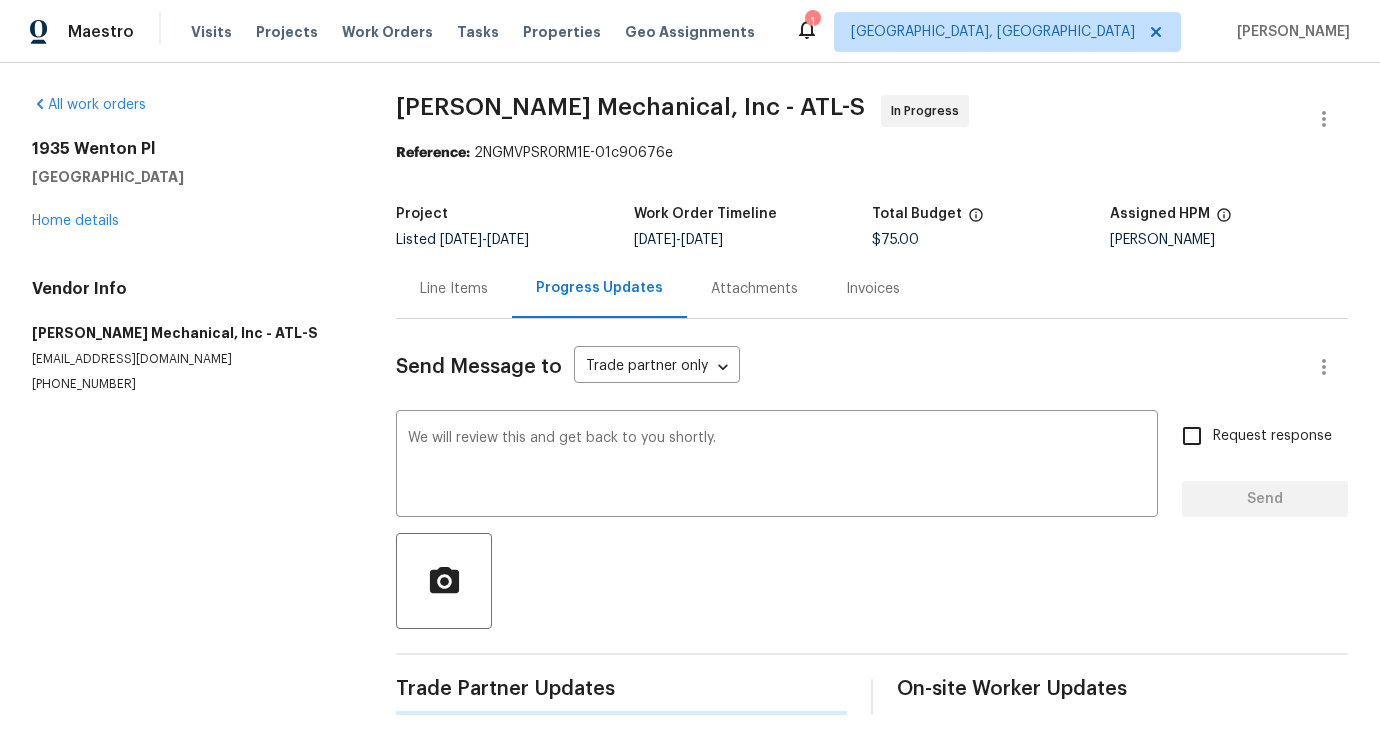 type 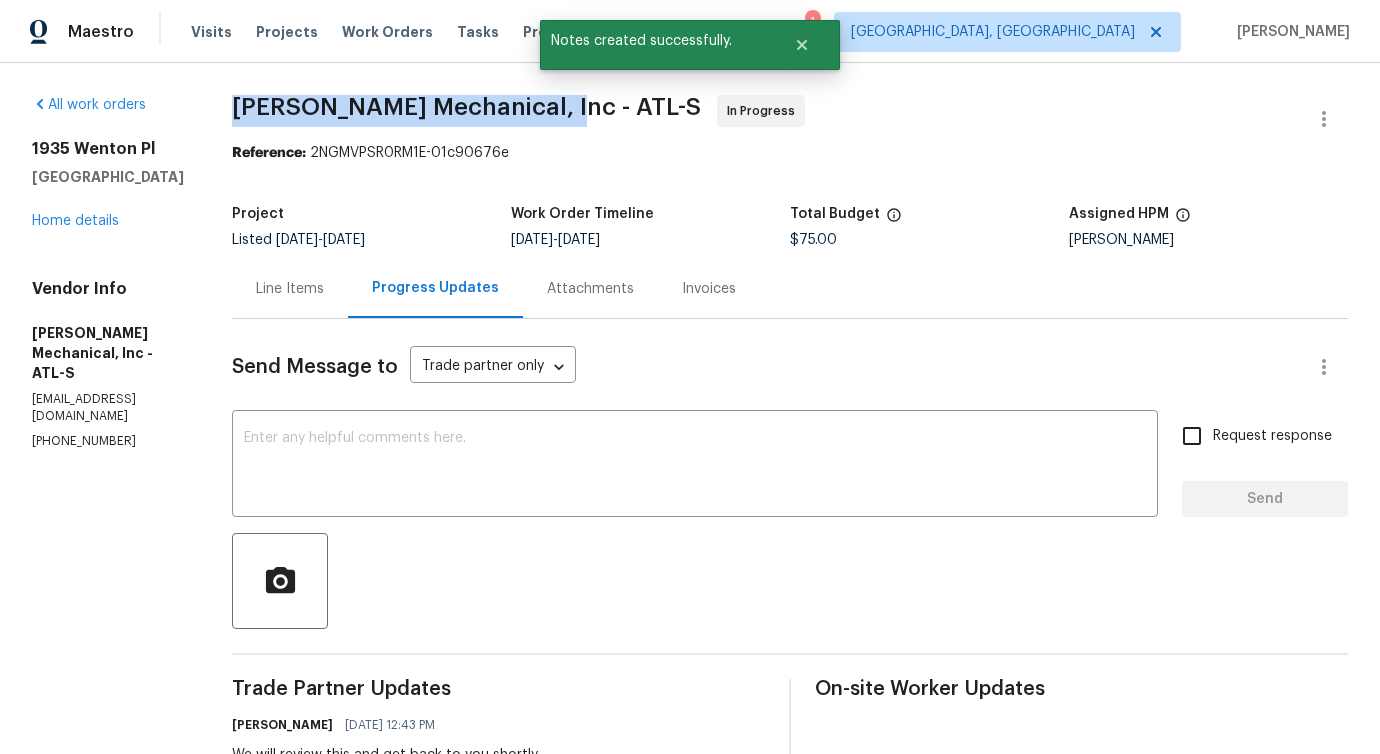 drag, startPoint x: 258, startPoint y: 107, endPoint x: 578, endPoint y: 100, distance: 320.07654 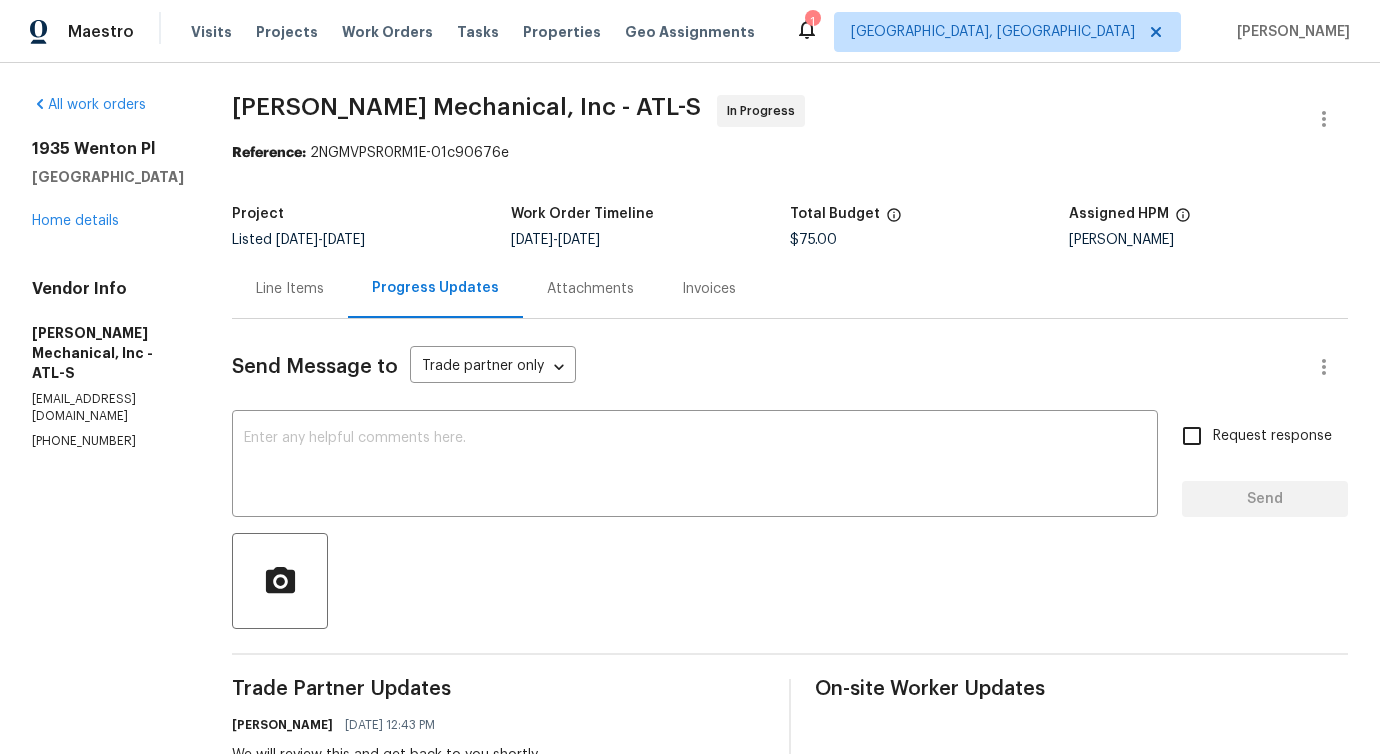 click on "Line Items" at bounding box center (290, 289) 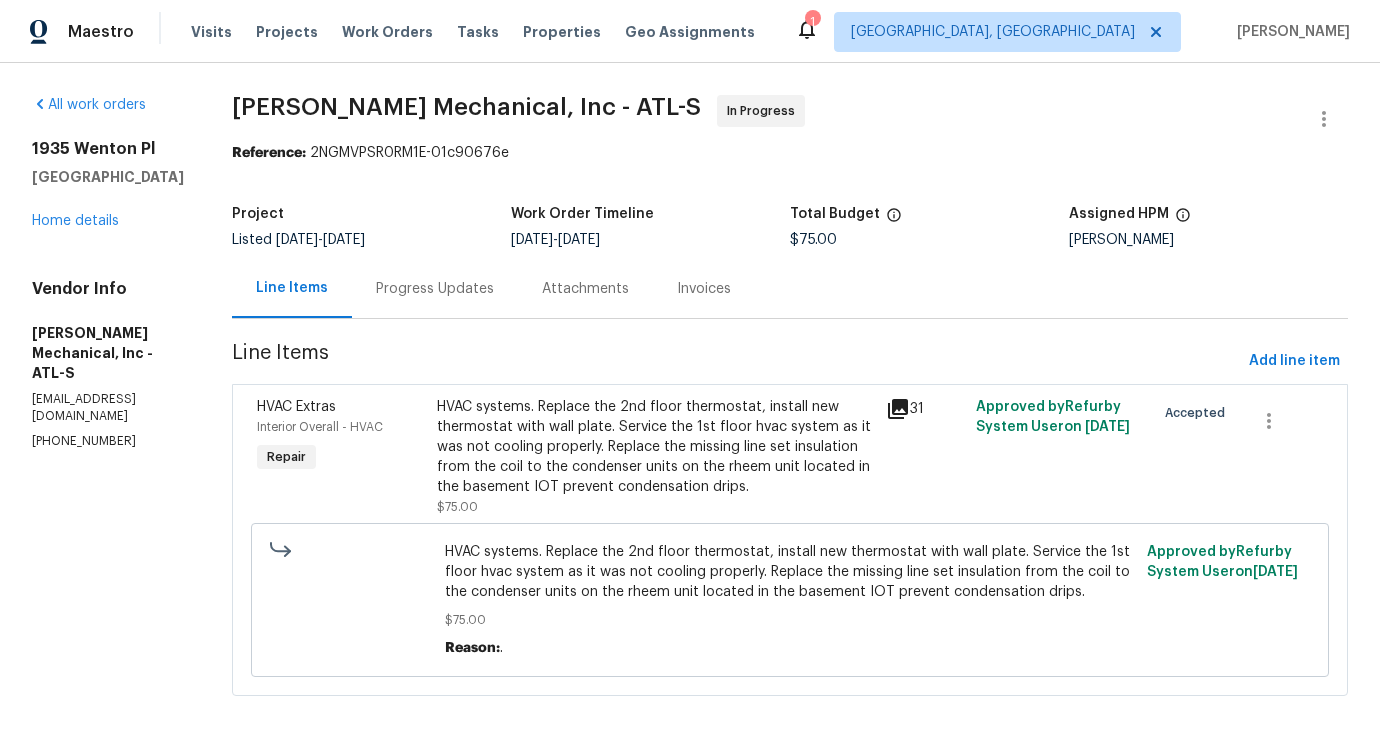 click on "HVAC systems.
Replace the 2nd floor thermostat, install new thermostat with wall plate.
Service the 1st floor hvac system as it was not cooling properly.
Replace the missing line set insulation from the coil to the condenser units on the rheem unit located in the basement IOT prevent condensation drips." at bounding box center (655, 447) 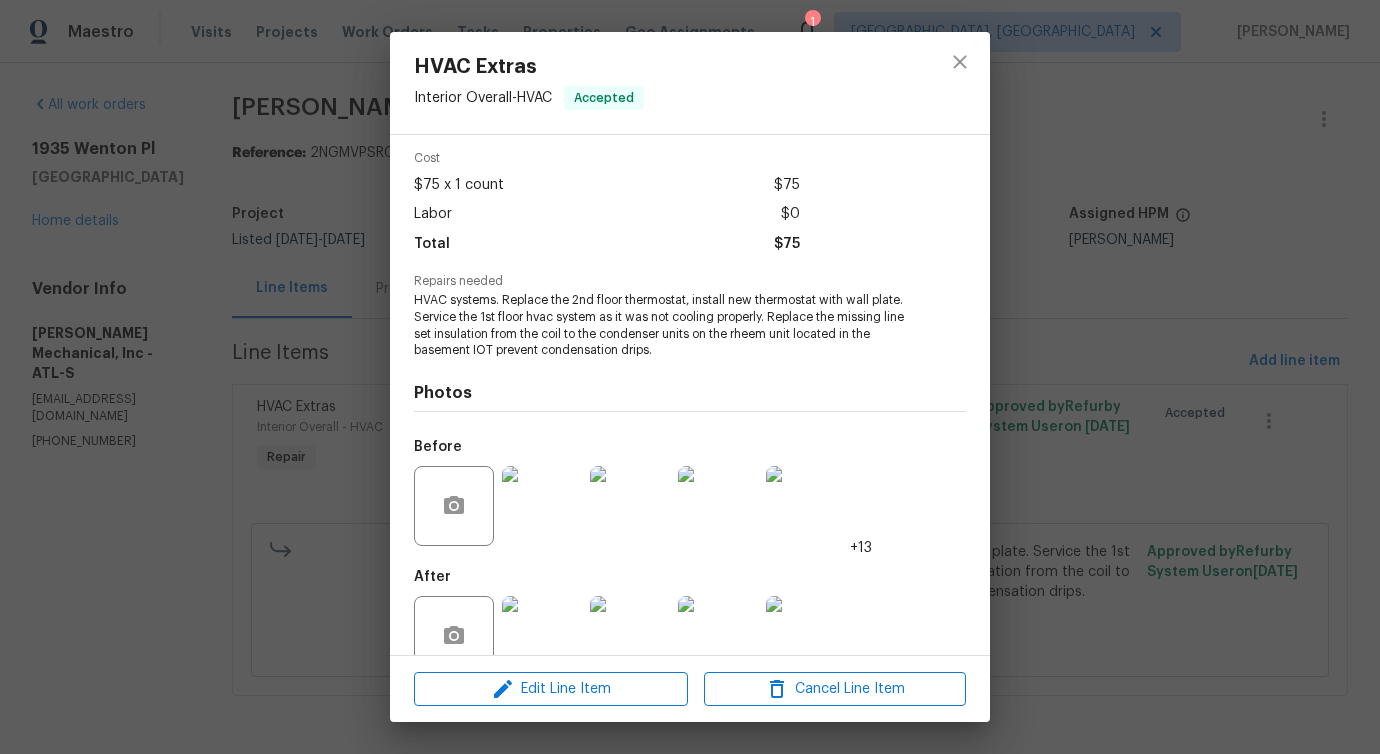 scroll, scrollTop: 117, scrollLeft: 0, axis: vertical 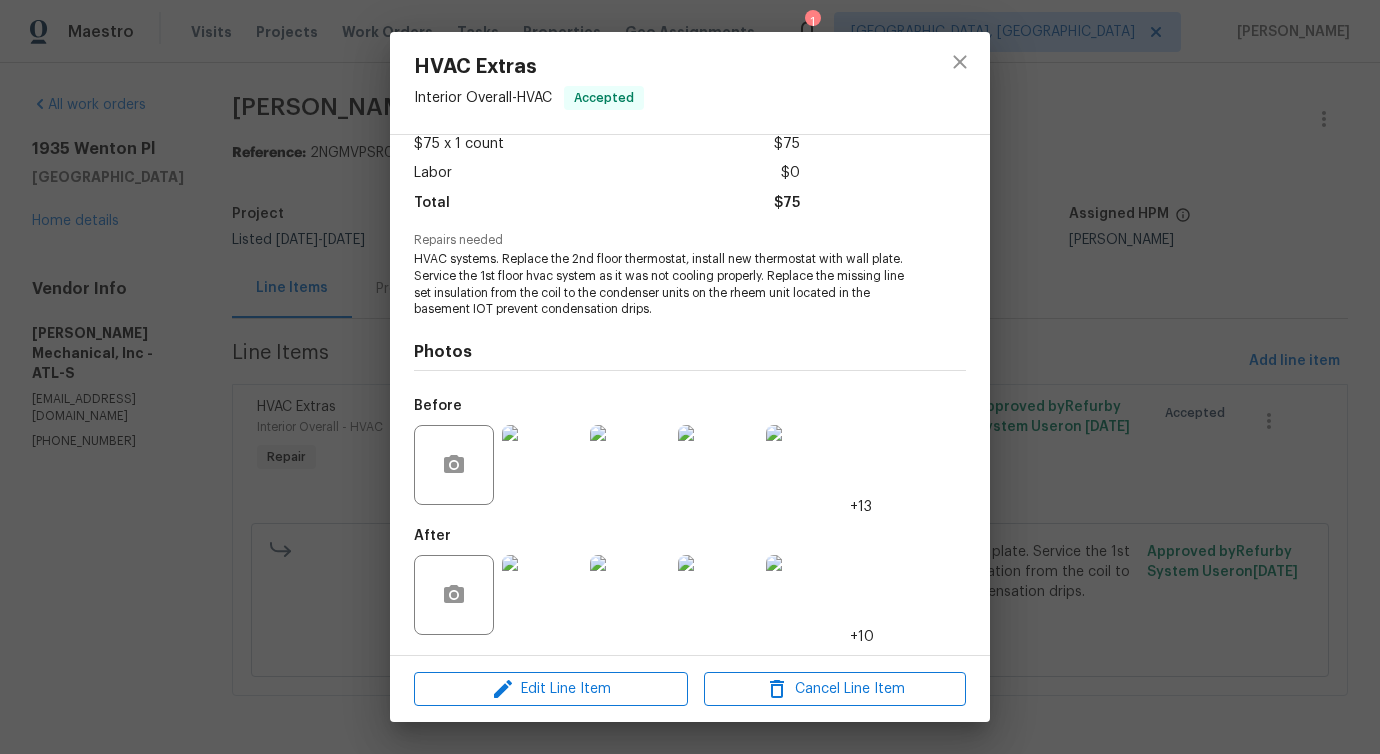click at bounding box center [542, 595] 